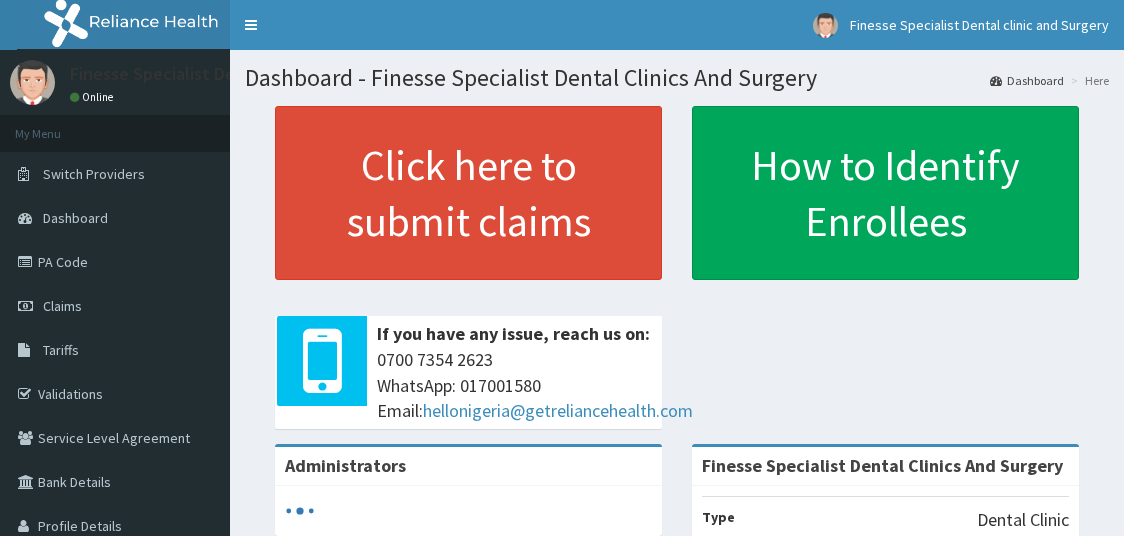 scroll, scrollTop: 0, scrollLeft: 0, axis: both 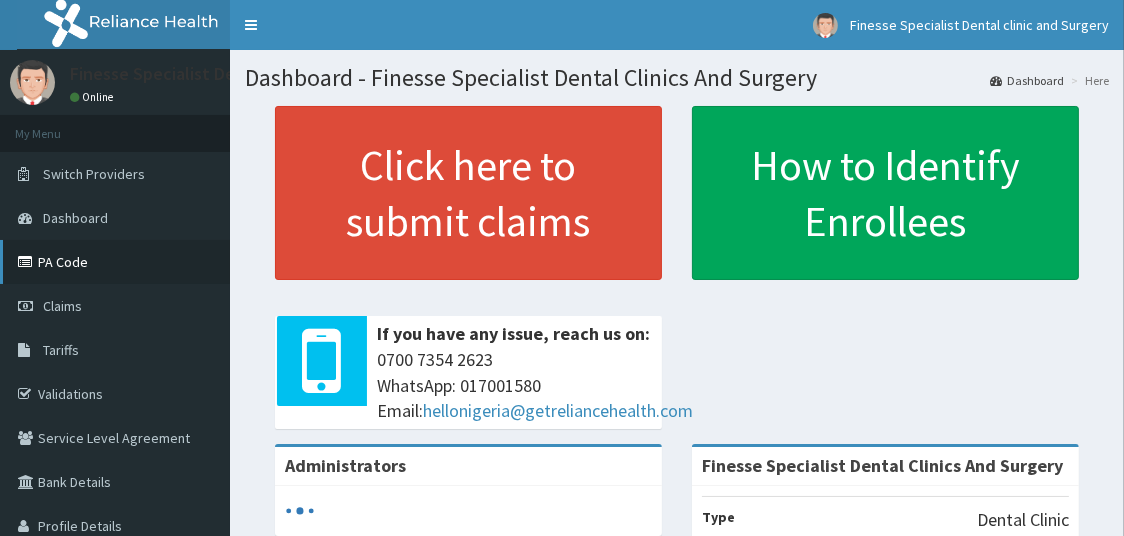click on "PA Code" at bounding box center [115, 262] 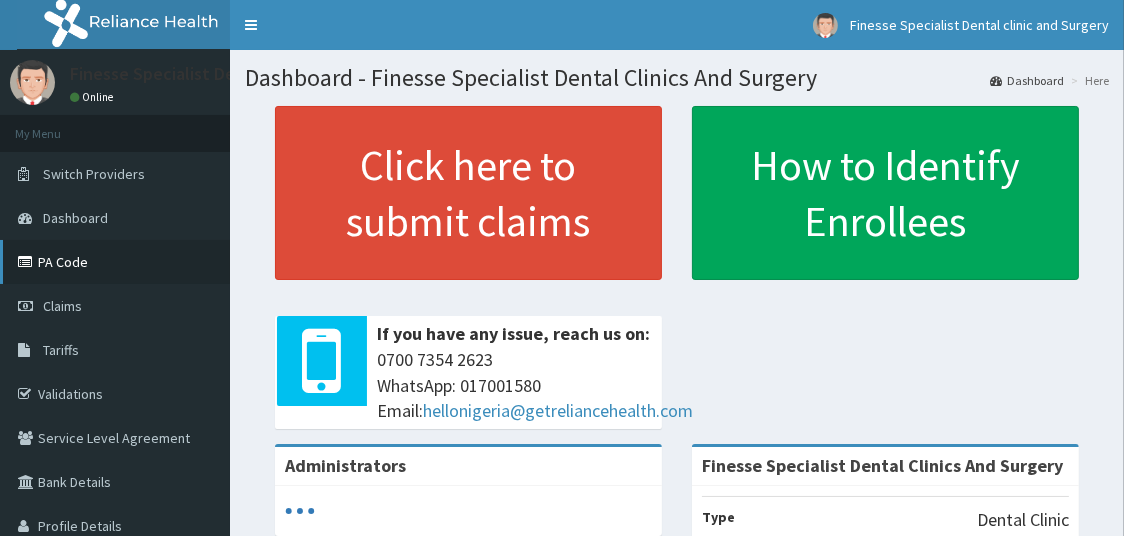 click on "PA Code" at bounding box center (115, 262) 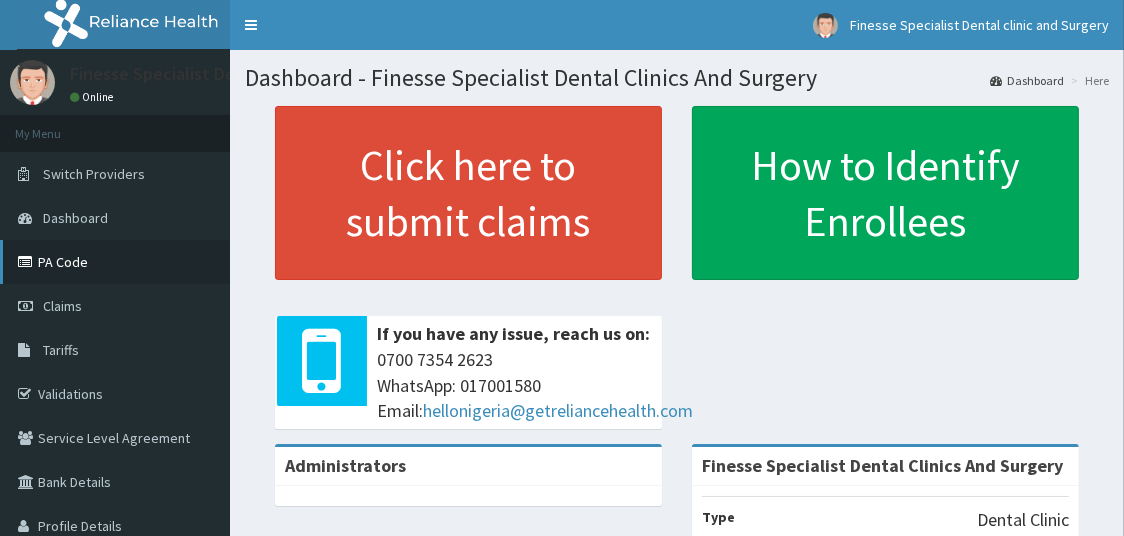 click on "PA Code" at bounding box center (115, 262) 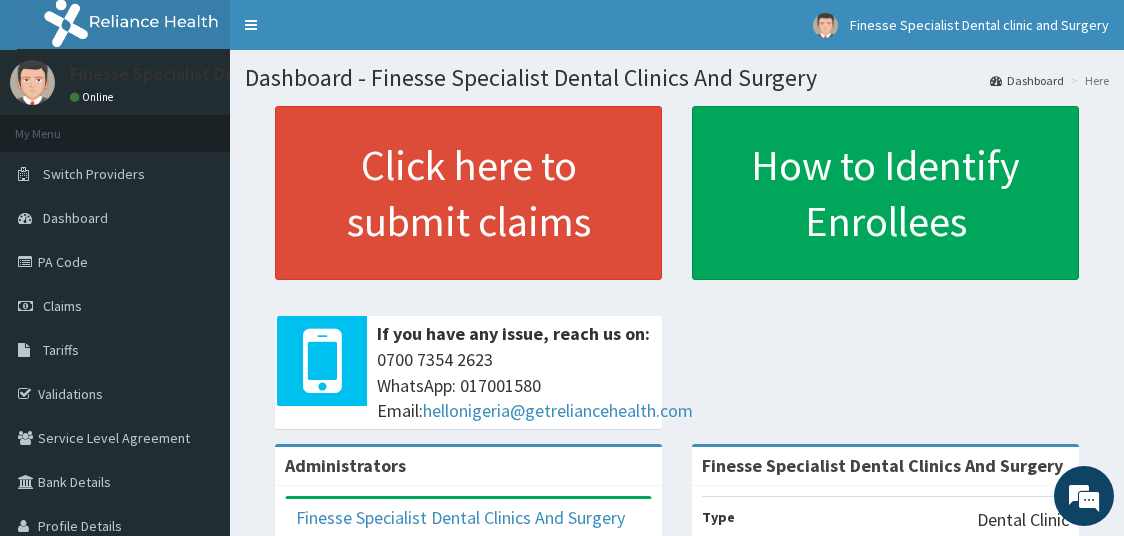 scroll, scrollTop: 0, scrollLeft: 0, axis: both 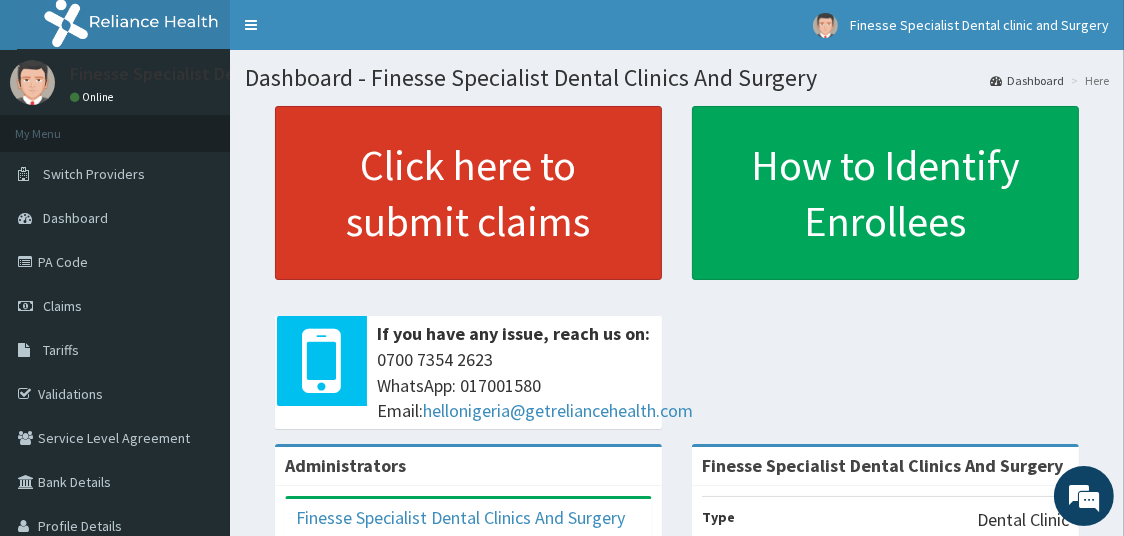 click on "Click here to submit claims" at bounding box center (468, 193) 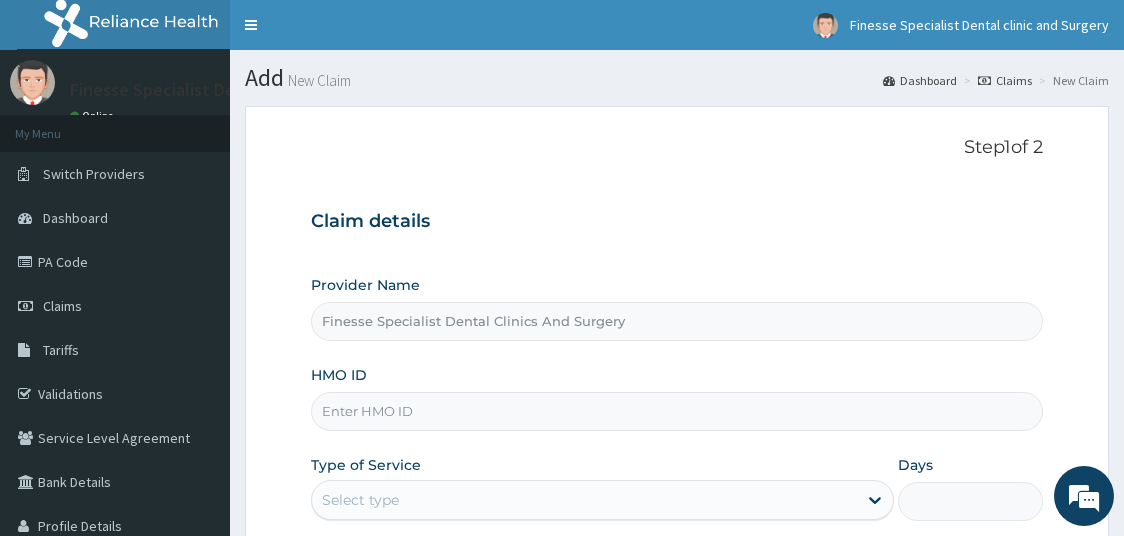 type on "Finesse Specialist Dental Clinics And Surgery" 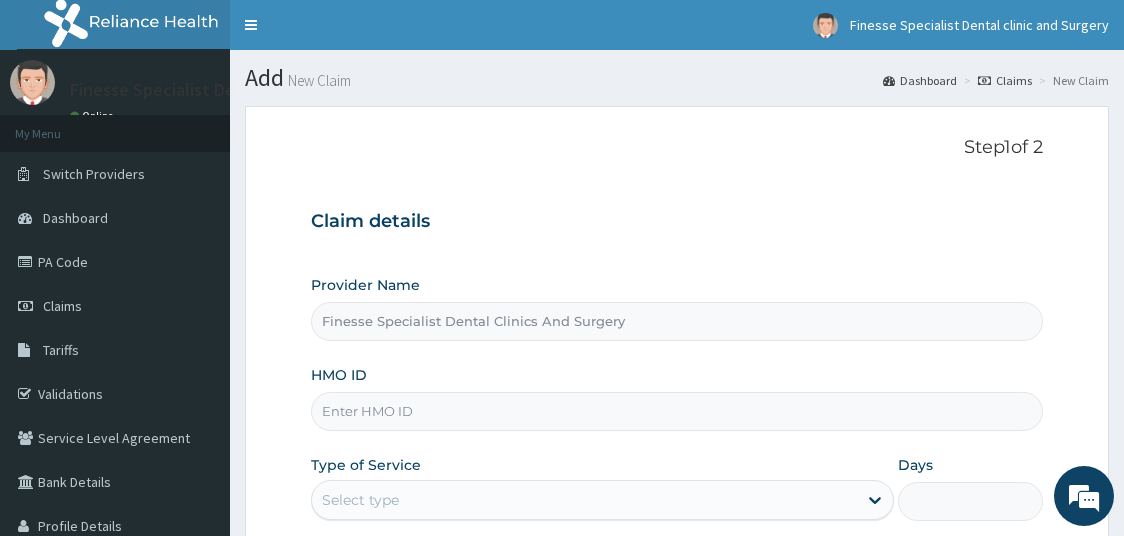 scroll, scrollTop: 0, scrollLeft: 0, axis: both 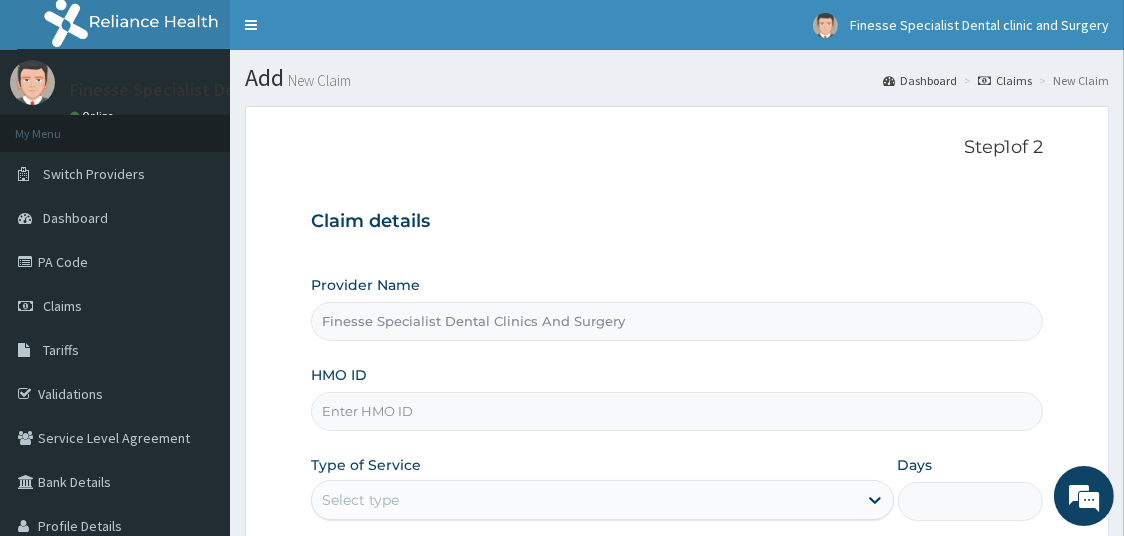 click on "HMO ID" at bounding box center (677, 411) 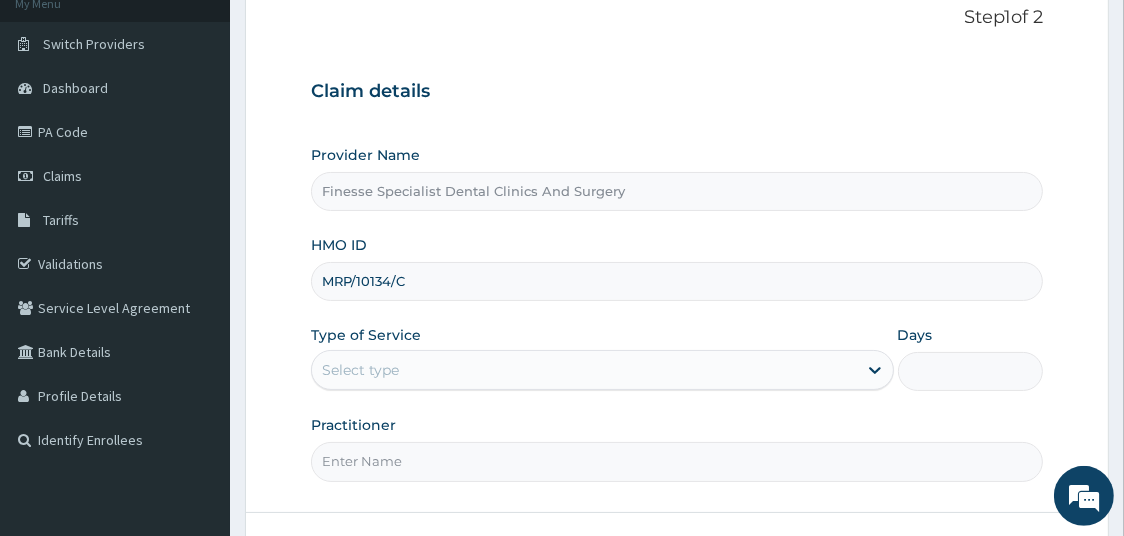 scroll, scrollTop: 131, scrollLeft: 0, axis: vertical 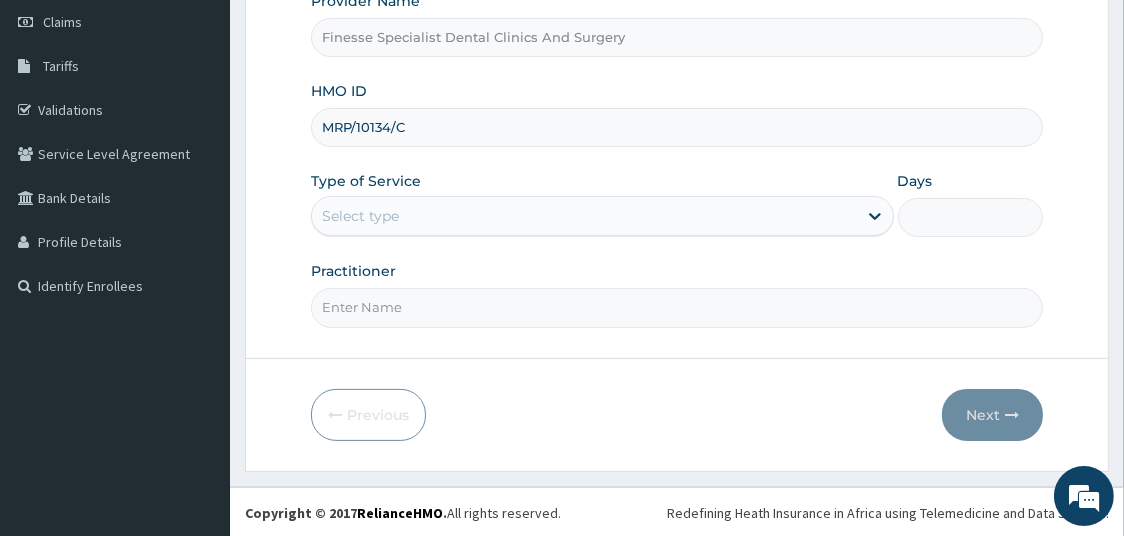 type on "MRP/10134/C" 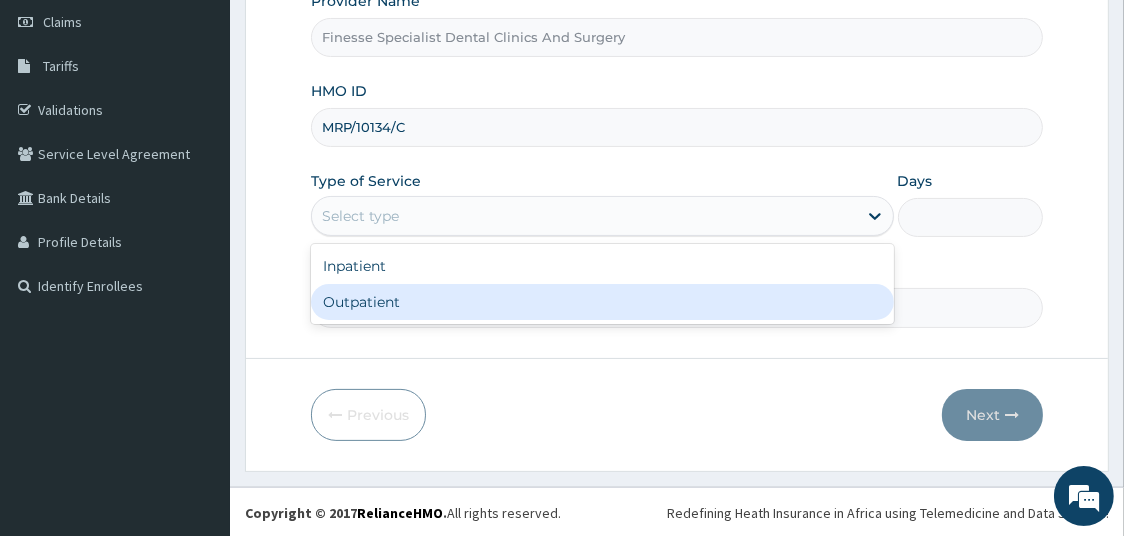 click on "Outpatient" at bounding box center (602, 302) 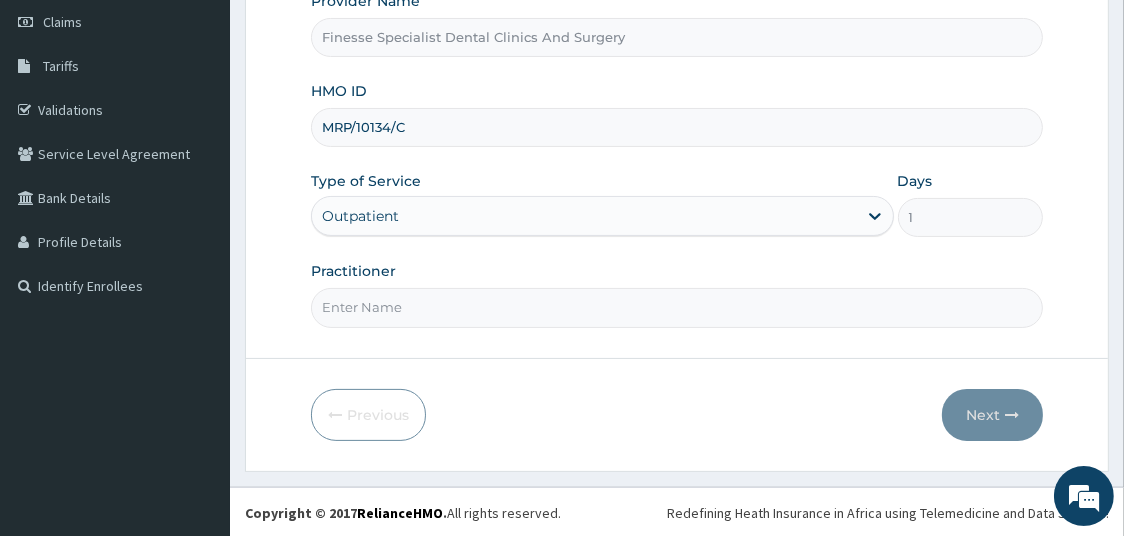 click on "Practitioner" at bounding box center (677, 307) 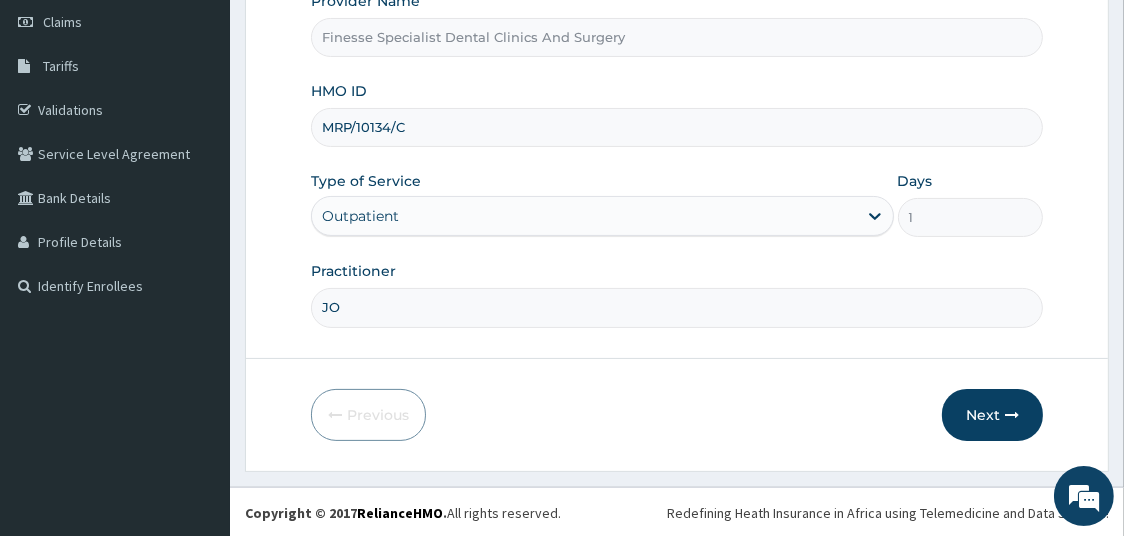 type on "J" 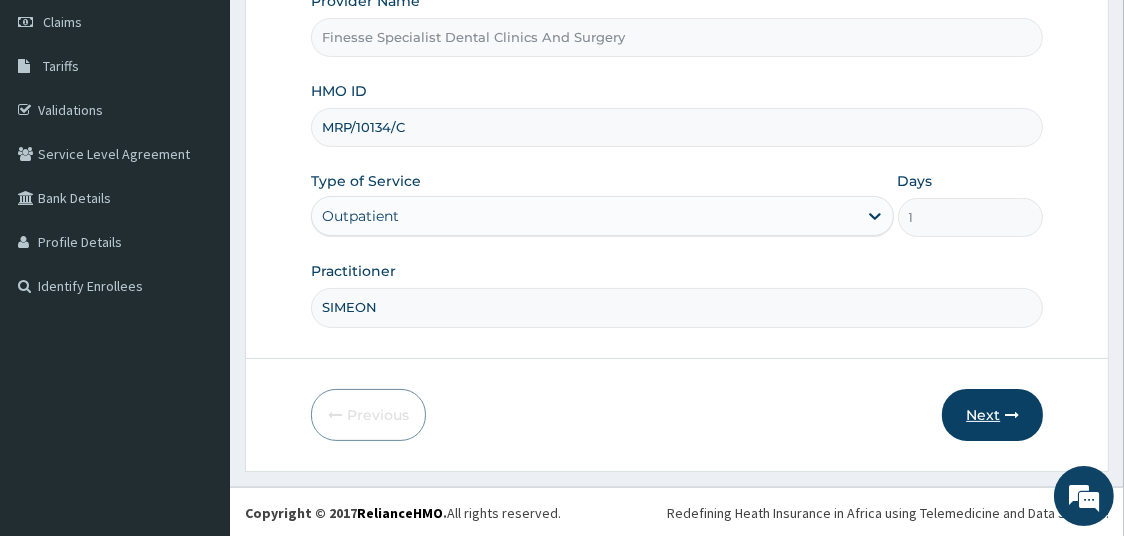 type on "SIMEON" 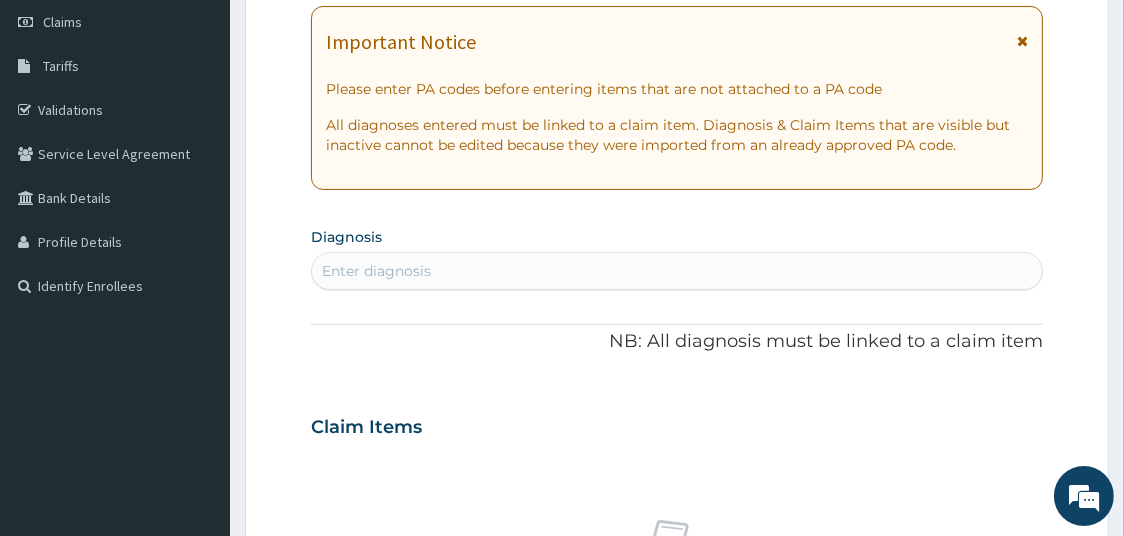 click on "Enter diagnosis" at bounding box center [677, 271] 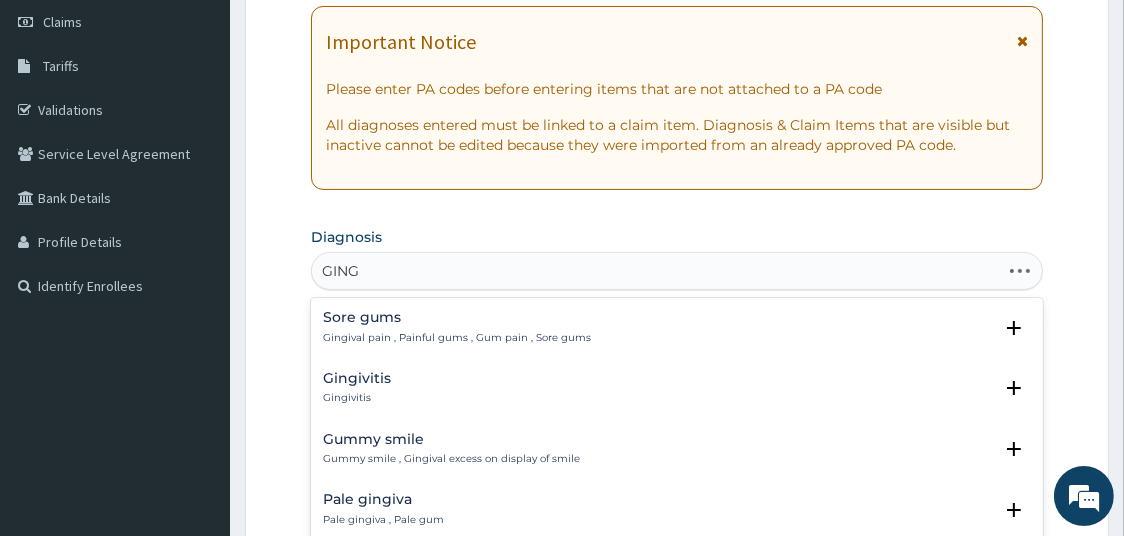 type on "GINGI" 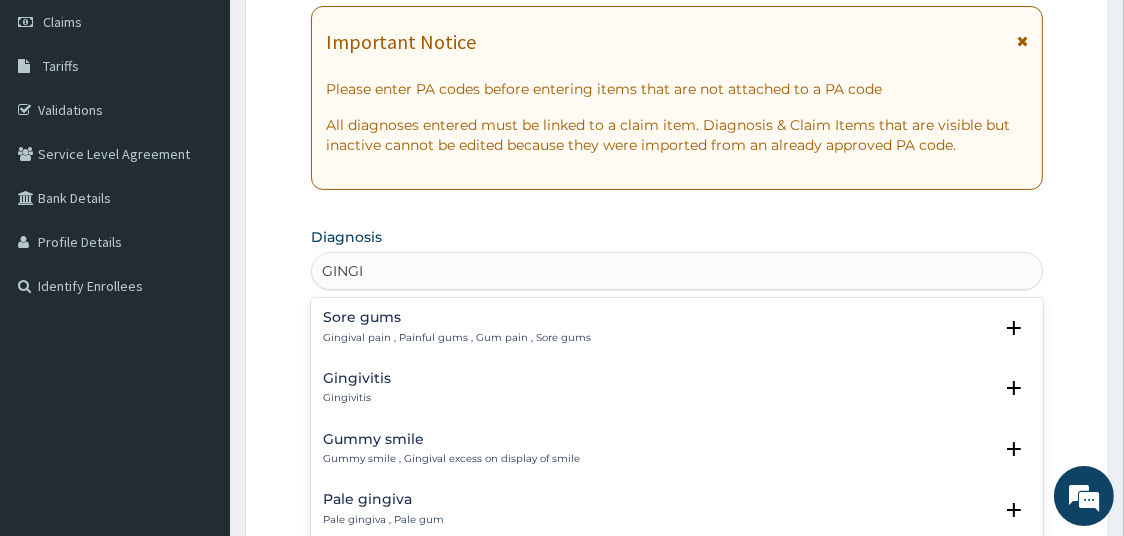 click on "Gingivitis Gingivitis" at bounding box center (677, 388) 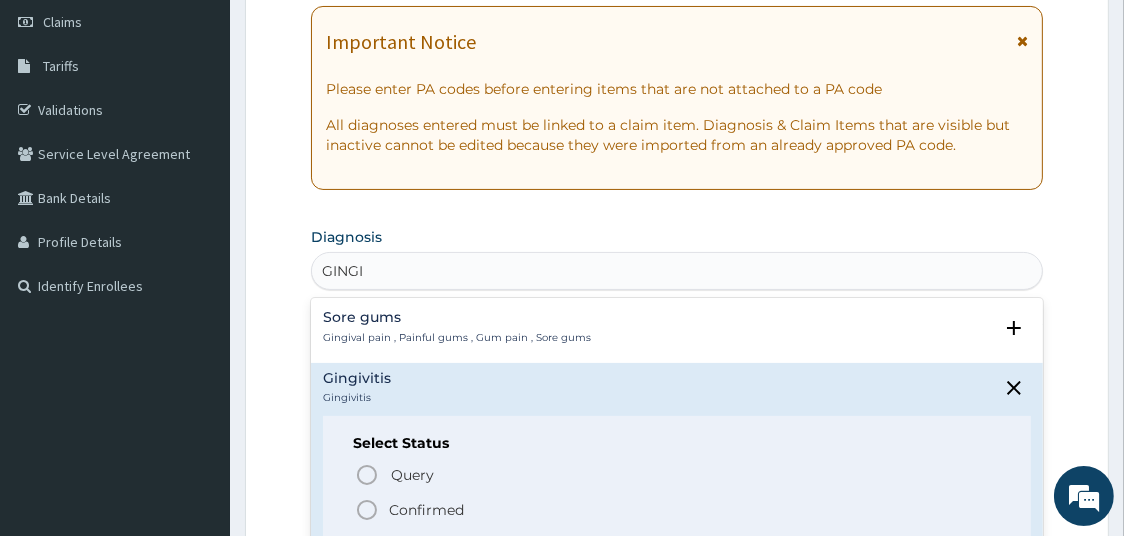 click on "Confirmed" at bounding box center (426, 510) 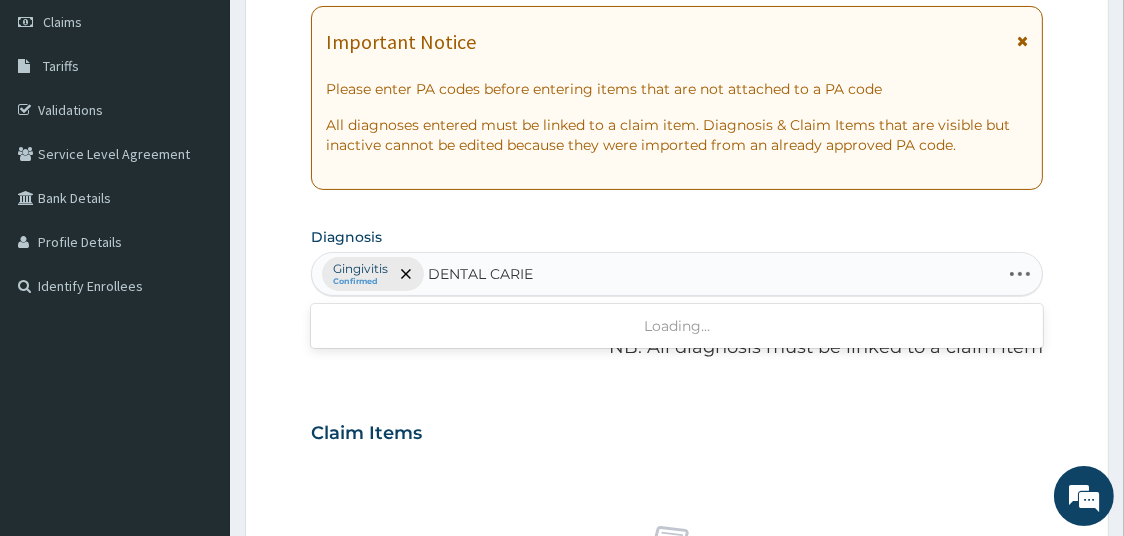 type on "DENTAL CARIES" 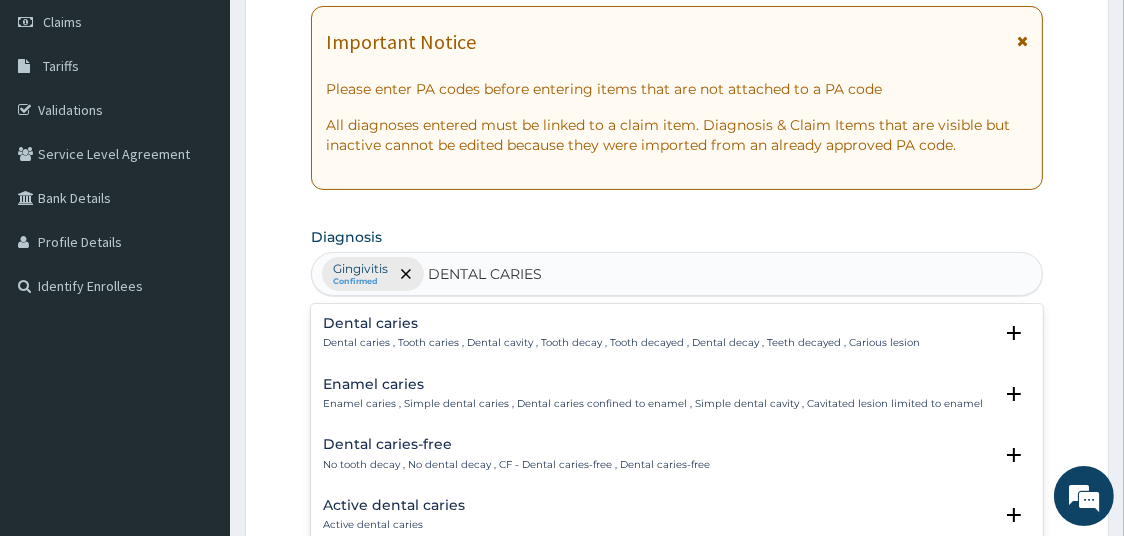 click on "Dental caries , Tooth caries , Dental cavity , Tooth decay , Tooth decayed , Dental decay , Teeth decayed , Carious lesion" at bounding box center (621, 343) 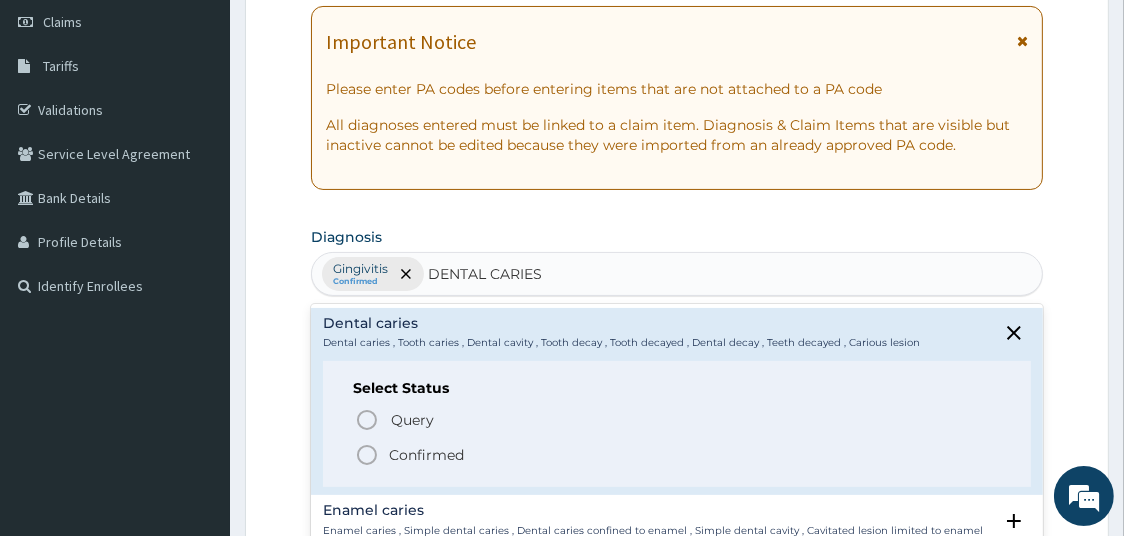 click on "Confirmed" at bounding box center [426, 455] 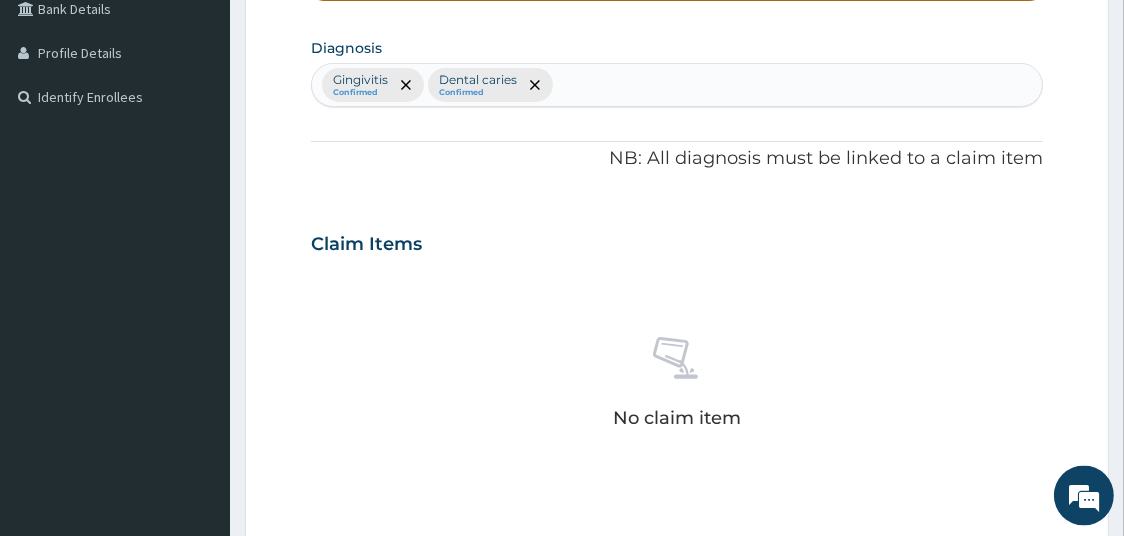 scroll, scrollTop: 466, scrollLeft: 0, axis: vertical 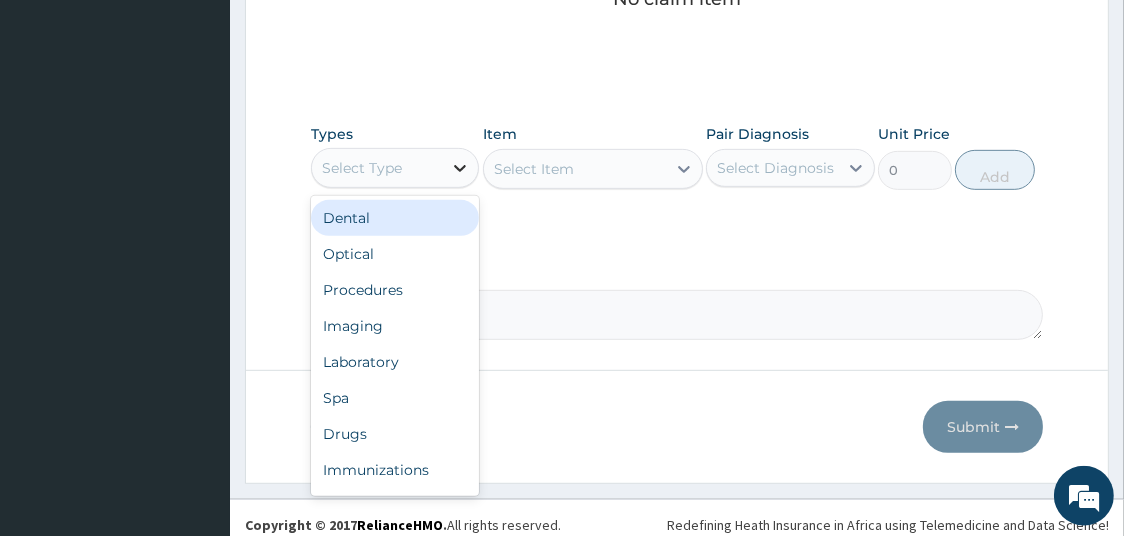 click at bounding box center (460, 168) 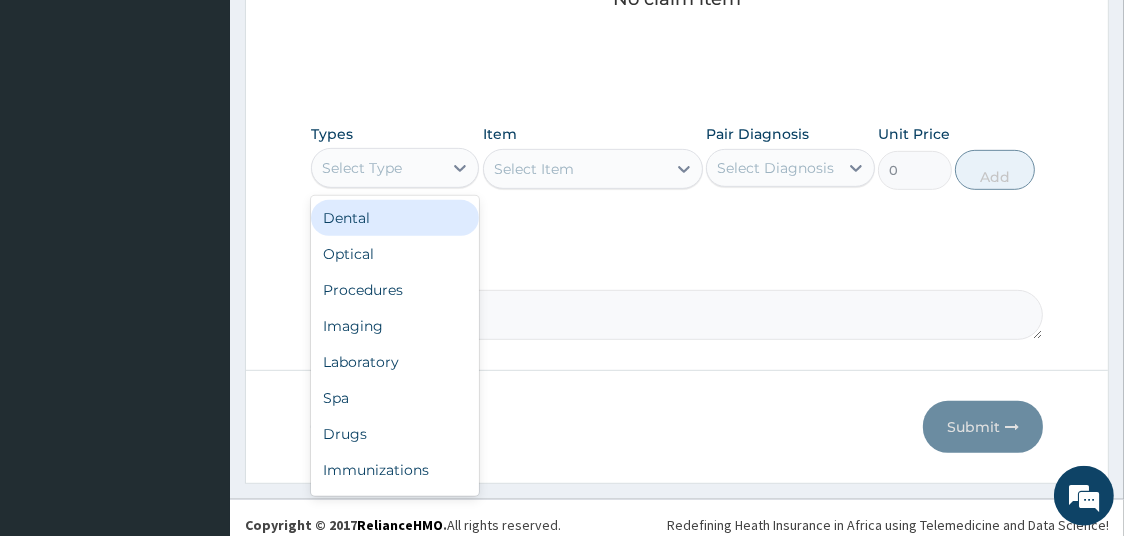 click on "Dental" at bounding box center (395, 218) 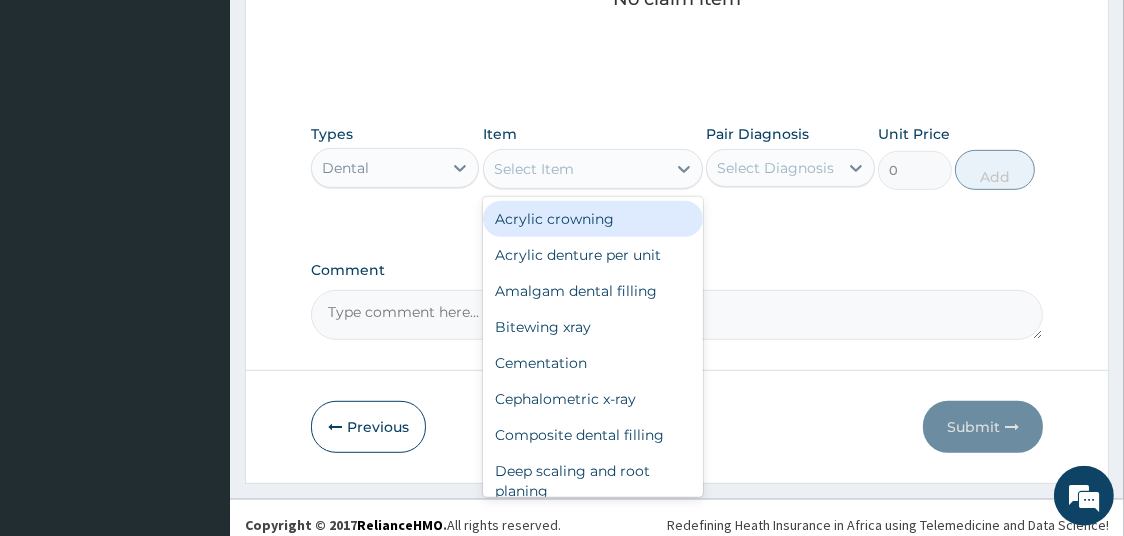 click on "Select Item" at bounding box center [534, 169] 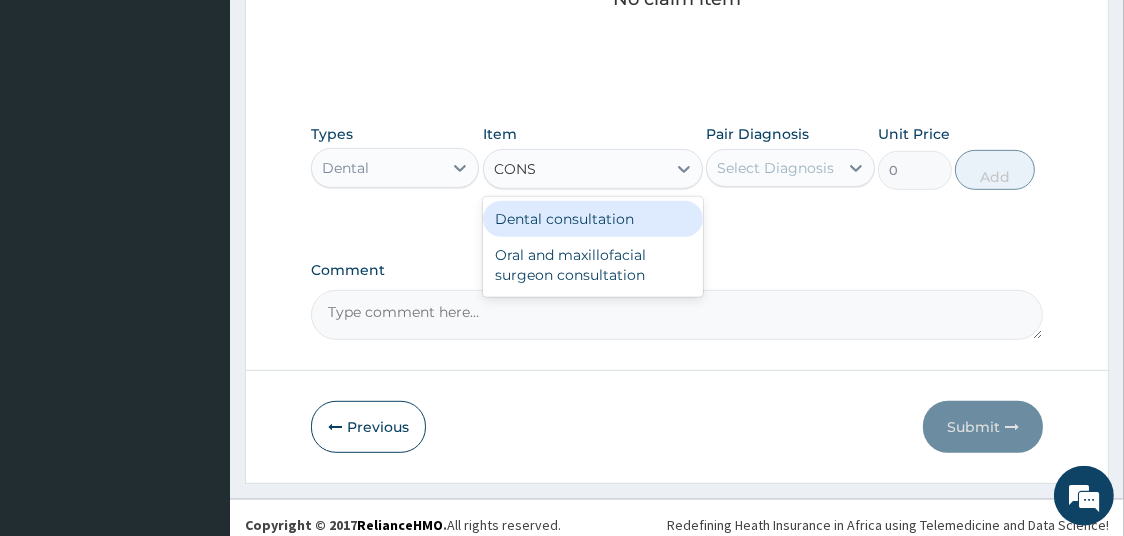 type on "CONSU" 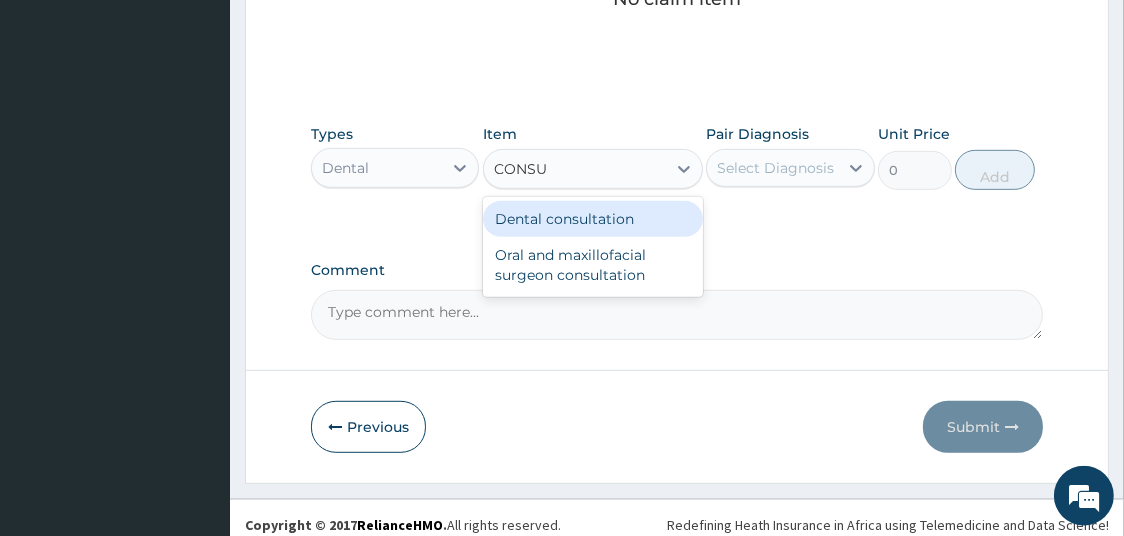 click on "Dental consultation" at bounding box center [593, 219] 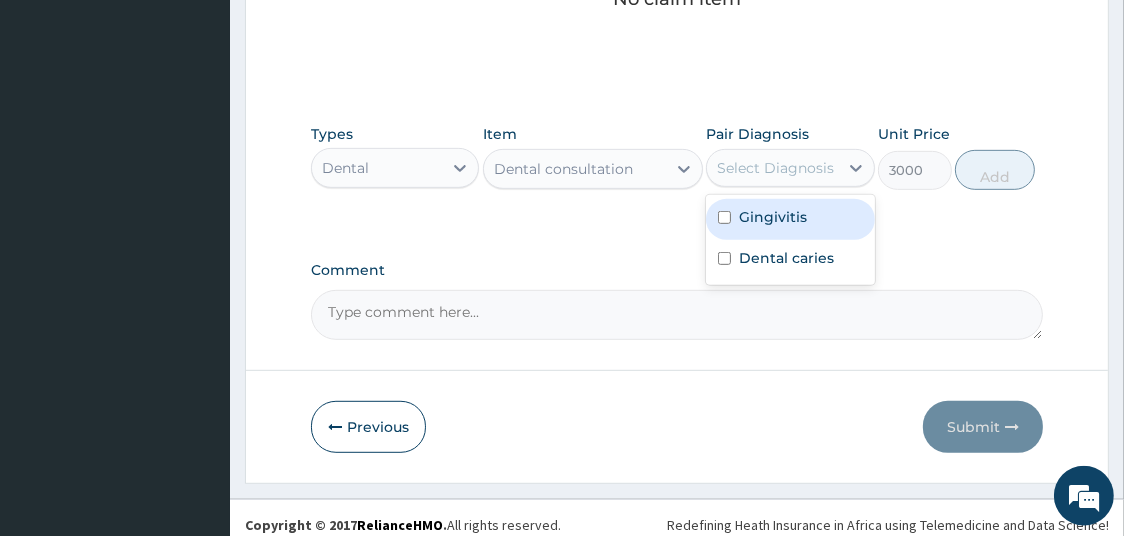 click on "Select Diagnosis" at bounding box center (775, 168) 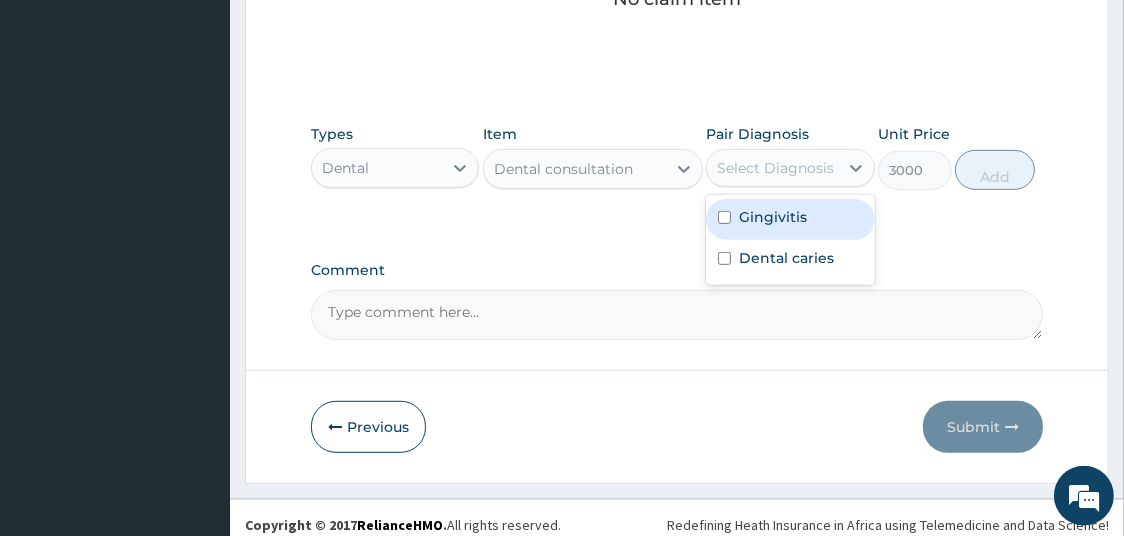click on "Gingivitis" at bounding box center (773, 217) 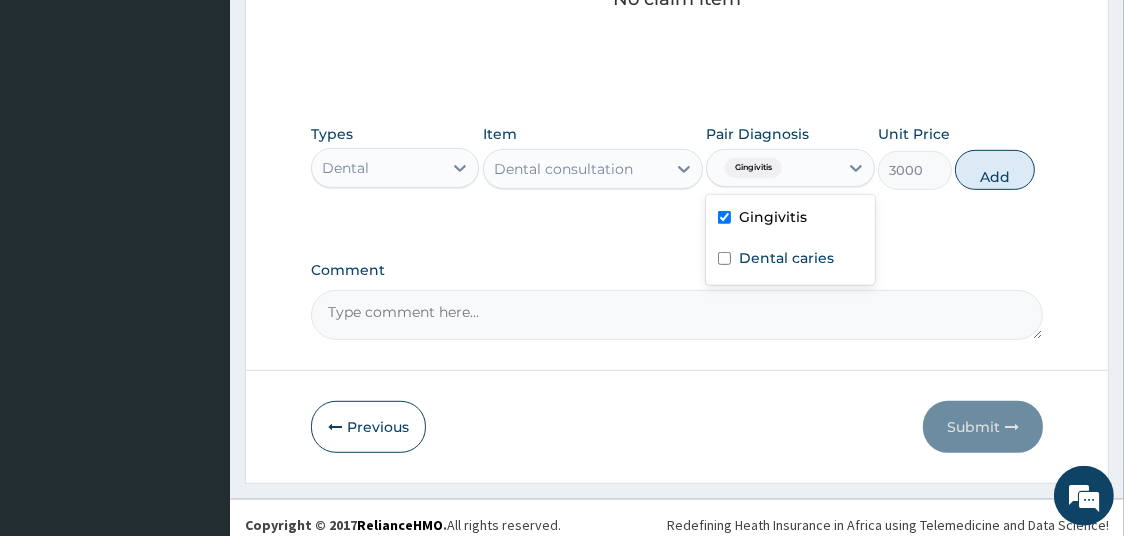 checkbox on "true" 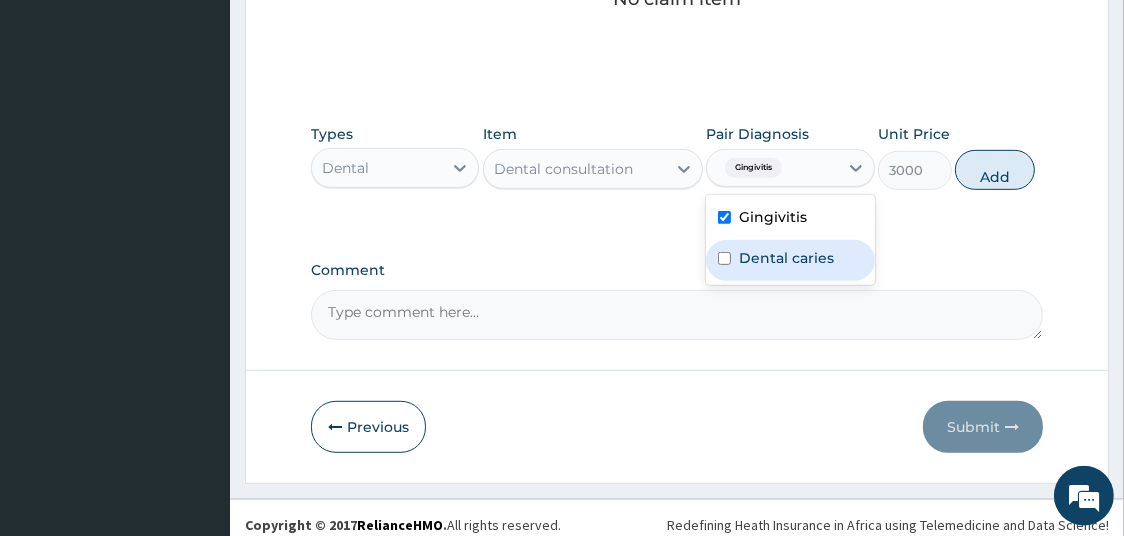 click on "Dental caries" at bounding box center [786, 258] 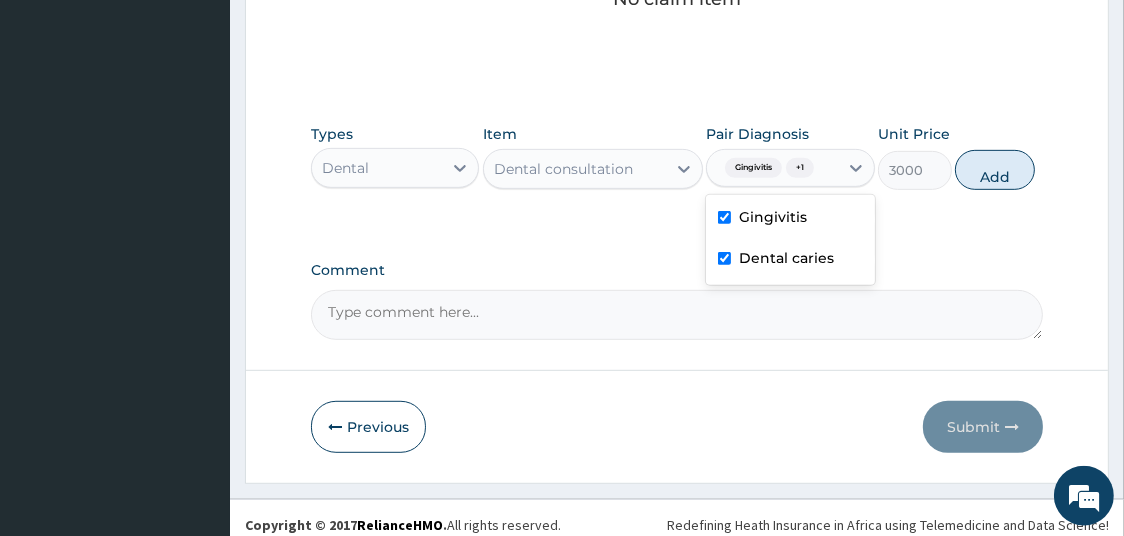 checkbox on "true" 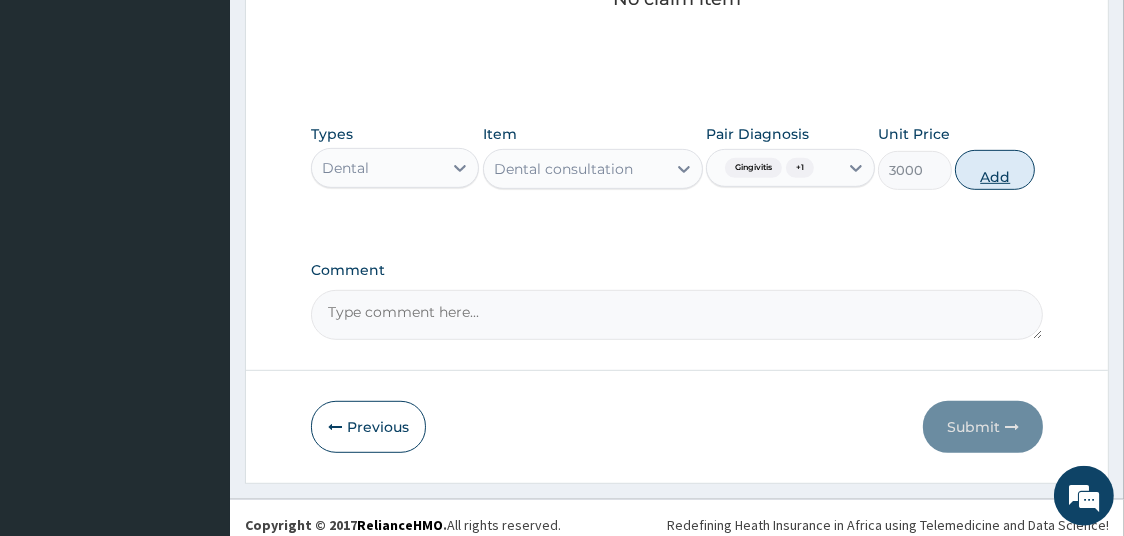 click on "Add" at bounding box center [995, 170] 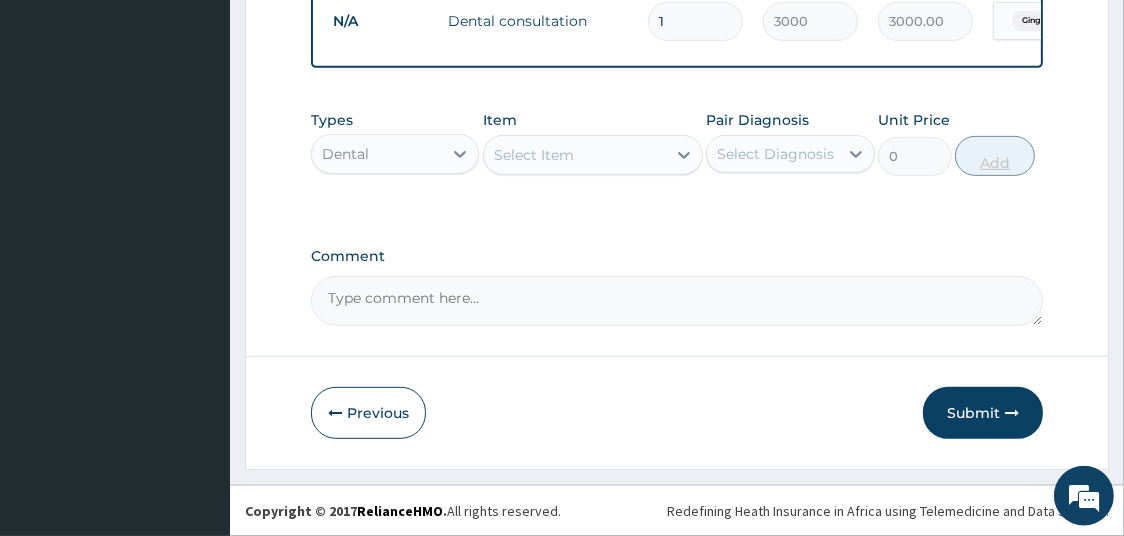 scroll, scrollTop: 822, scrollLeft: 0, axis: vertical 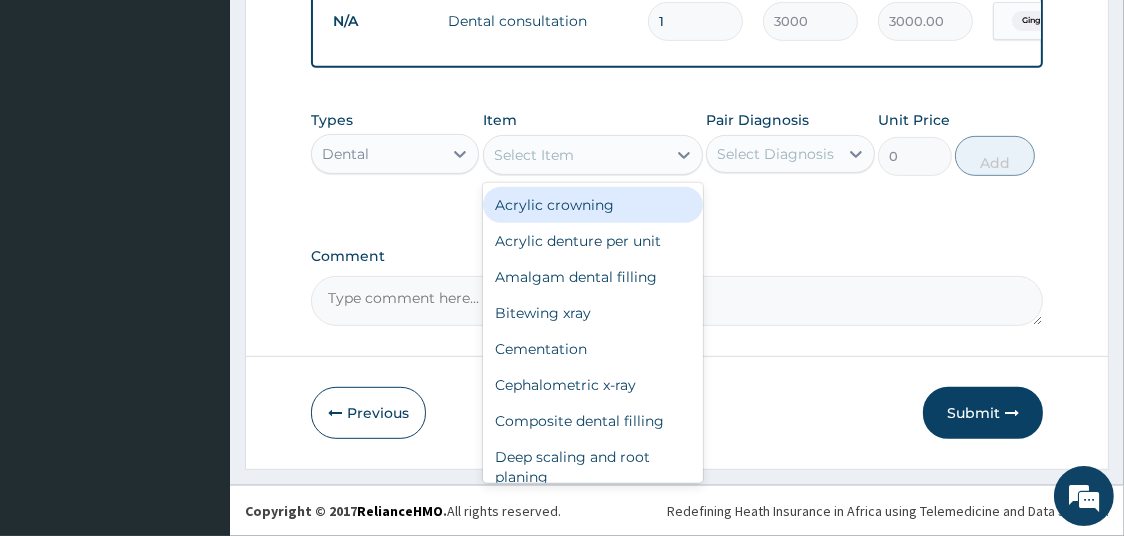 click on "Select Item" at bounding box center (575, 155) 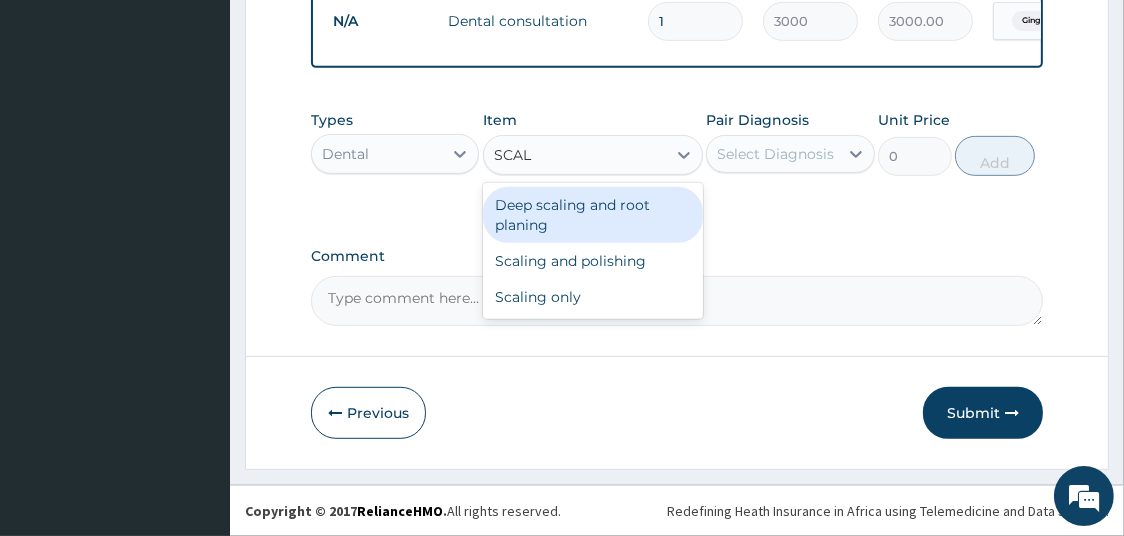 type on "SCALI" 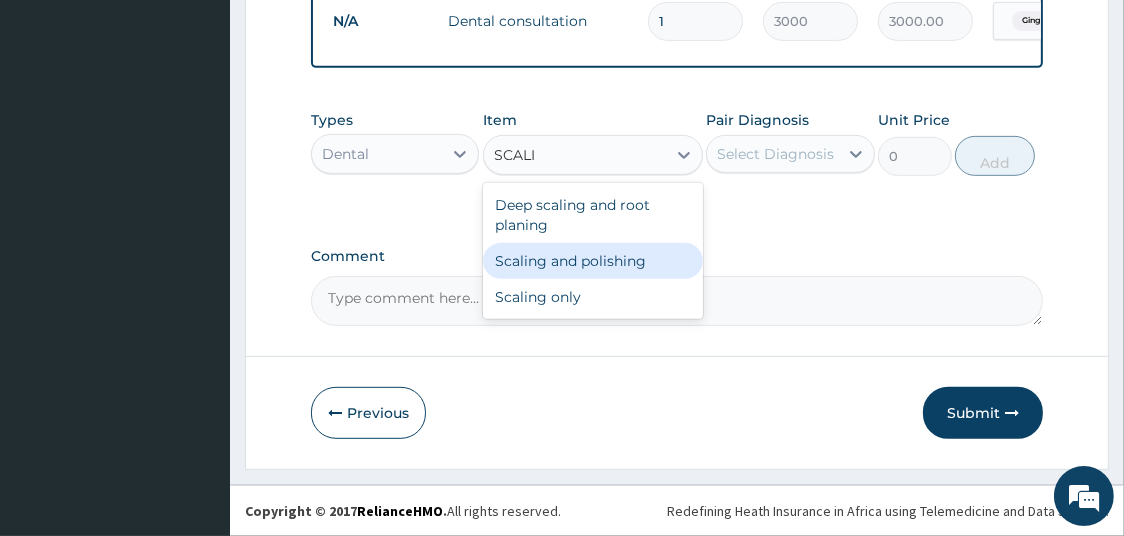 click on "Scaling and polishing" at bounding box center (593, 261) 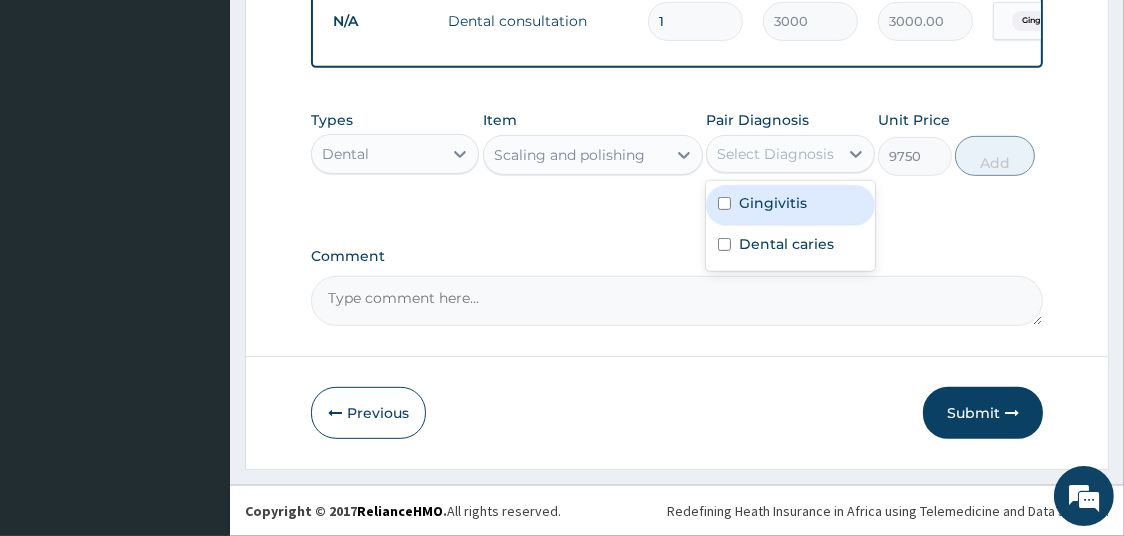 click on "Select Diagnosis" at bounding box center (775, 154) 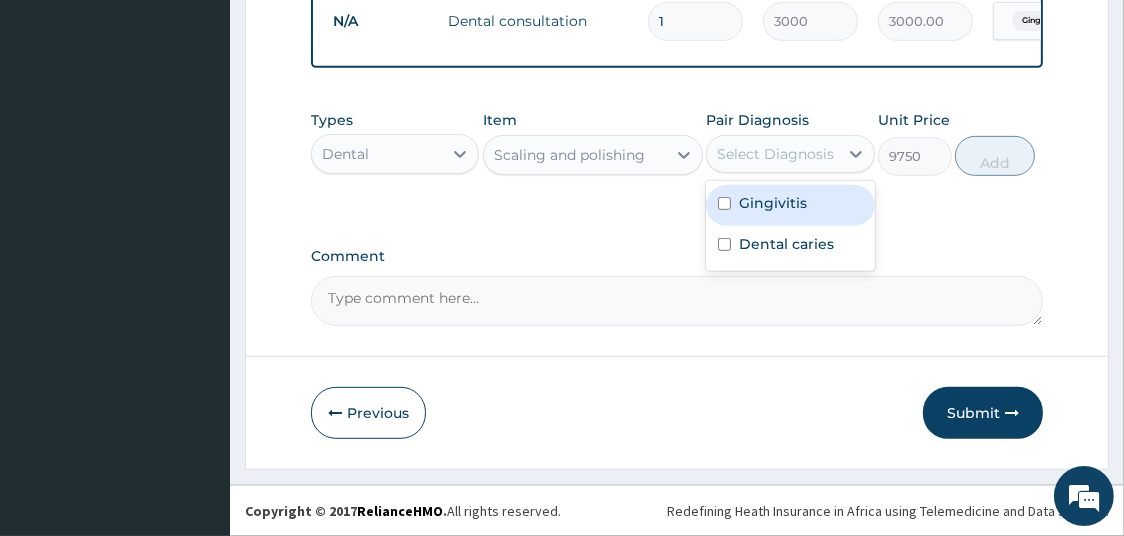 click on "Gingivitis" at bounding box center (773, 203) 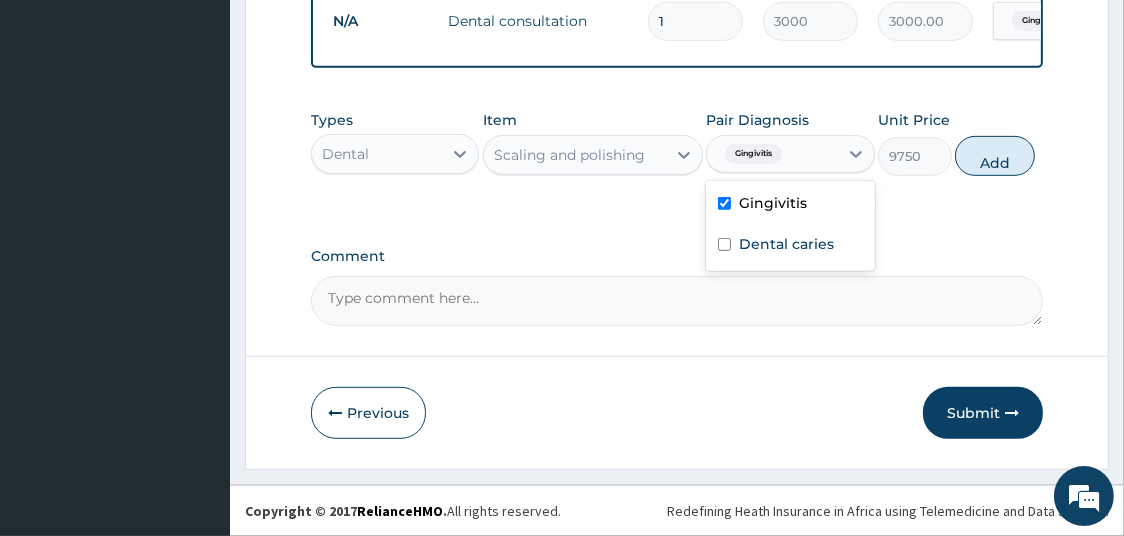 checkbox on "true" 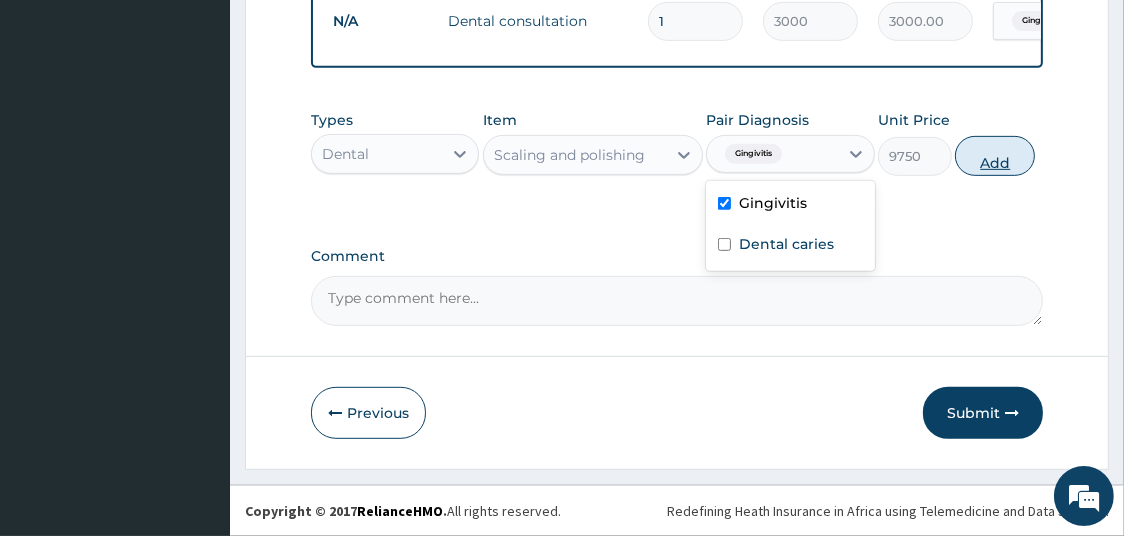 click on "Add" at bounding box center [995, 156] 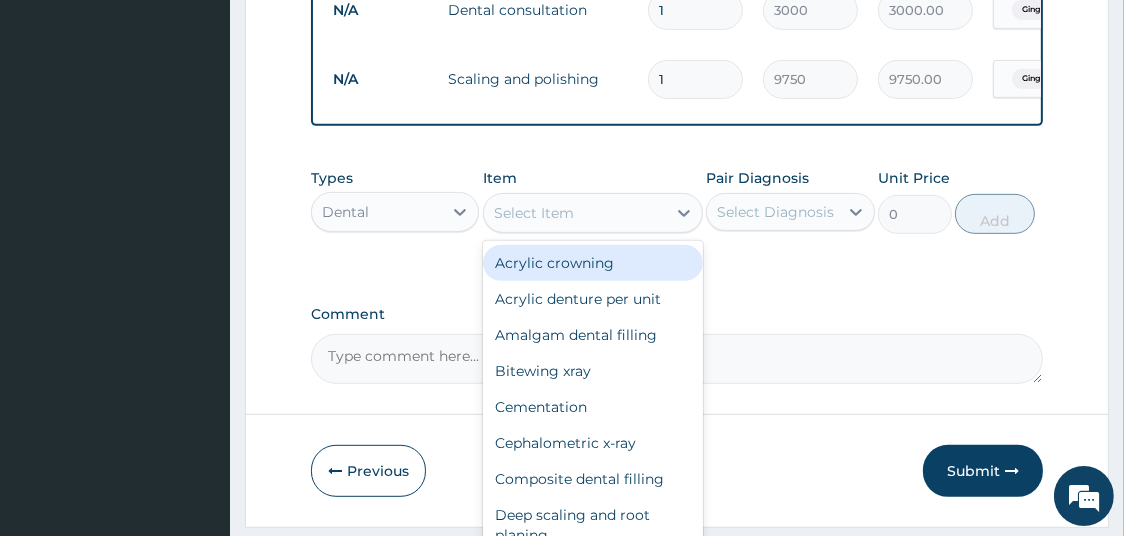 click on "Select Item" at bounding box center [534, 213] 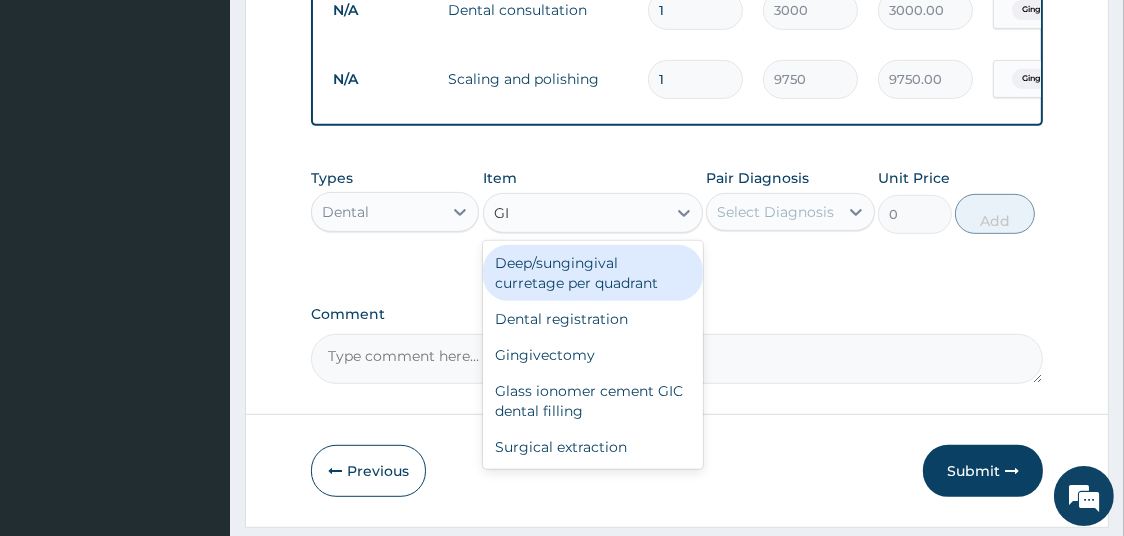 type on "GIC" 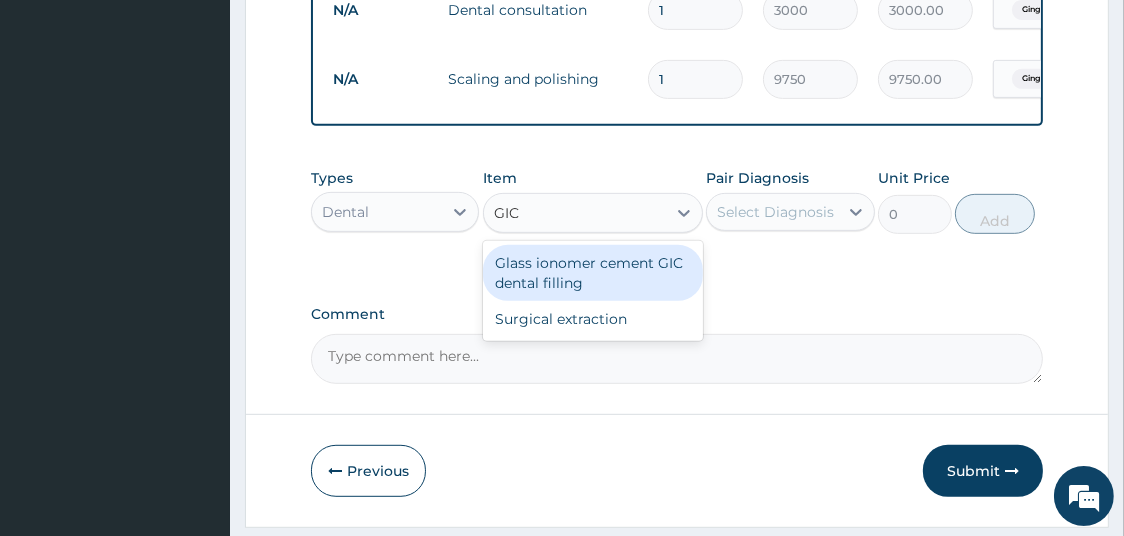 click on "Glass ionomer cement GIC dental filling" at bounding box center [593, 273] 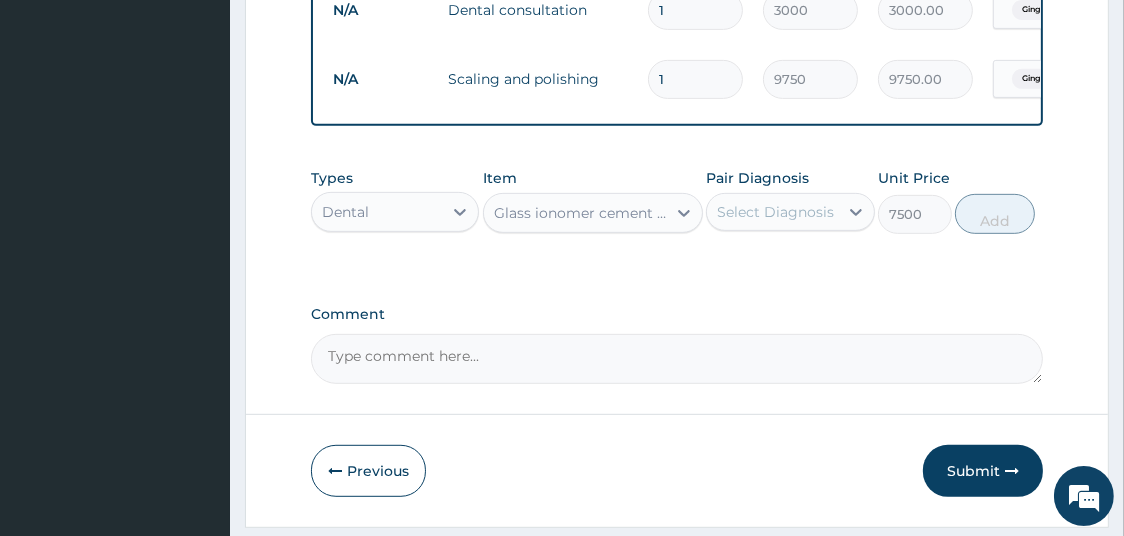 click on "Select Diagnosis" at bounding box center (775, 212) 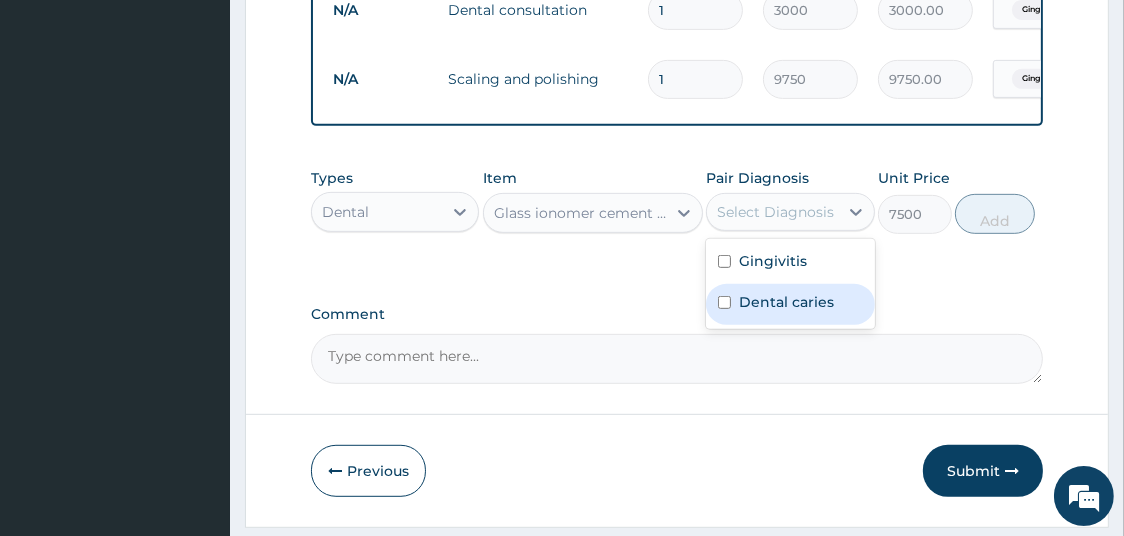 click on "Dental caries" at bounding box center [786, 302] 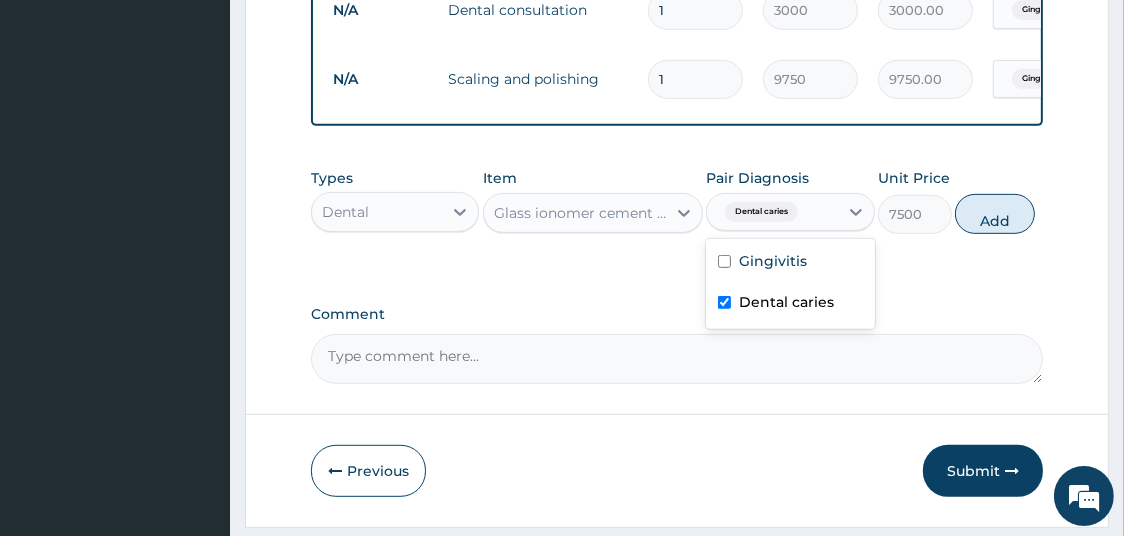 checkbox on "true" 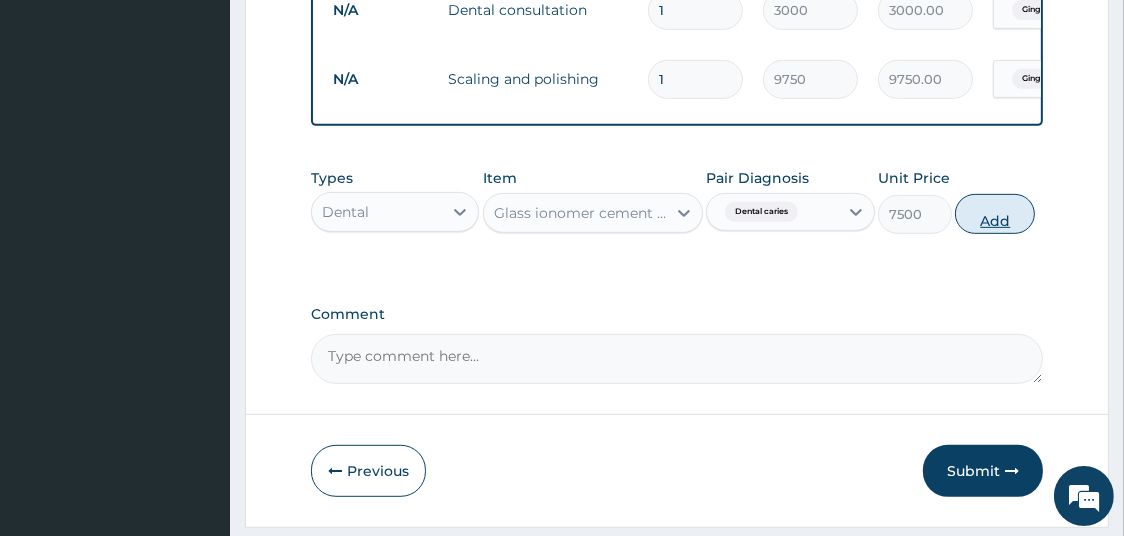 click on "Add" at bounding box center (995, 214) 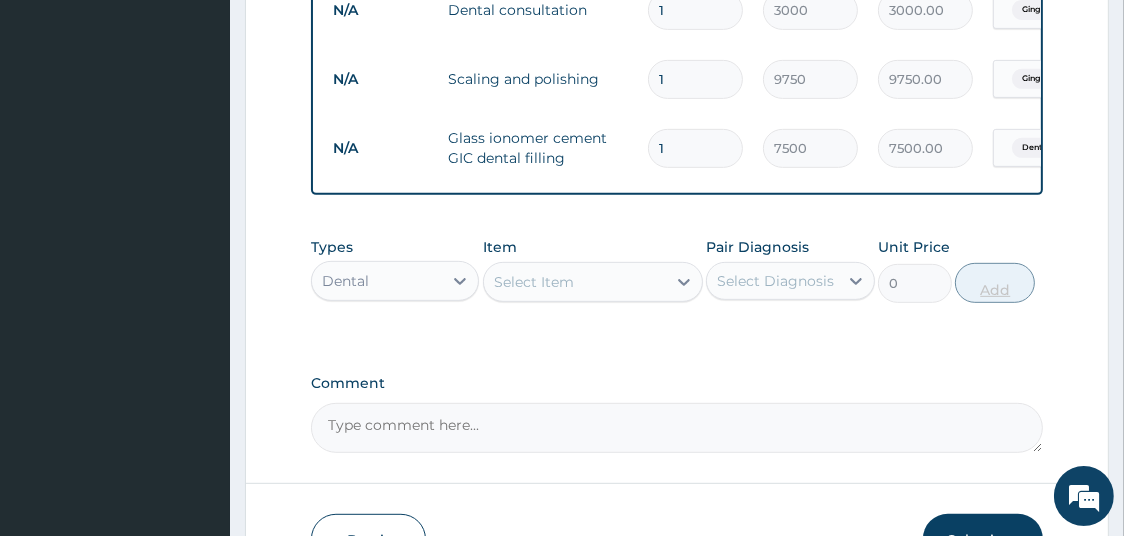 type 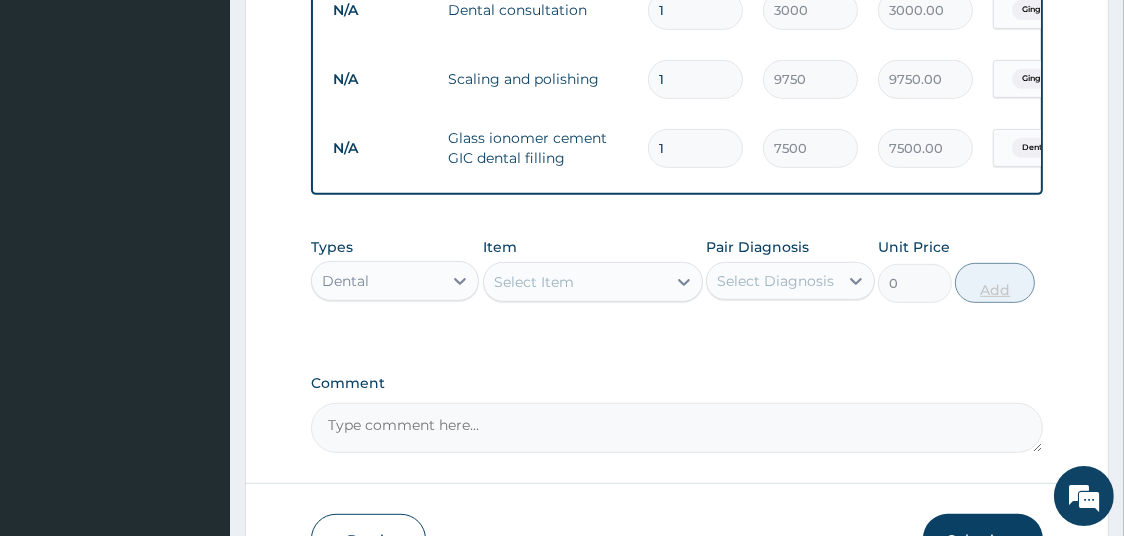 type on "0.00" 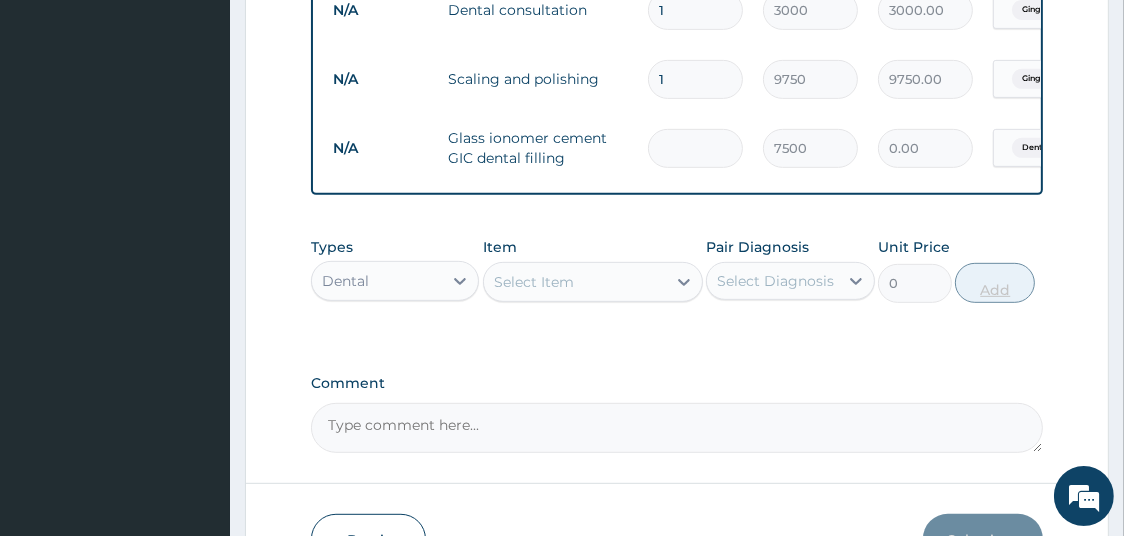 type on "4" 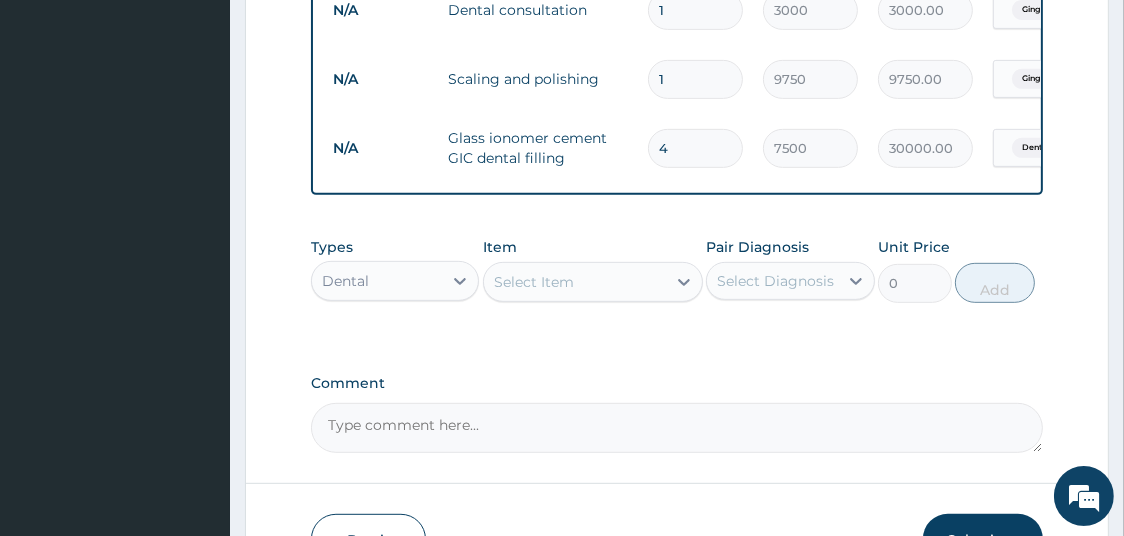 type on "4" 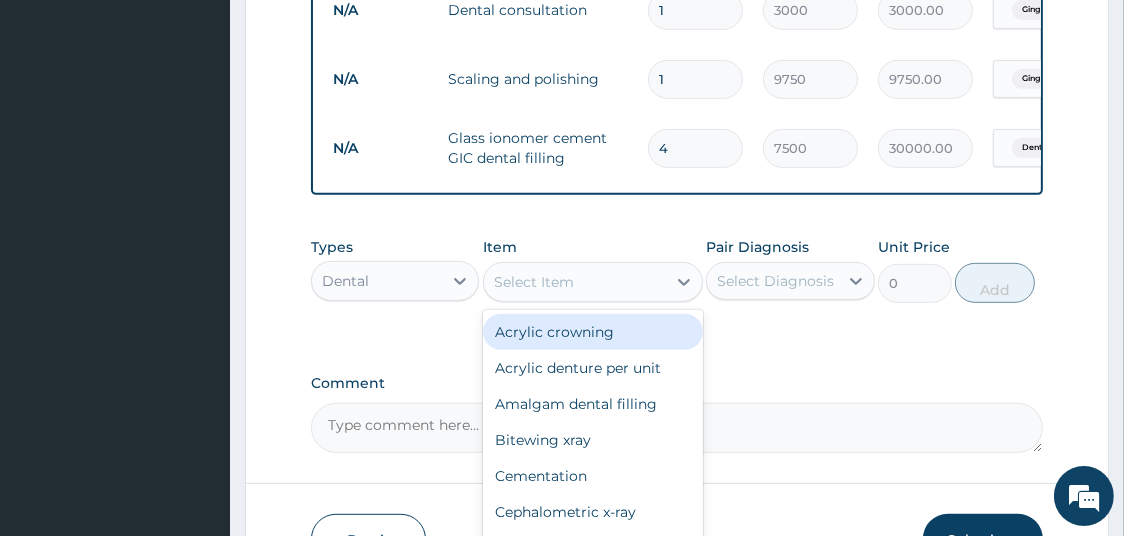 click on "Select Item" at bounding box center (575, 282) 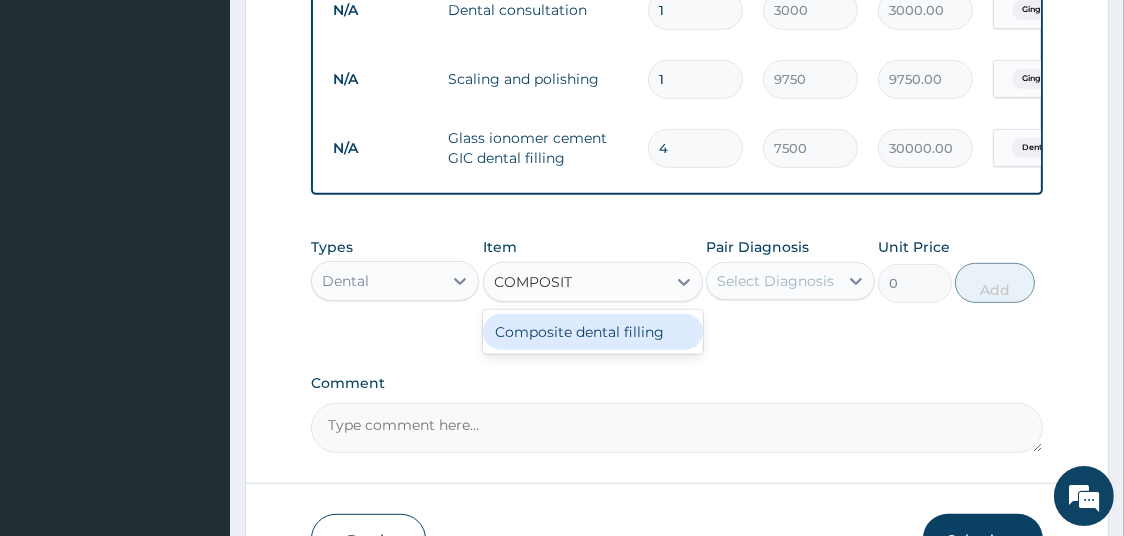 type on "COMPOSITE" 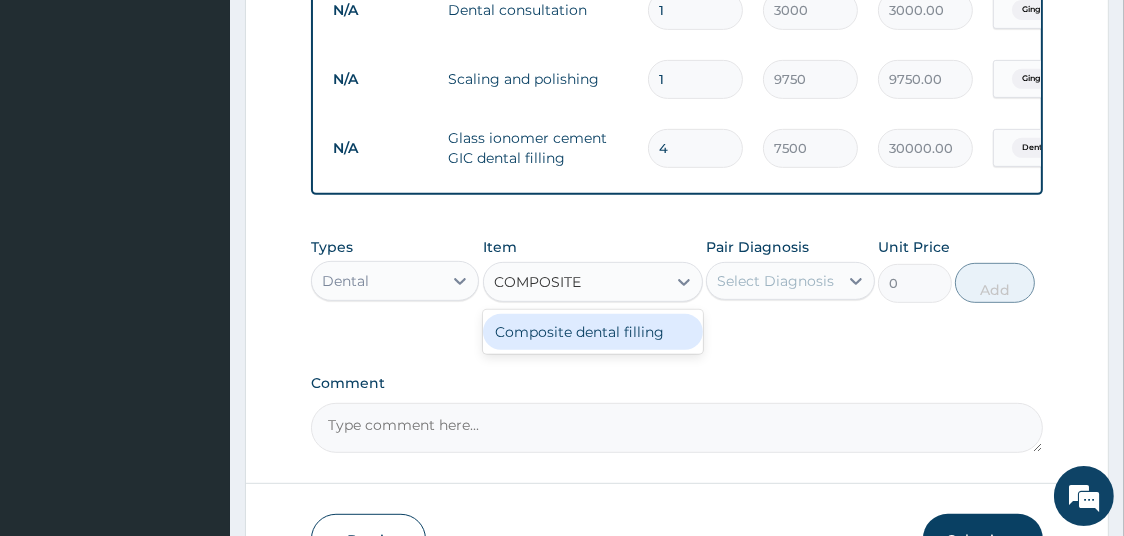 click on "Composite dental filling" at bounding box center [593, 332] 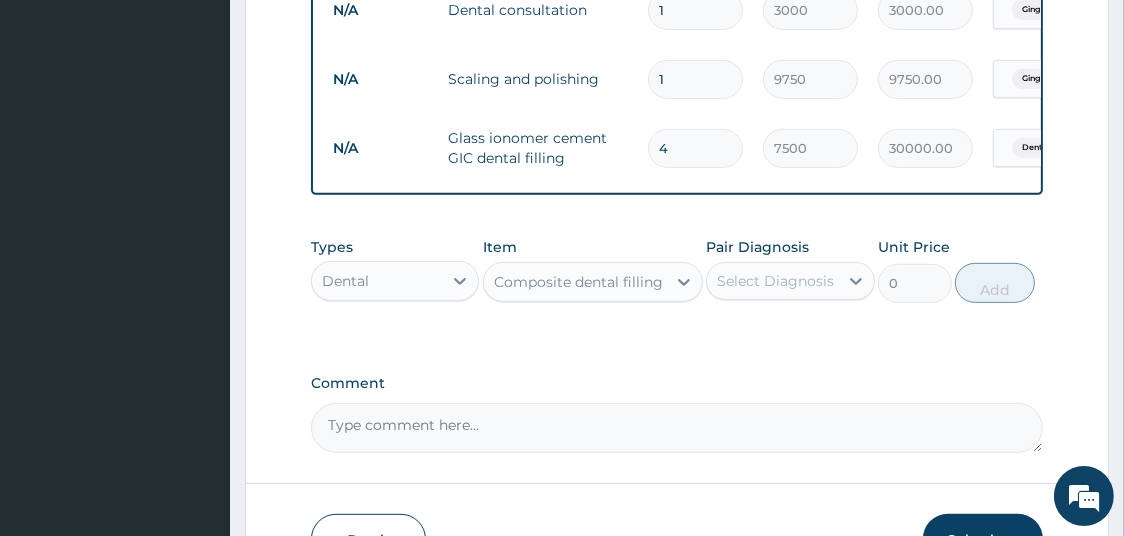type 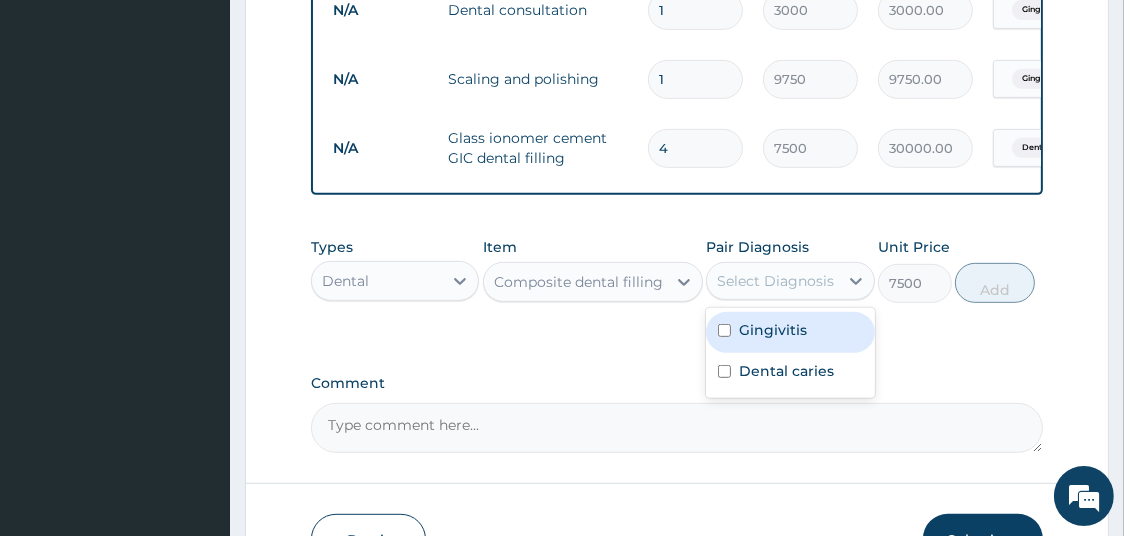 click on "Select Diagnosis" at bounding box center (775, 281) 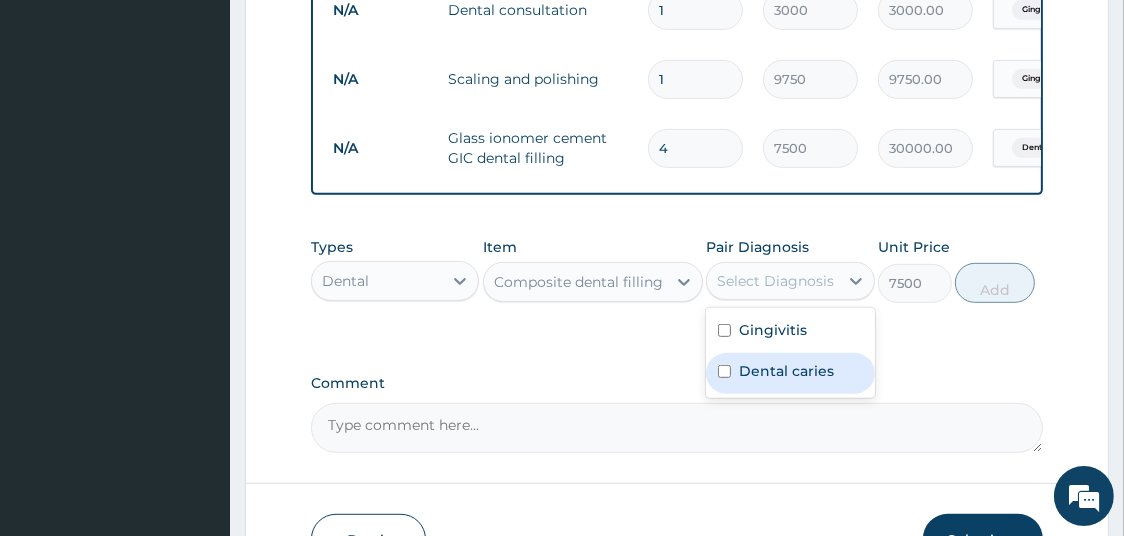 click on "Dental caries" at bounding box center [786, 371] 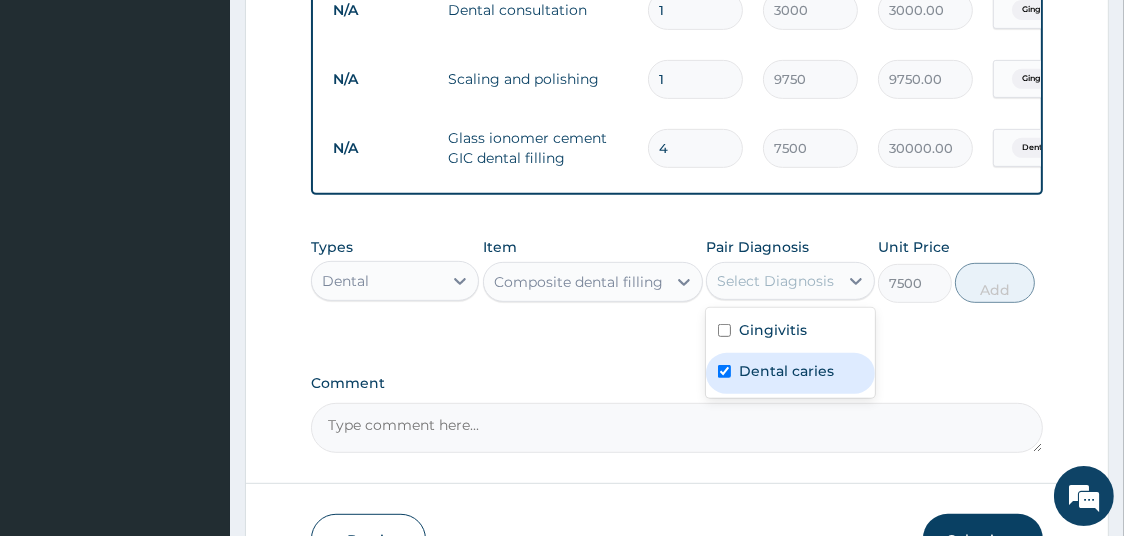 checkbox on "true" 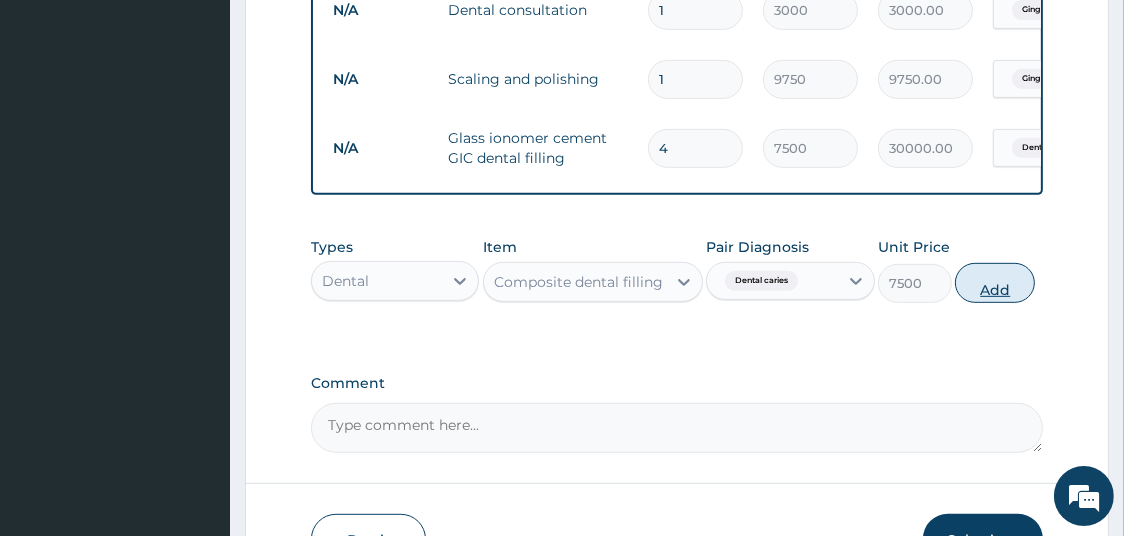 click on "Add" at bounding box center [995, 283] 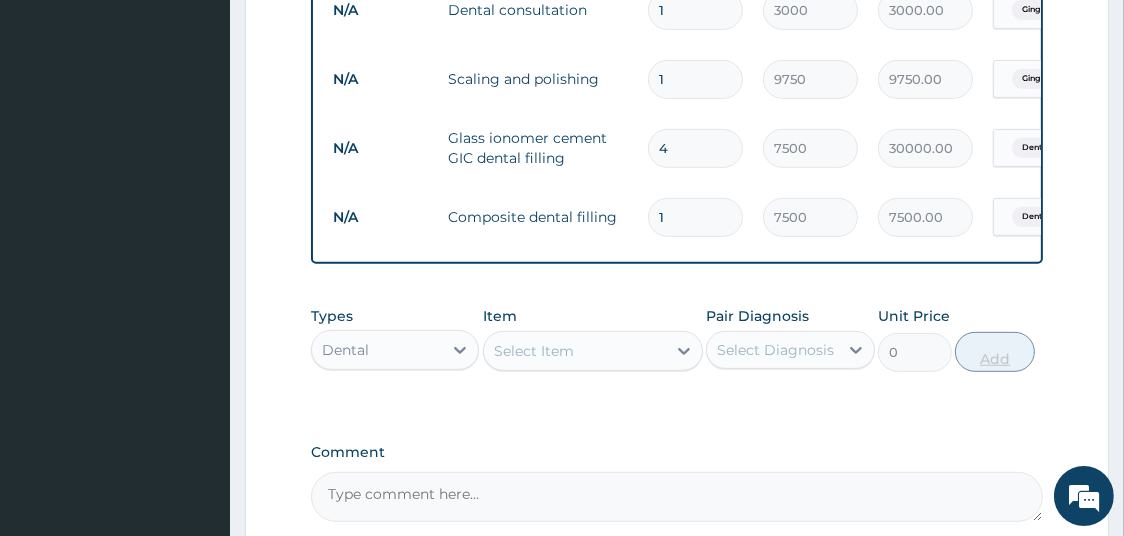 type 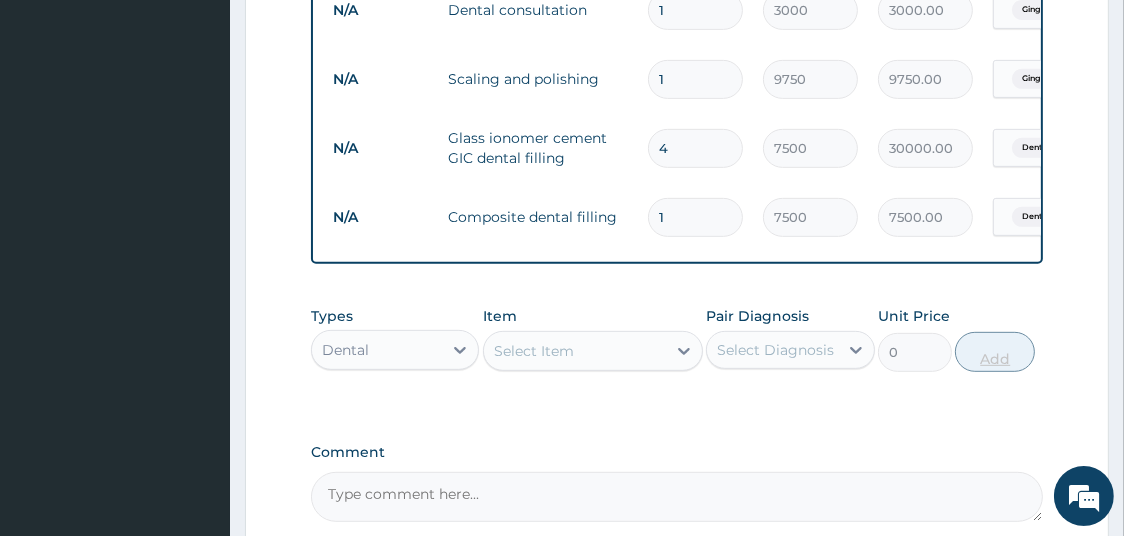 type on "0.00" 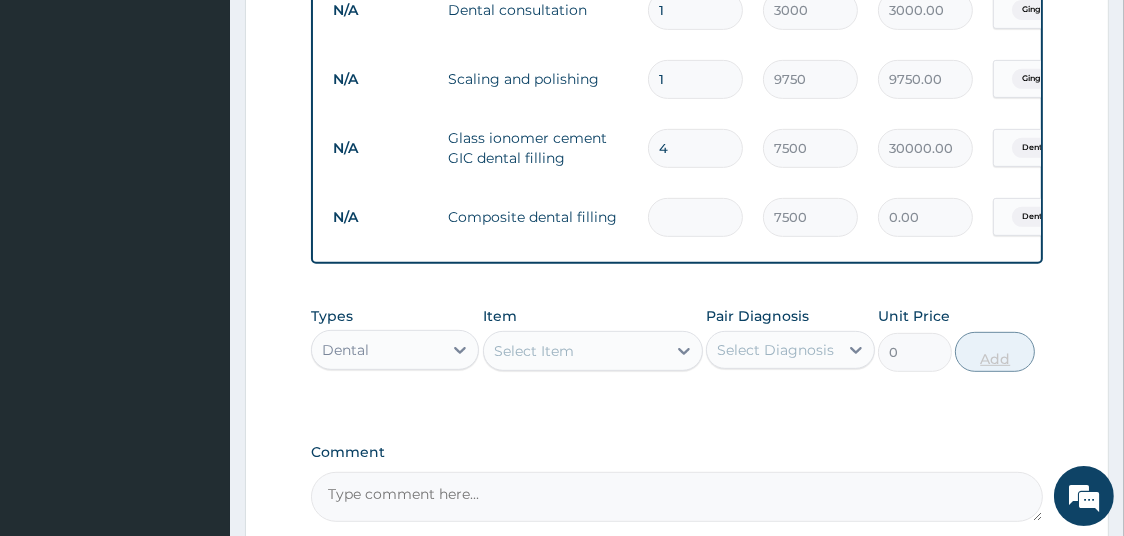 type on "4" 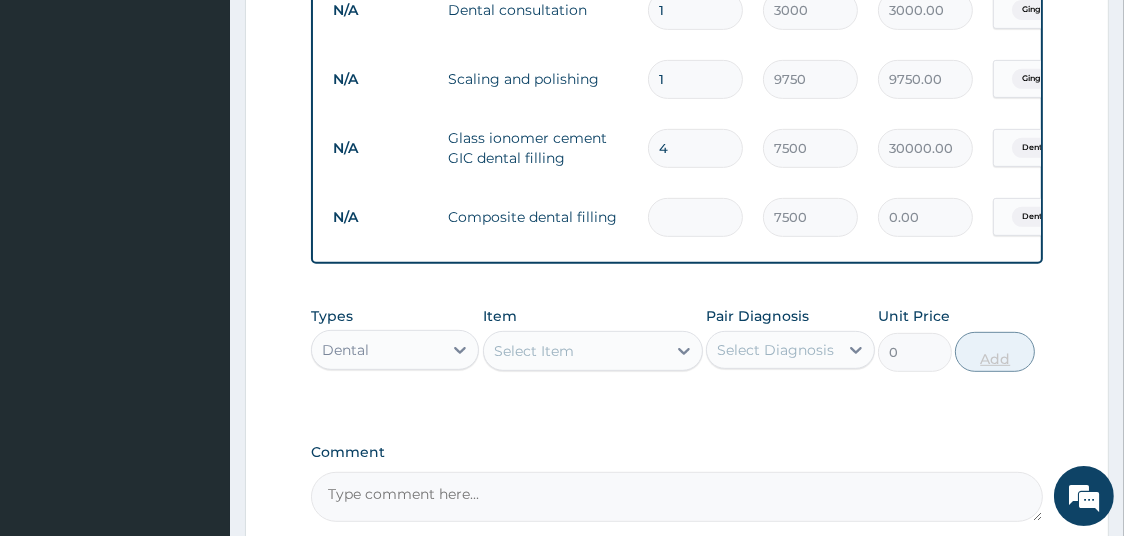 type on "30000.00" 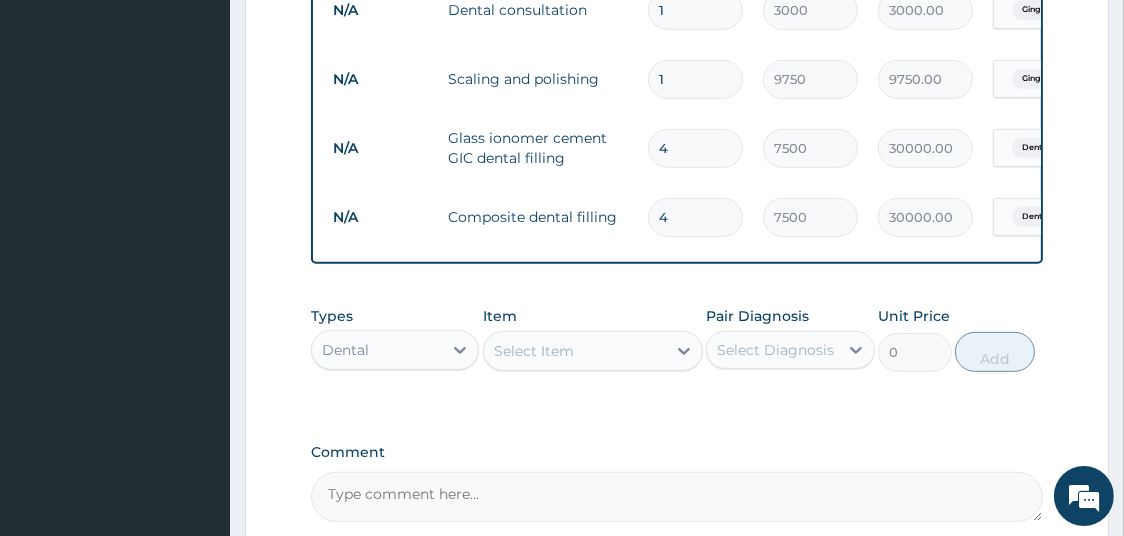 scroll, scrollTop: 1030, scrollLeft: 0, axis: vertical 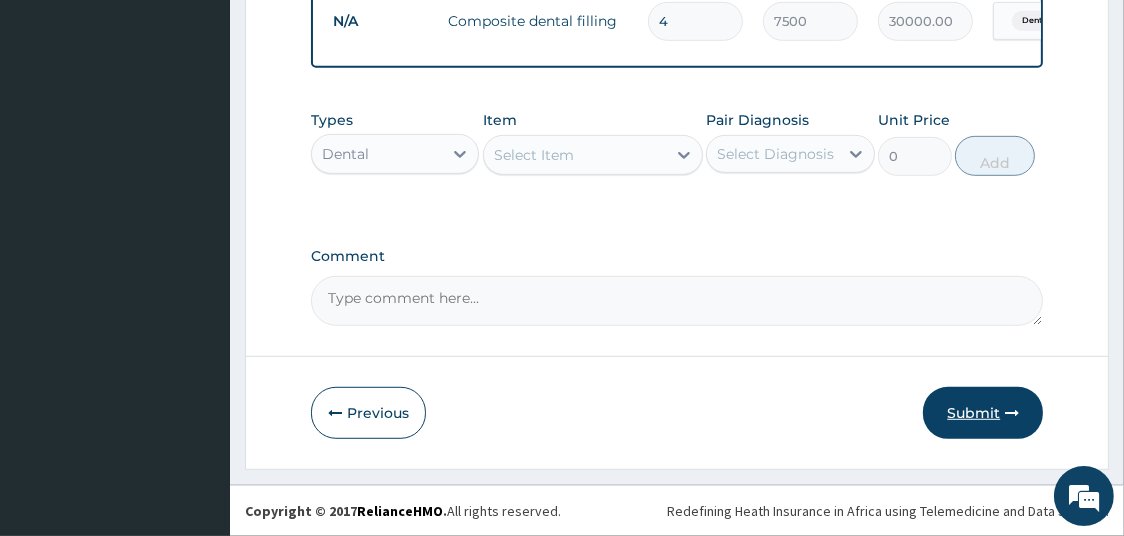 type on "4" 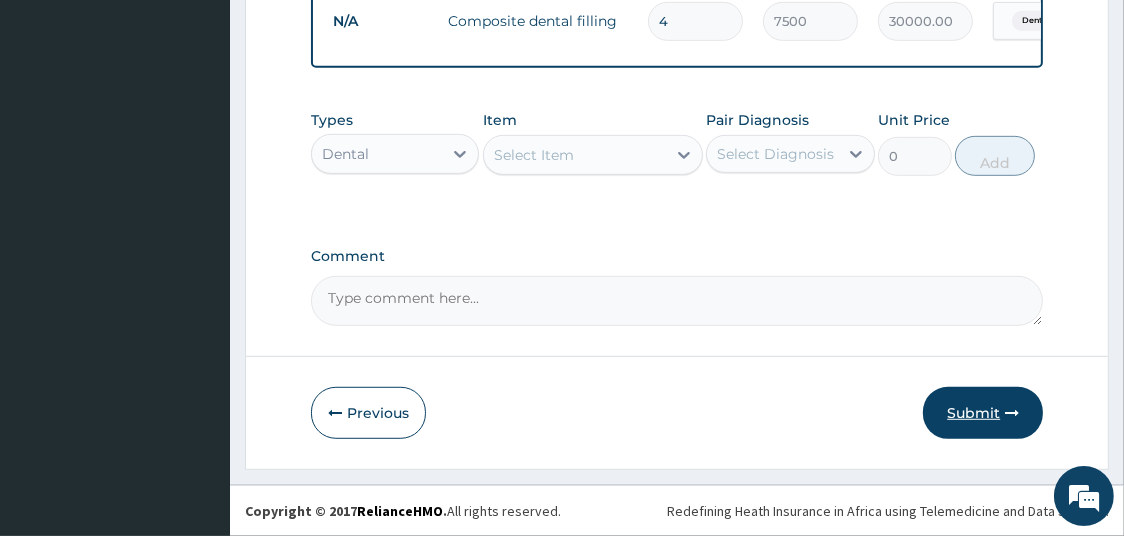click on "Submit" at bounding box center (983, 413) 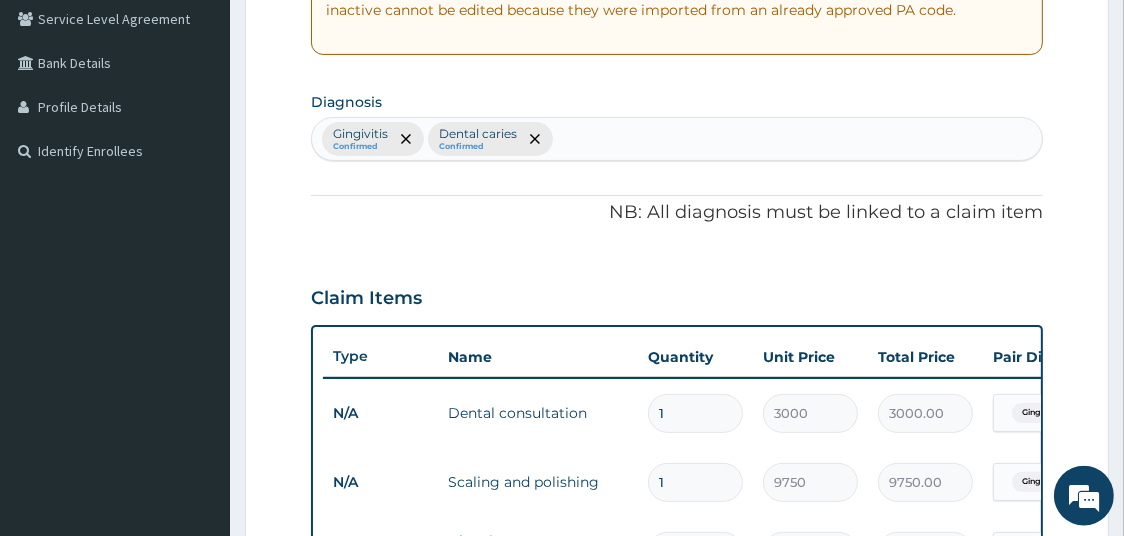 scroll, scrollTop: 429, scrollLeft: 0, axis: vertical 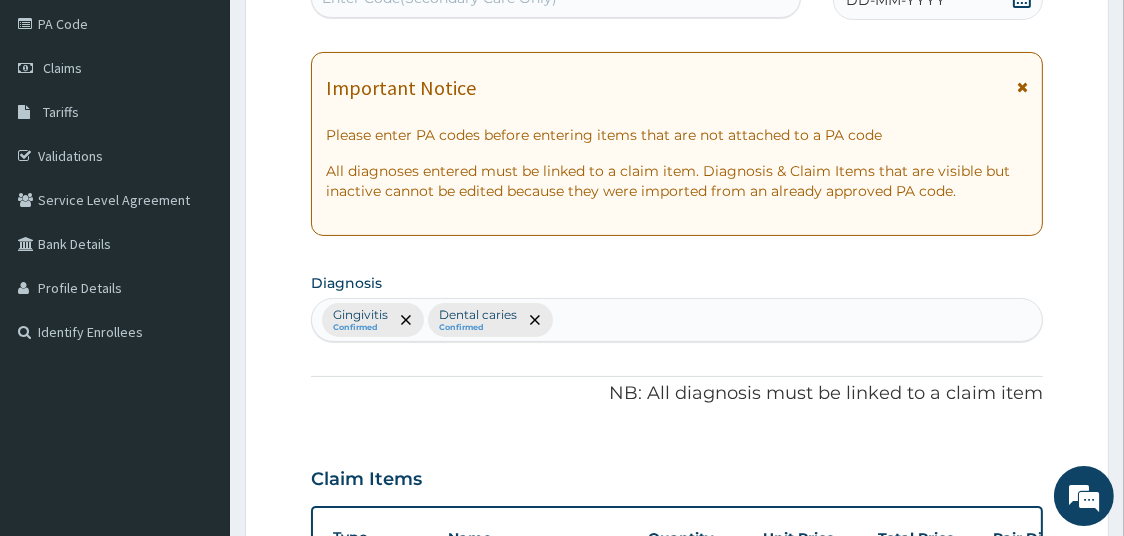 click at bounding box center (1022, 87) 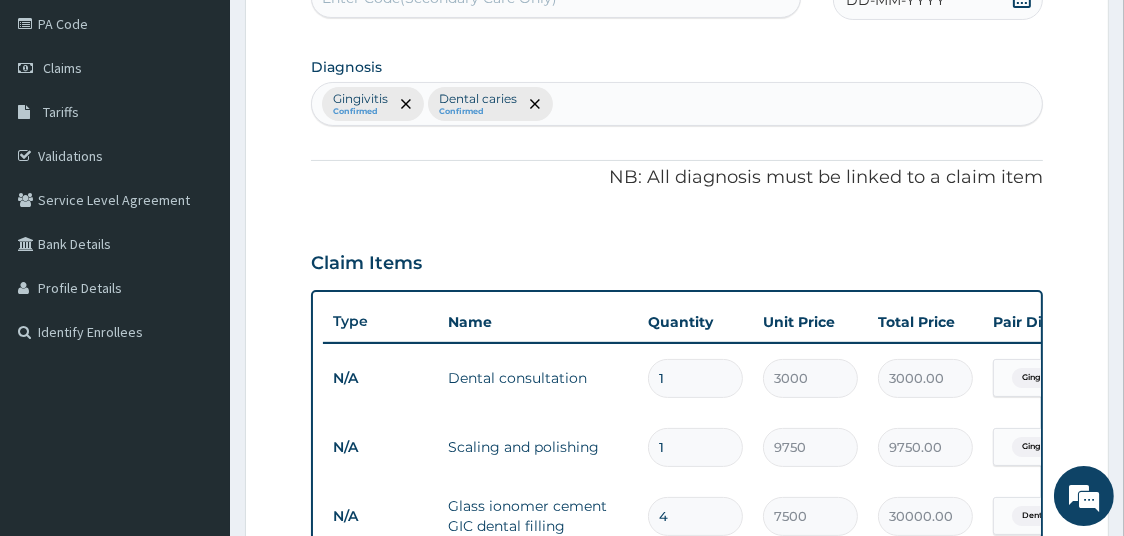 scroll, scrollTop: 814, scrollLeft: 0, axis: vertical 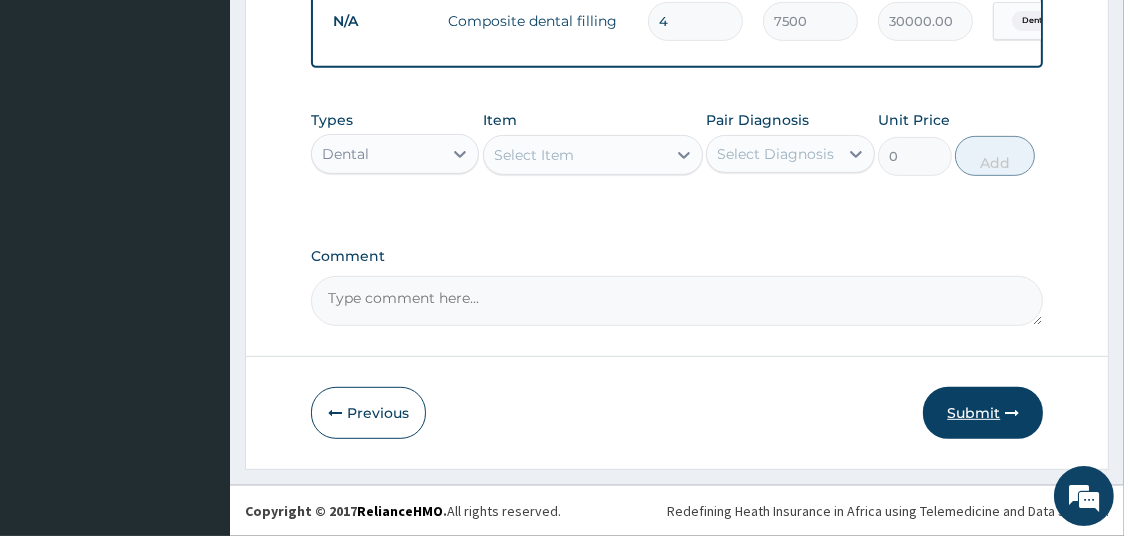 click on "Submit" at bounding box center (983, 413) 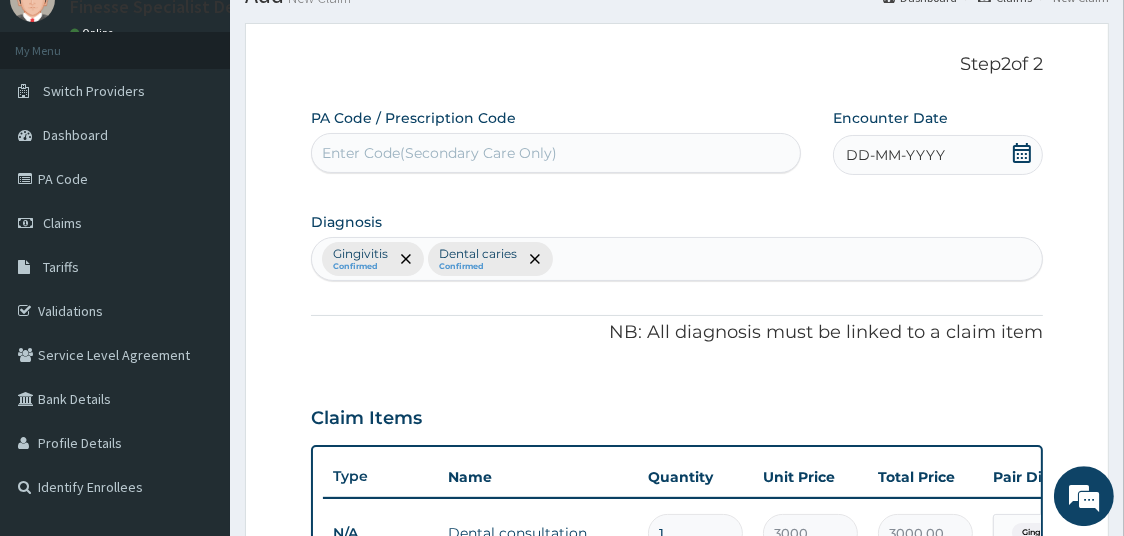 scroll, scrollTop: 85, scrollLeft: 0, axis: vertical 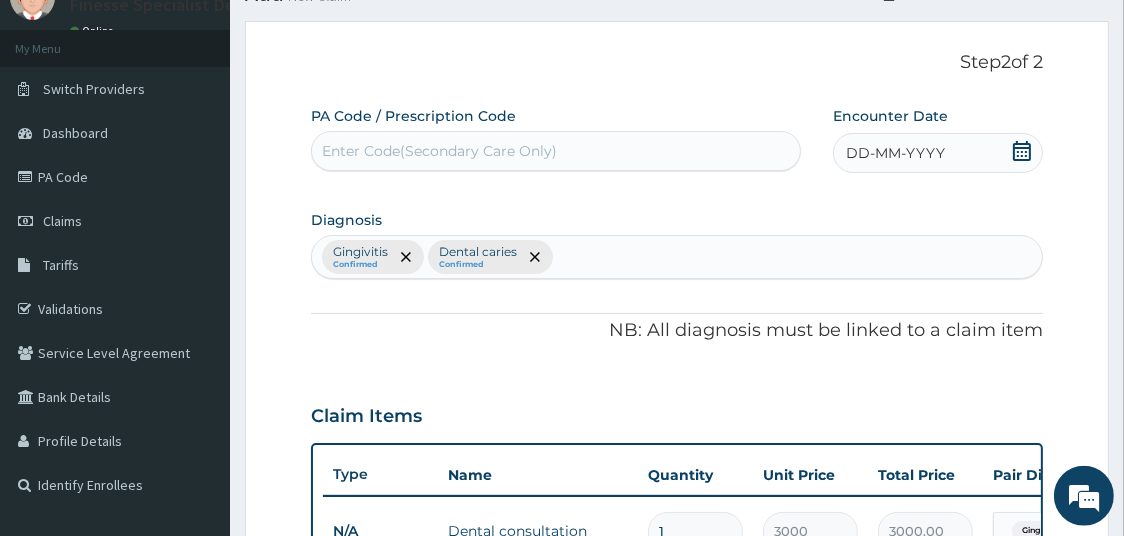 click 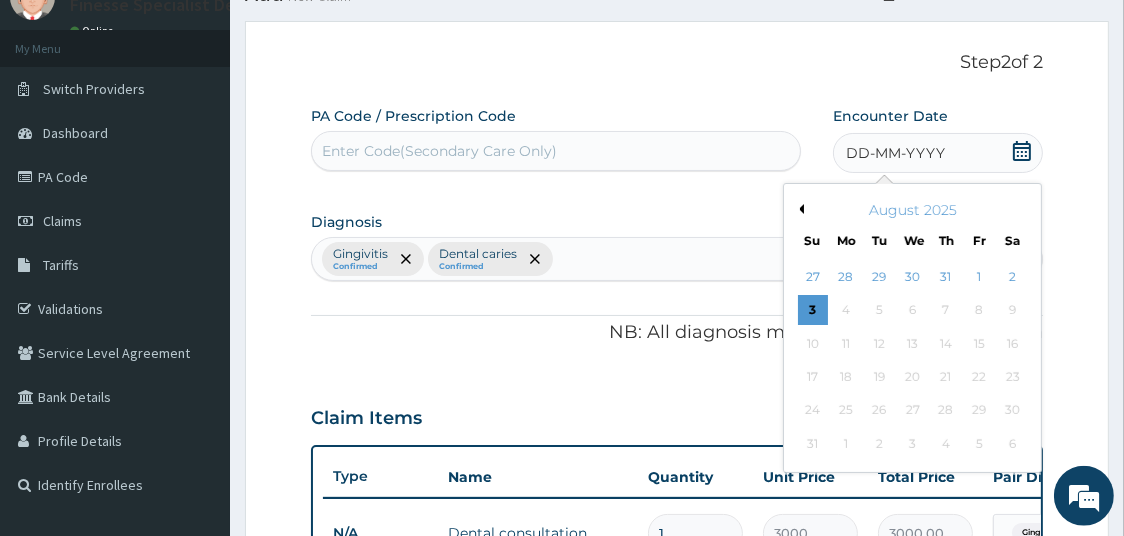click on "Previous Month" at bounding box center (799, 209) 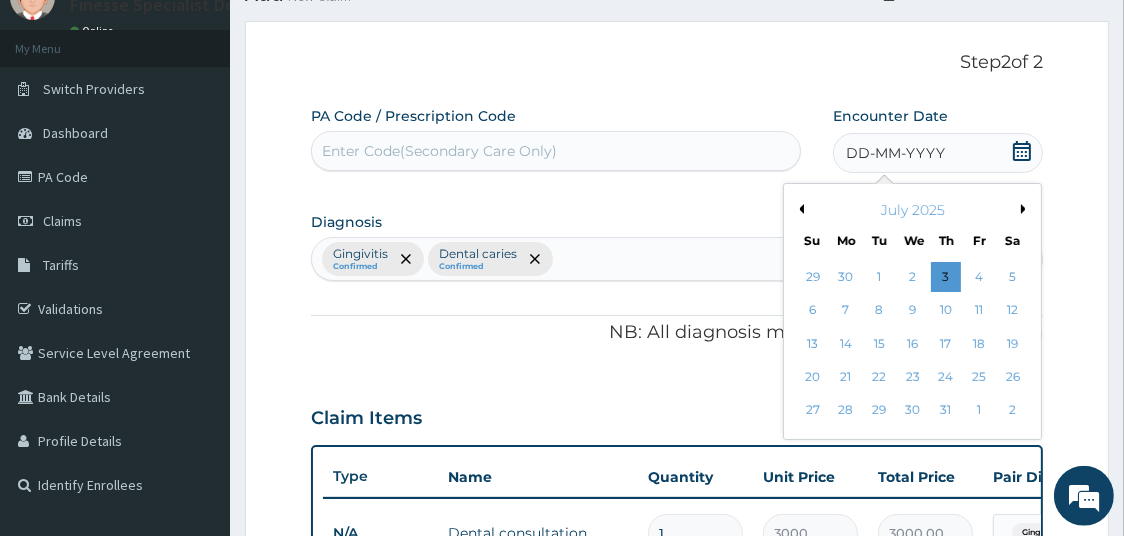 click on "Previous Month" at bounding box center (799, 209) 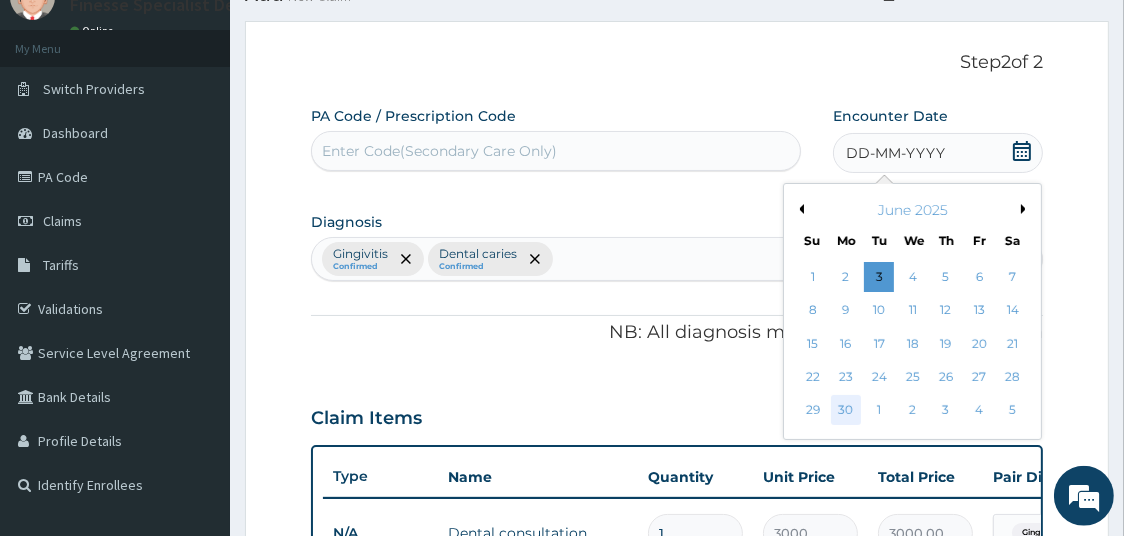 click on "30" at bounding box center [846, 411] 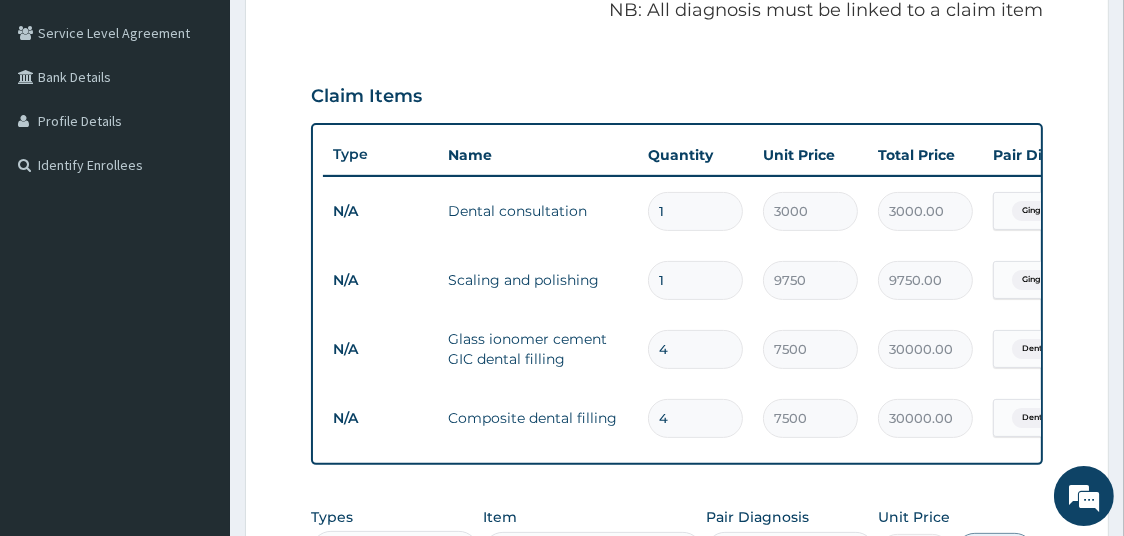 scroll, scrollTop: 814, scrollLeft: 0, axis: vertical 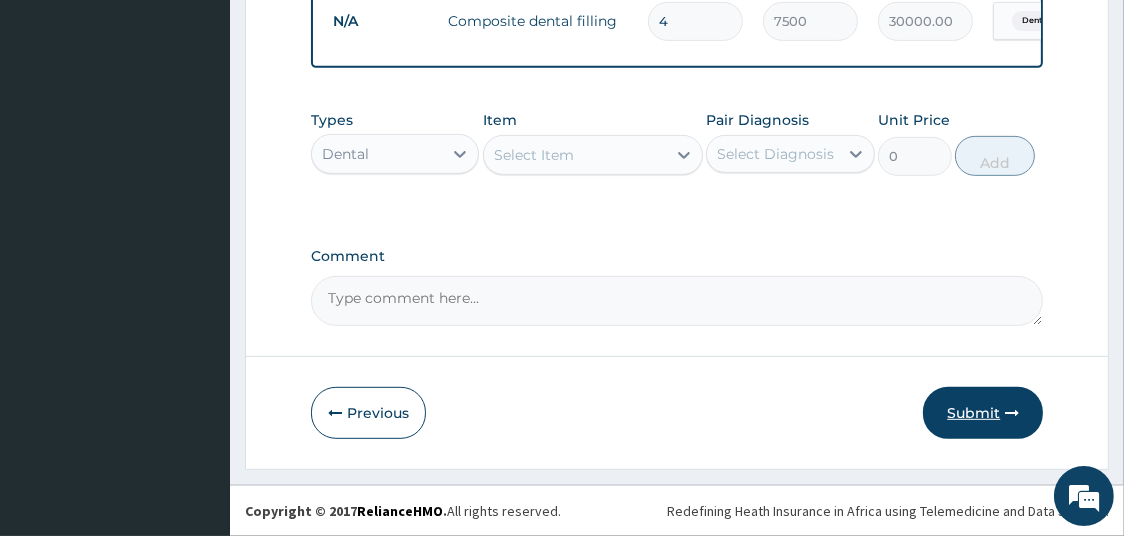 click on "Submit" at bounding box center (983, 413) 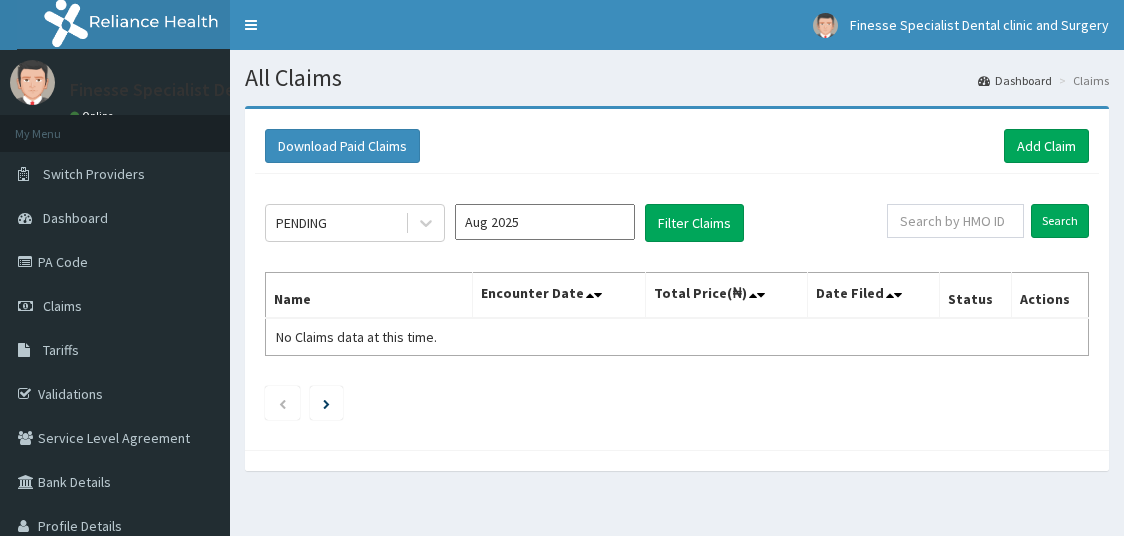 scroll, scrollTop: 0, scrollLeft: 0, axis: both 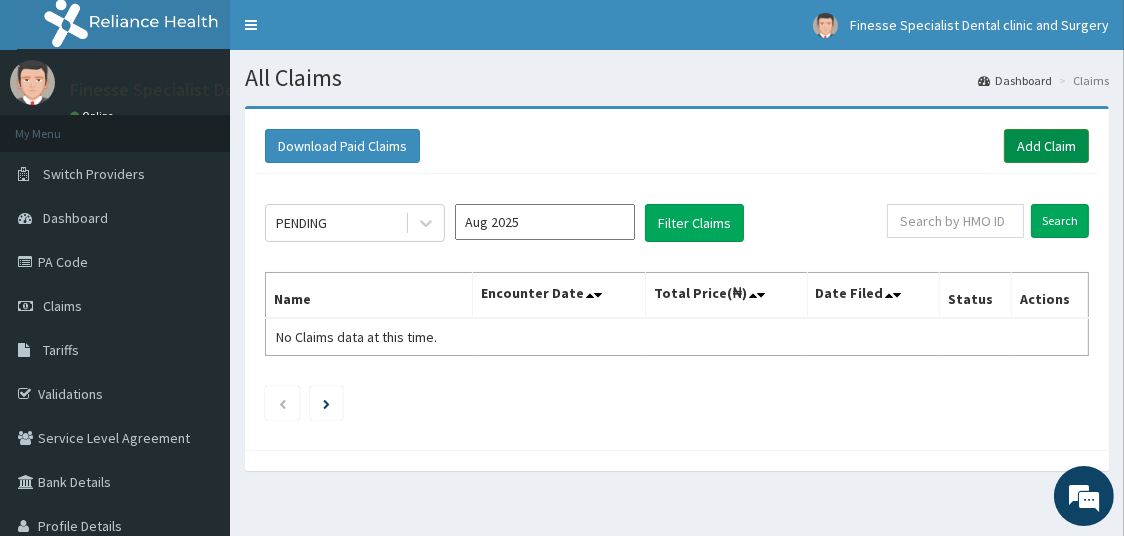 click on "Add Claim" at bounding box center (1046, 146) 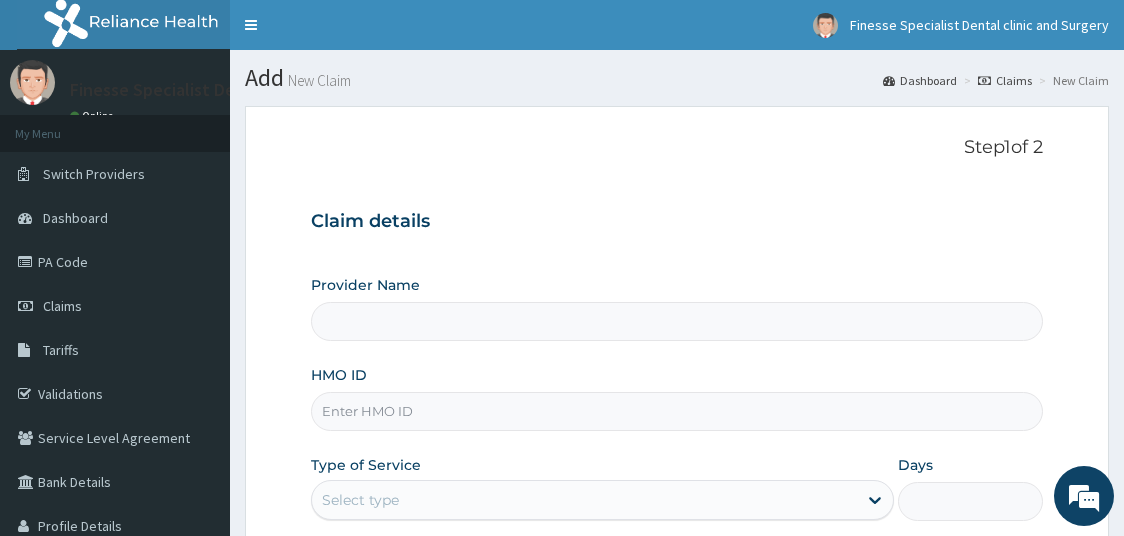 scroll, scrollTop: 0, scrollLeft: 0, axis: both 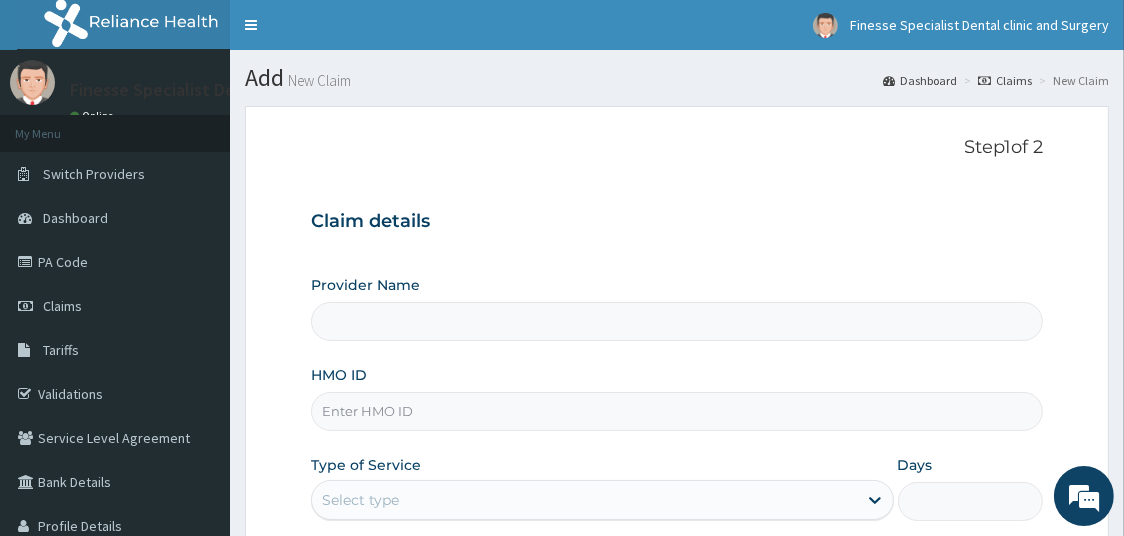 type on "Finesse Specialist Dental Clinics And Surgery" 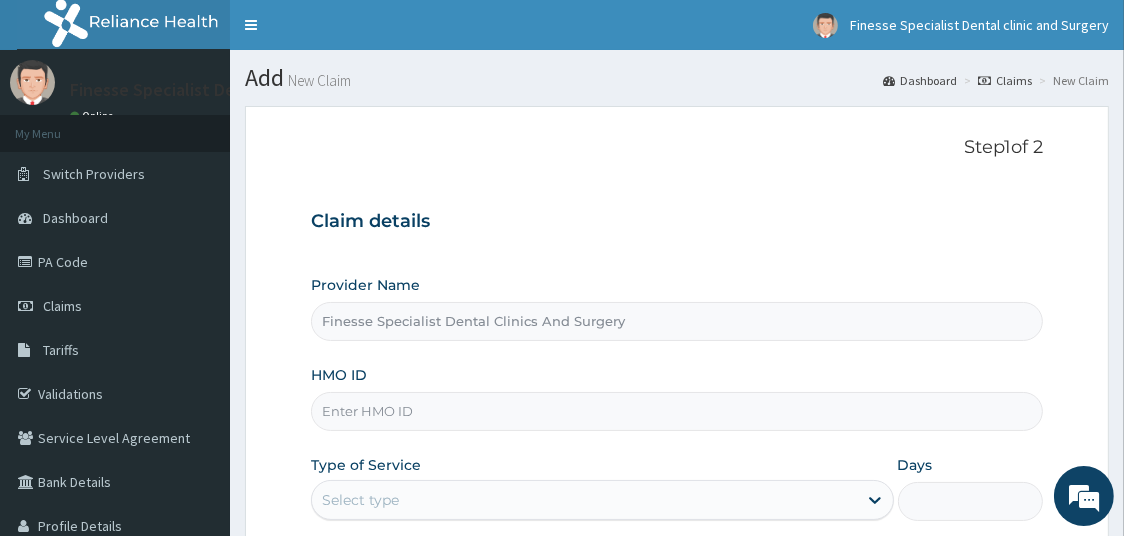 click on "HMO ID" at bounding box center (677, 411) 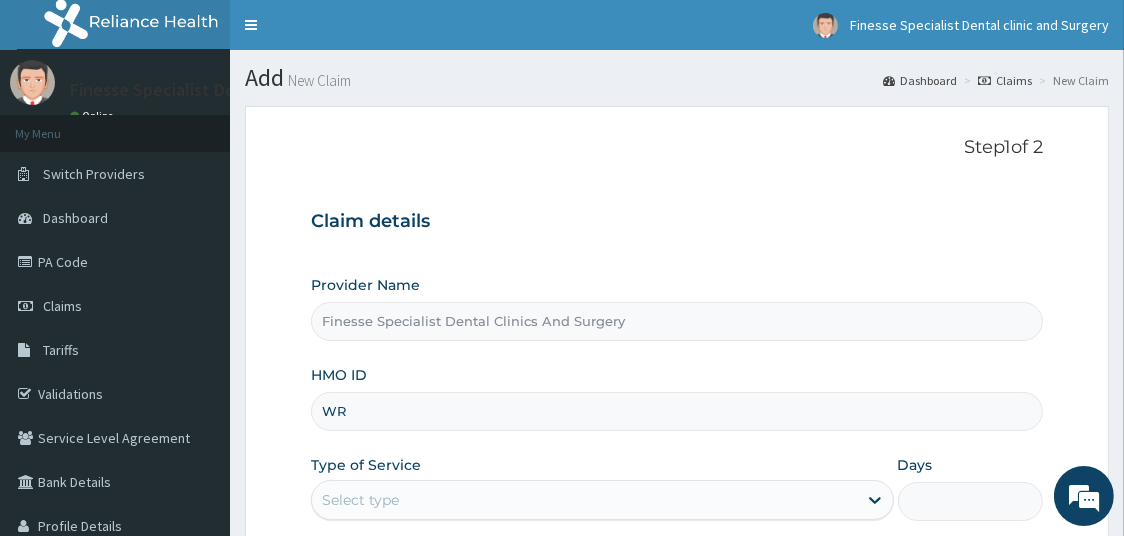 type on "W" 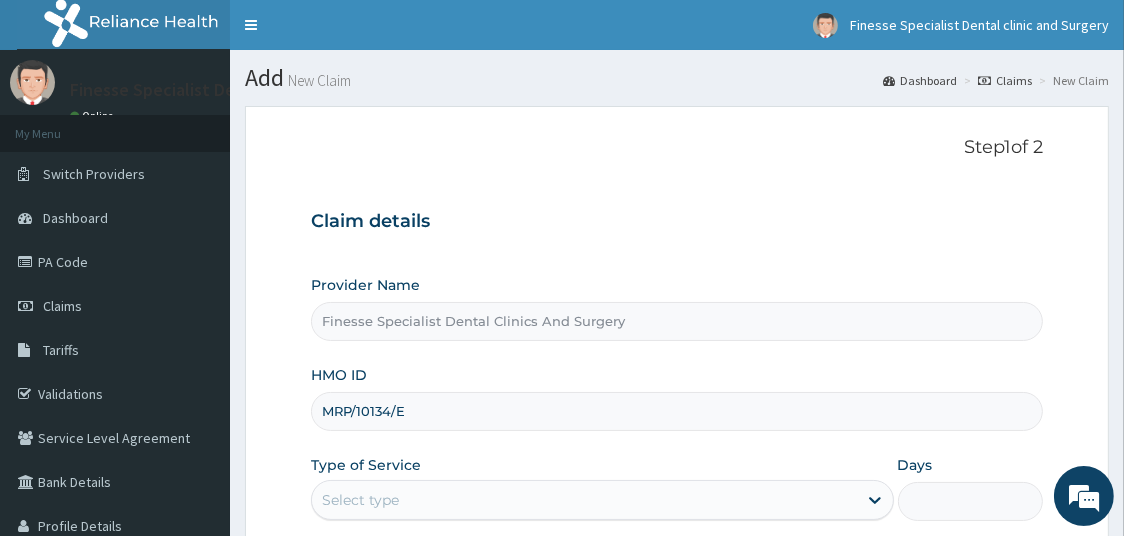 scroll, scrollTop: 0, scrollLeft: 0, axis: both 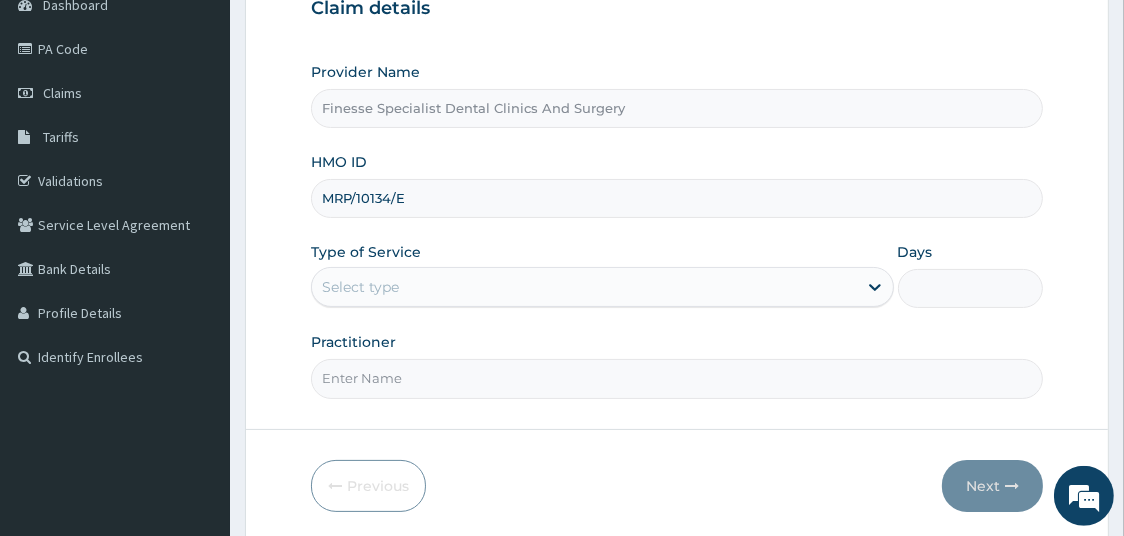 type on "MRP/10134/E" 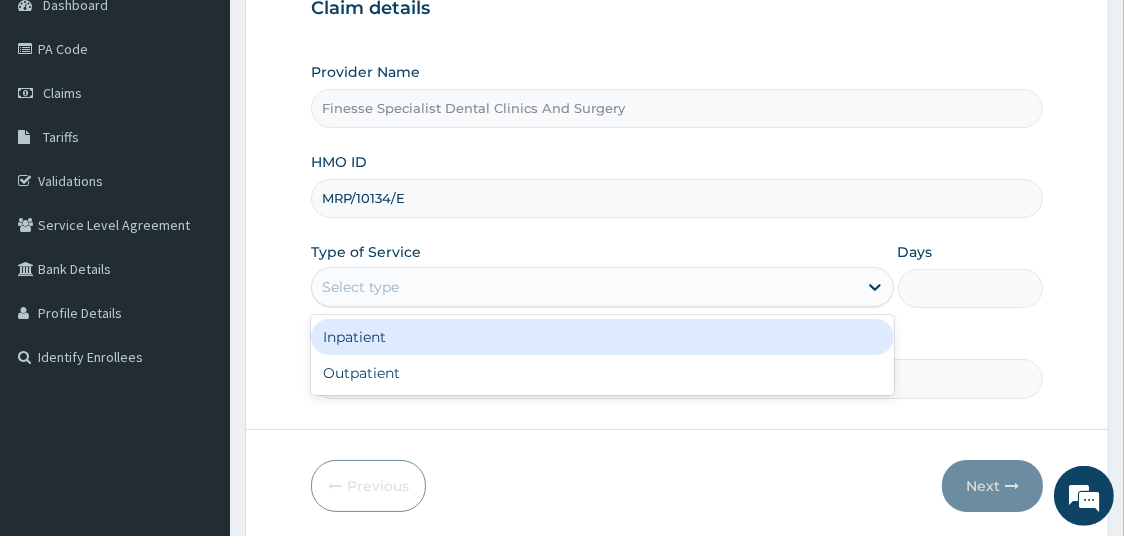 click on "Select type" at bounding box center [584, 287] 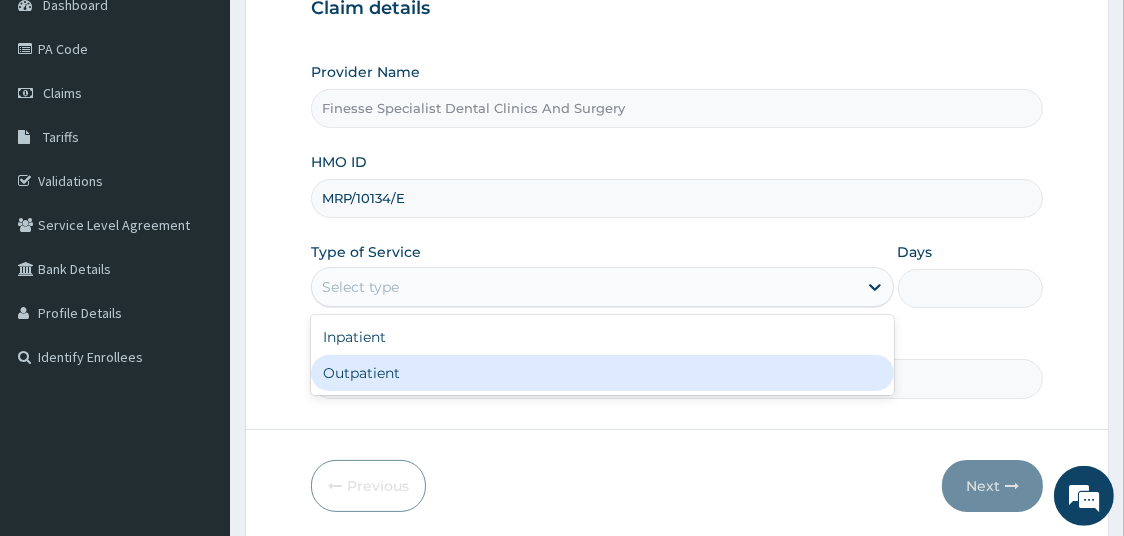 click on "Outpatient" at bounding box center (602, 373) 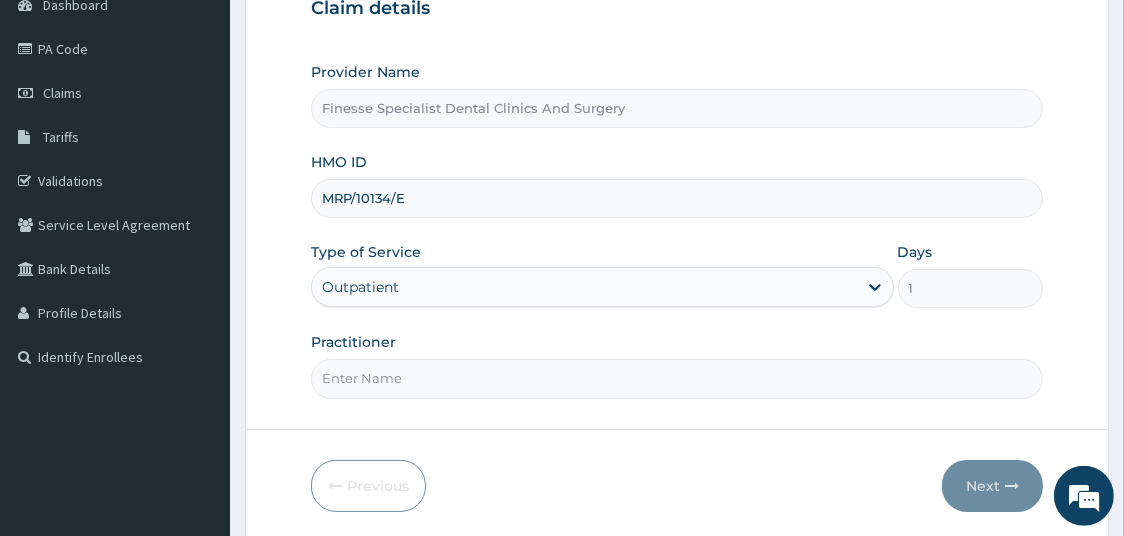 click on "Practitioner" at bounding box center (677, 378) 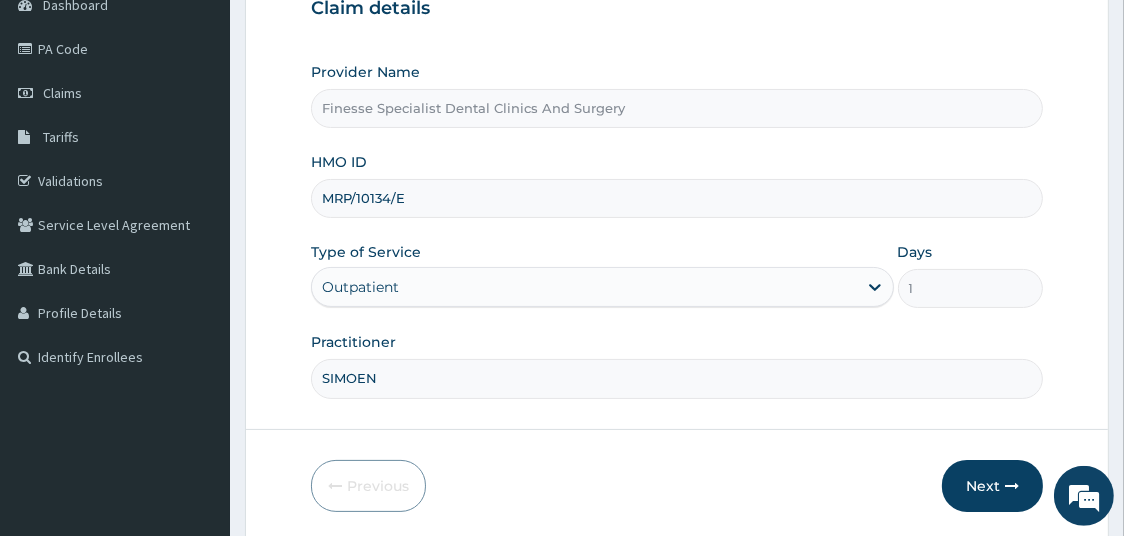 scroll, scrollTop: 284, scrollLeft: 0, axis: vertical 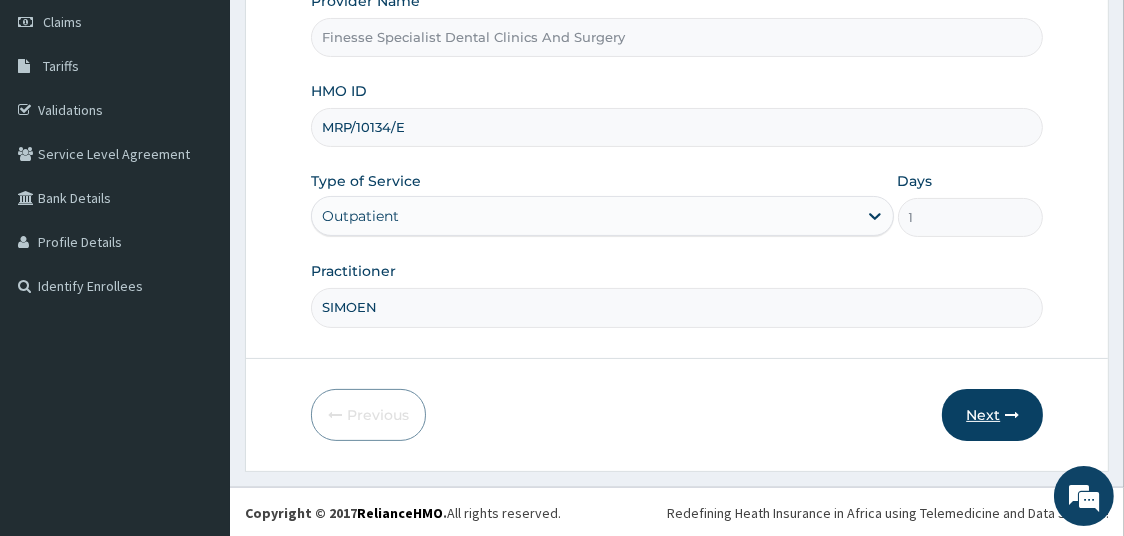 type on "SIMOEN" 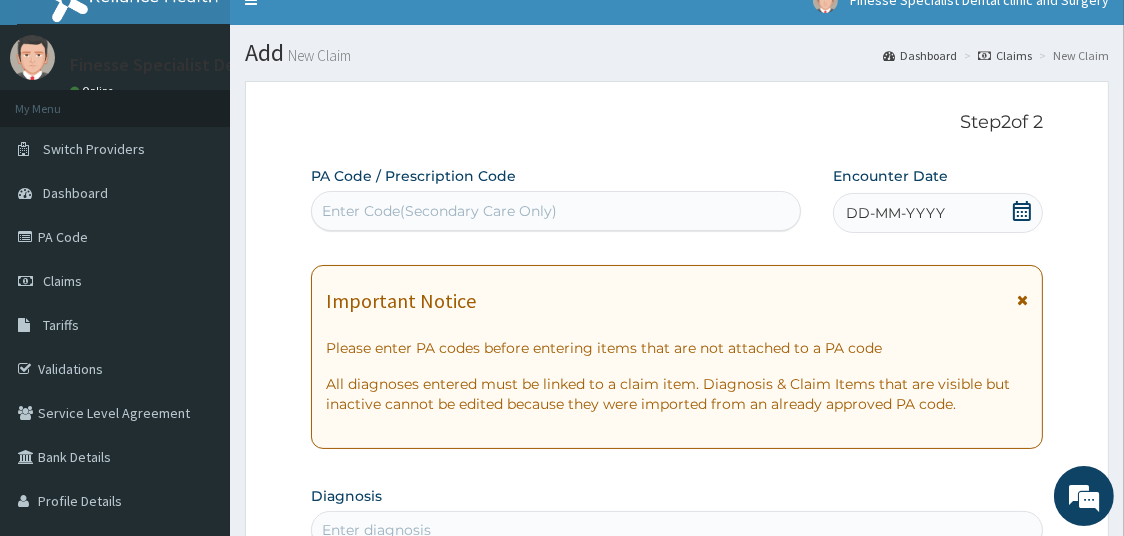 scroll, scrollTop: 0, scrollLeft: 0, axis: both 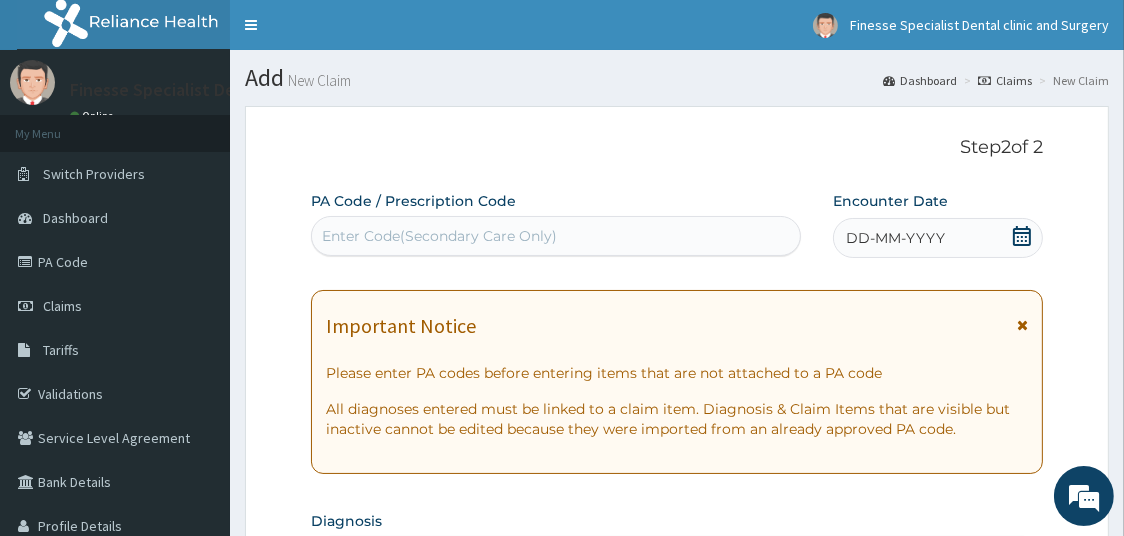 click 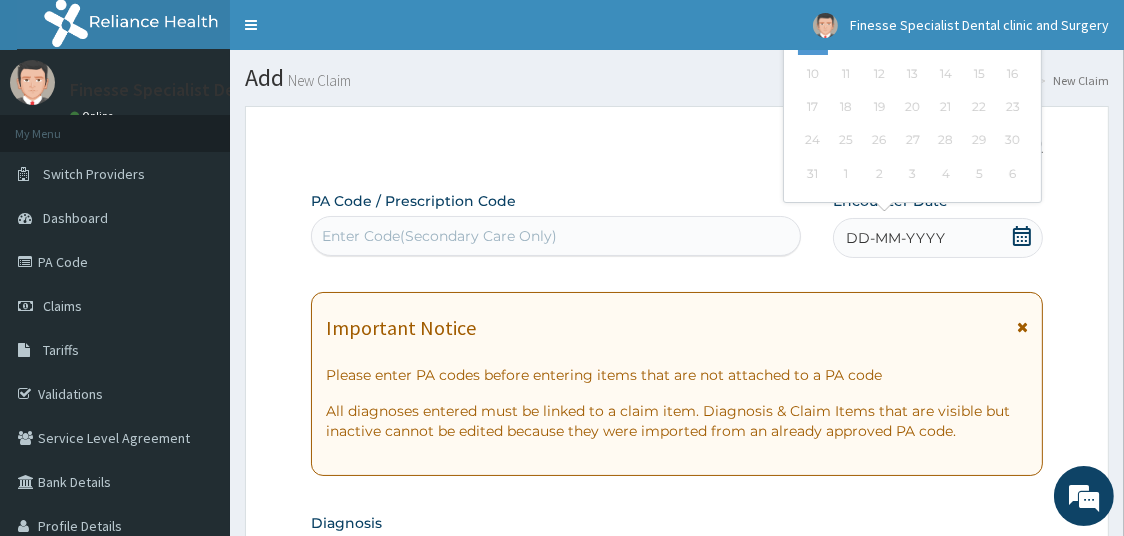 click 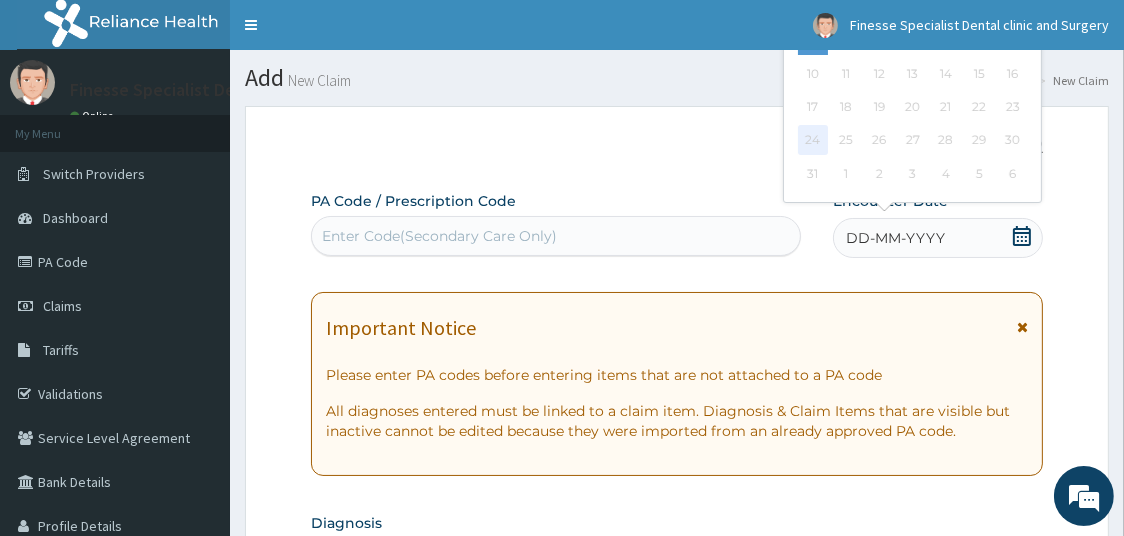 click on "24" at bounding box center [813, 141] 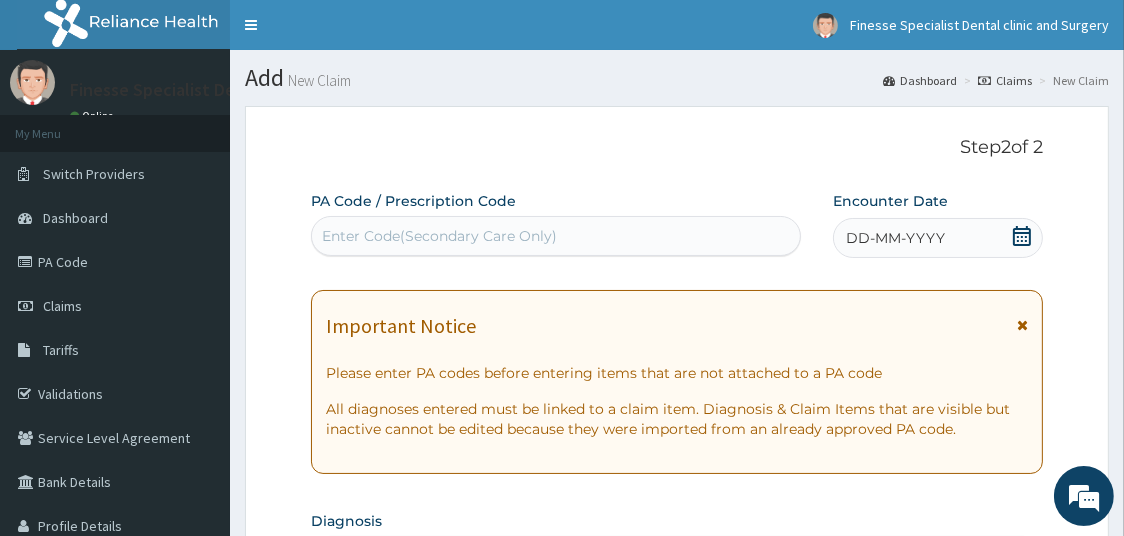 click at bounding box center [1022, 325] 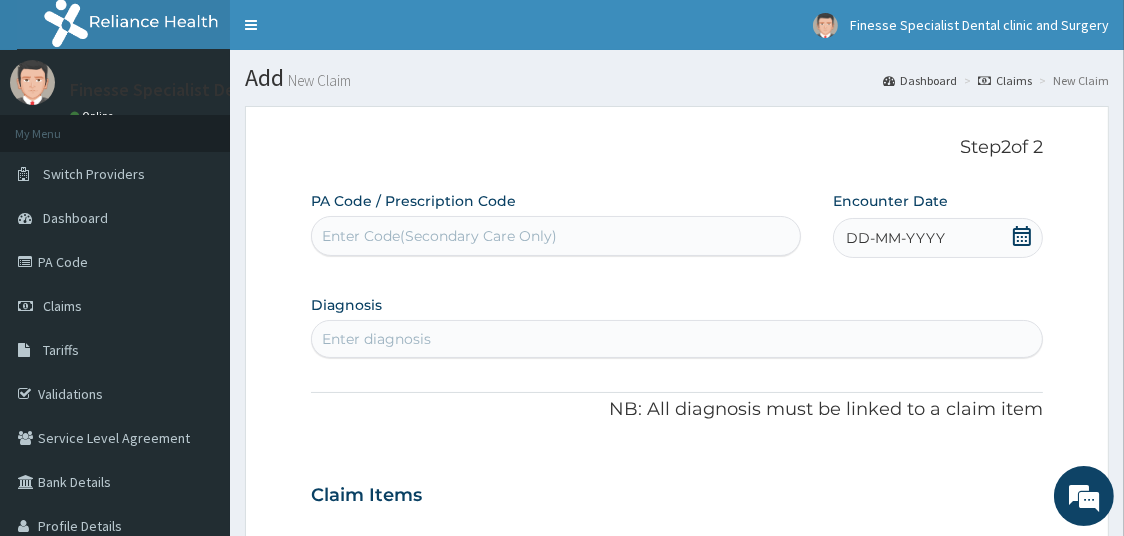 click 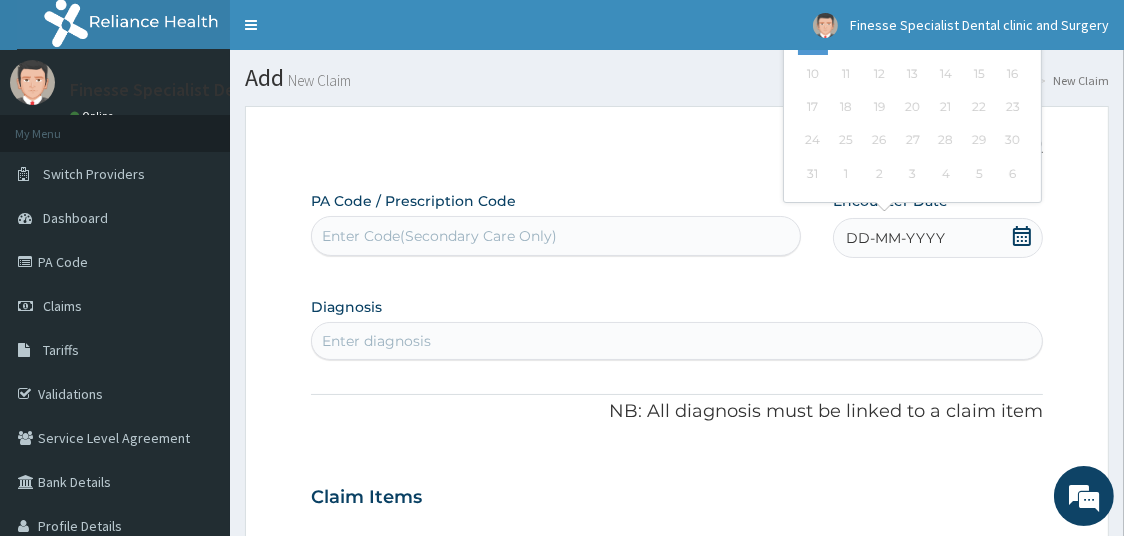 click 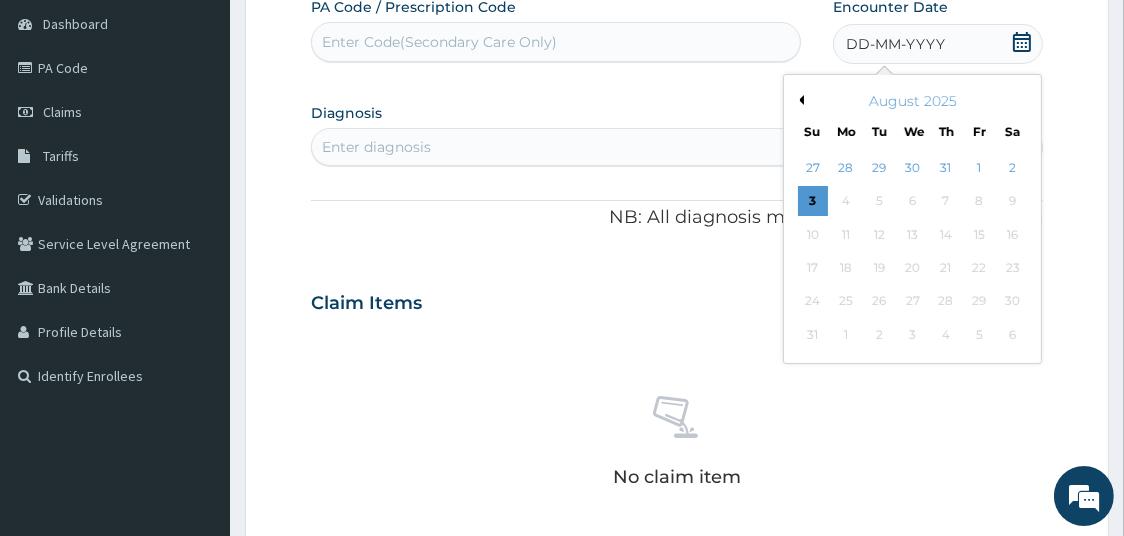 scroll, scrollTop: 195, scrollLeft: 0, axis: vertical 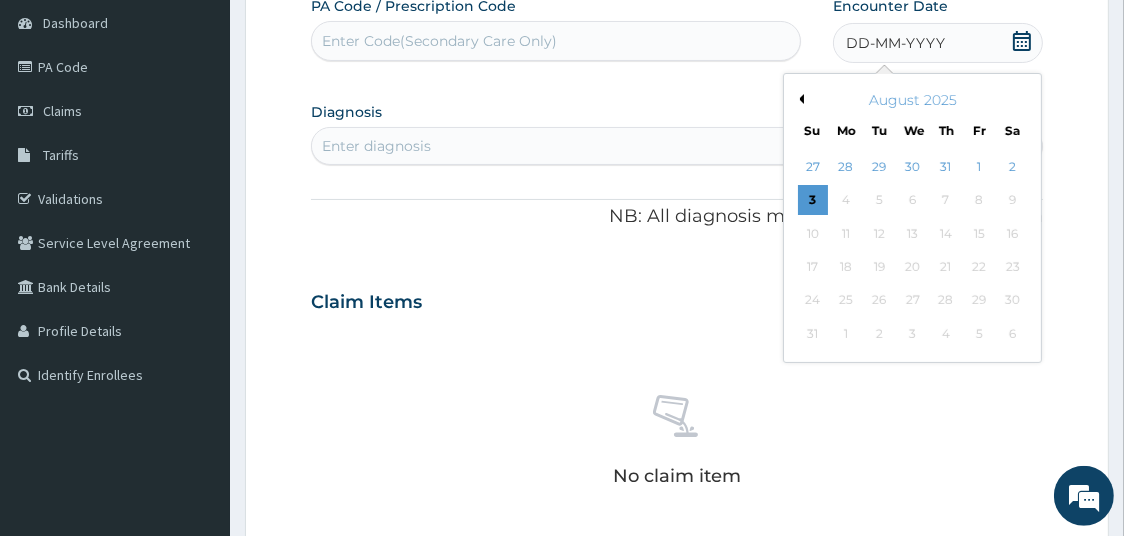click on "August 2025" at bounding box center [912, 100] 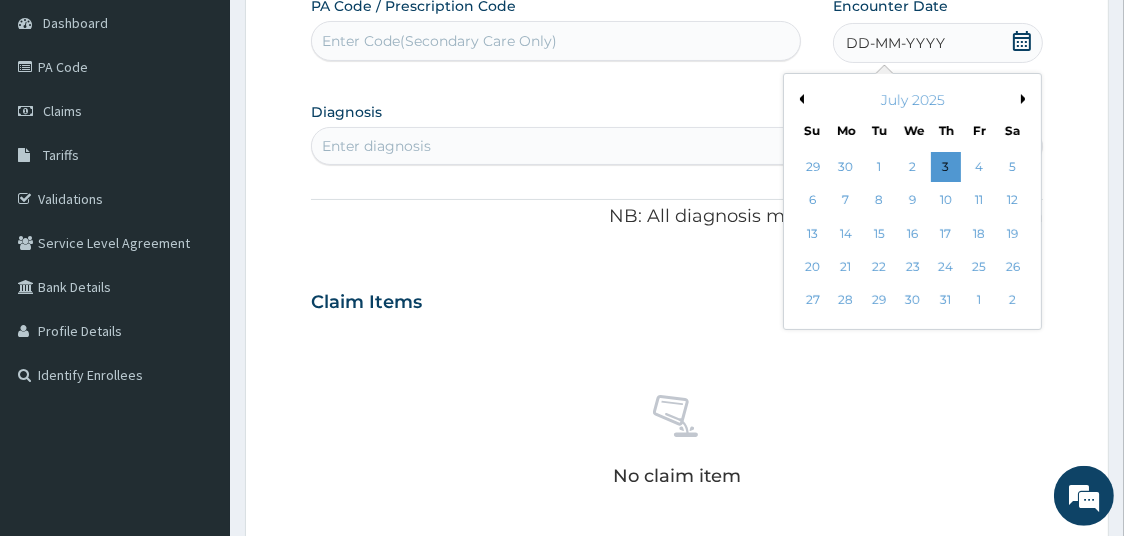 click on "Previous Month" at bounding box center [799, 99] 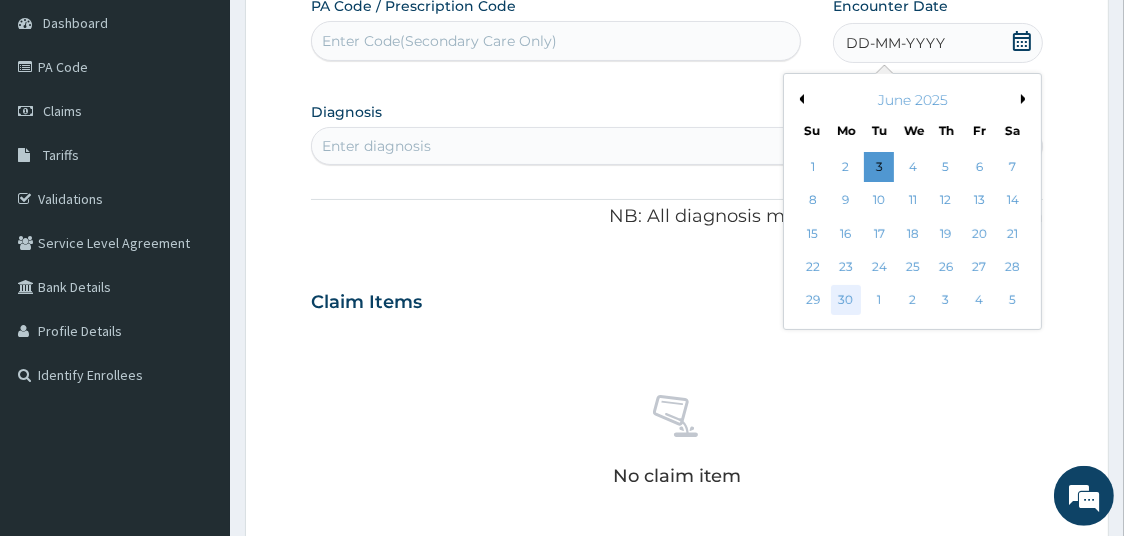 click on "30" at bounding box center [846, 301] 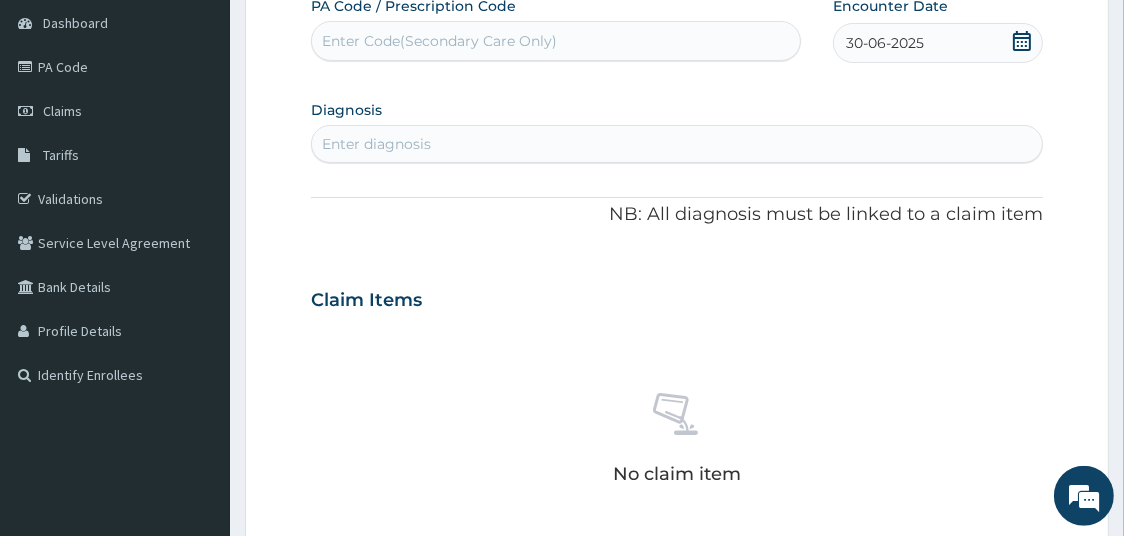 click on "Enter diagnosis" at bounding box center (677, 144) 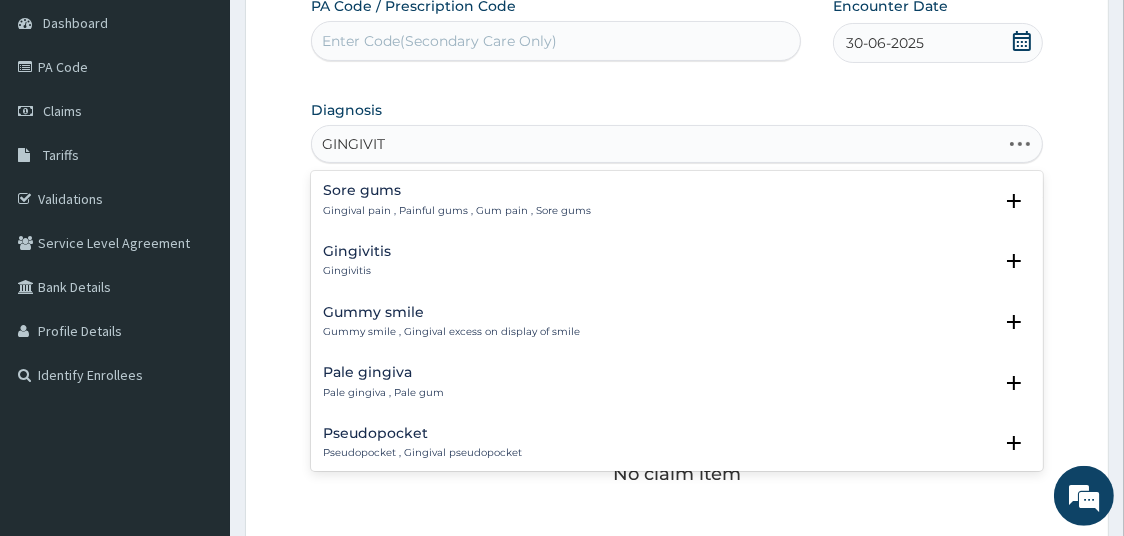 type on "GINGIVITI" 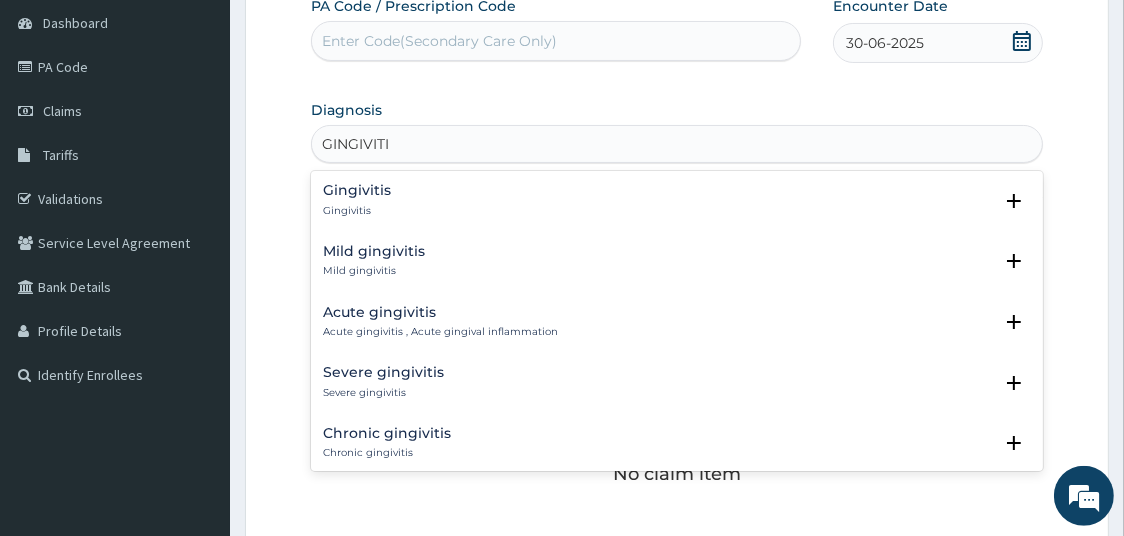 click on "Gingivitis Gingivitis" at bounding box center [677, 200] 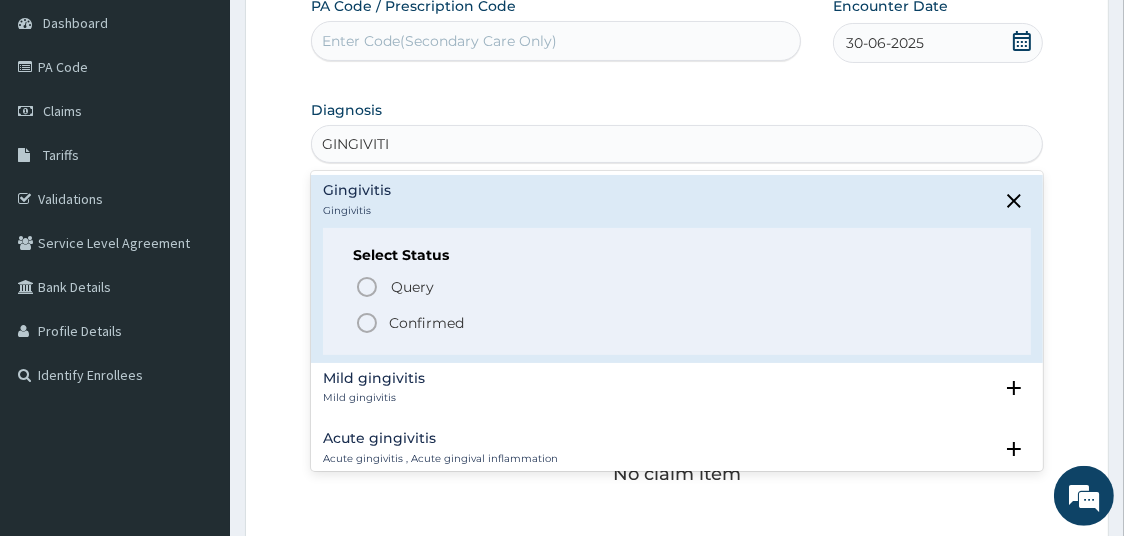 click on "Confirmed" at bounding box center (426, 323) 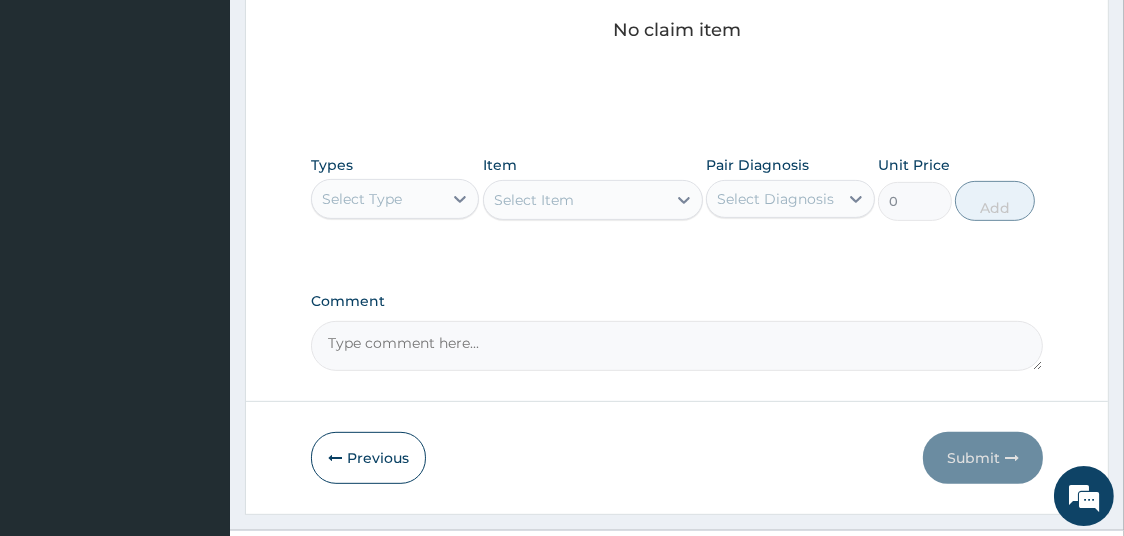 scroll, scrollTop: 650, scrollLeft: 0, axis: vertical 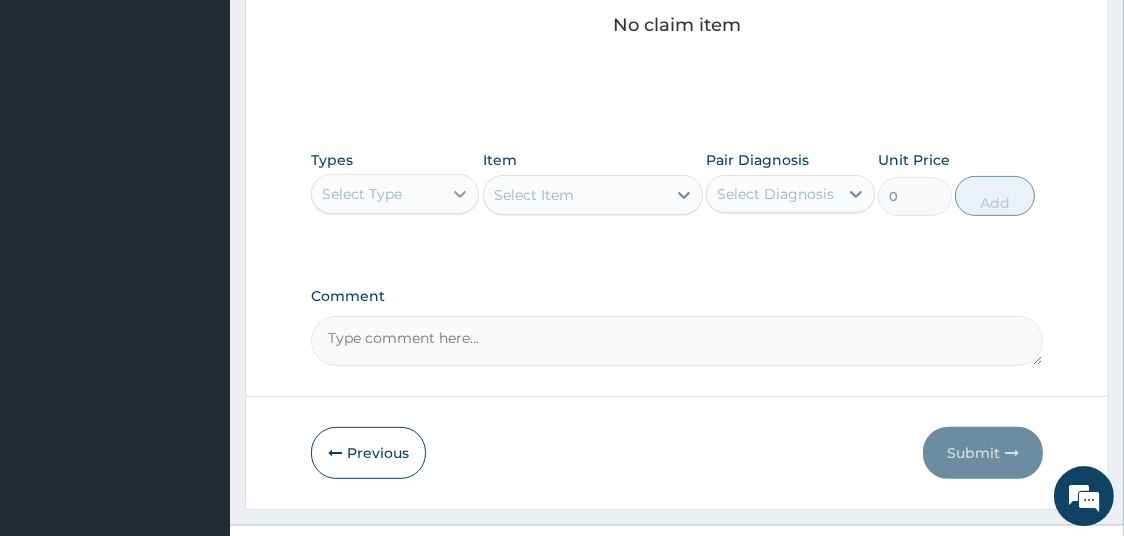 click 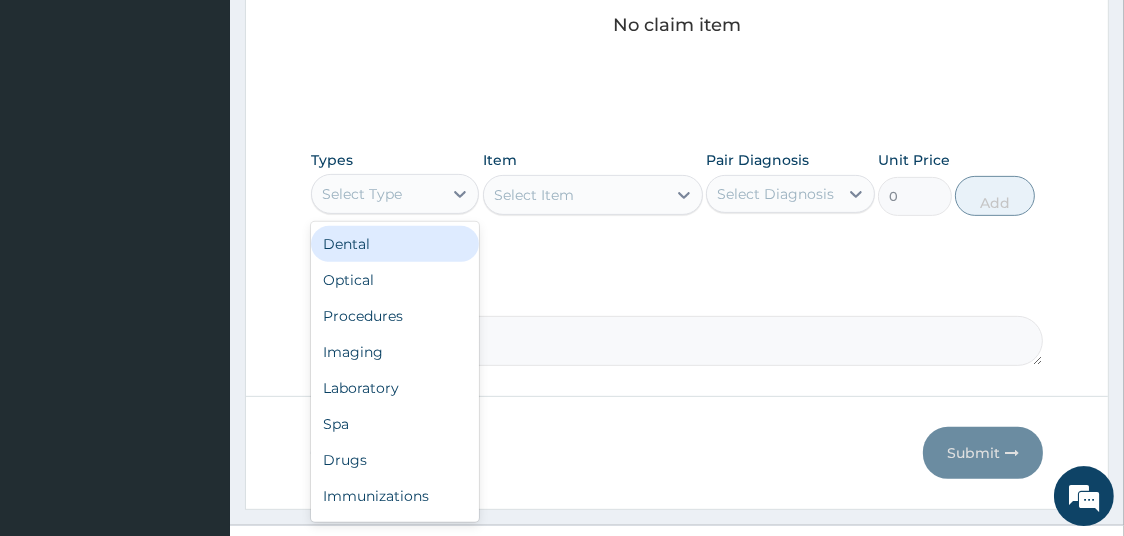 click on "Dental" at bounding box center (395, 244) 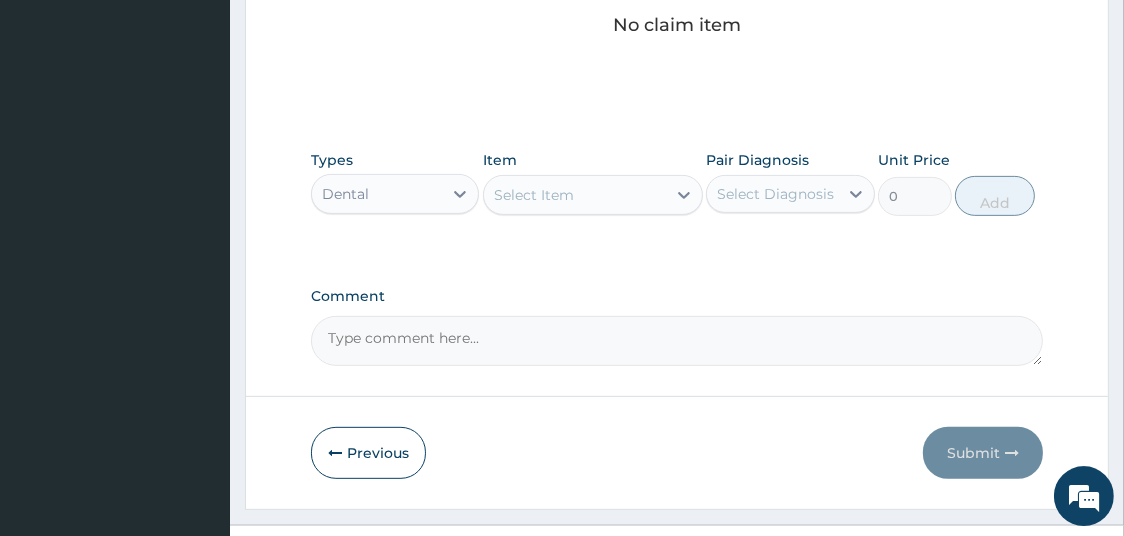 click on "Select Item" at bounding box center (534, 195) 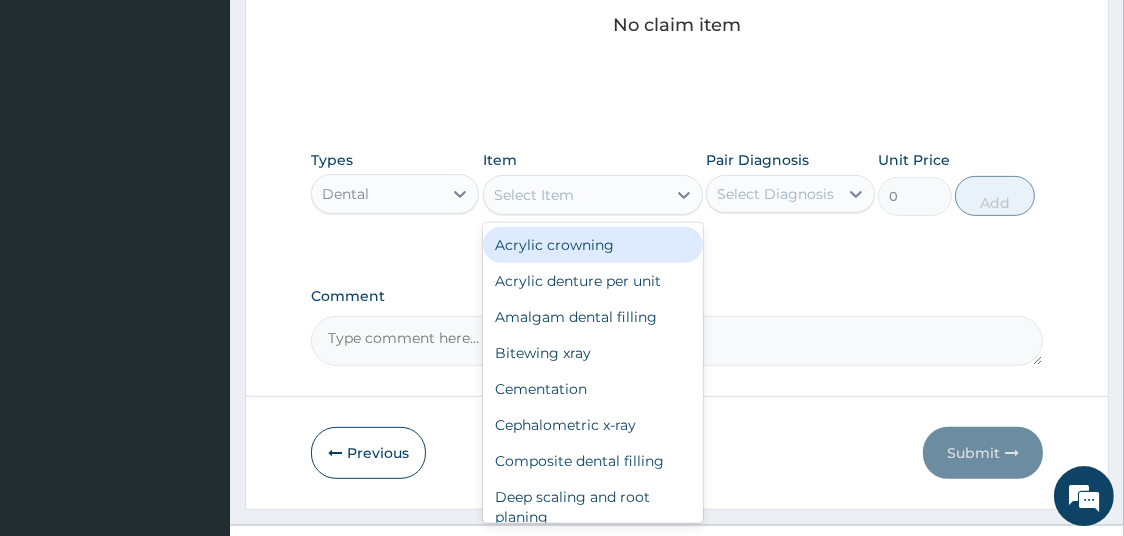 type on "X" 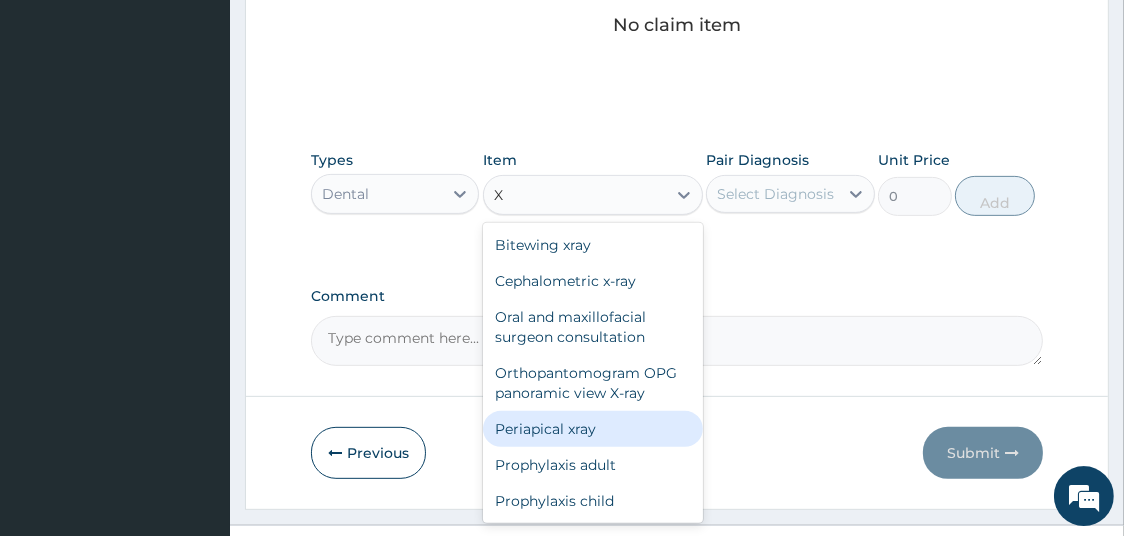 click on "Periapical xray" at bounding box center (593, 429) 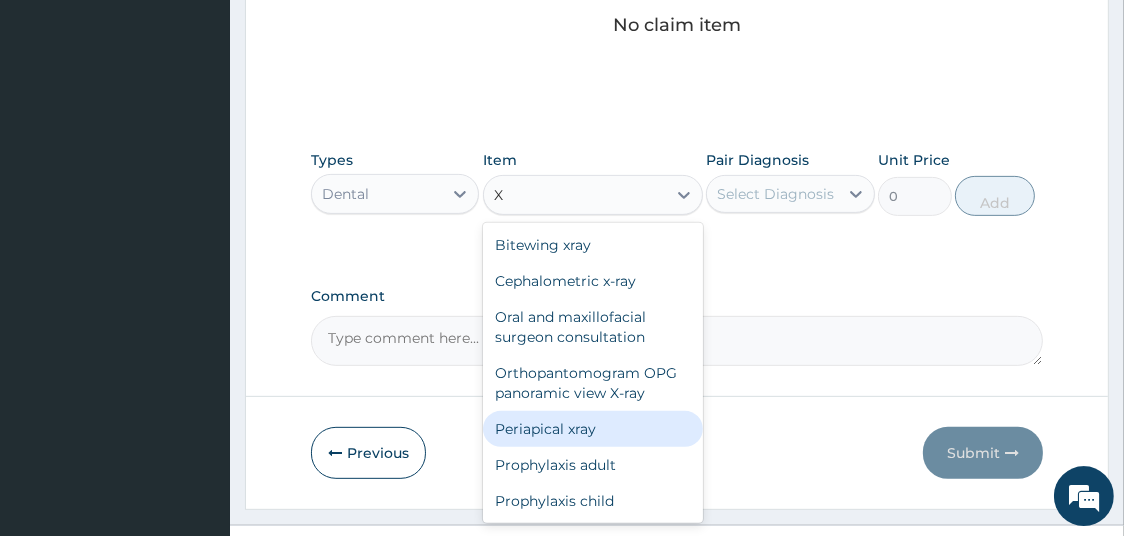 type 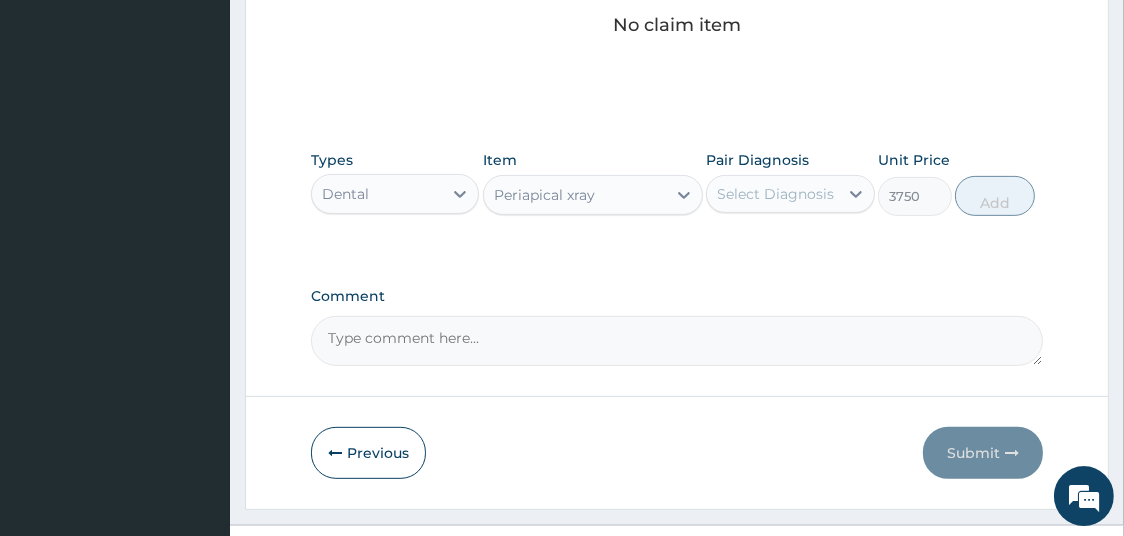 click on "Periapical xray" at bounding box center [575, 195] 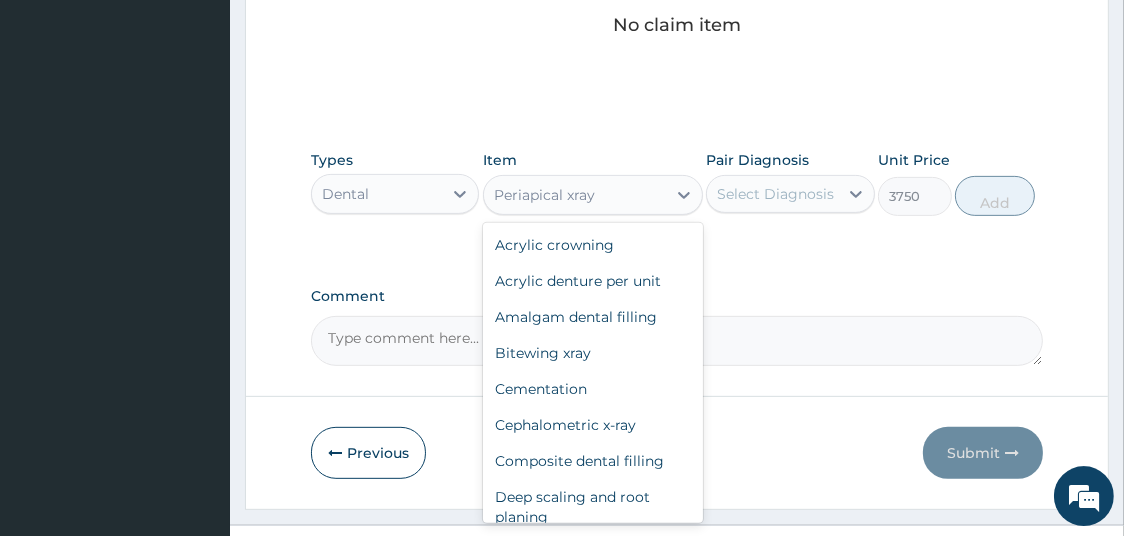 scroll, scrollTop: 755, scrollLeft: 0, axis: vertical 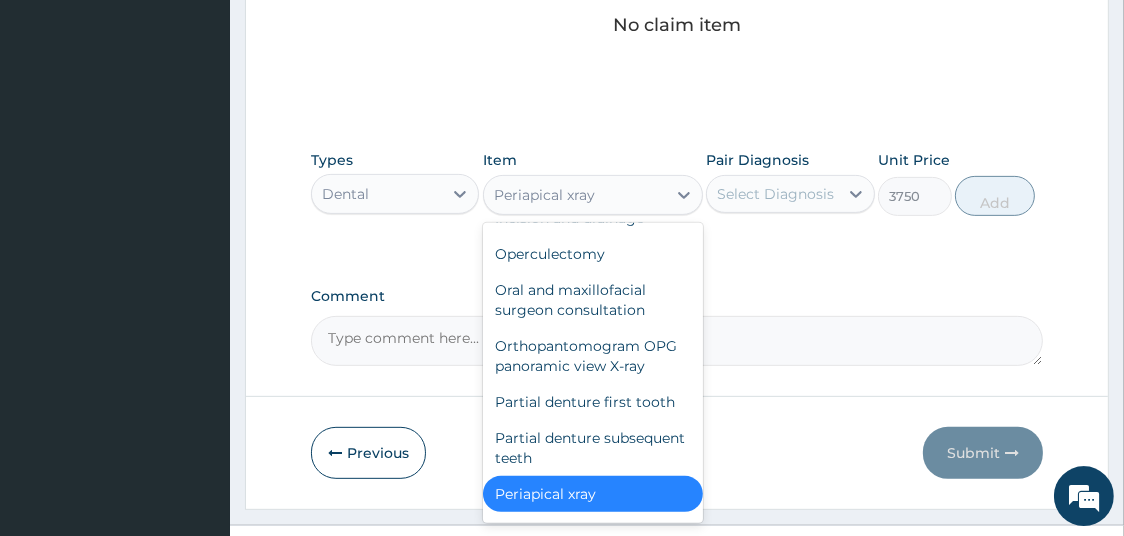 click on "PA Code / Prescription Code Enter Code(Secondary Care Only) Encounter Date 30-06-2025 Diagnosis Gingivitis Confirmed NB: All diagnosis must be linked to a claim item Claim Items No claim item Types Dental Item option Periapical xray, selected. option Periapical xray selected, 25 of 42. 42 results available. Use Up and Down to choose options, press Enter to select the currently focused option, press Escape to exit the menu, press Tab to select the option and exit the menu. Periapical xray Acrylic crowning Acrylic denture per unit Amalgam dental filling Bitewing xray Cementation Cephalometric x-ray Composite dental filling Deep scaling and root planing Deep/sungingival curretage per quadrant Dental consultation Dental registration Filling with local anaesthesia Fissure sealant Fluoride therapy Full denture Gingivectomy Glass ionomer cement GIC dental filling Impression taking Incision and drainage Operculectomy Oral and maxillofacial surgeon consultation Orthopantomogram OPG panoramic view X-ray Periapical xray" at bounding box center (677, -47) 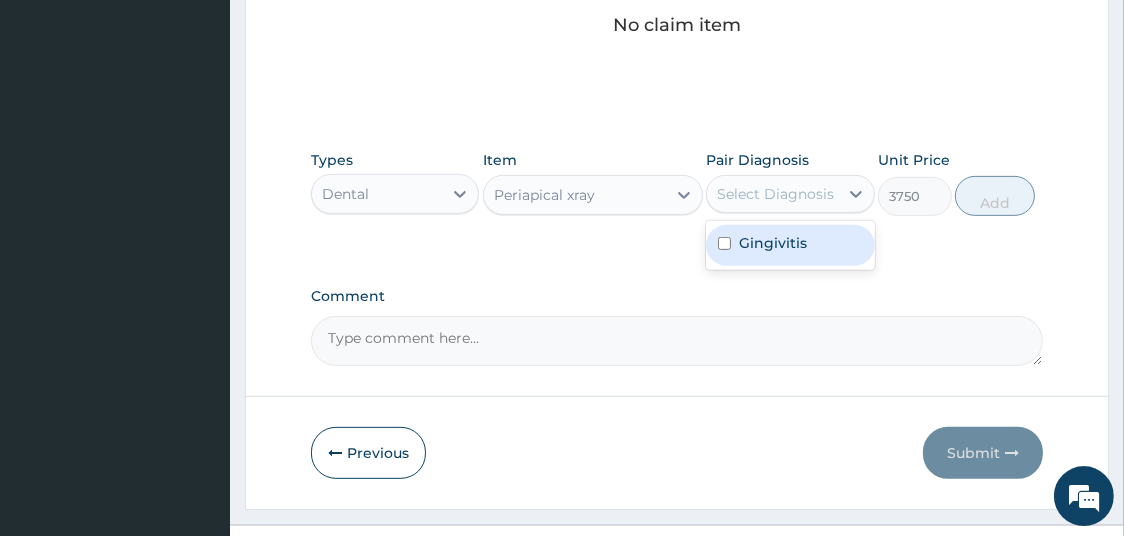 click on "Select Diagnosis" at bounding box center [775, 194] 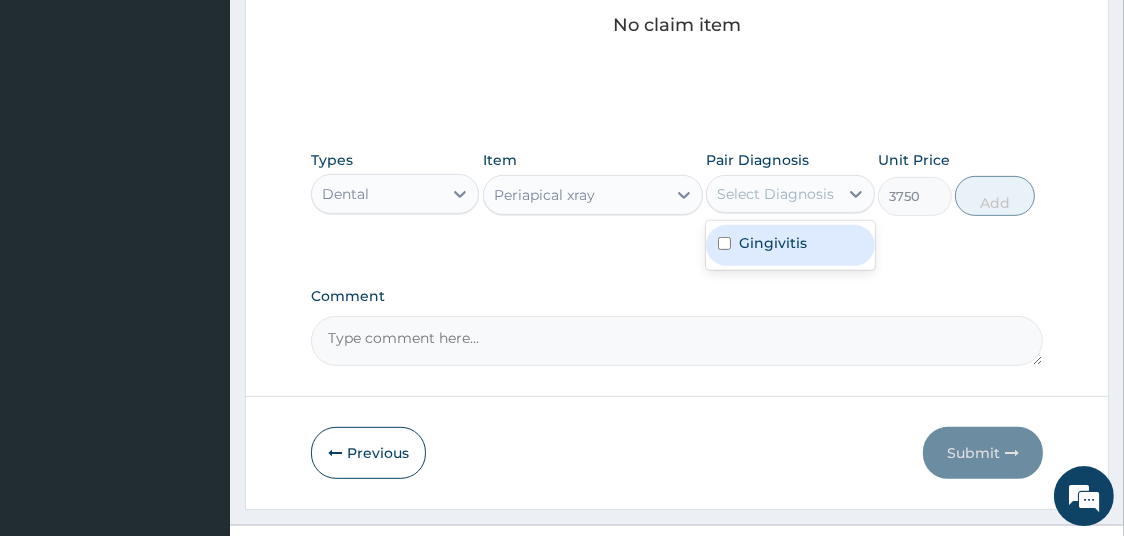 click on "Gingivitis" at bounding box center (773, 243) 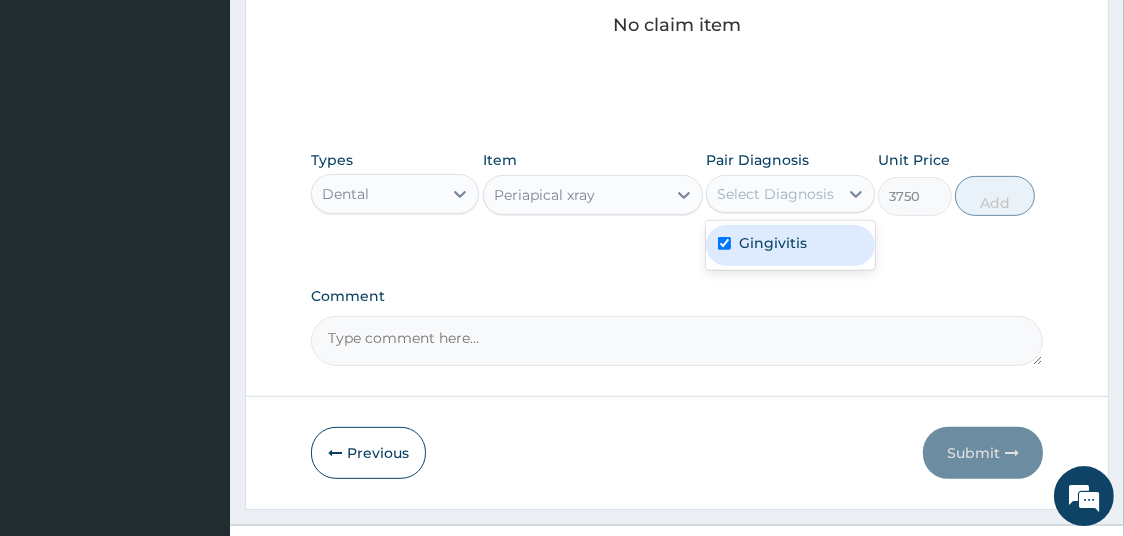 checkbox on "true" 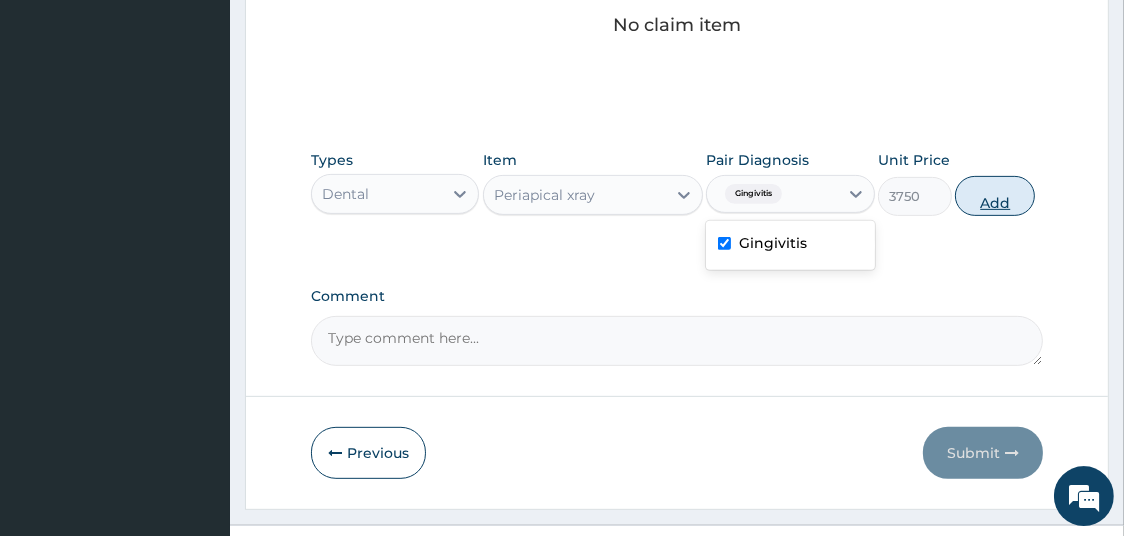 click on "Add" at bounding box center (995, 196) 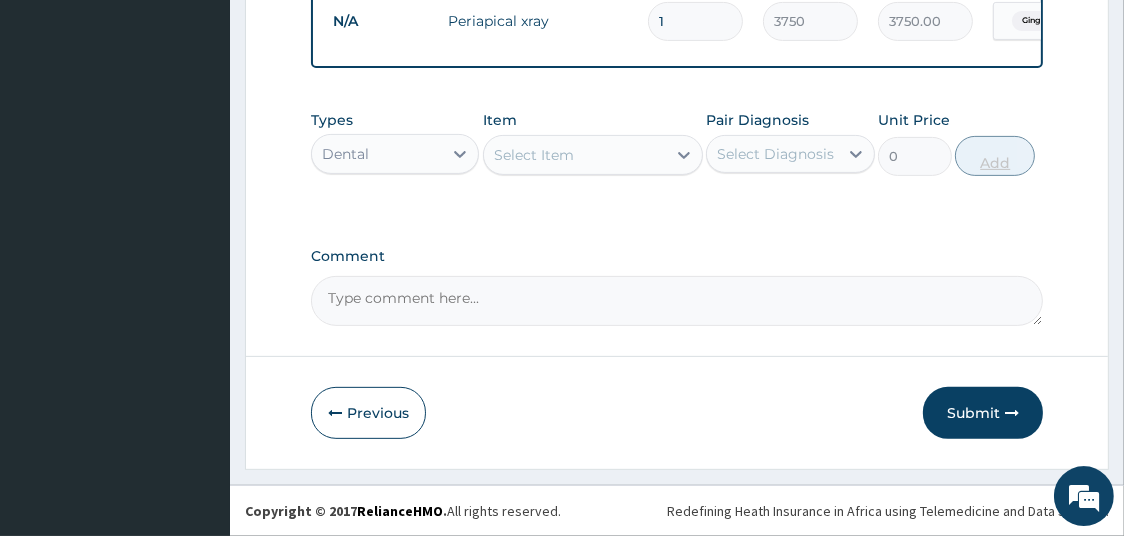 scroll, scrollTop: 606, scrollLeft: 0, axis: vertical 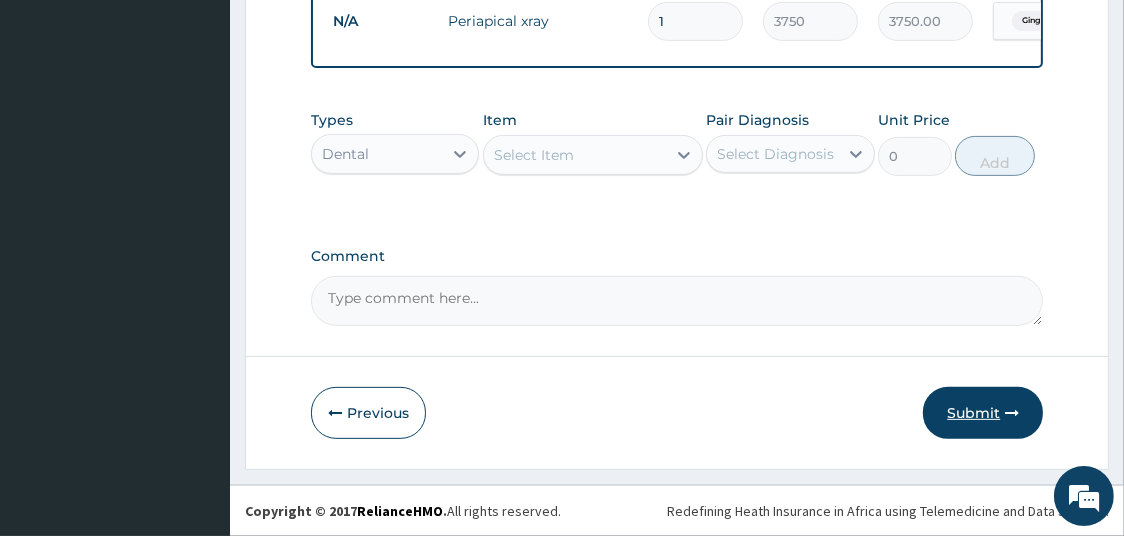 click on "Submit" at bounding box center (983, 413) 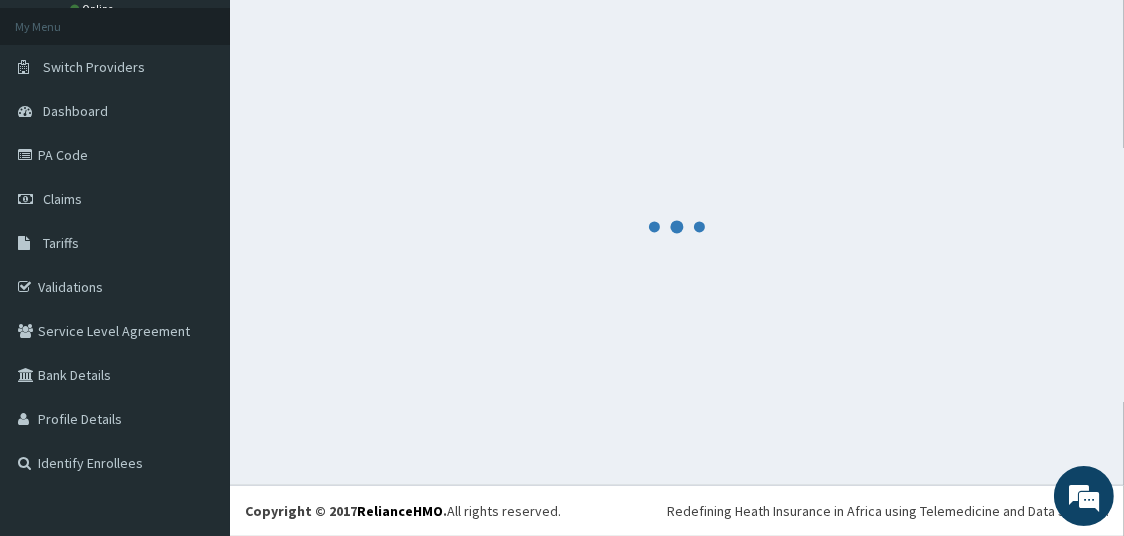 scroll, scrollTop: 106, scrollLeft: 0, axis: vertical 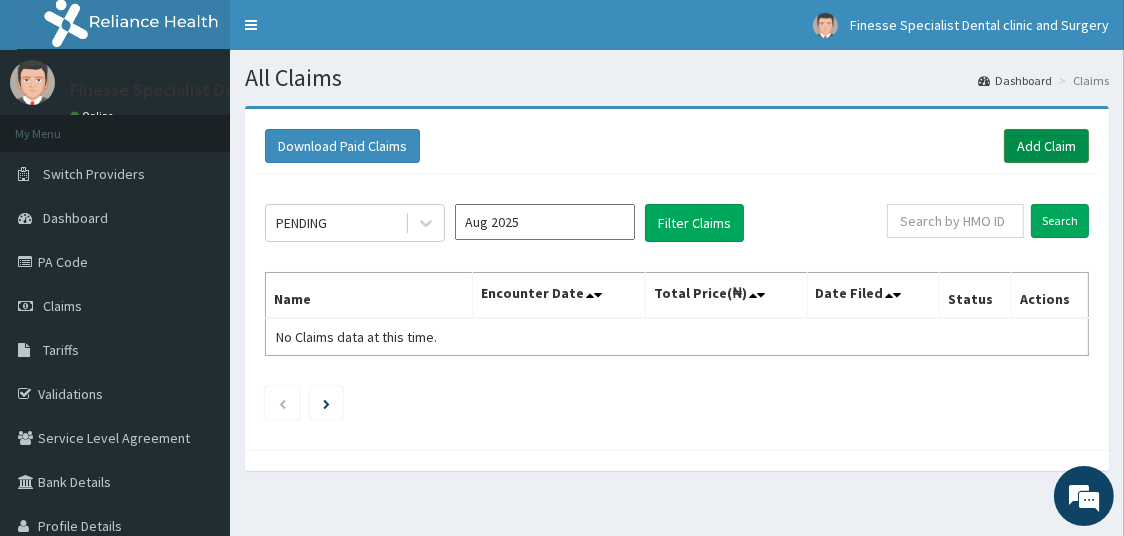click on "Add Claim" at bounding box center (1046, 146) 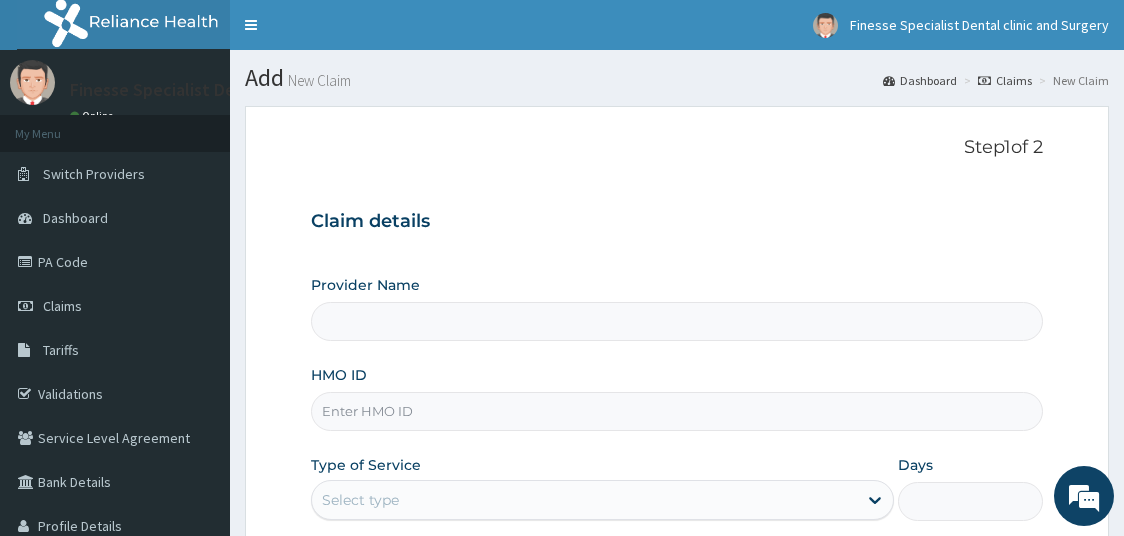 scroll, scrollTop: 0, scrollLeft: 0, axis: both 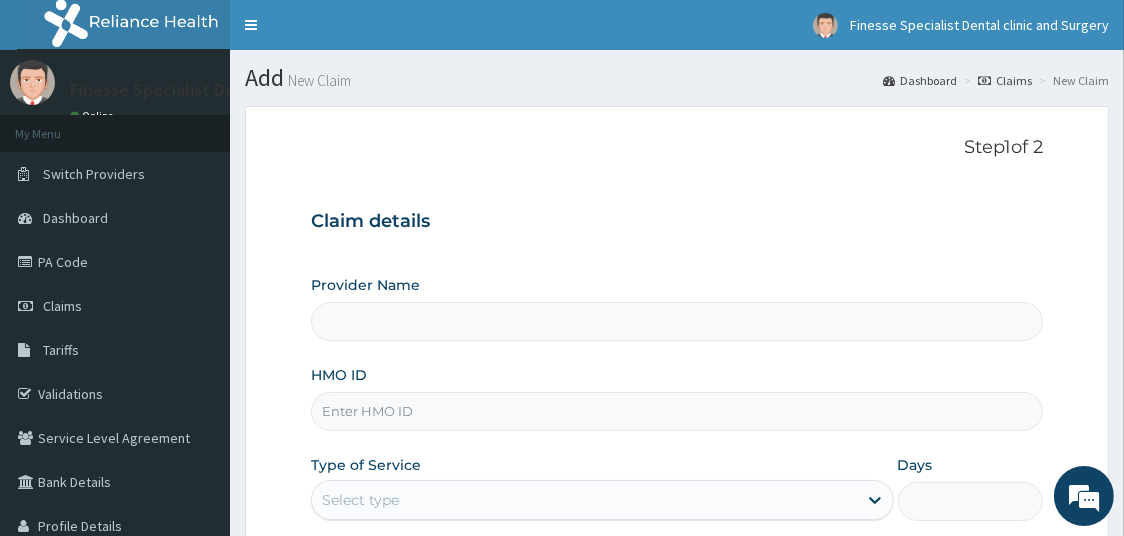 type on "Finesse Specialist Dental Clinics And Surgery" 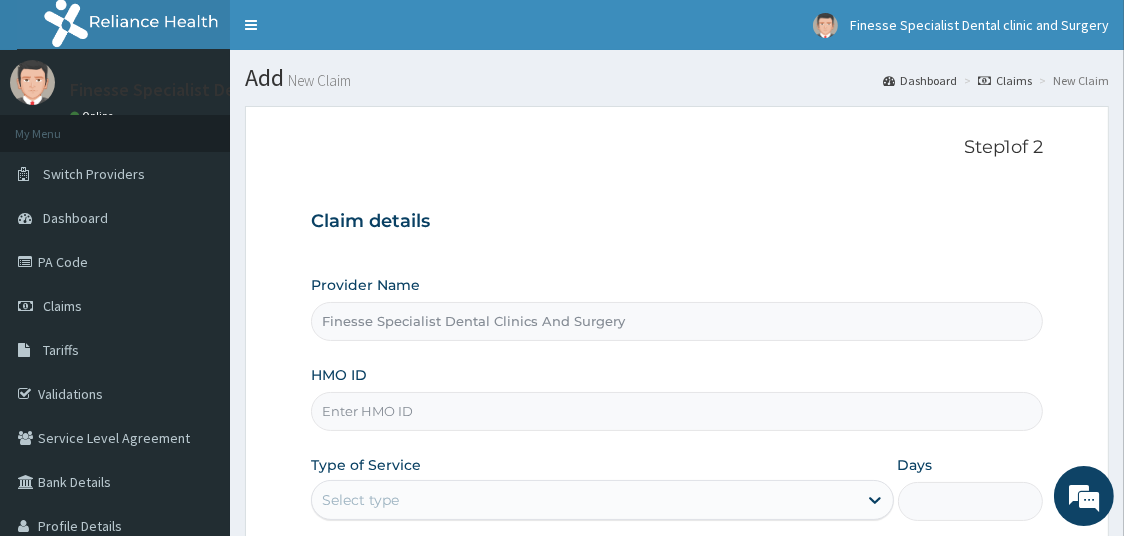 click on "HMO ID" at bounding box center [677, 411] 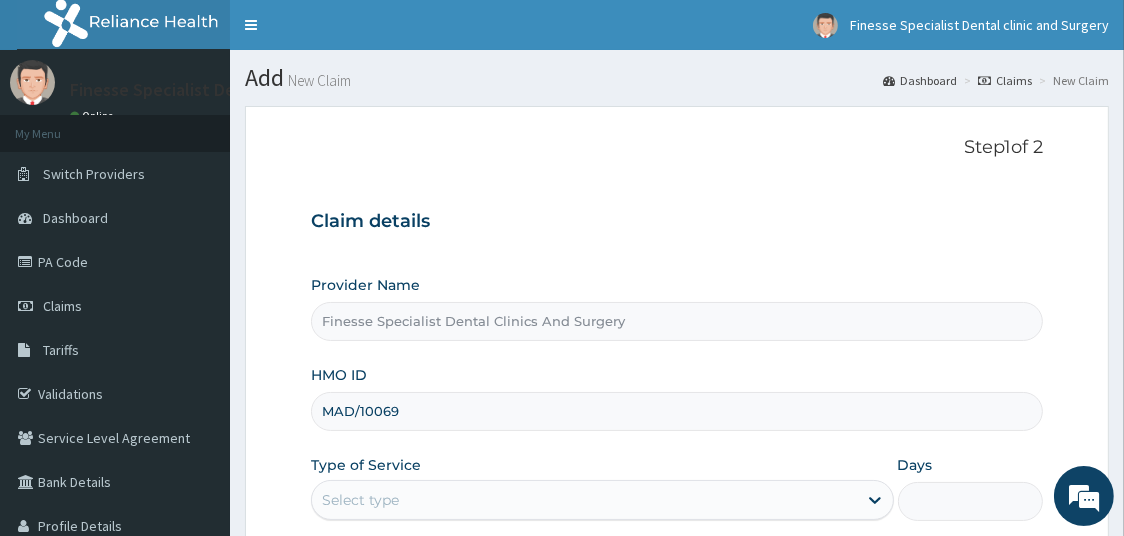 scroll, scrollTop: 0, scrollLeft: 0, axis: both 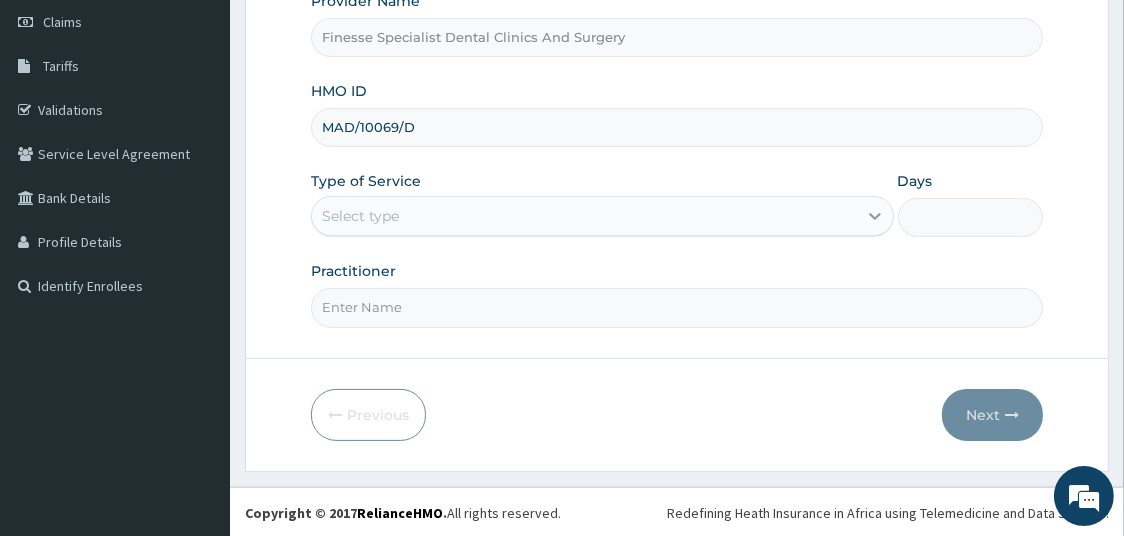 type on "MAD/10069/D" 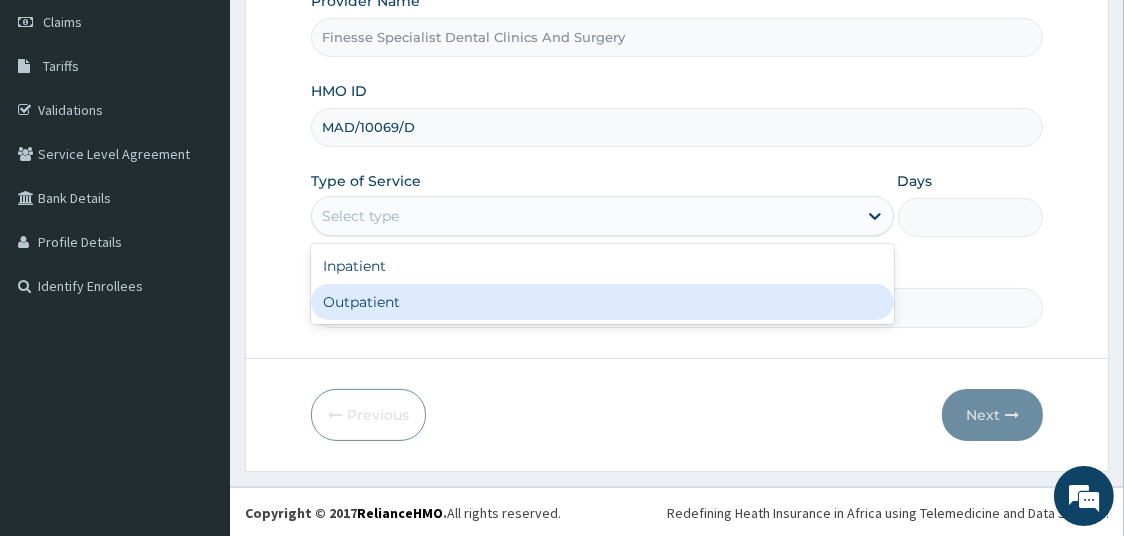 click on "Outpatient" at bounding box center [602, 302] 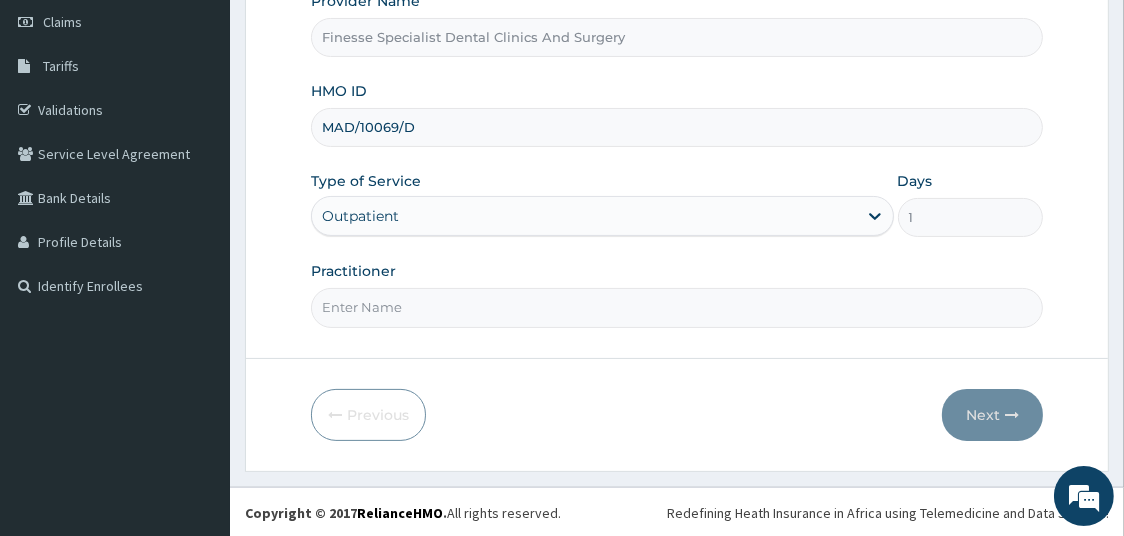 click on "Practitioner" at bounding box center (677, 307) 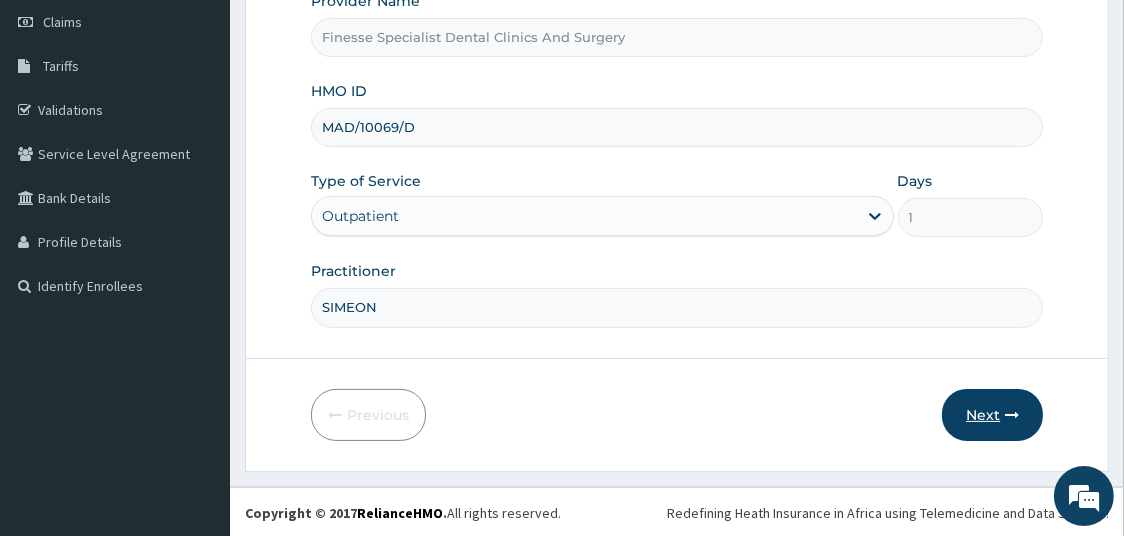 type on "SIMEON" 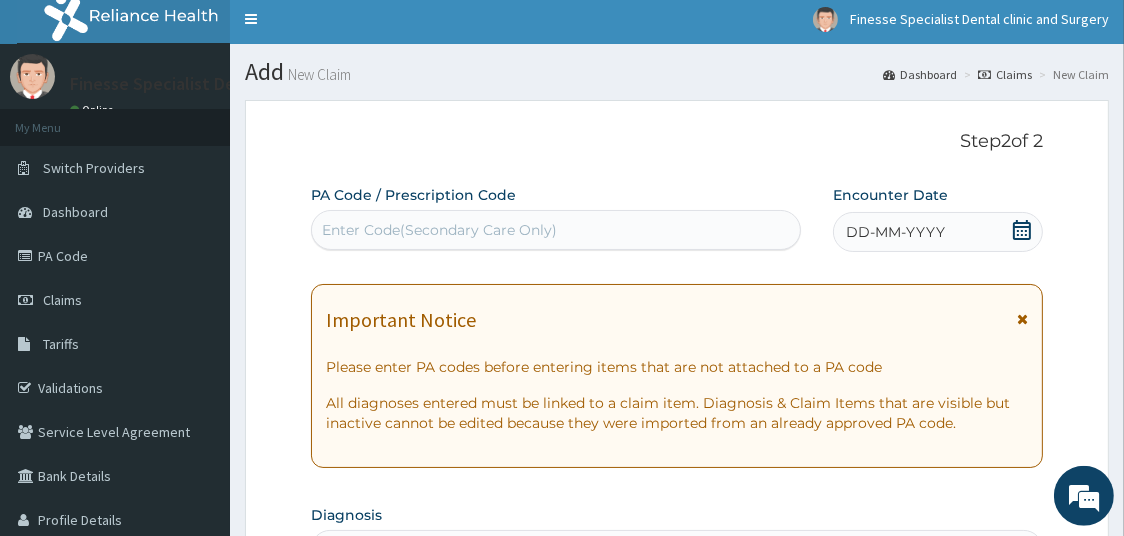 scroll, scrollTop: 0, scrollLeft: 0, axis: both 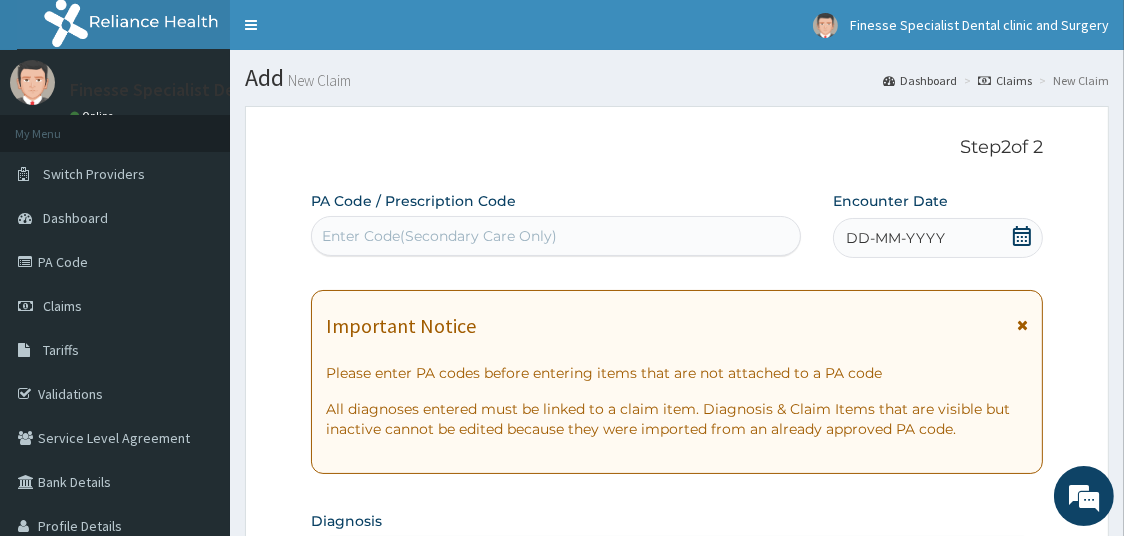 click at bounding box center (1022, 325) 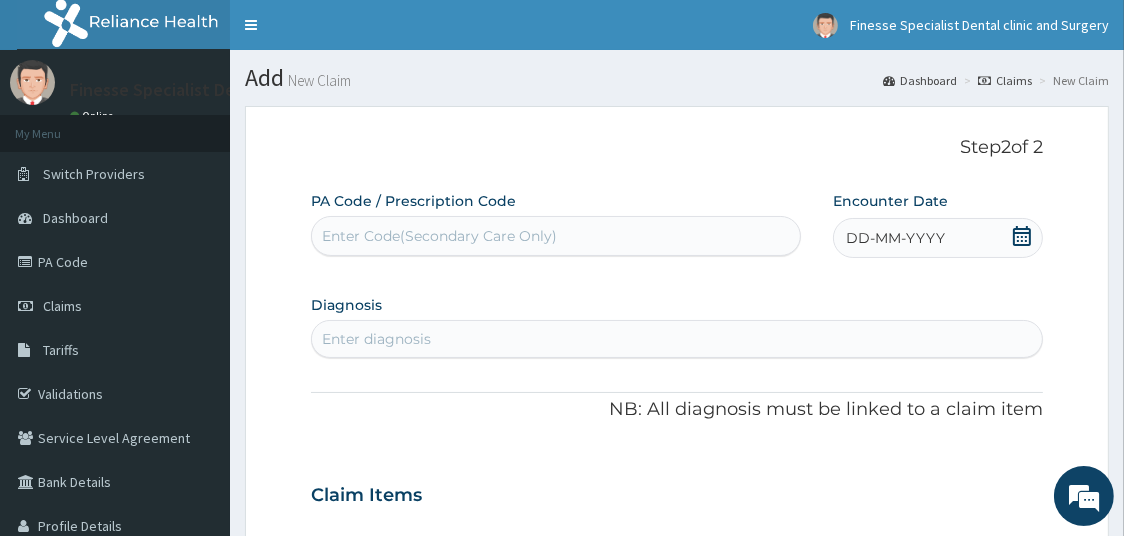 click 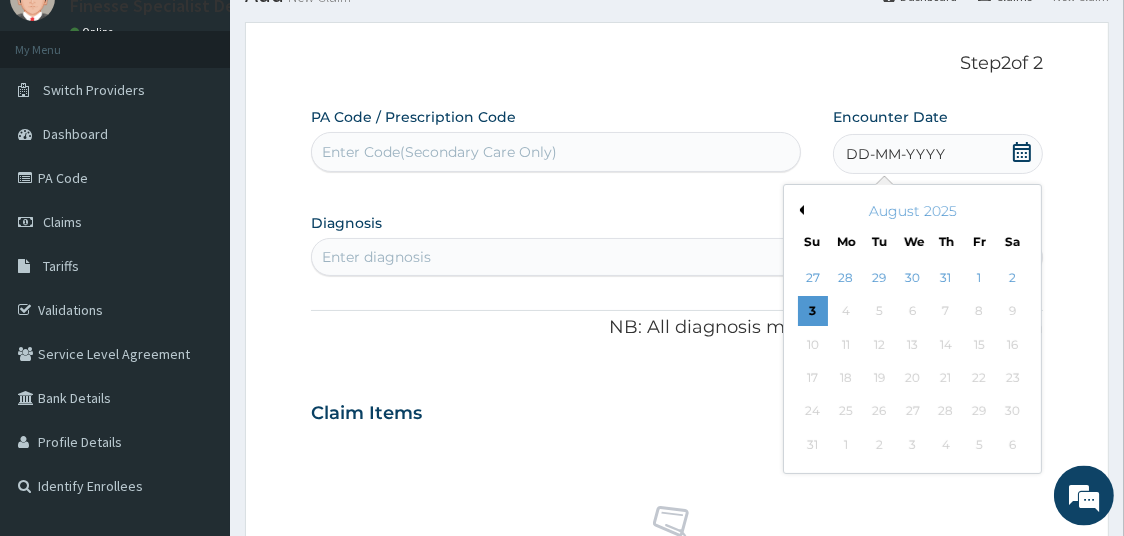 scroll, scrollTop: 107, scrollLeft: 0, axis: vertical 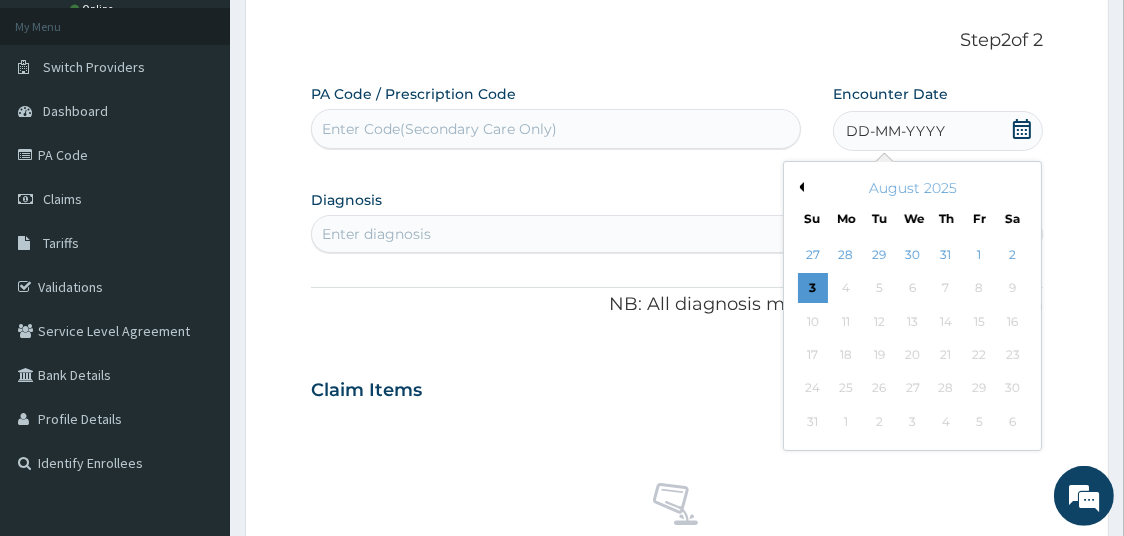 click on "Previous Month" at bounding box center (799, 187) 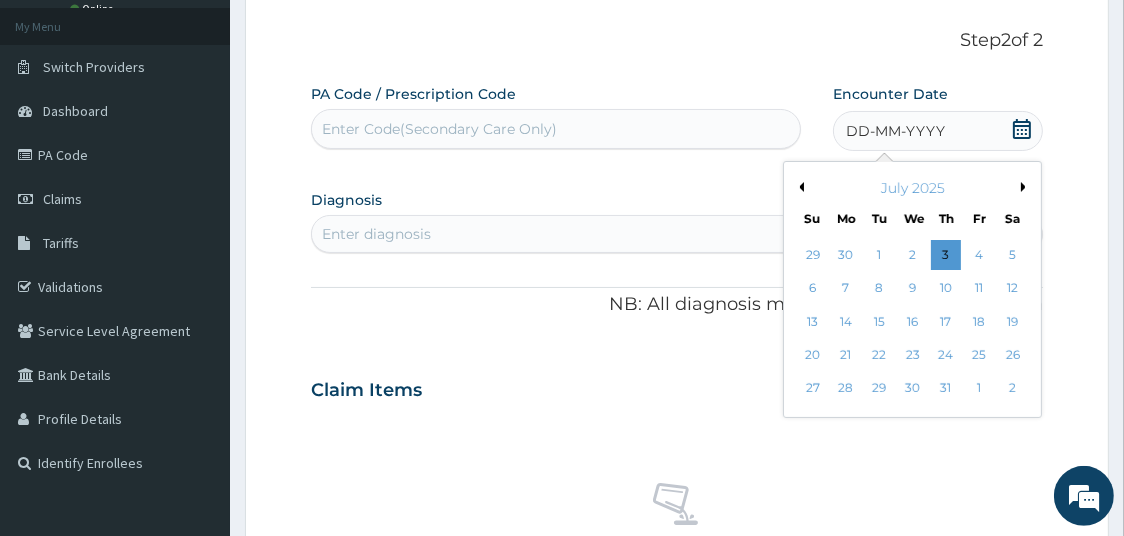 click on "Previous Month" at bounding box center [799, 187] 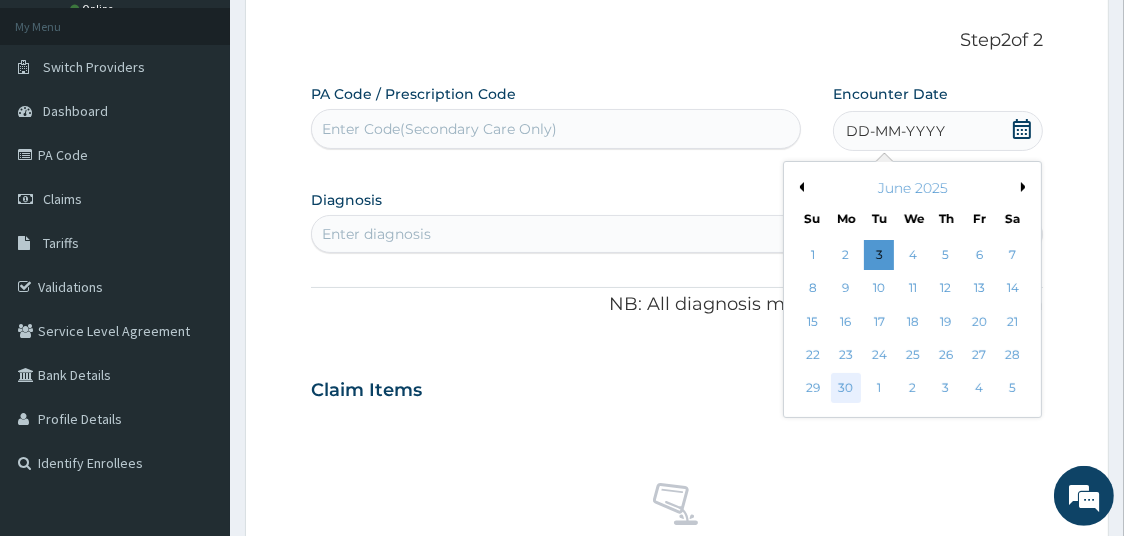 click on "30" at bounding box center (846, 389) 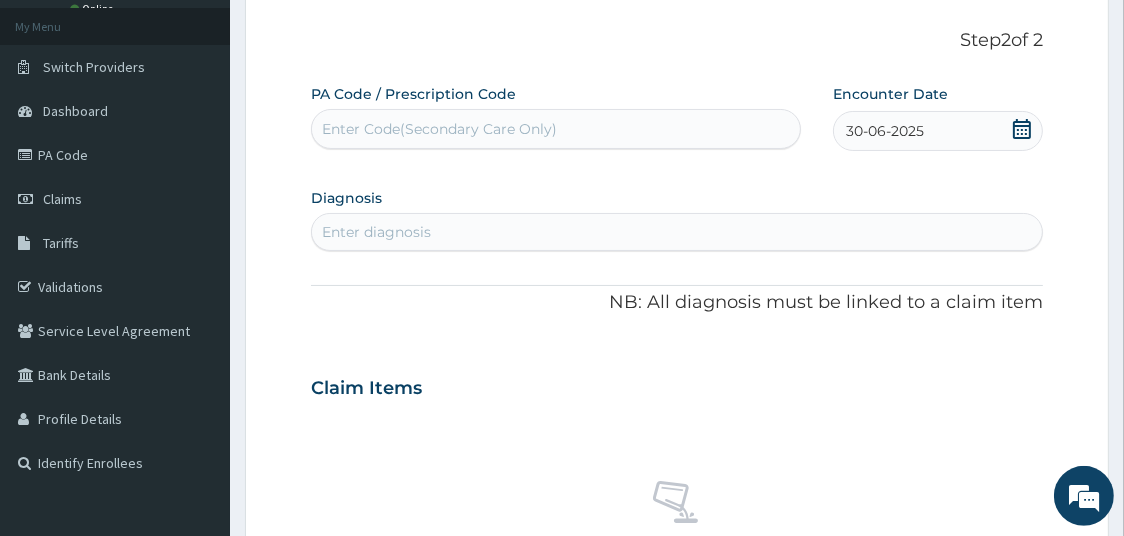 click on "Enter diagnosis" at bounding box center (677, 232) 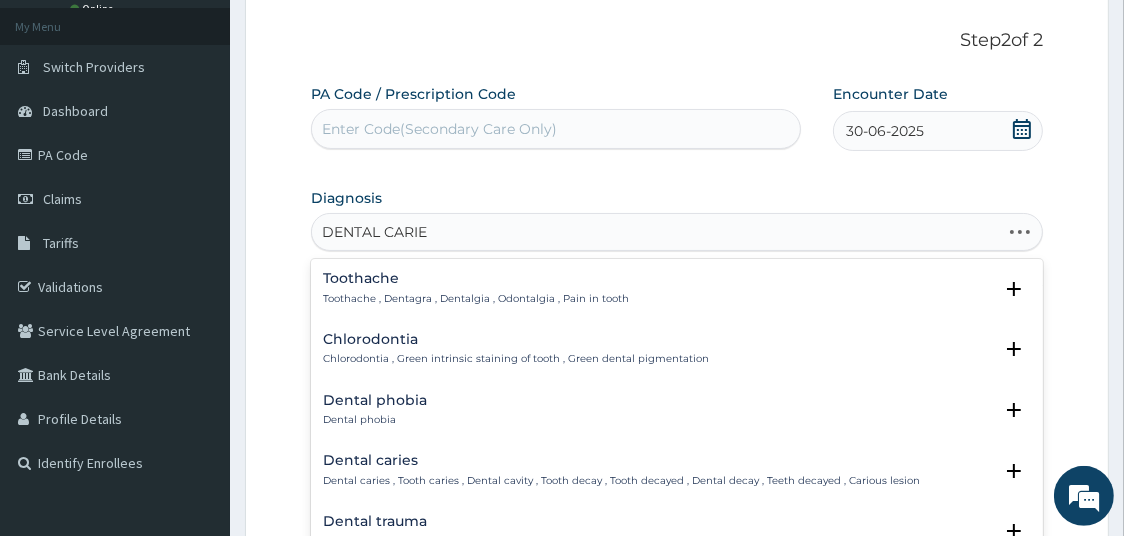 type on "DENTAL CARIES" 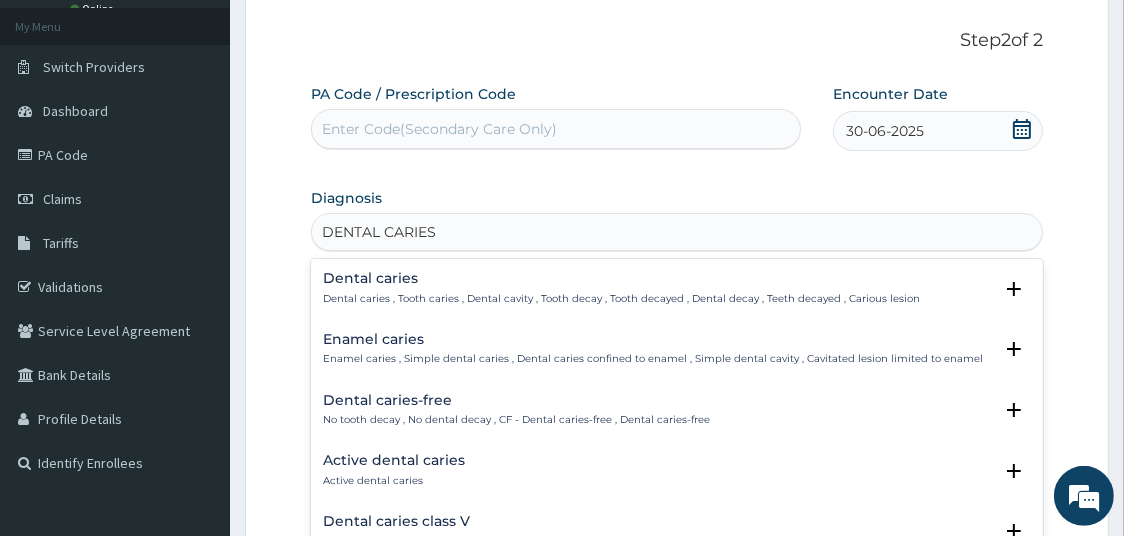 click on "Dental caries Dental caries , Tooth caries , Dental cavity , Tooth decay , Tooth decayed , Dental decay , Teeth decayed , Carious lesion" at bounding box center [621, 288] 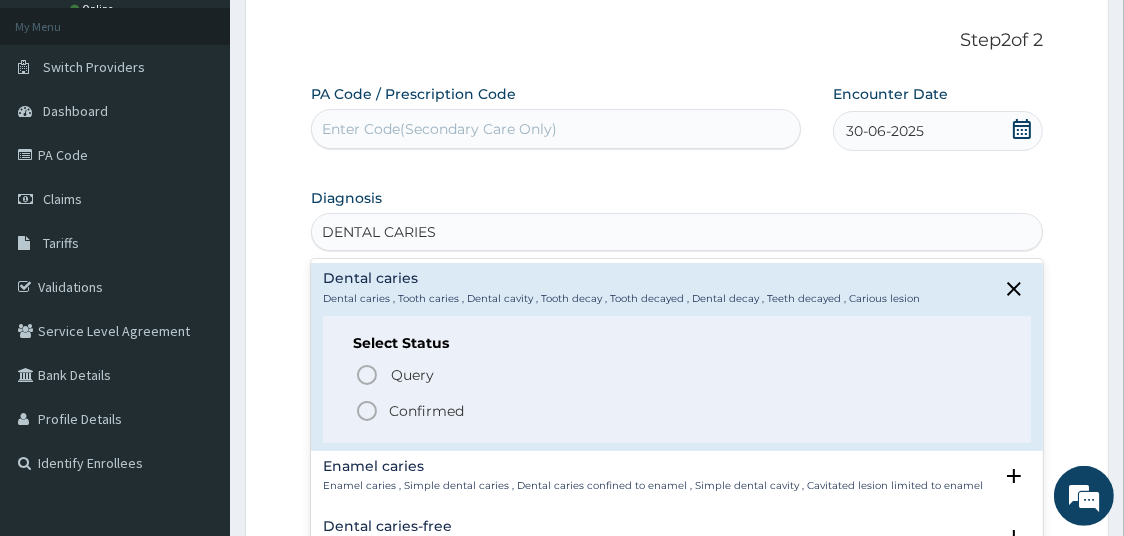 click on "Confirmed" at bounding box center [678, 411] 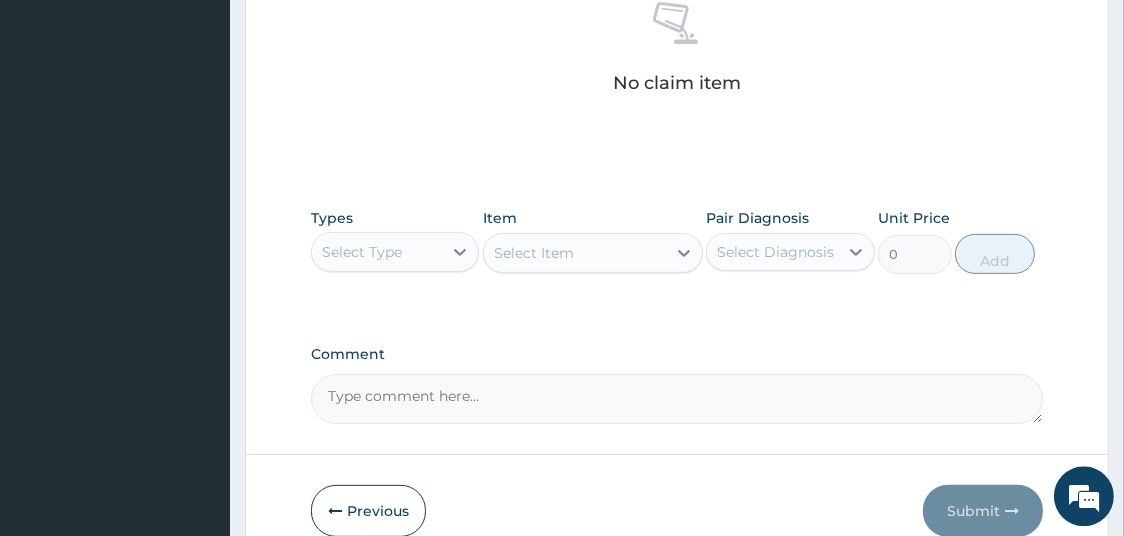 scroll, scrollTop: 639, scrollLeft: 0, axis: vertical 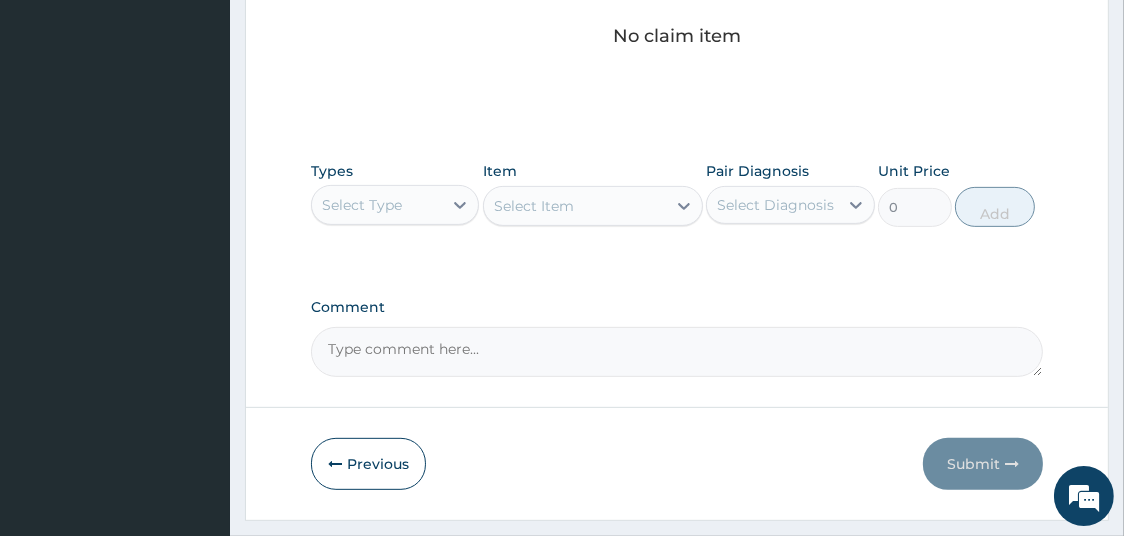 click on "Select Type" at bounding box center (377, 205) 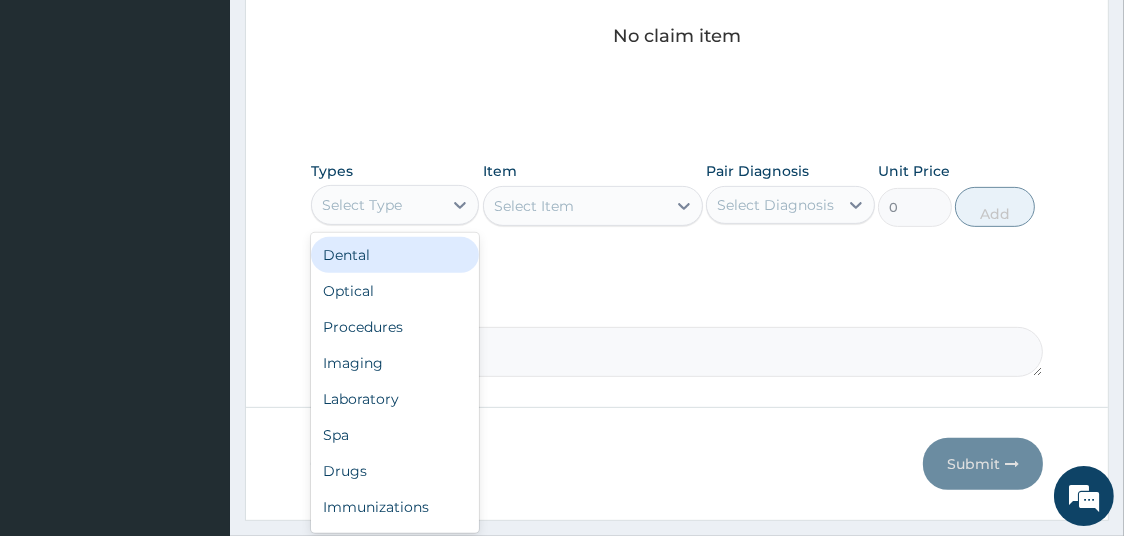 click on "Dental" at bounding box center [395, 255] 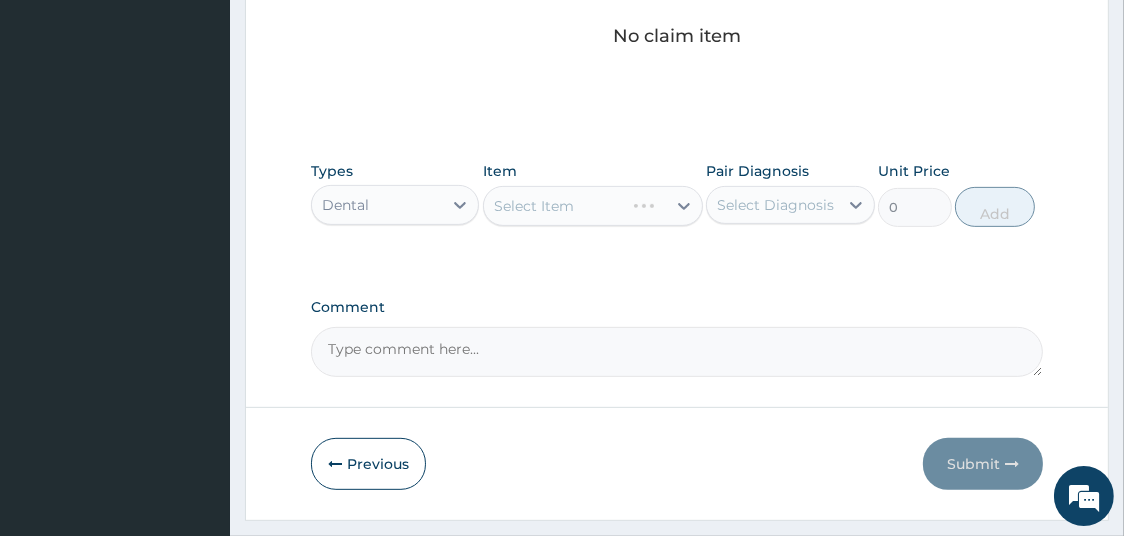 click on "Select Item" at bounding box center (593, 206) 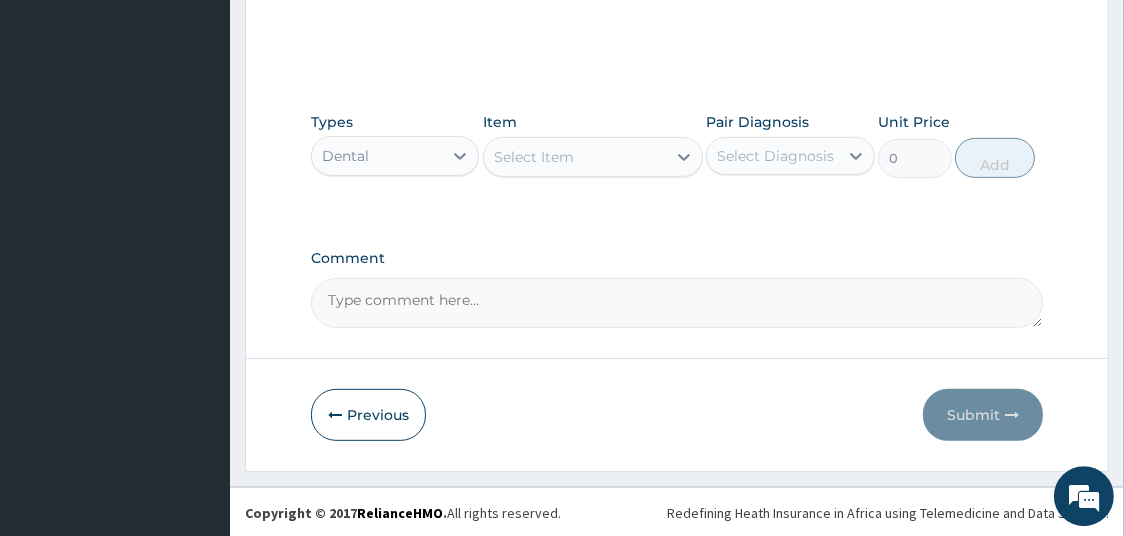 scroll, scrollTop: 689, scrollLeft: 0, axis: vertical 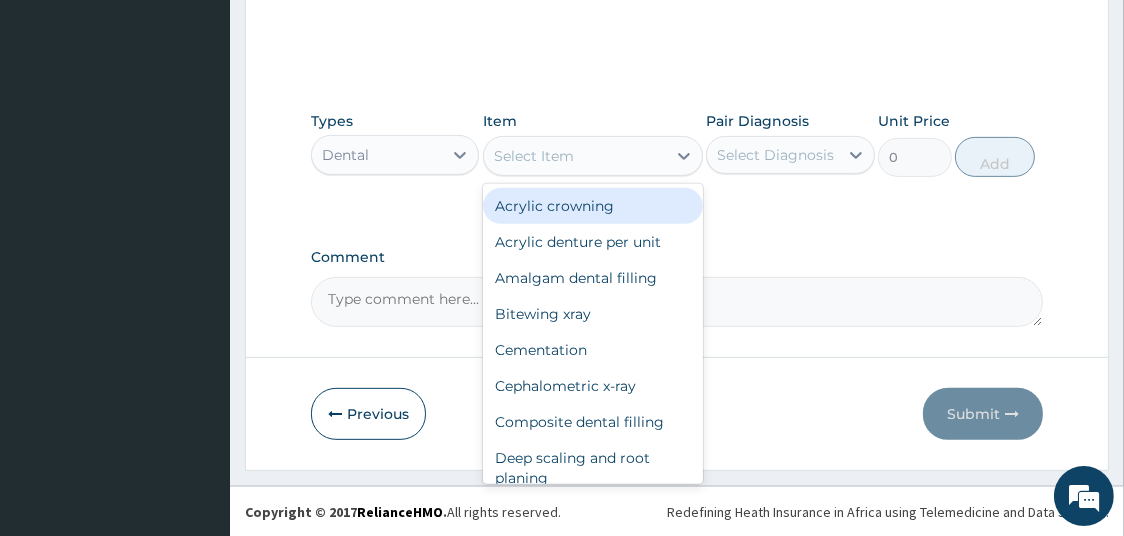 click on "Select Item" at bounding box center (534, 156) 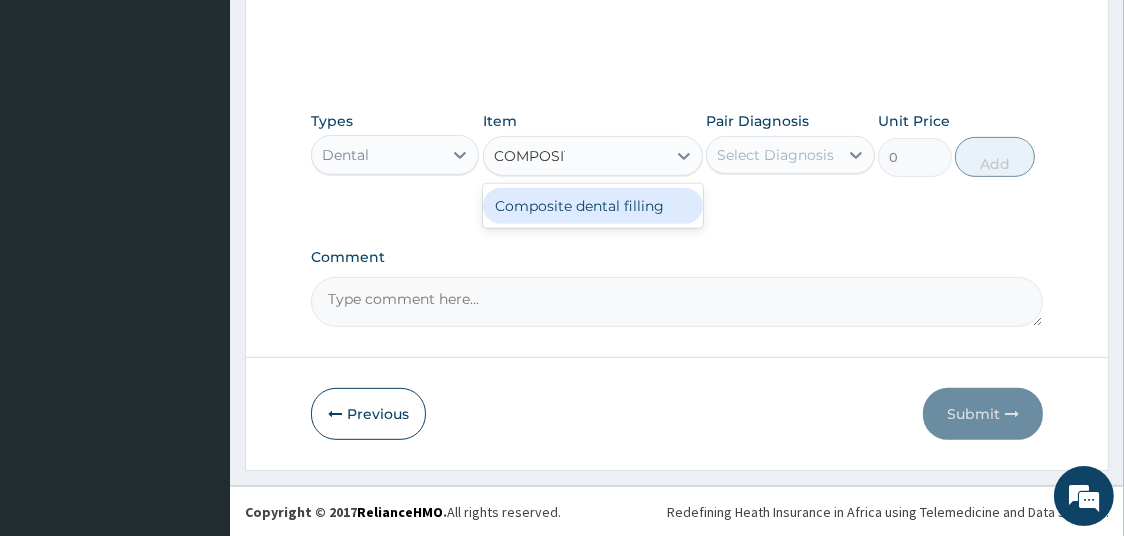 type on "COMPOSITE" 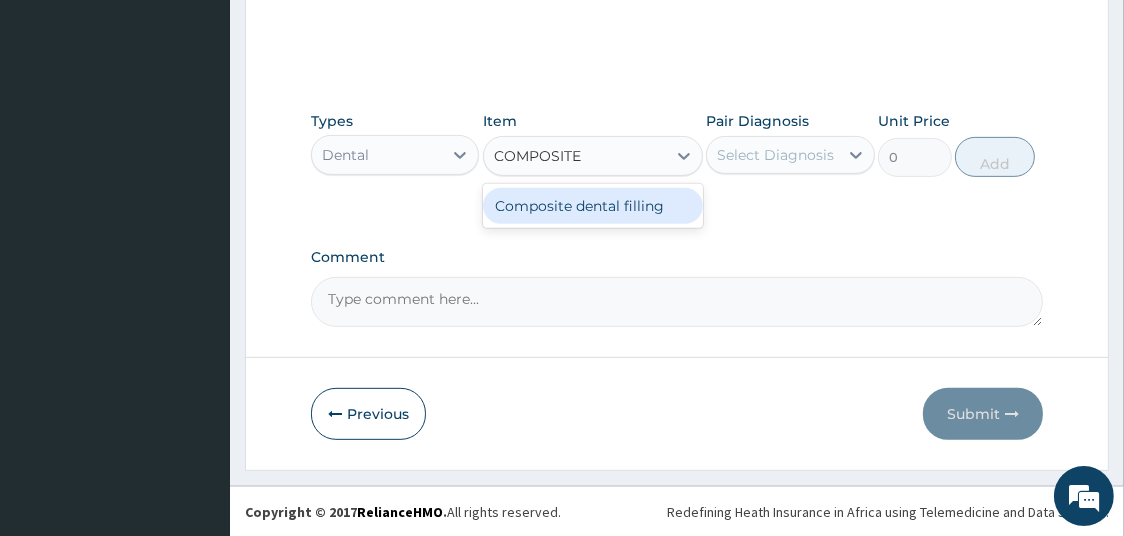 click on "Composite dental filling" at bounding box center (593, 206) 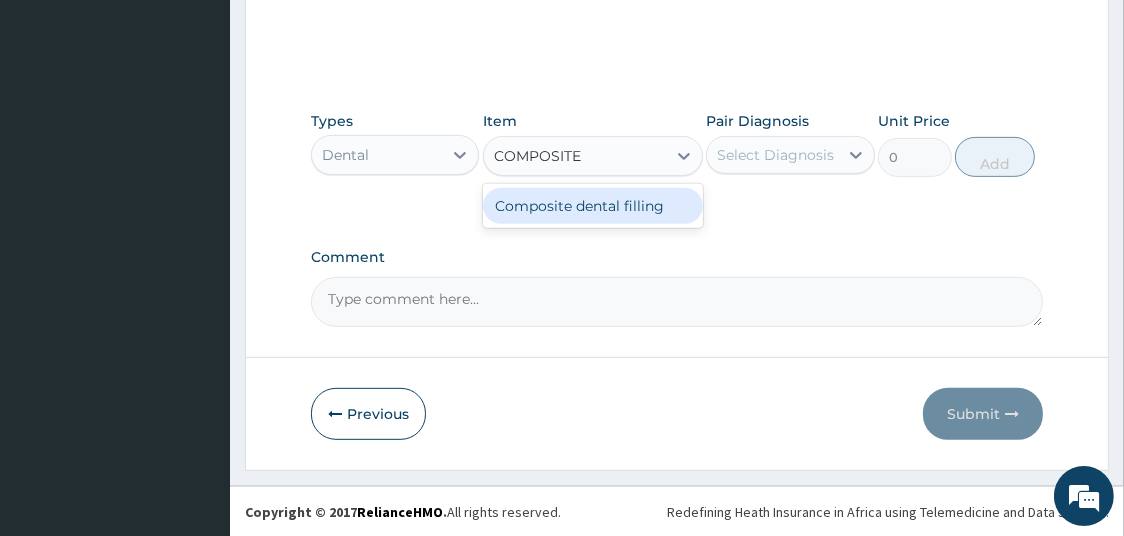type 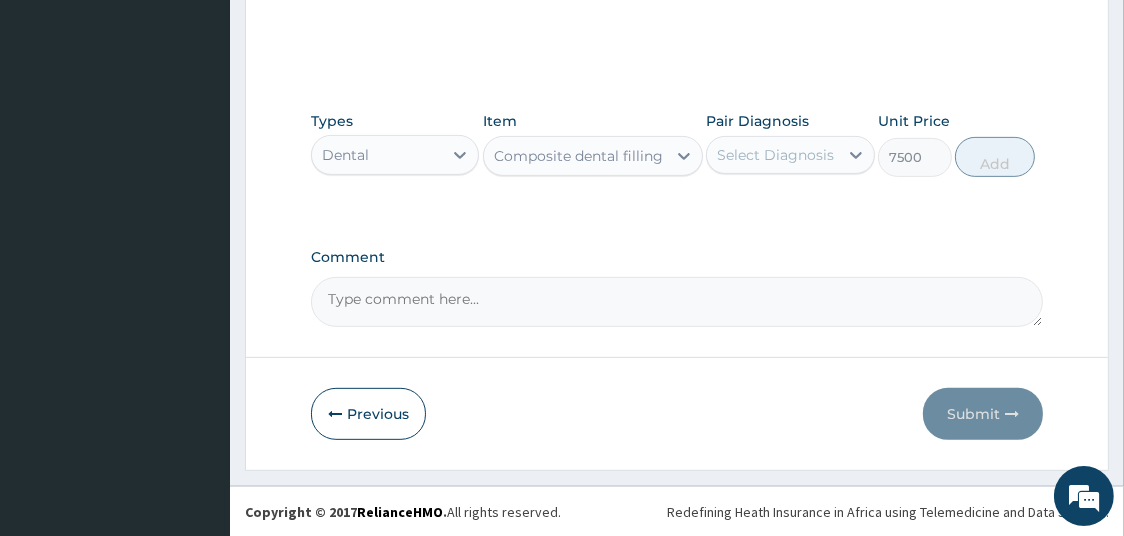 click on "Select Diagnosis" at bounding box center (775, 155) 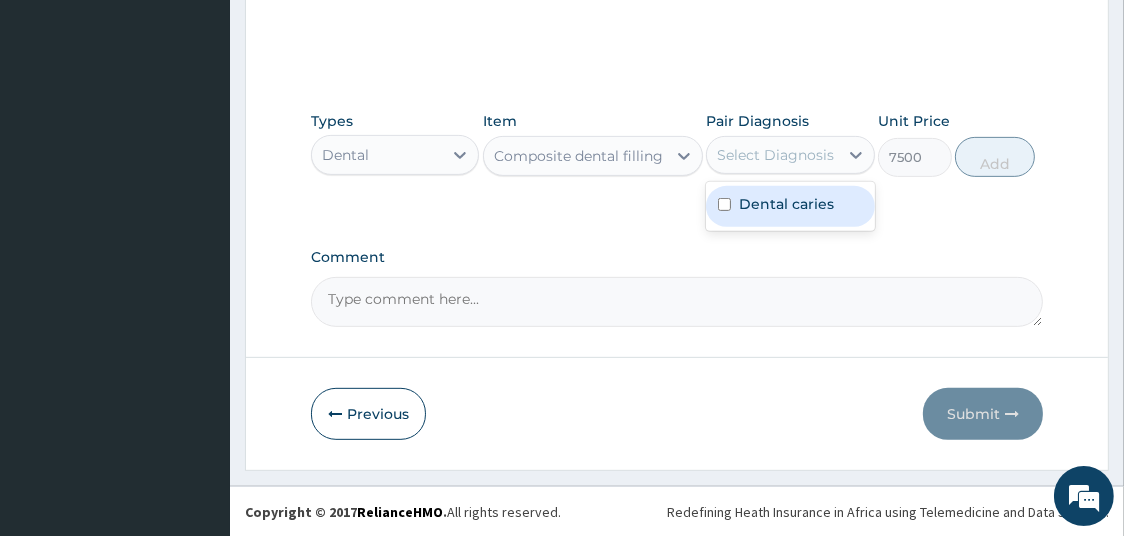 click on "Dental caries" at bounding box center [786, 204] 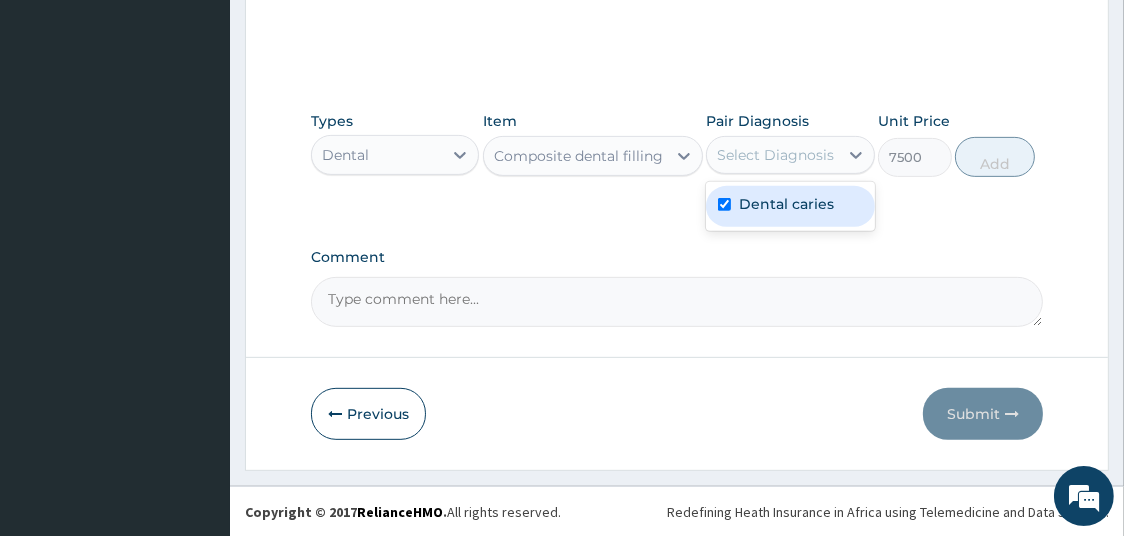 checkbox on "true" 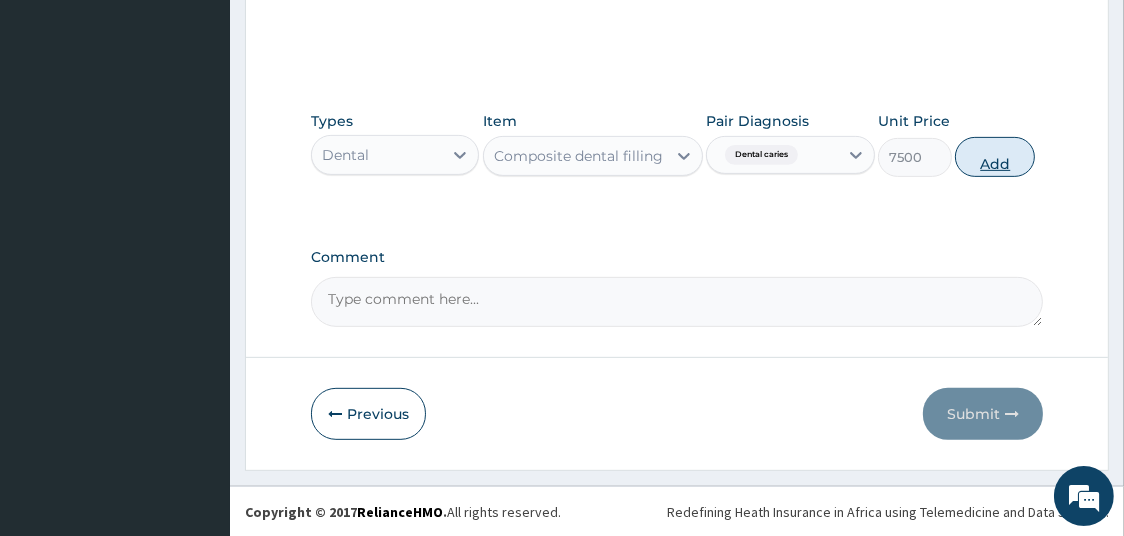 click on "Add" at bounding box center (995, 157) 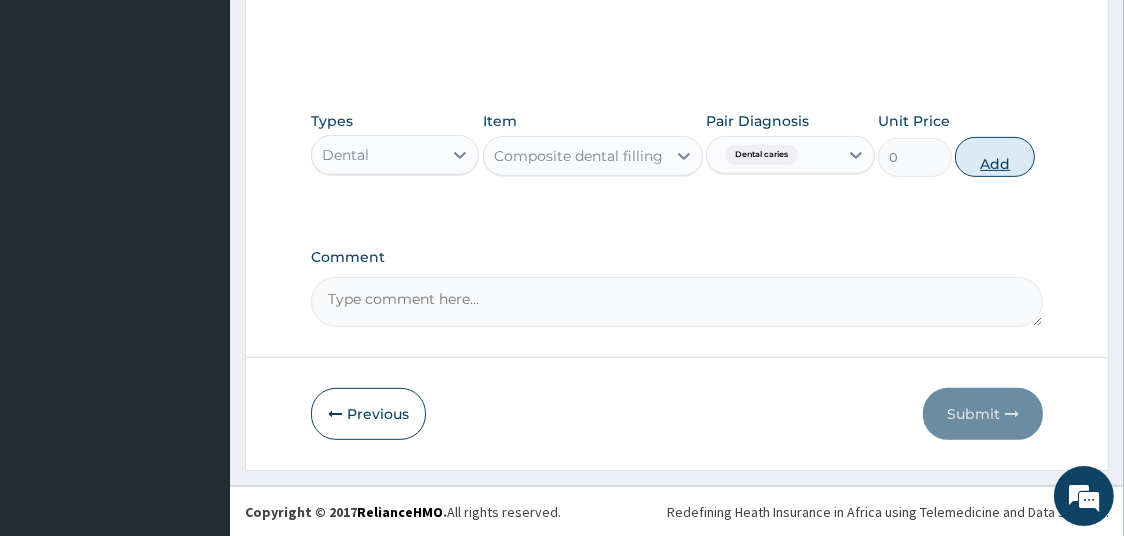 scroll, scrollTop: 606, scrollLeft: 0, axis: vertical 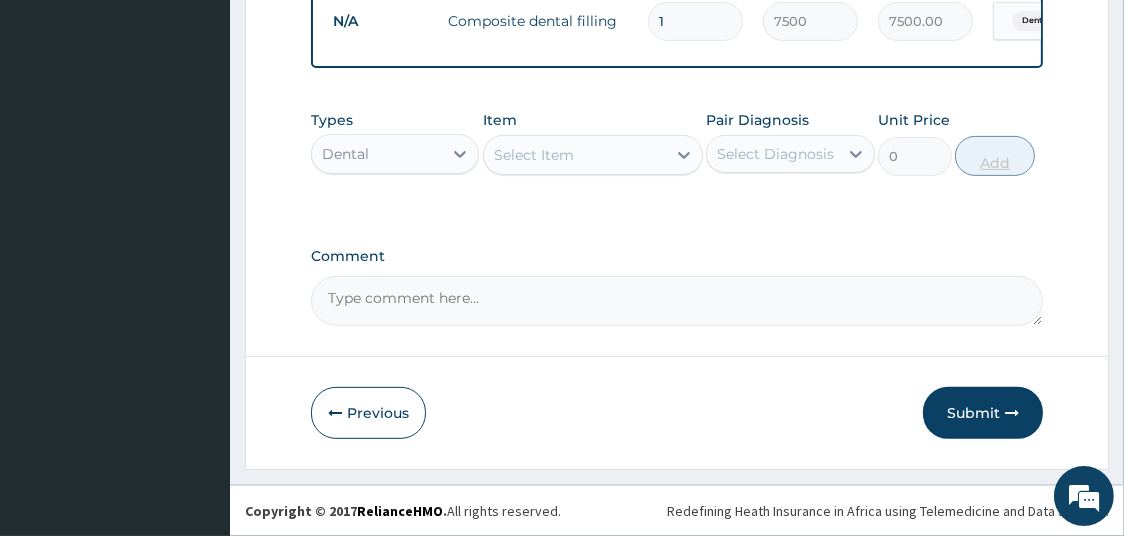 type 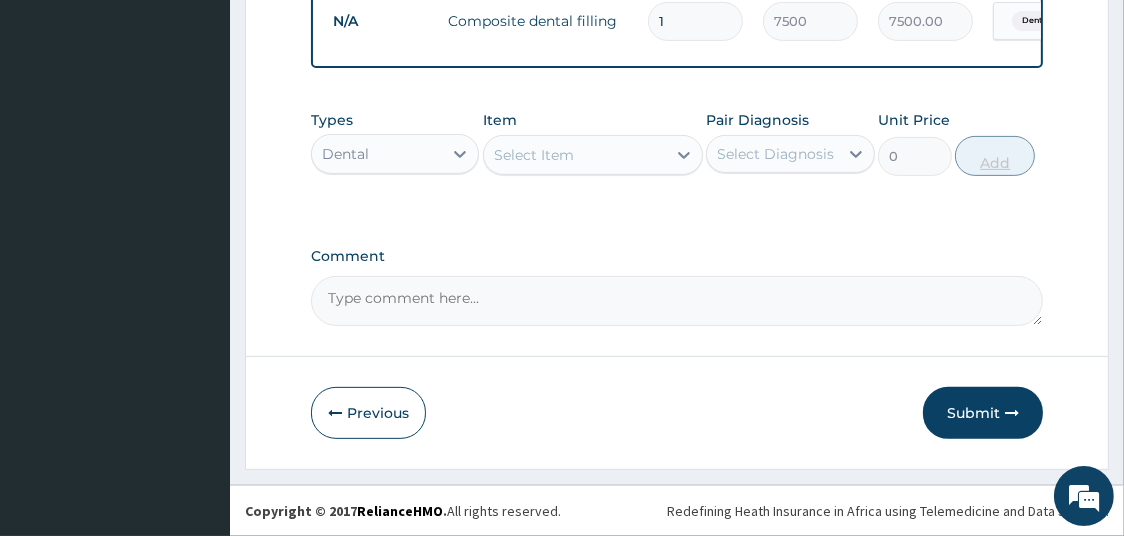 type on "0.00" 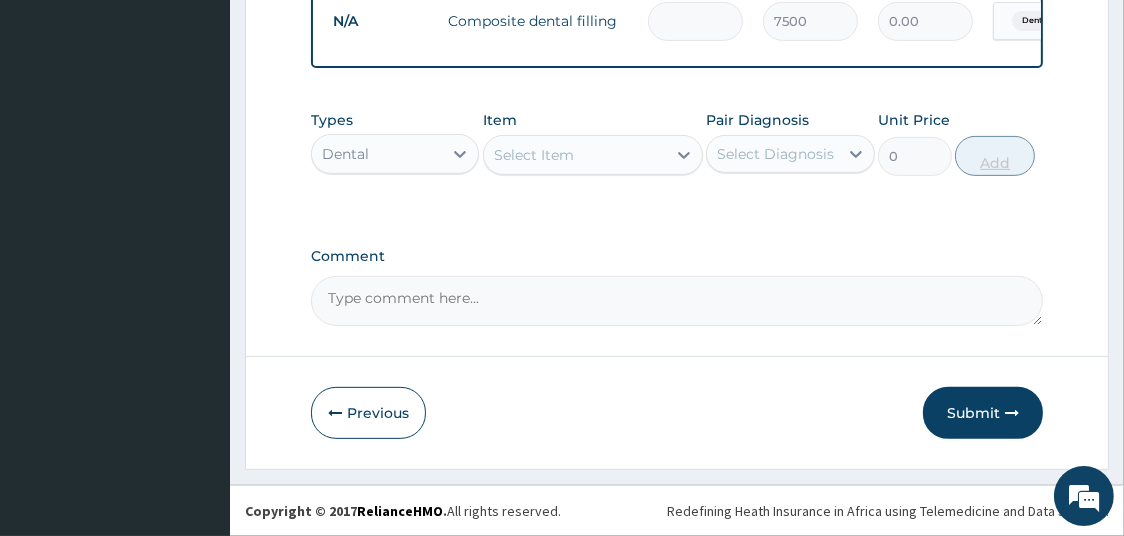 scroll, scrollTop: 606, scrollLeft: 0, axis: vertical 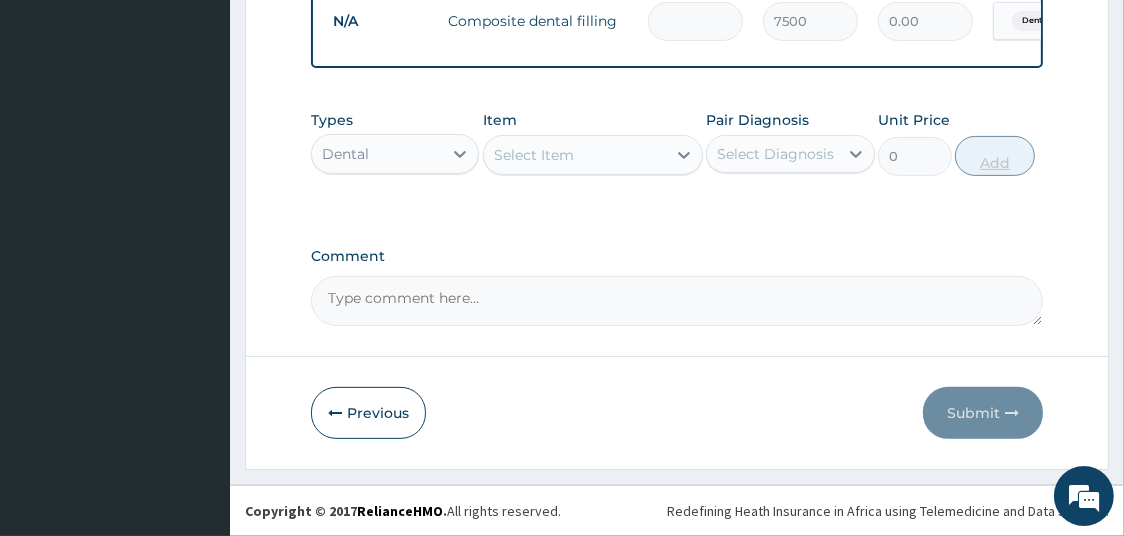 type on "4" 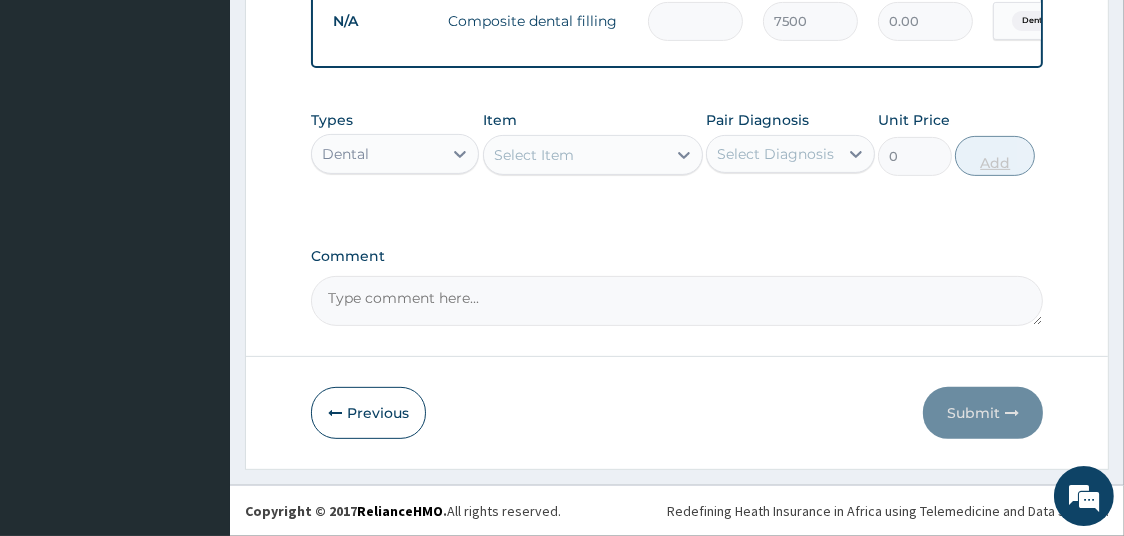 type on "30000.00" 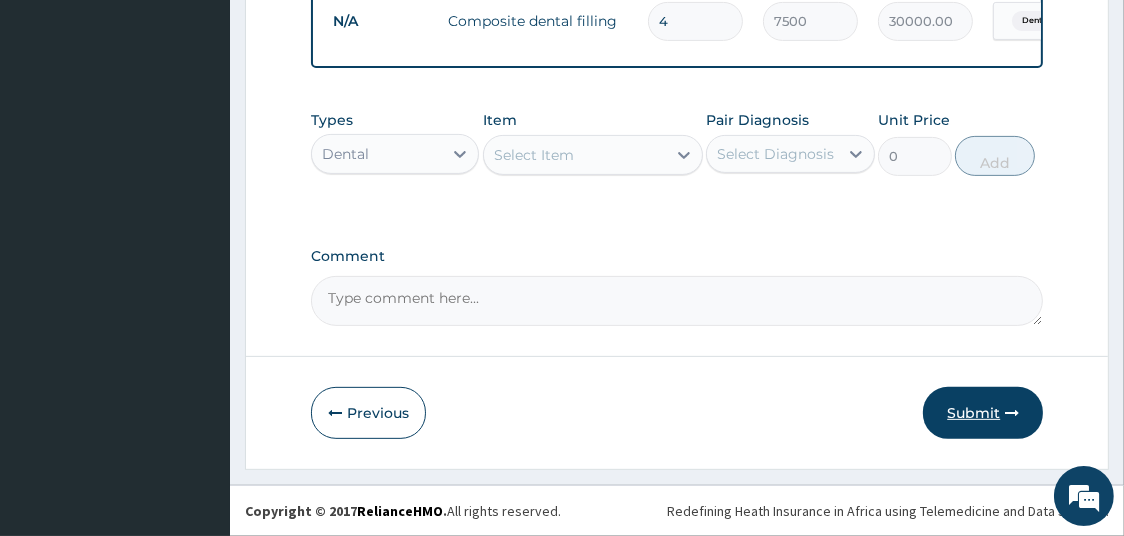type on "4" 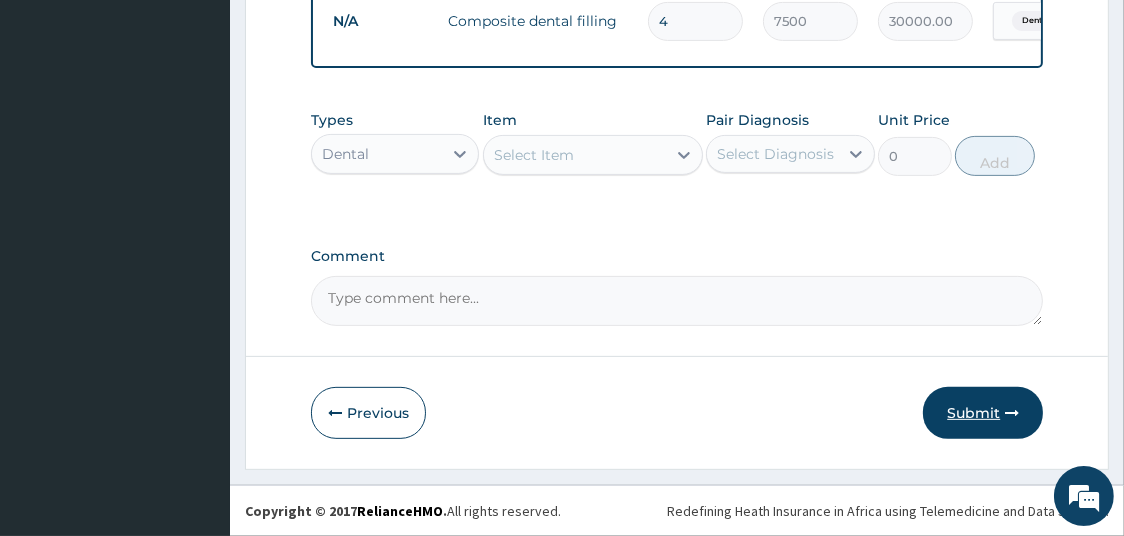 click on "Submit" at bounding box center (983, 413) 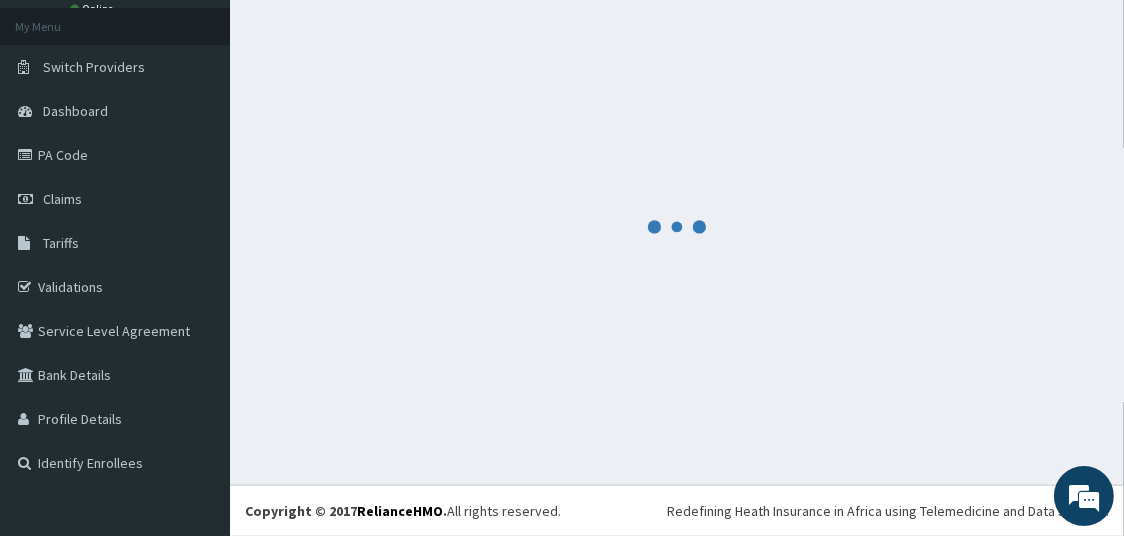 scroll, scrollTop: 106, scrollLeft: 0, axis: vertical 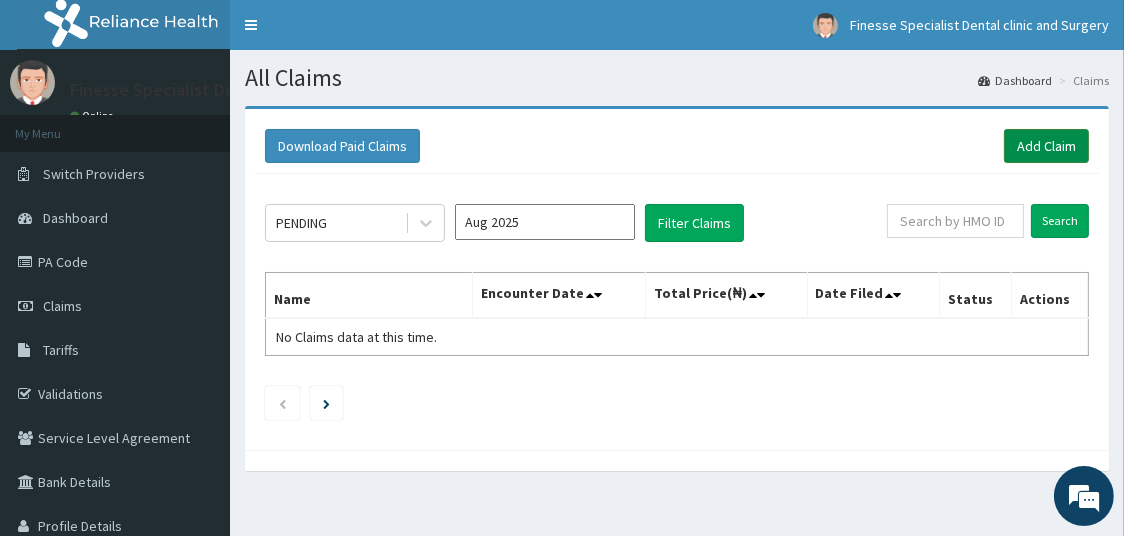 click on "Add Claim" at bounding box center (1046, 146) 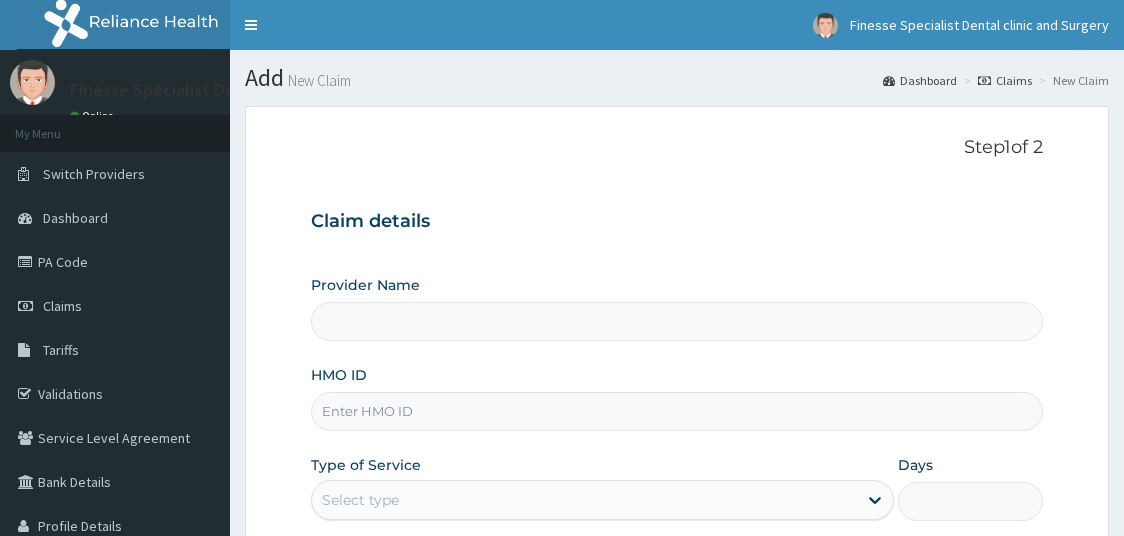 scroll, scrollTop: 0, scrollLeft: 0, axis: both 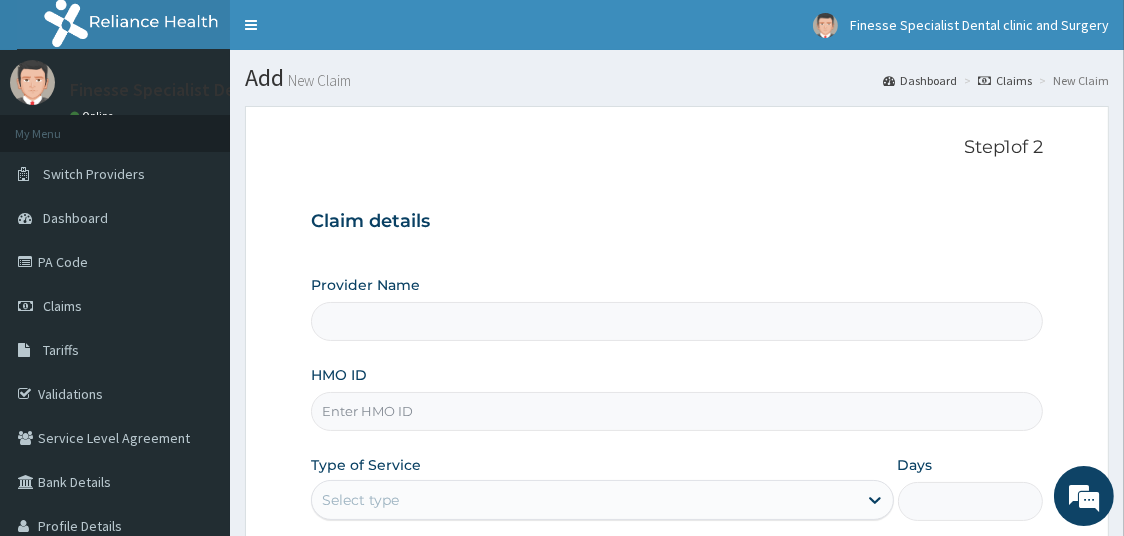 type on "Finesse Specialist Dental Clinics And Surgery" 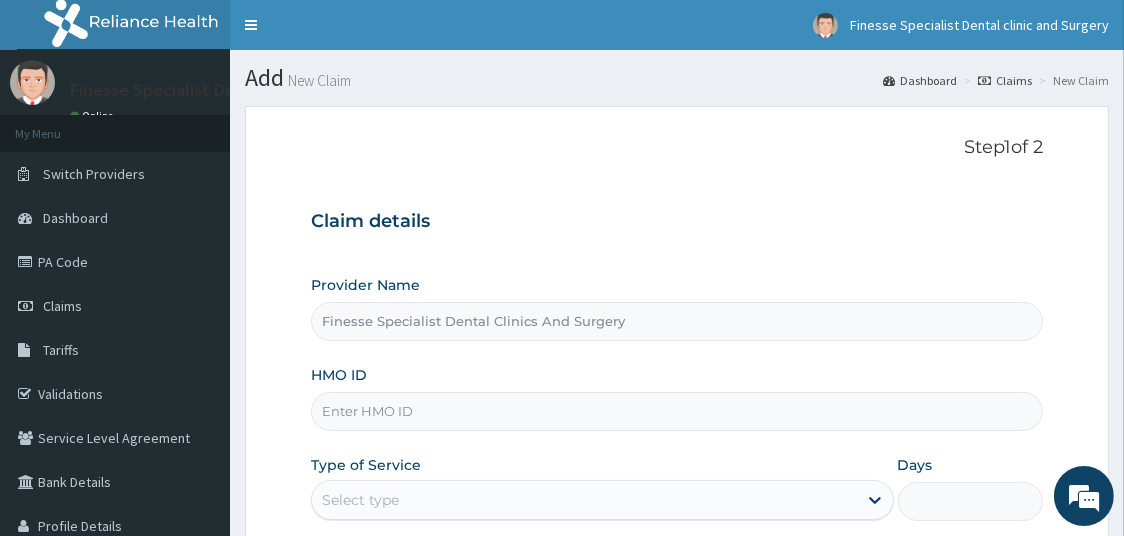 click on "HMO ID" at bounding box center [677, 411] 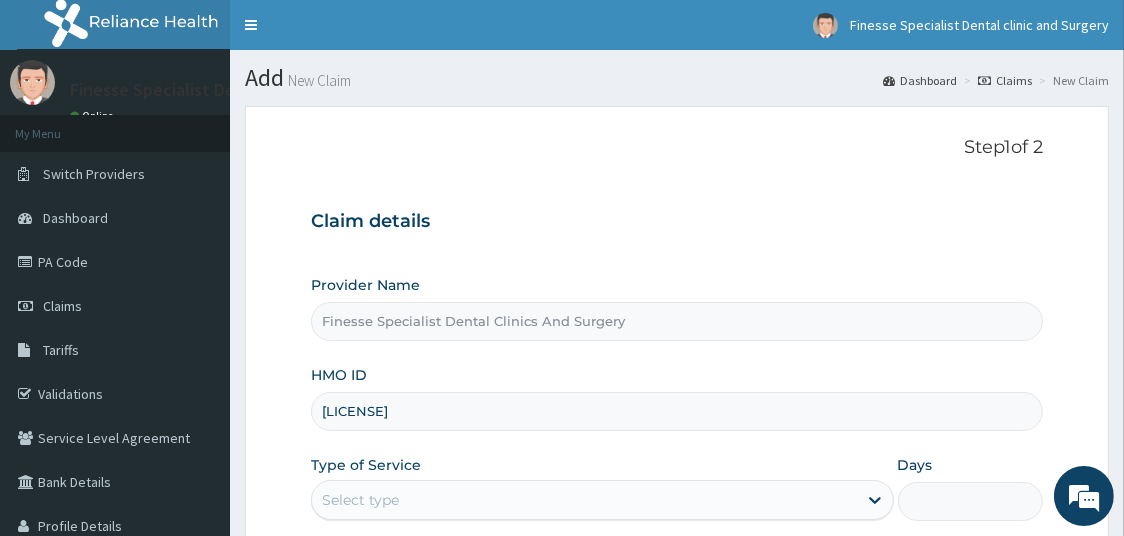 scroll, scrollTop: 0, scrollLeft: 0, axis: both 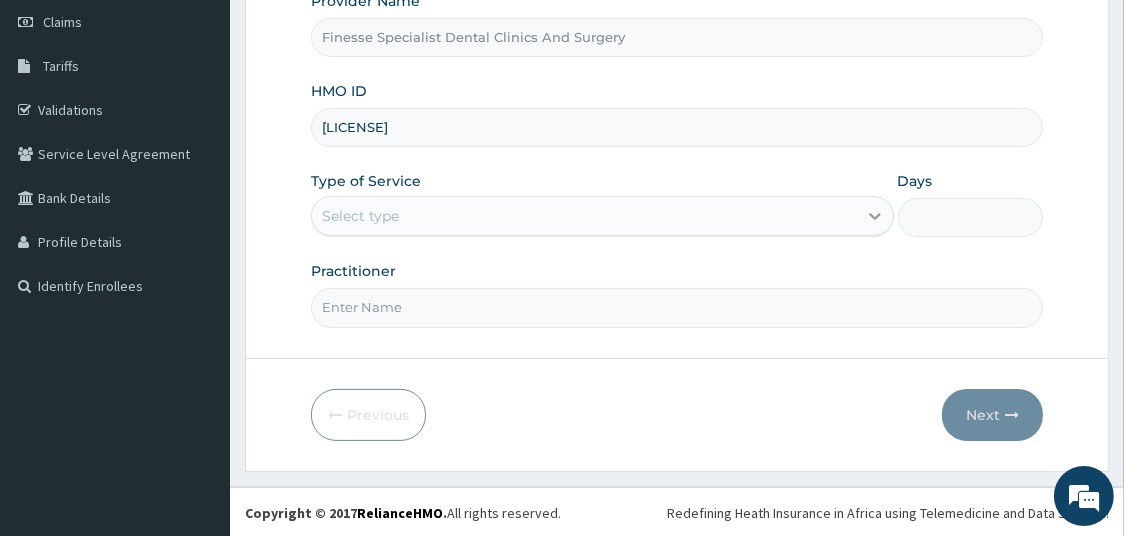 type on "[LICENSE]" 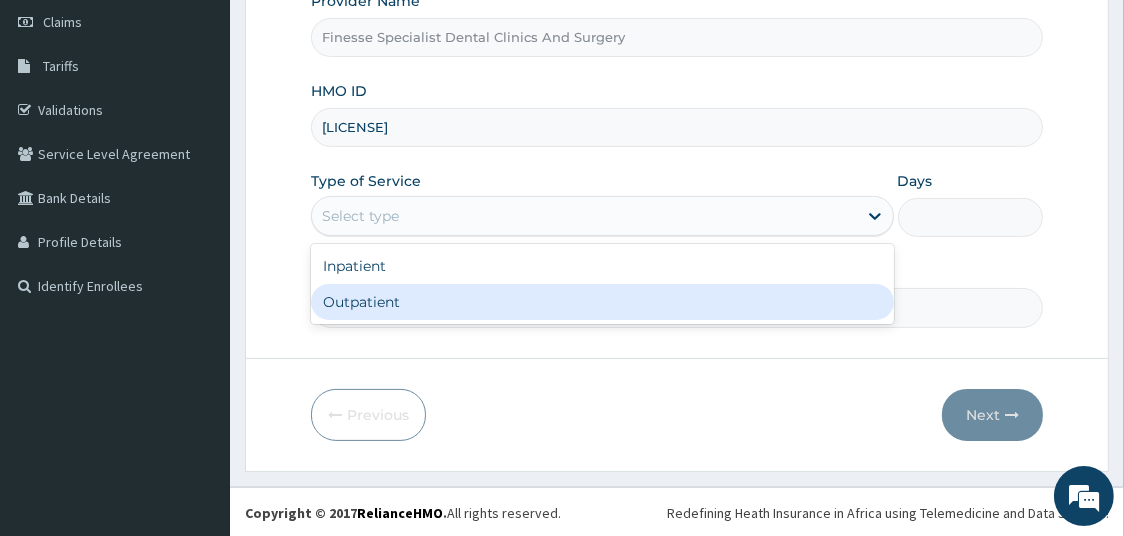 click on "Outpatient" at bounding box center (602, 302) 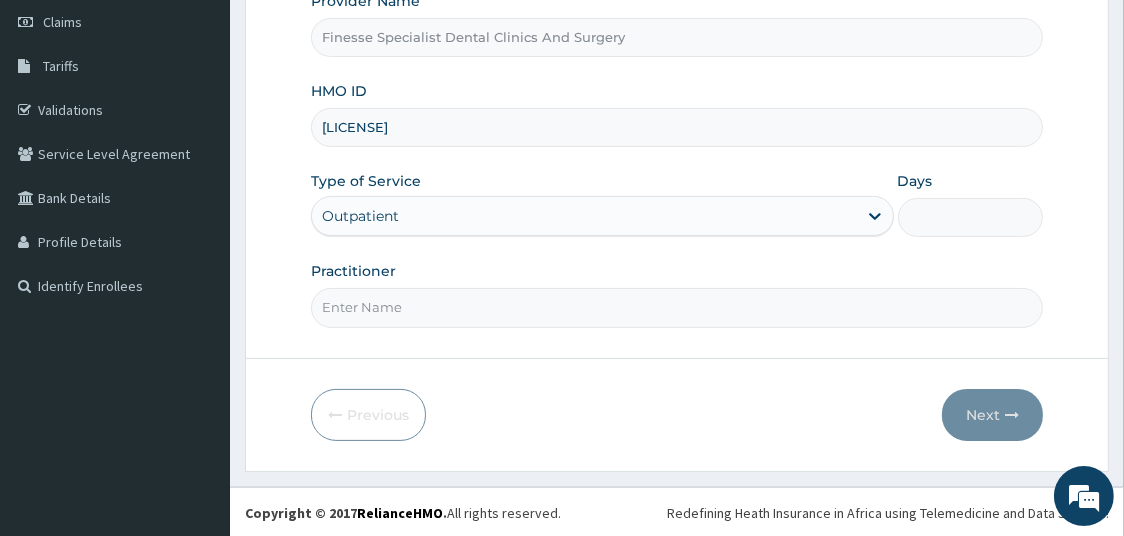 type on "1" 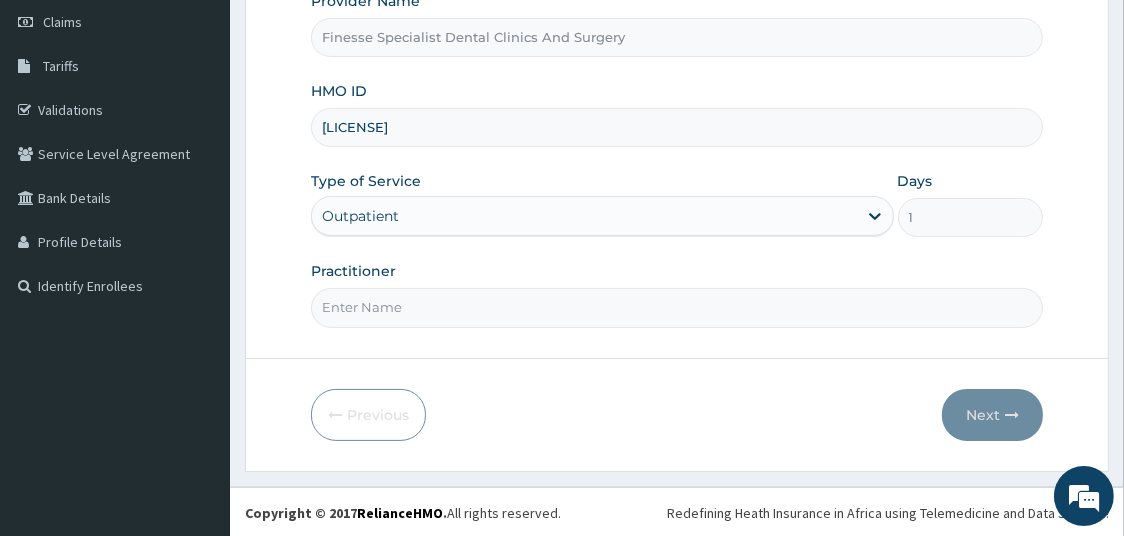 click on "Practitioner" at bounding box center [677, 307] 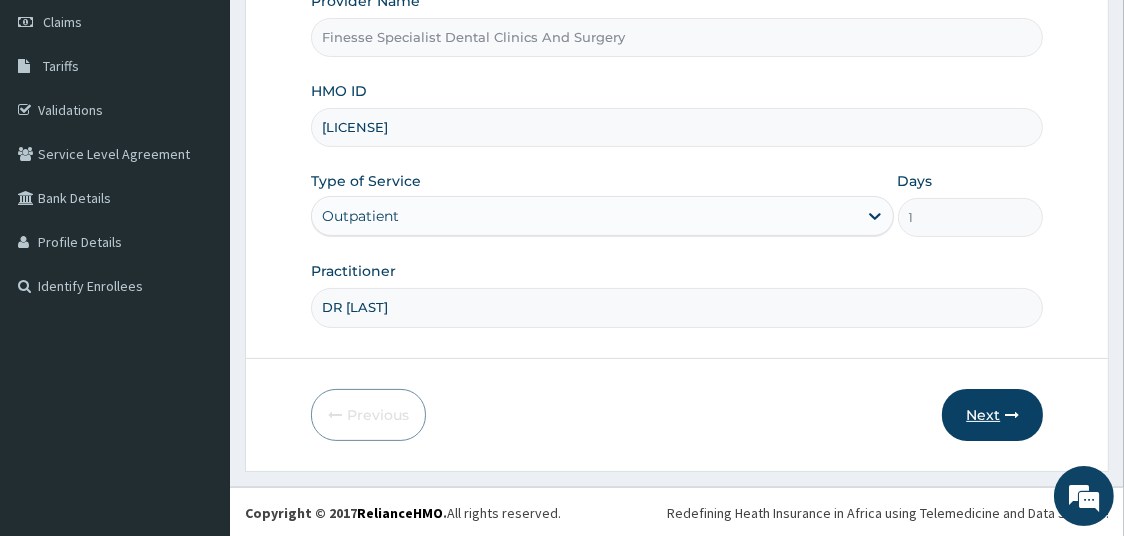 type on "DR [LAST]" 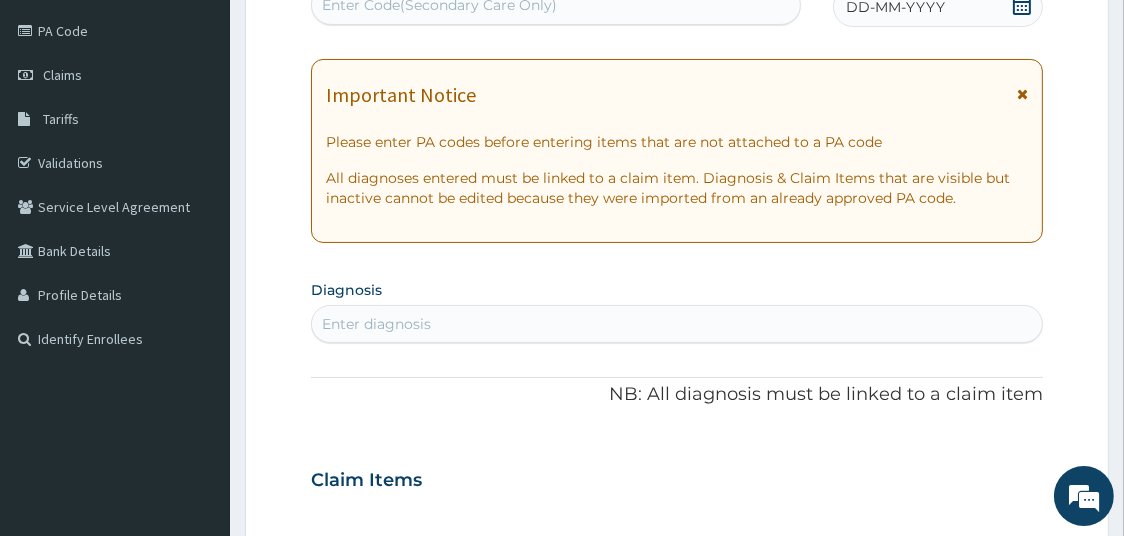 scroll, scrollTop: 0, scrollLeft: 0, axis: both 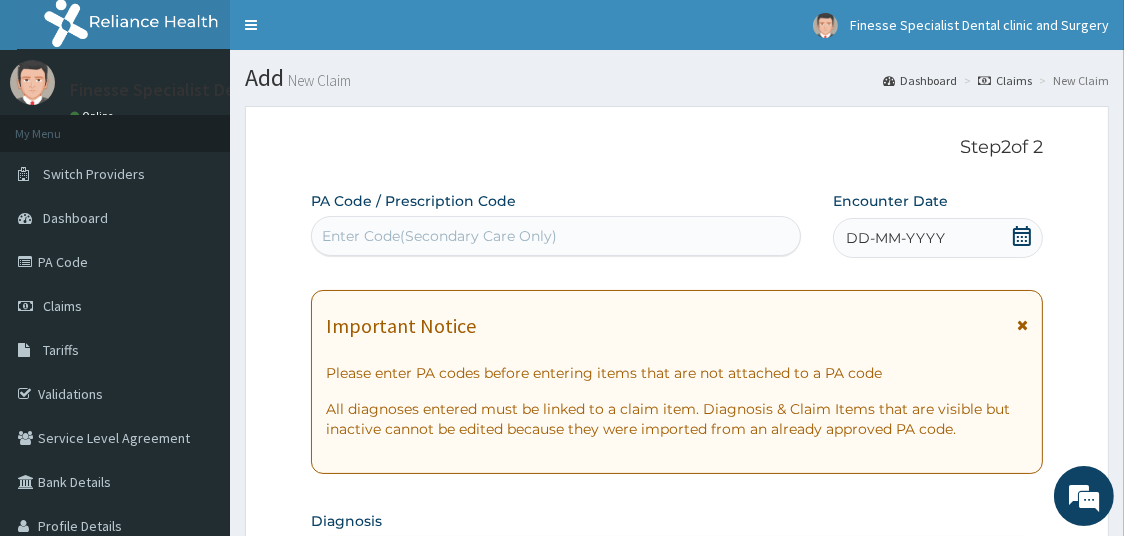 click 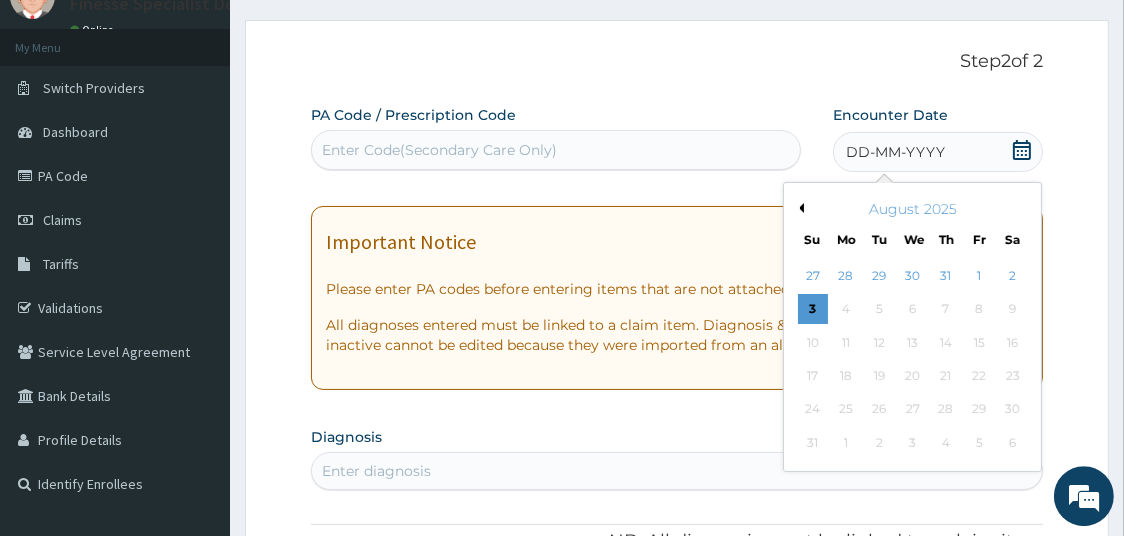 scroll, scrollTop: 90, scrollLeft: 0, axis: vertical 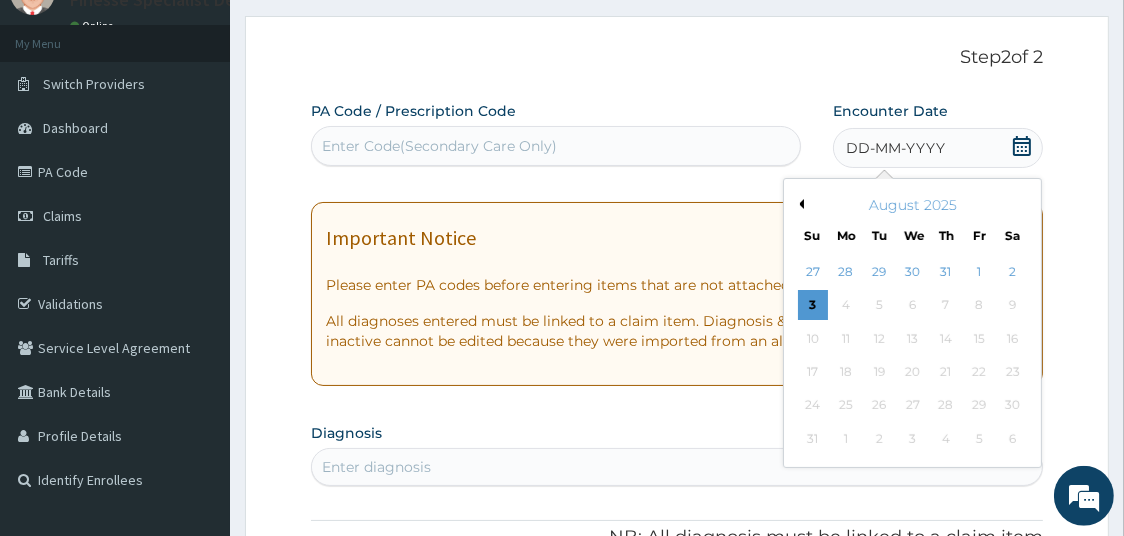 click on "Previous Month" at bounding box center (799, 204) 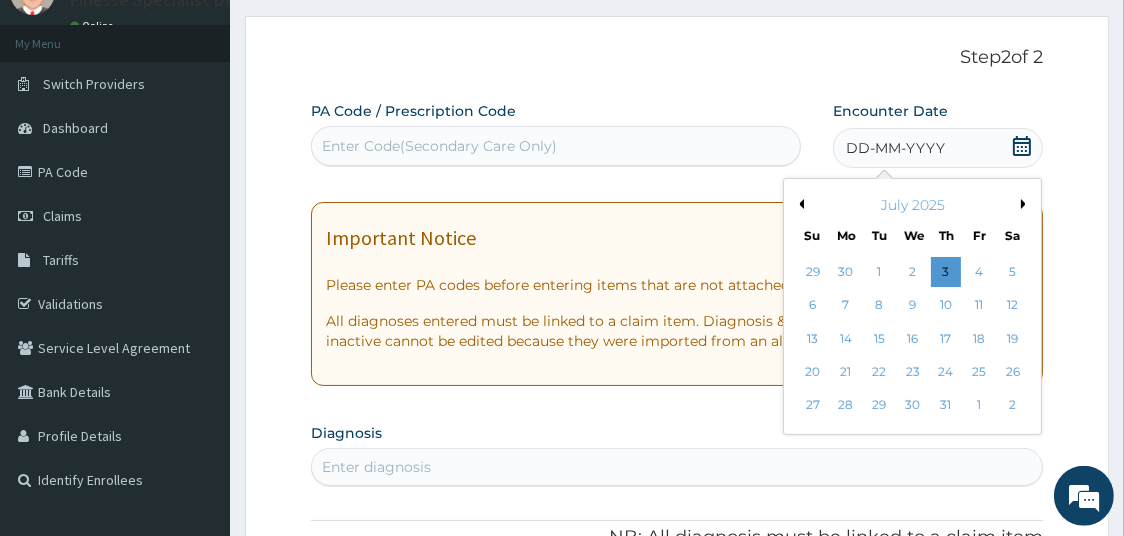 click on "Previous Month" at bounding box center [799, 204] 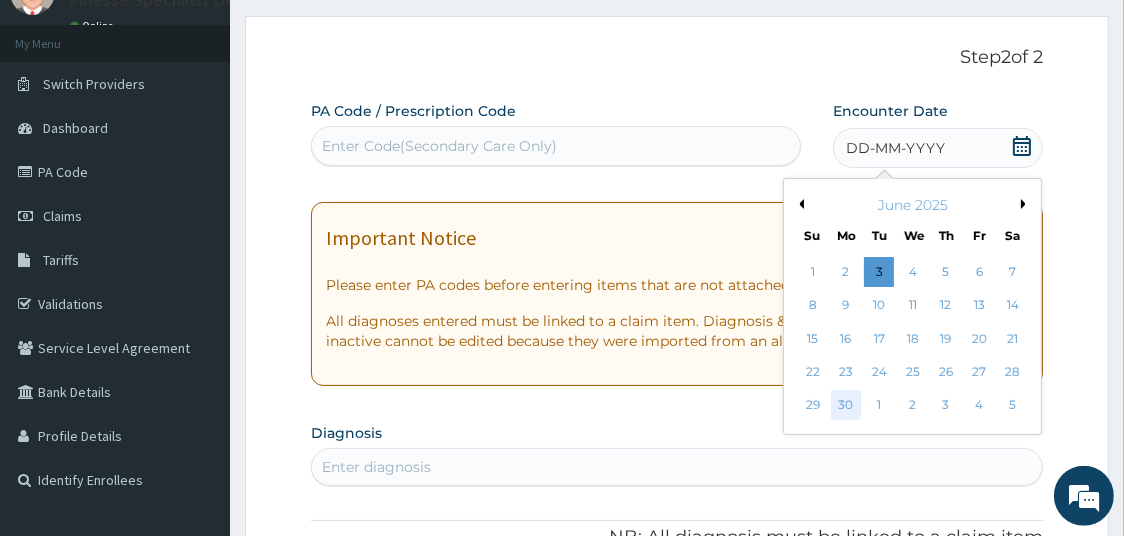 click on "30" at bounding box center [846, 406] 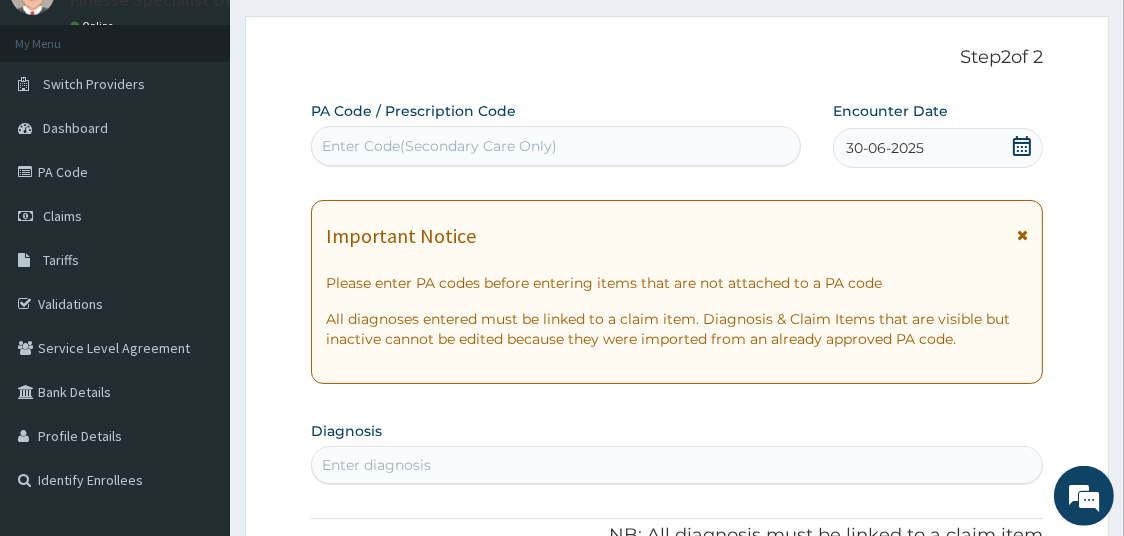 click at bounding box center [1022, 235] 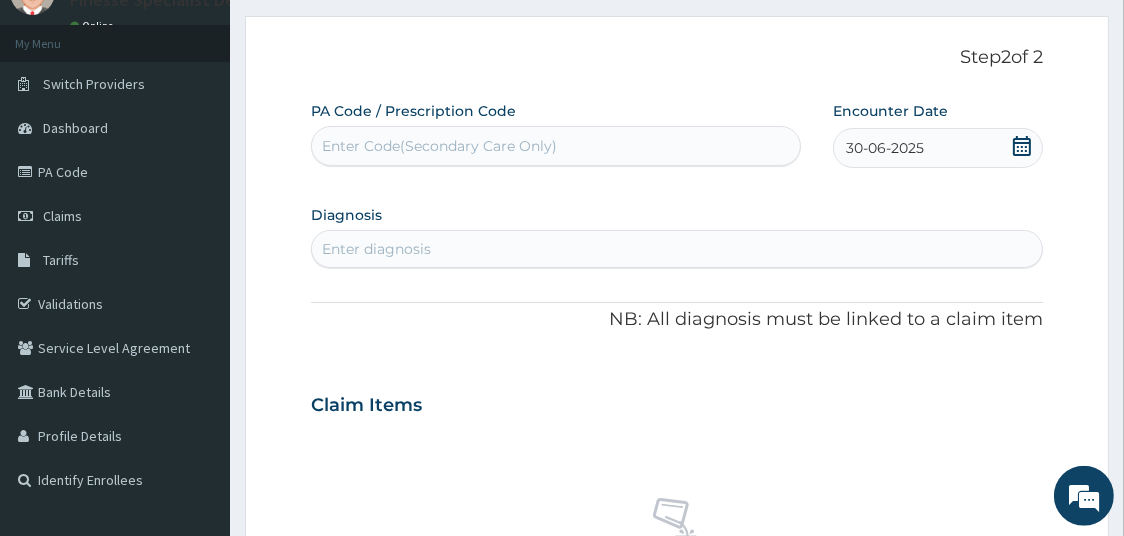 click on "Enter diagnosis" at bounding box center (677, 249) 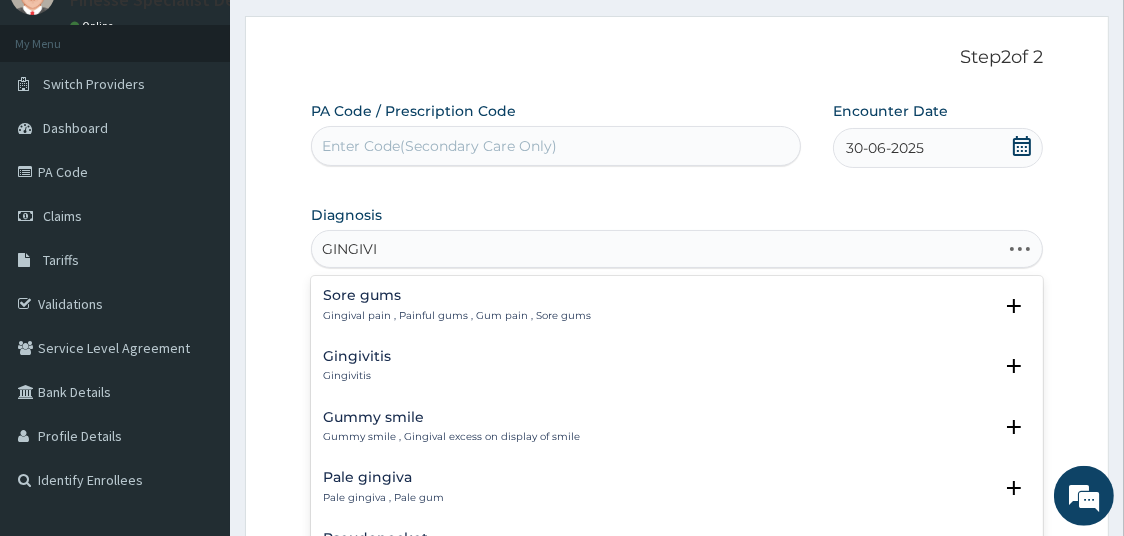 type on "GINGIVIT" 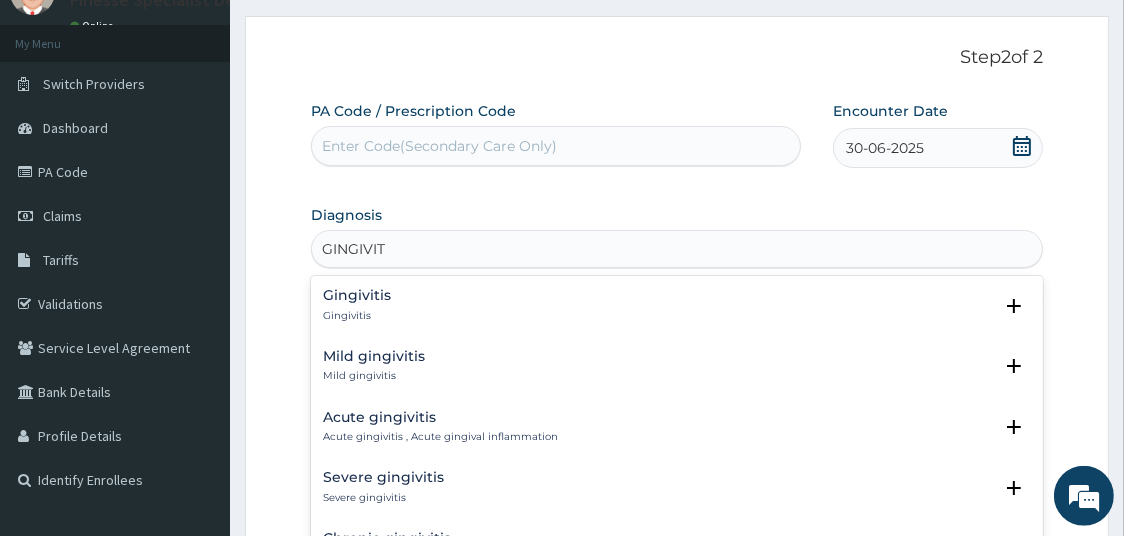 click on "Gingivitis Gingivitis" at bounding box center [677, 305] 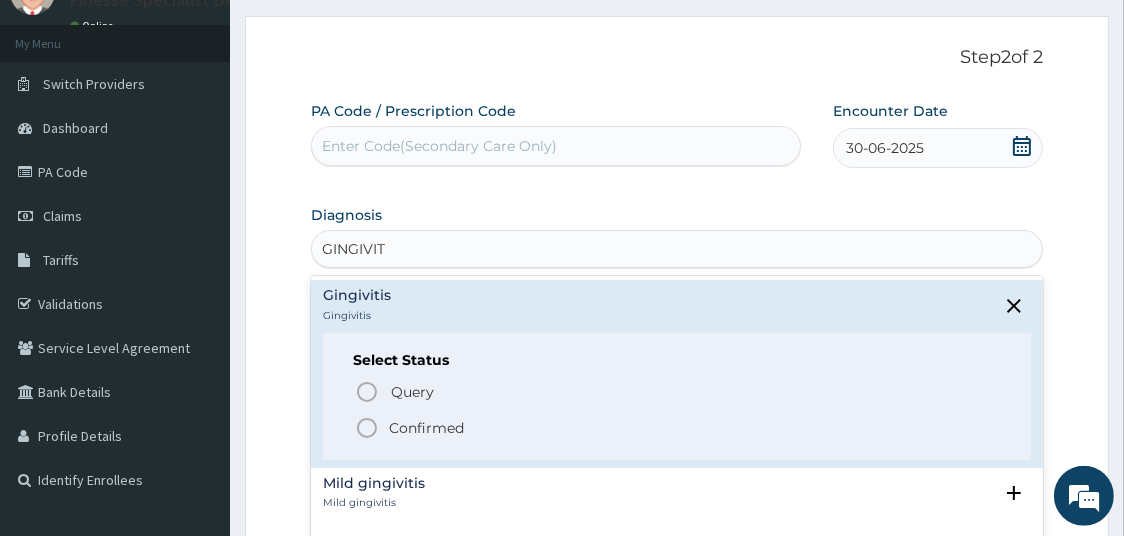 click on "Confirmed" at bounding box center [426, 428] 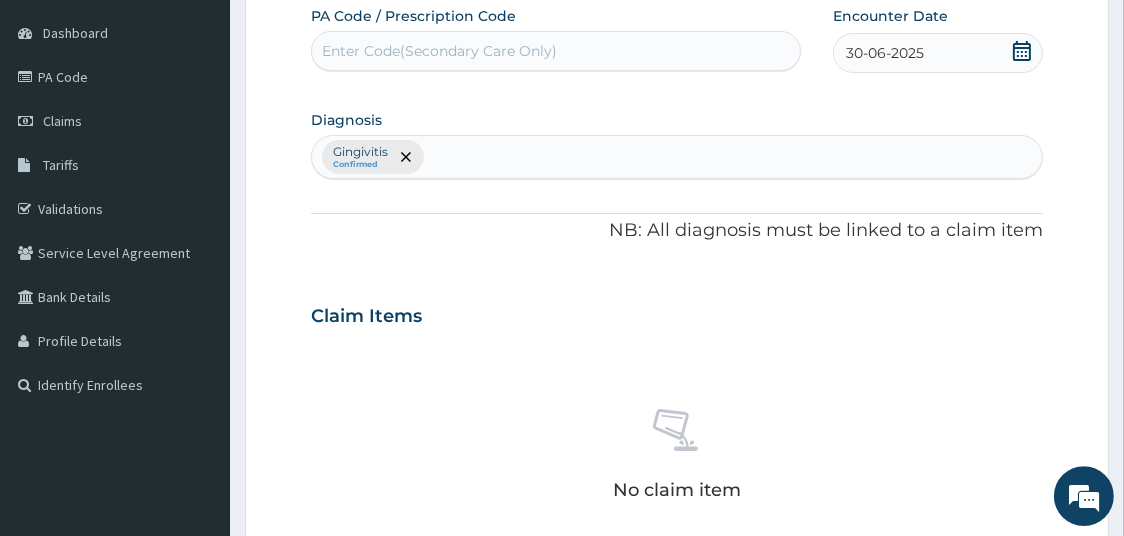 scroll, scrollTop: 173, scrollLeft: 0, axis: vertical 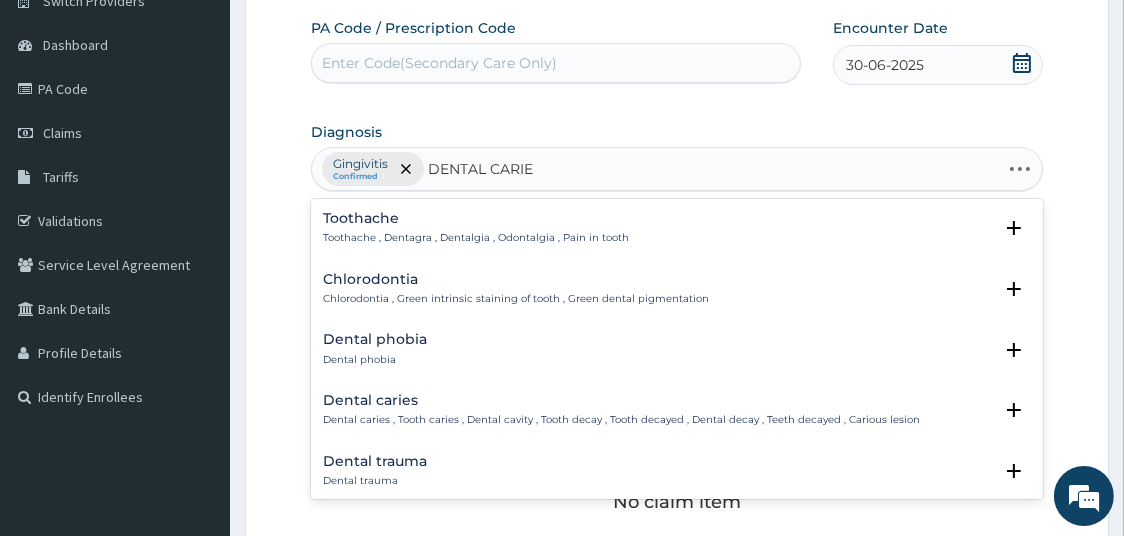 type on "DENTAL CARIES" 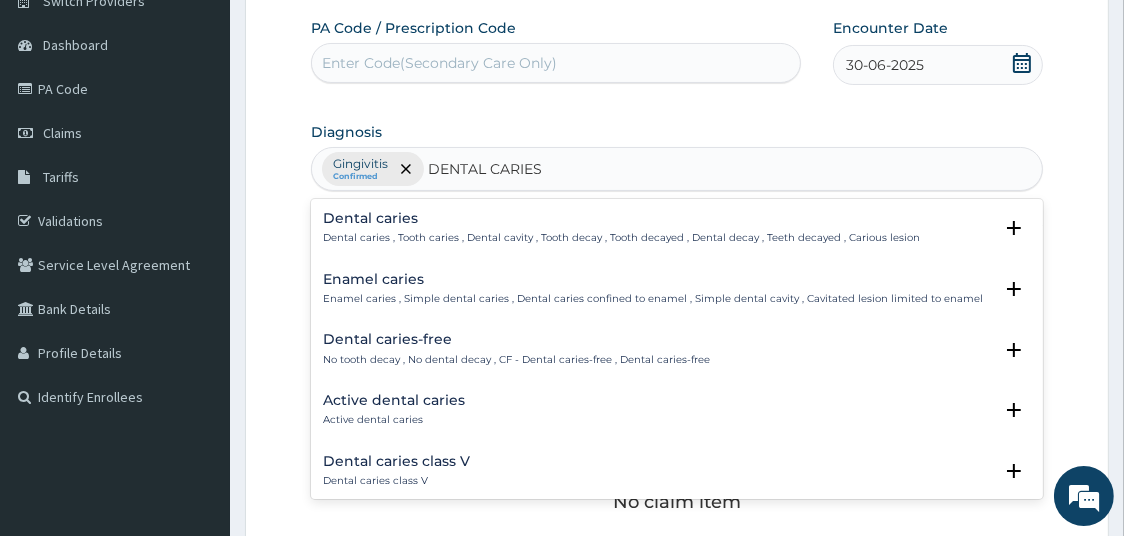 click on "Dental caries" at bounding box center (621, 218) 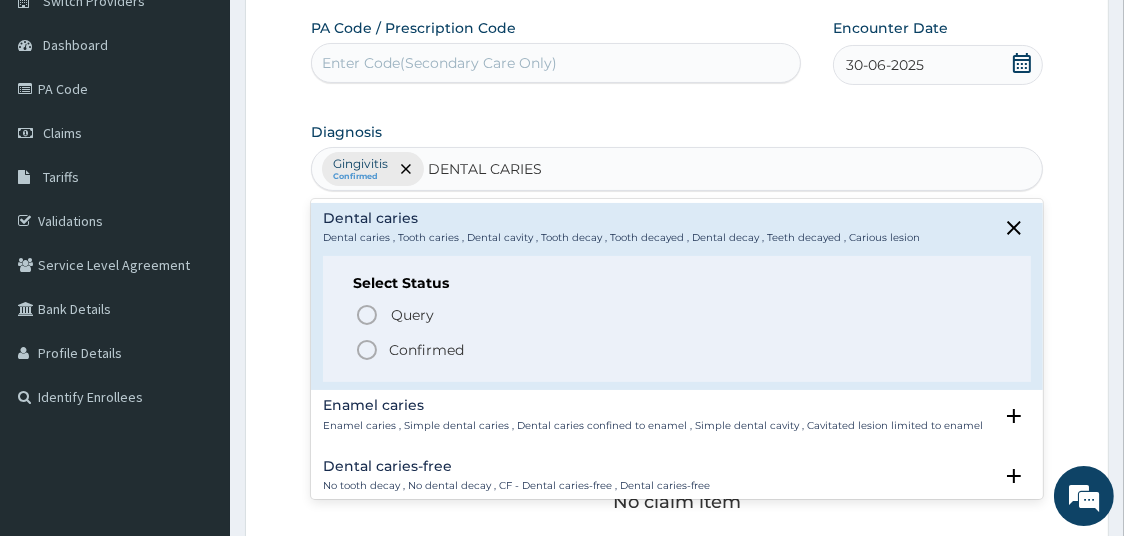 click on "Confirmed" at bounding box center (426, 350) 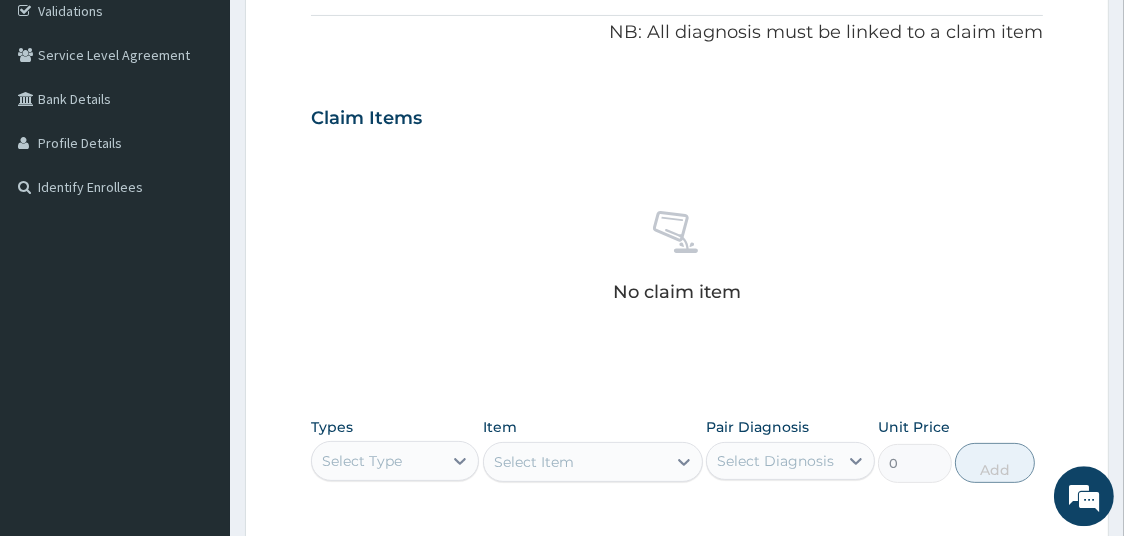 scroll, scrollTop: 405, scrollLeft: 0, axis: vertical 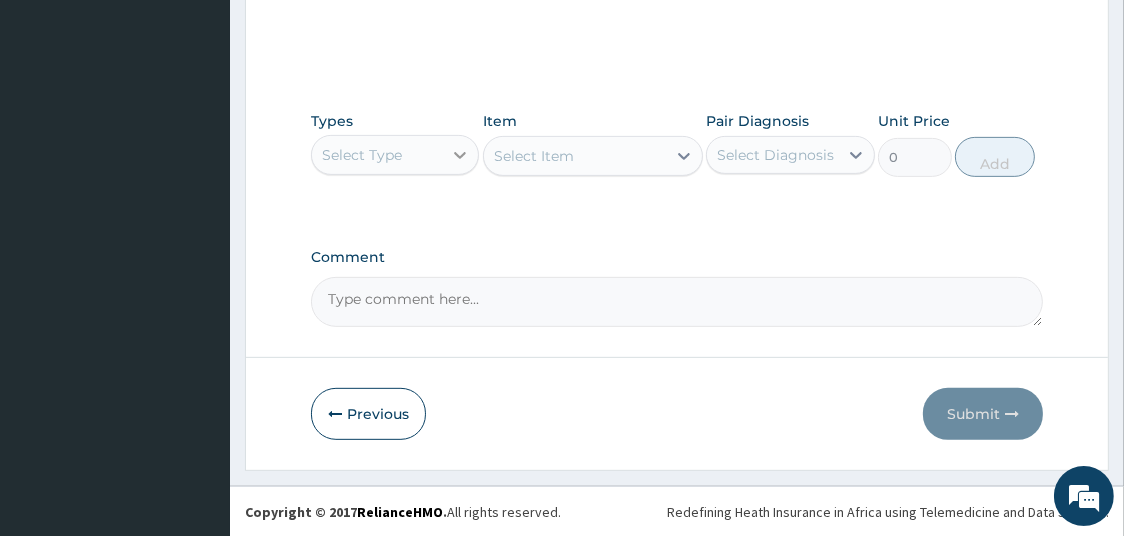 click 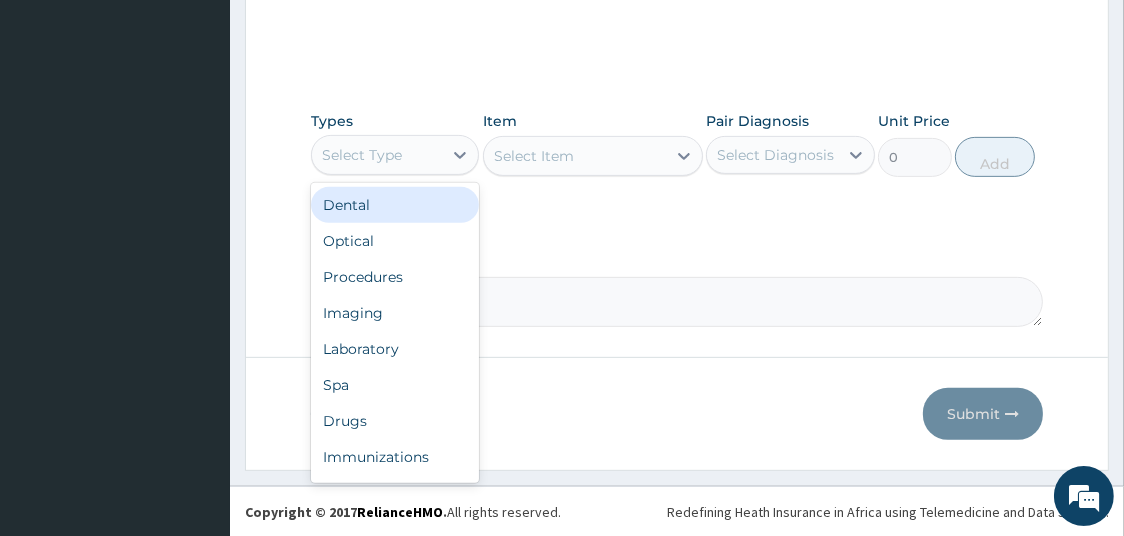 click on "Dental" at bounding box center (395, 205) 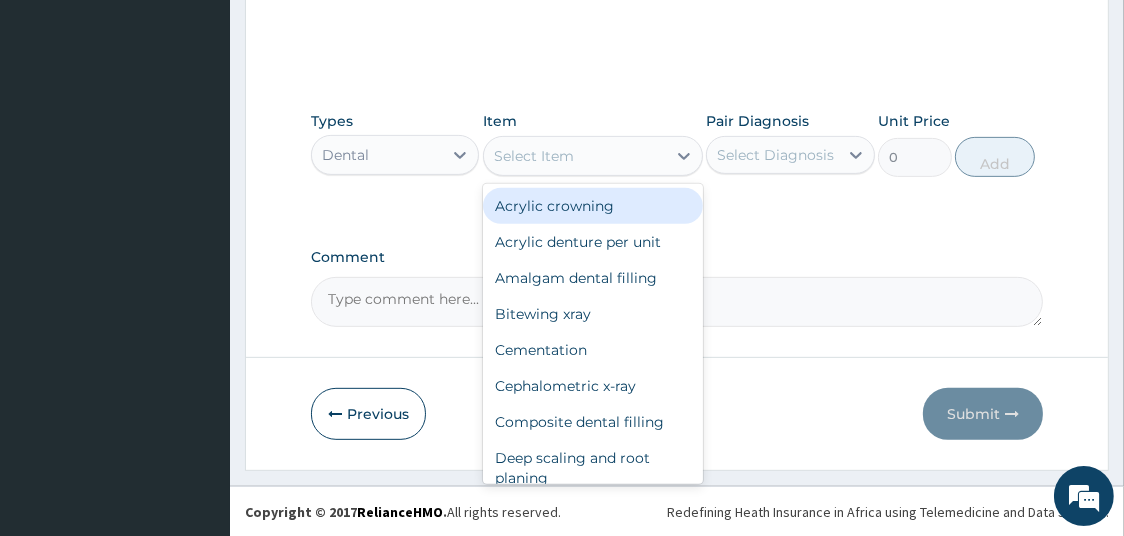 click on "Select Item" at bounding box center (534, 156) 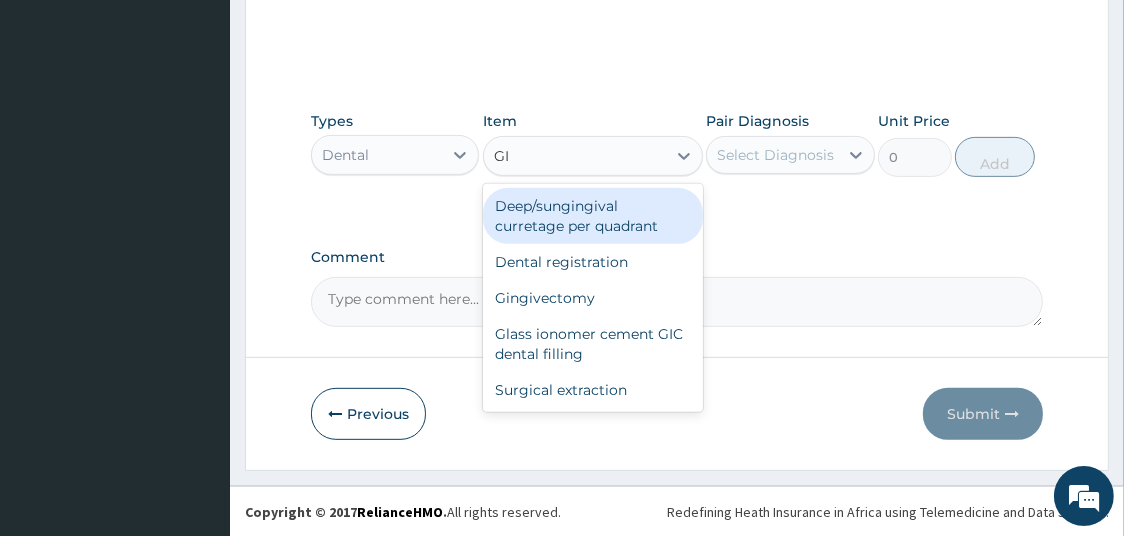 type on "GIC" 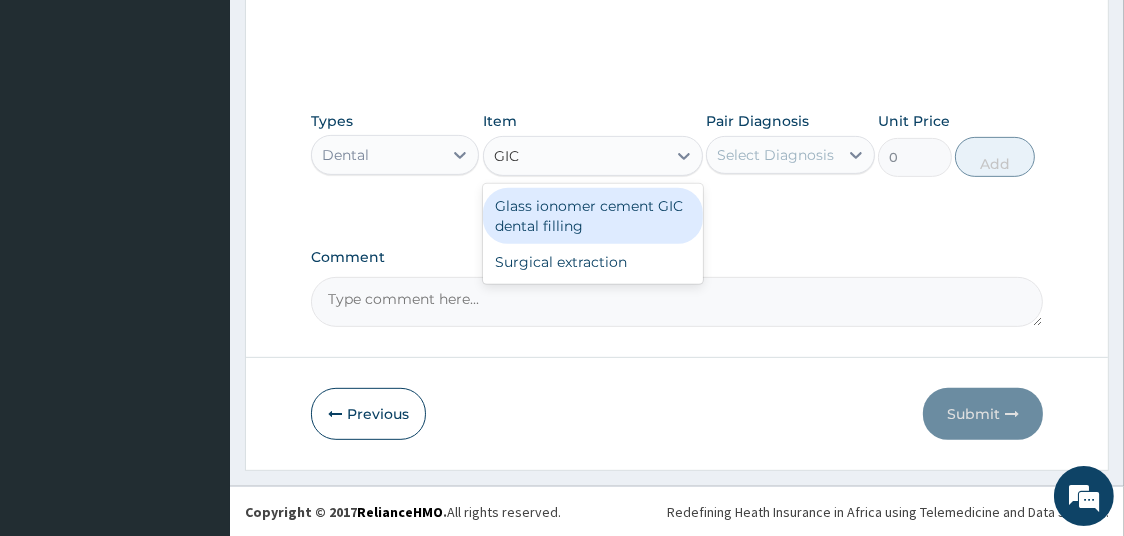 click on "Glass ionomer cement GIC dental filling" at bounding box center [593, 216] 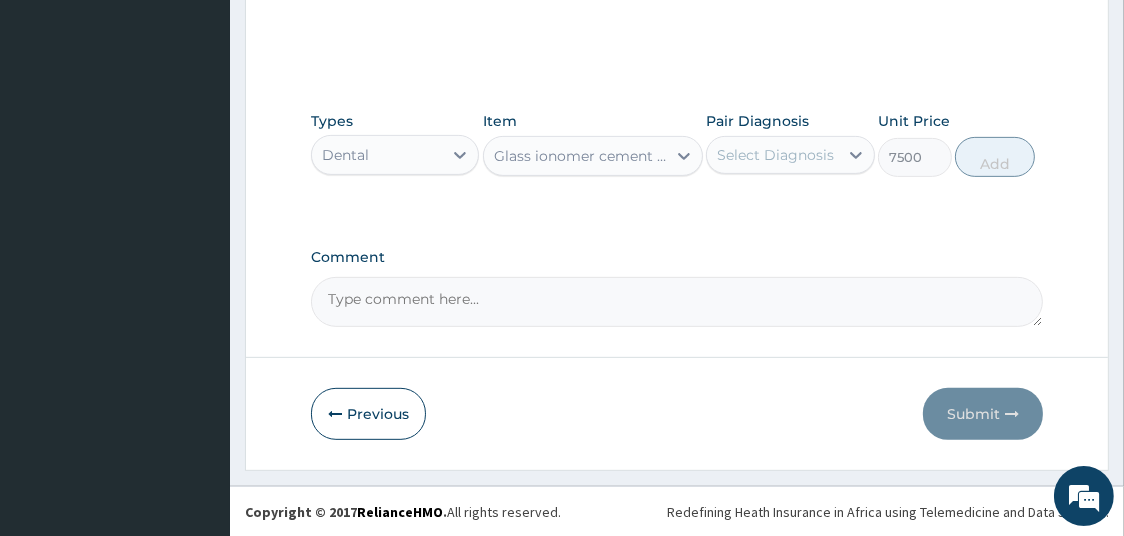 type 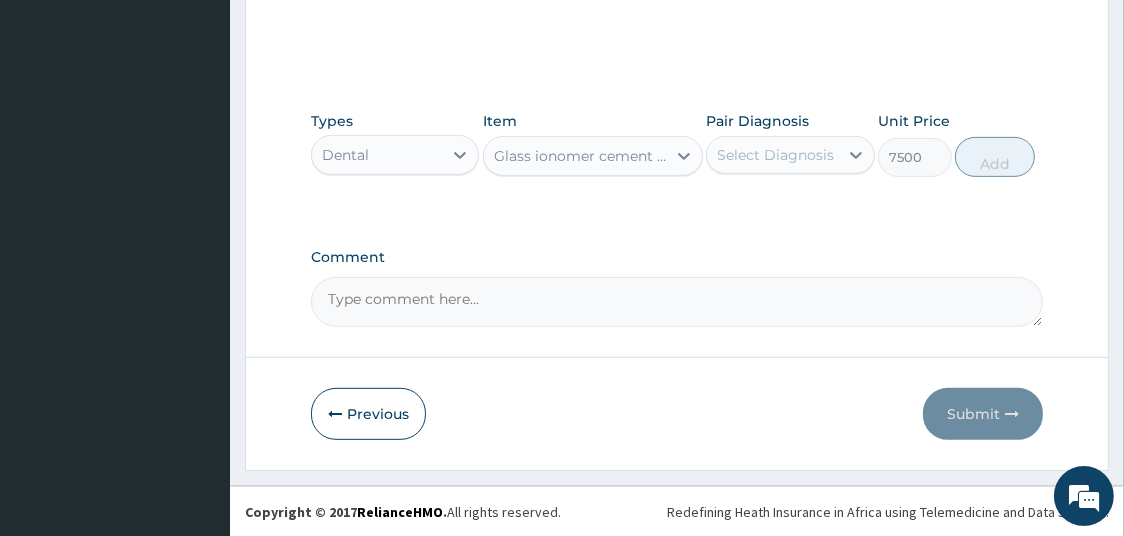 click on "Select Diagnosis" at bounding box center [772, 155] 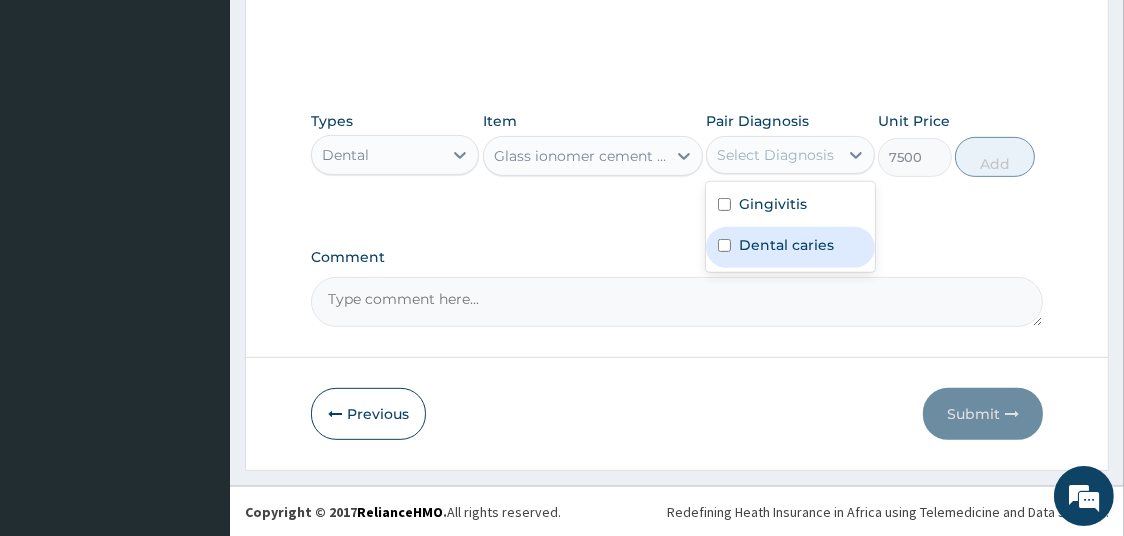 click on "Dental caries" at bounding box center (786, 245) 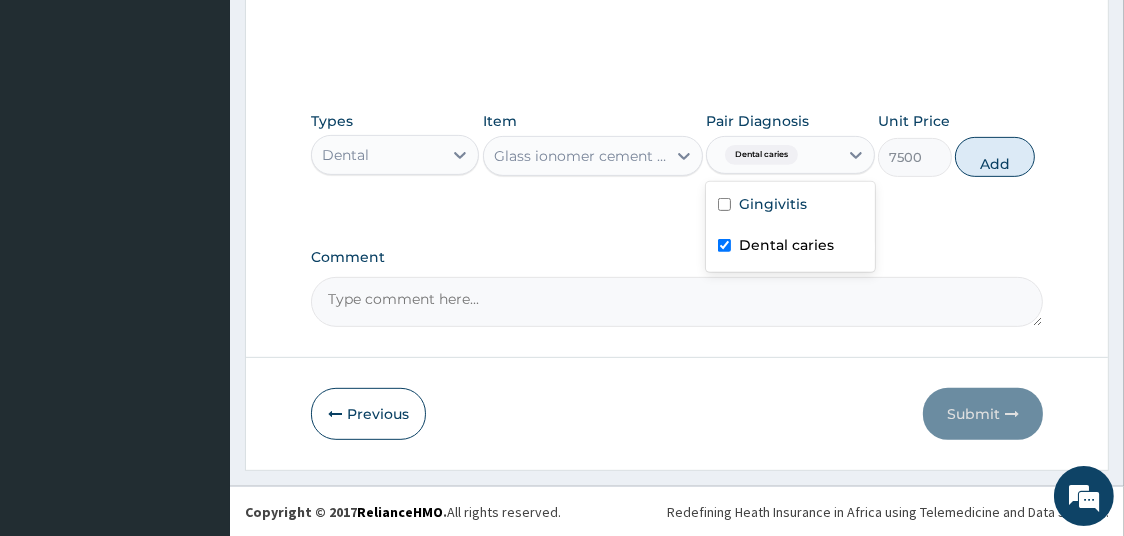 checkbox on "true" 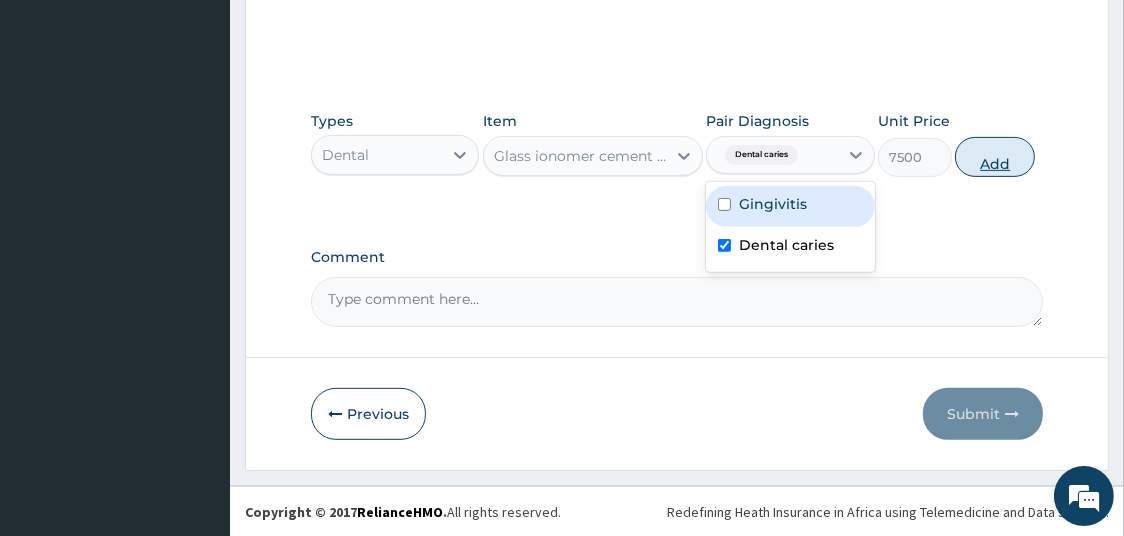 click on "Add" at bounding box center [995, 157] 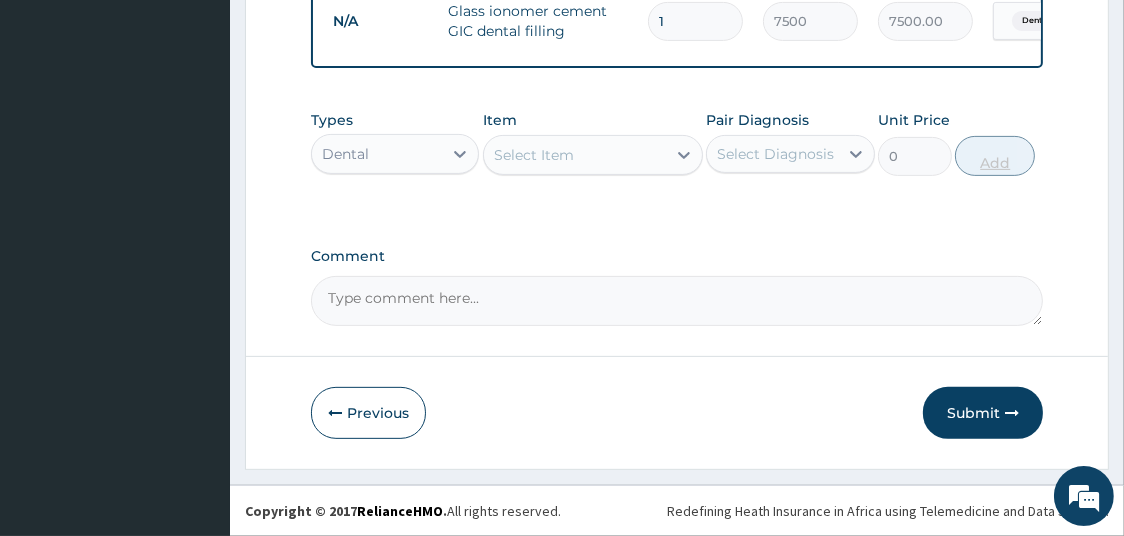 scroll, scrollTop: 606, scrollLeft: 0, axis: vertical 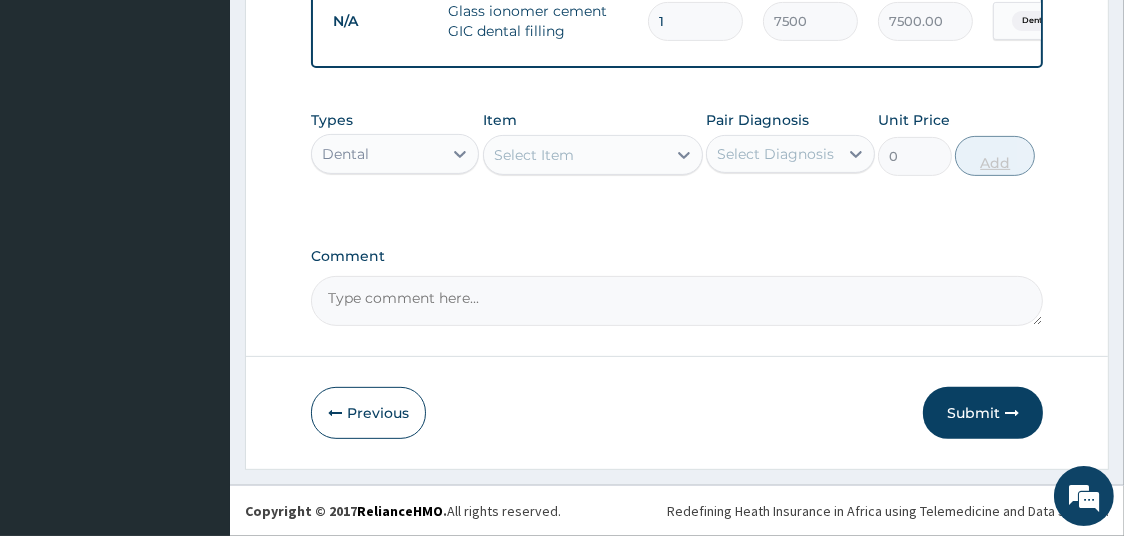 type on "0.00" 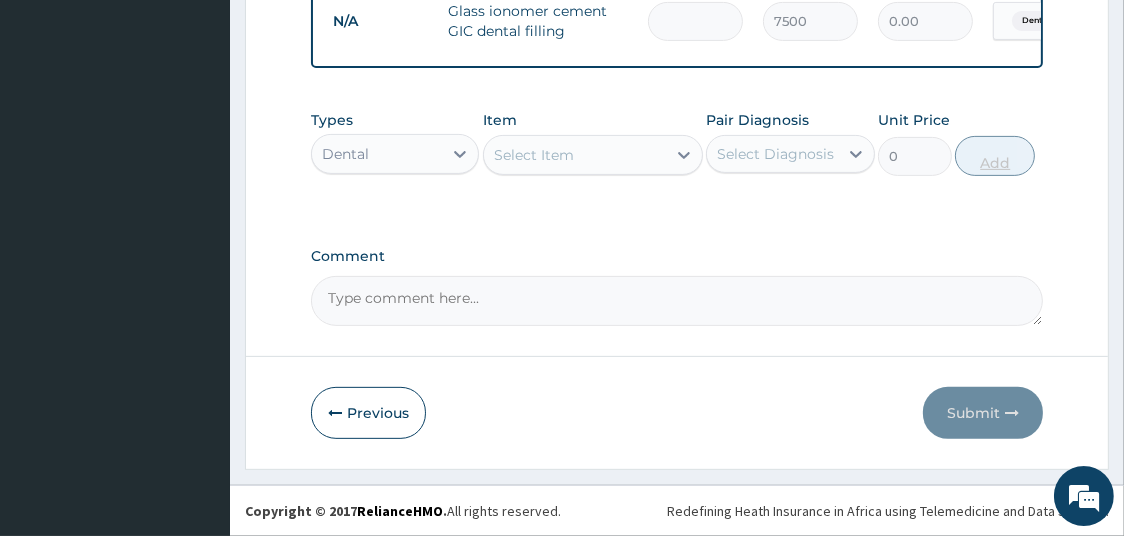 type on "4" 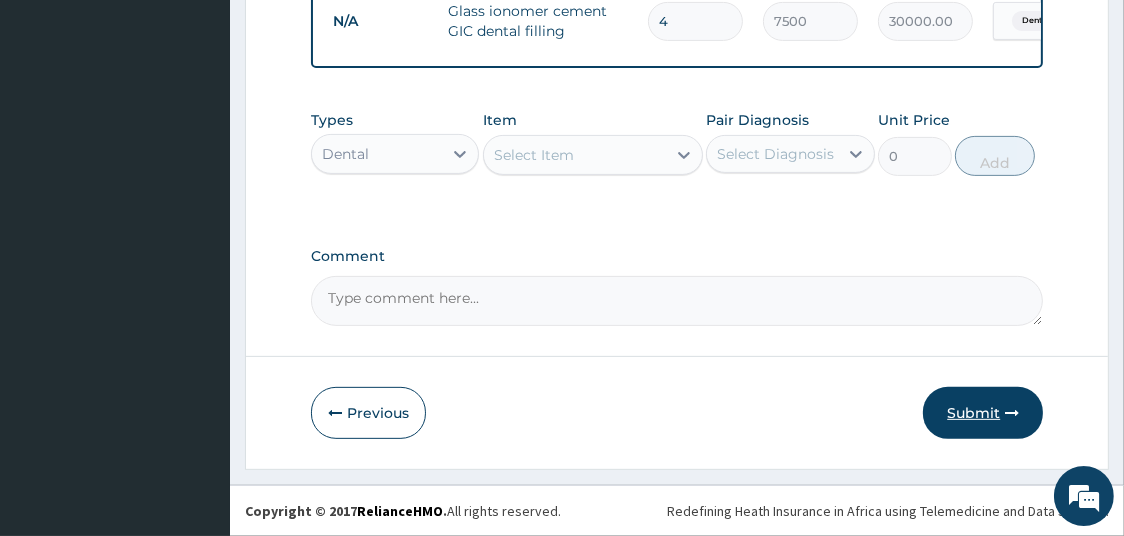 type on "4" 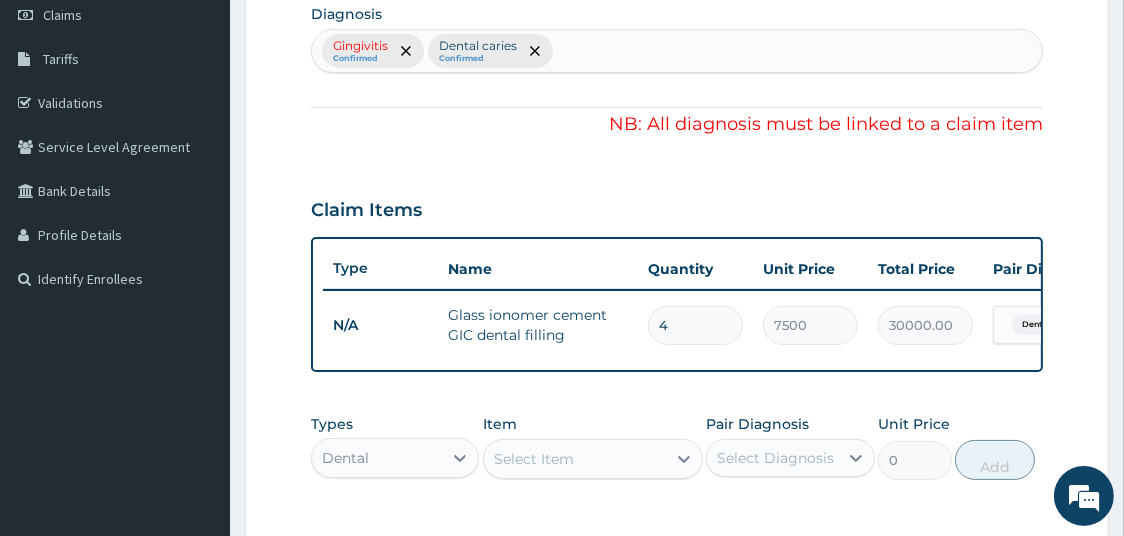 scroll, scrollTop: 295, scrollLeft: 0, axis: vertical 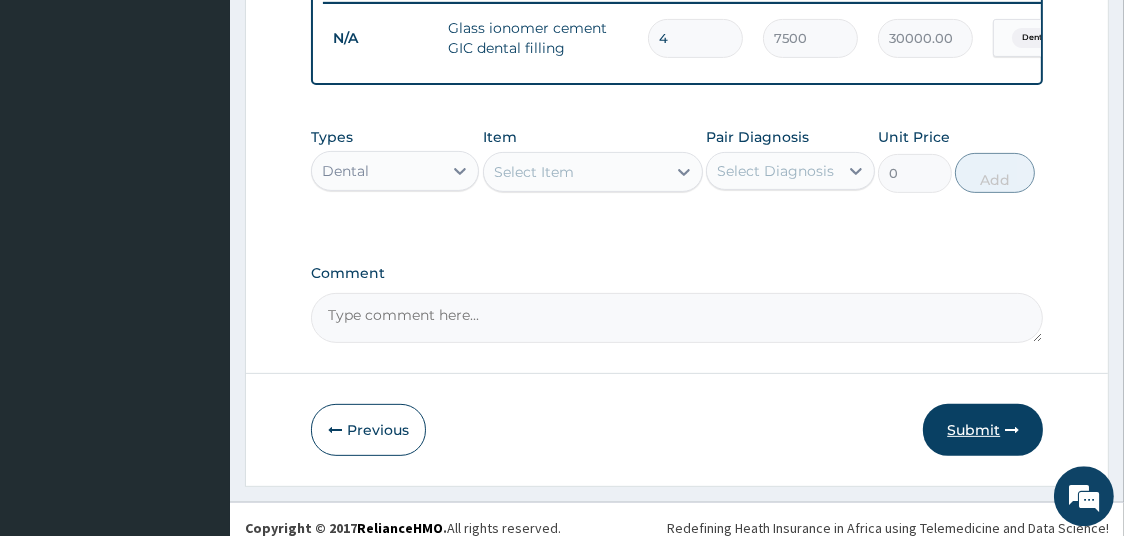 click on "Submit" at bounding box center (983, 430) 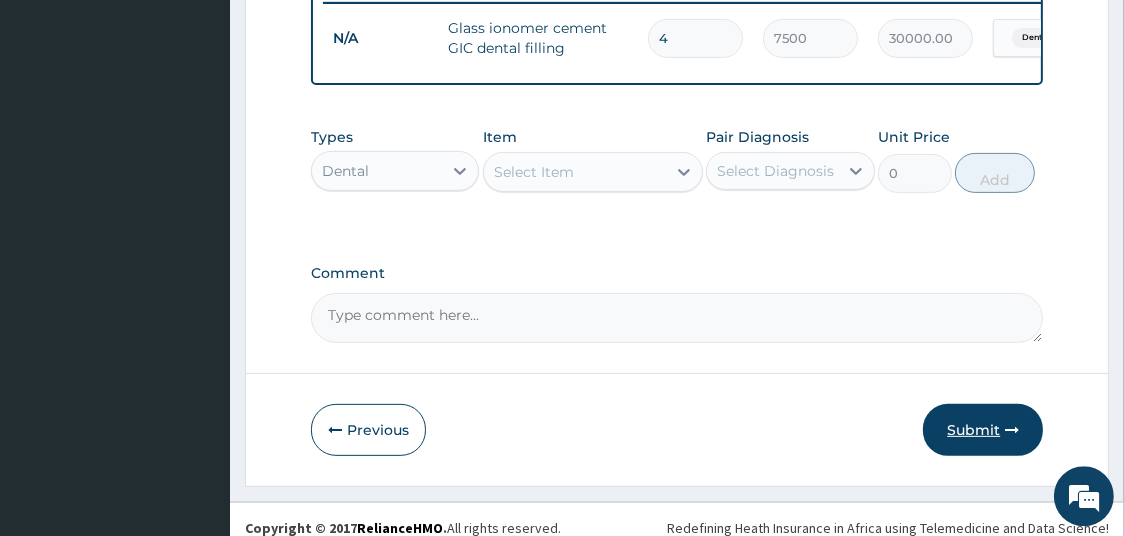 click on "Submit" at bounding box center [983, 430] 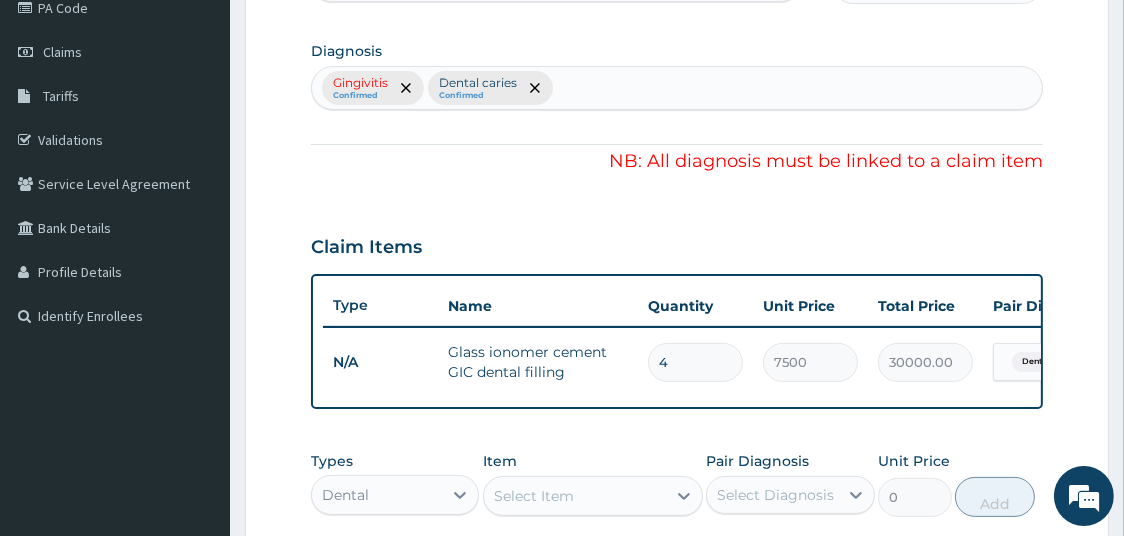 scroll, scrollTop: 248, scrollLeft: 0, axis: vertical 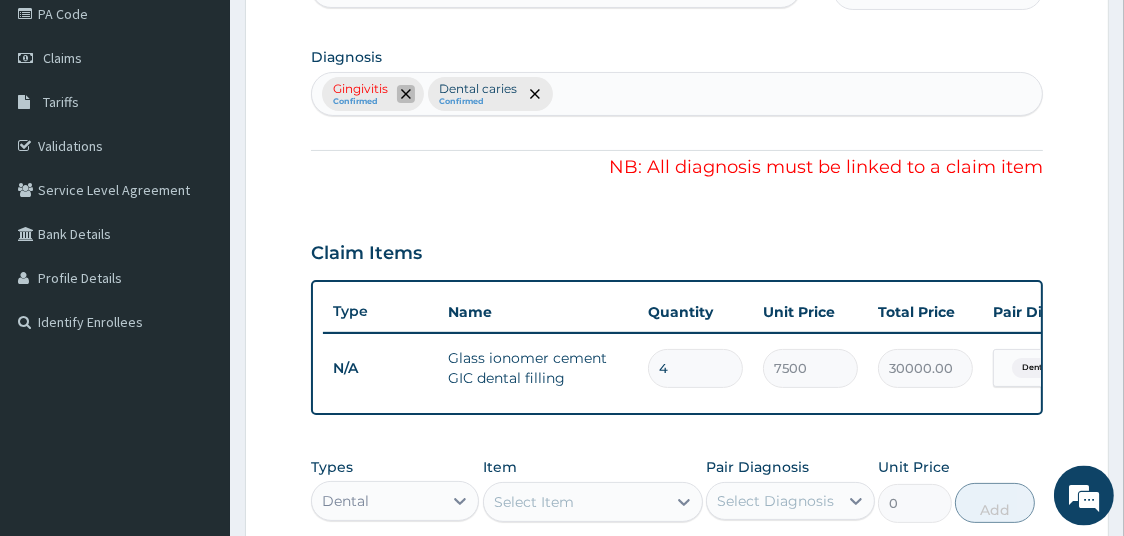 click 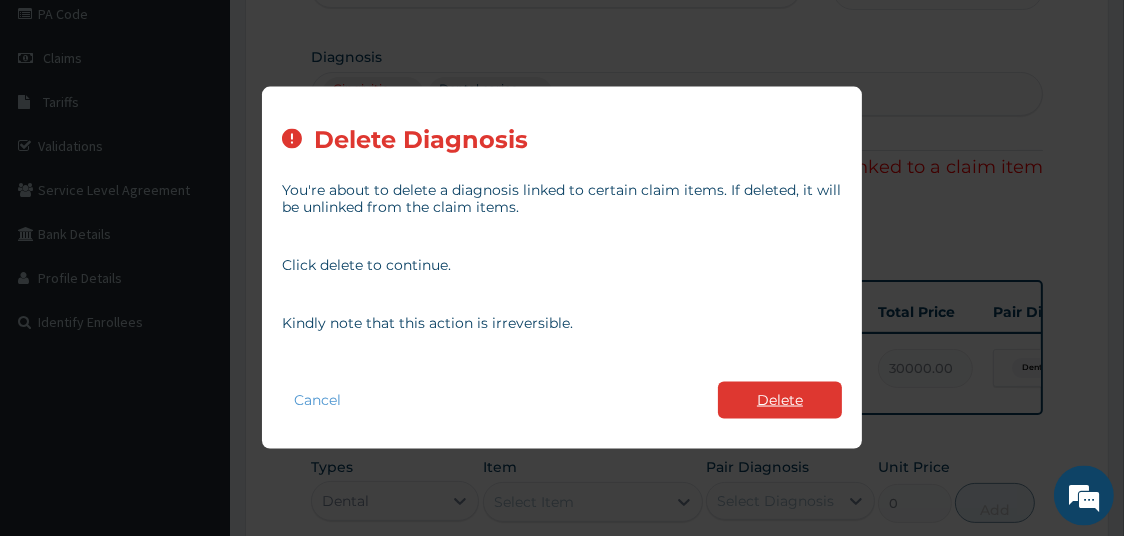 click on "Delete" at bounding box center (780, 400) 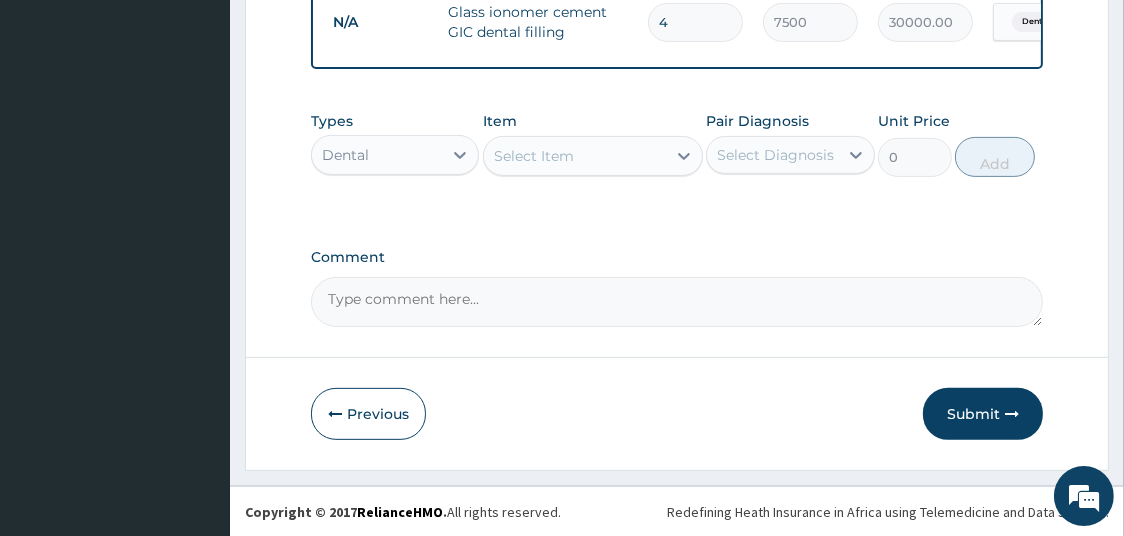 scroll, scrollTop: 606, scrollLeft: 0, axis: vertical 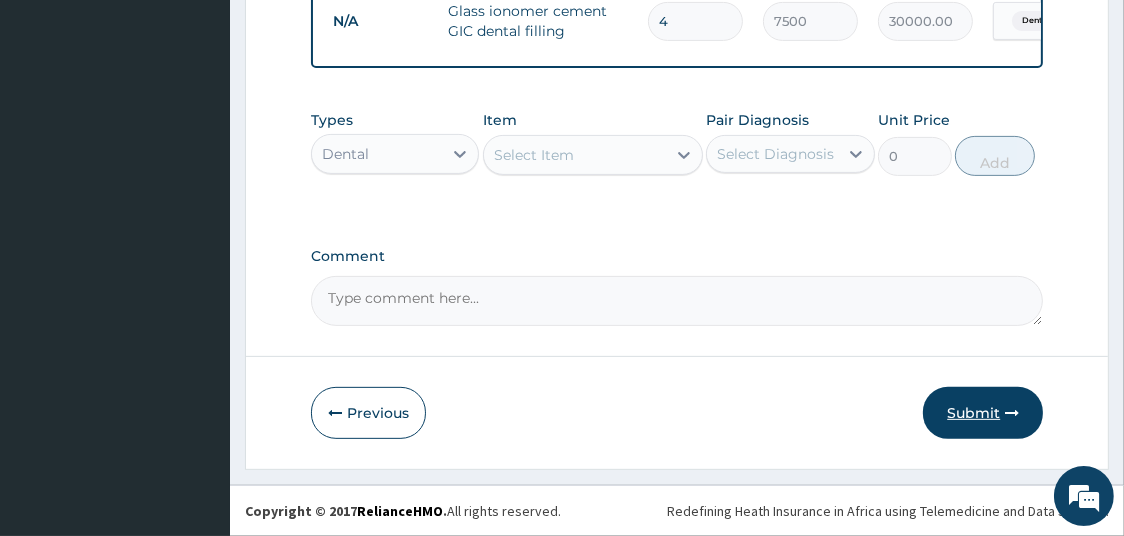 click on "Submit" at bounding box center [983, 413] 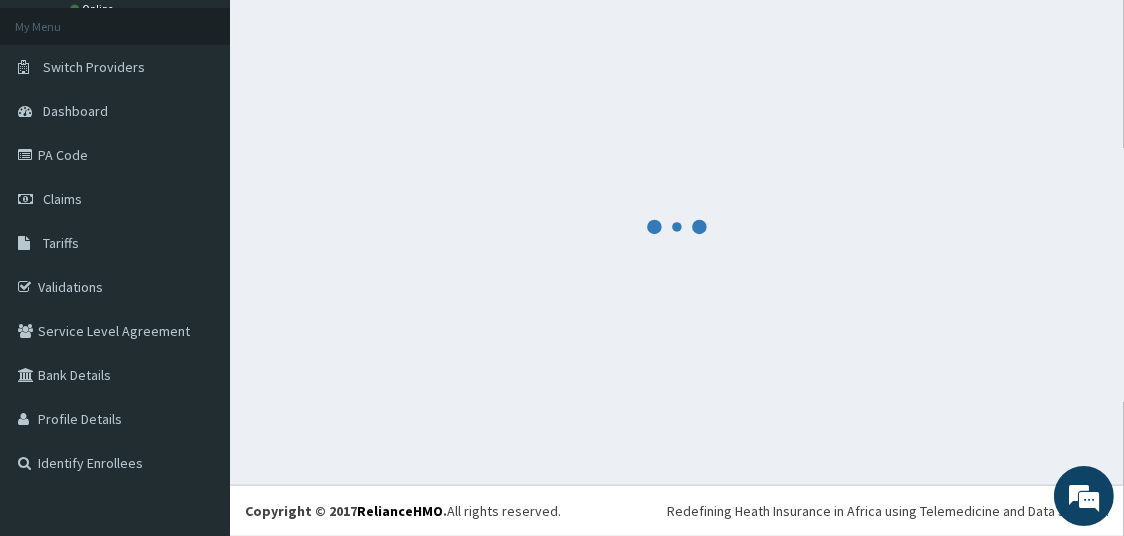 scroll, scrollTop: 106, scrollLeft: 0, axis: vertical 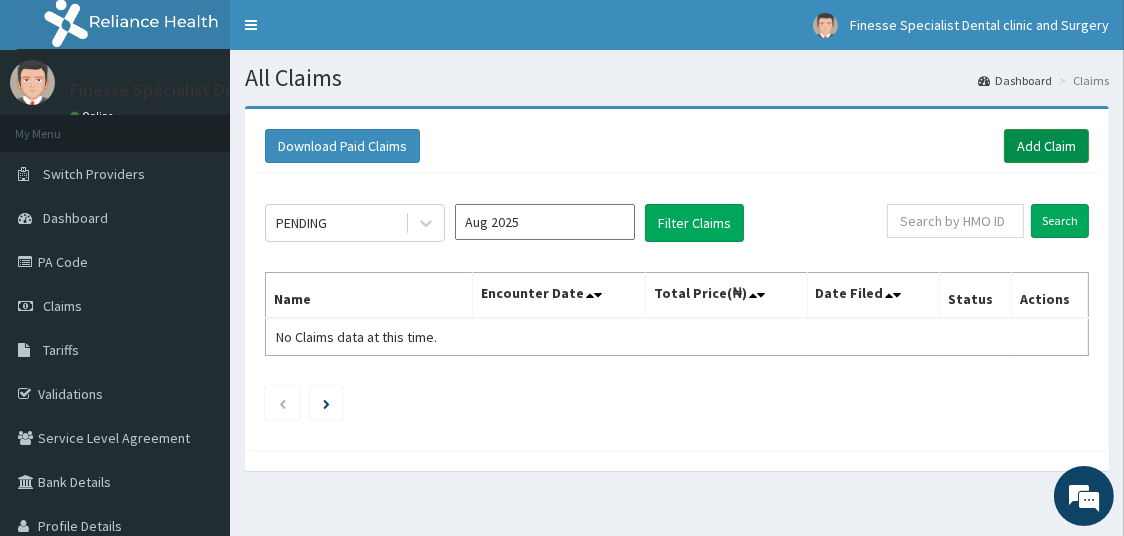 click on "Add Claim" at bounding box center (1046, 146) 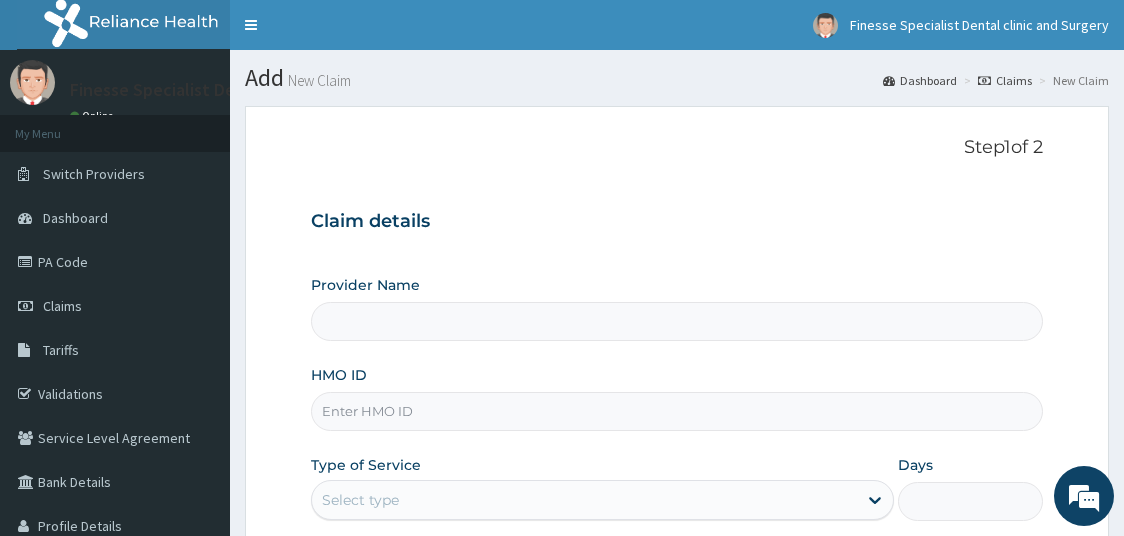 scroll, scrollTop: 0, scrollLeft: 0, axis: both 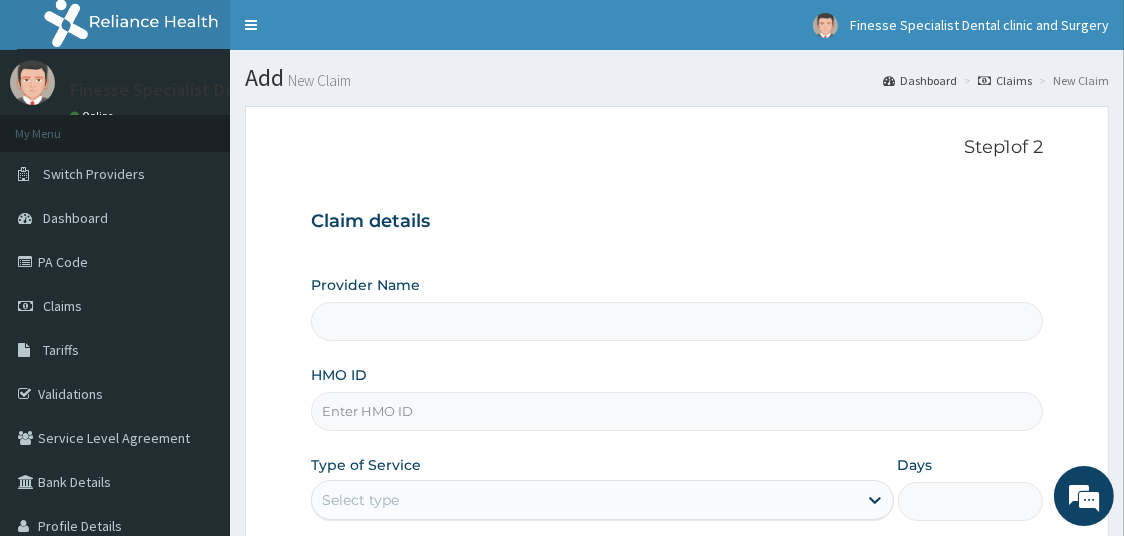 type on "Finesse Specialist Dental Clinics And Surgery" 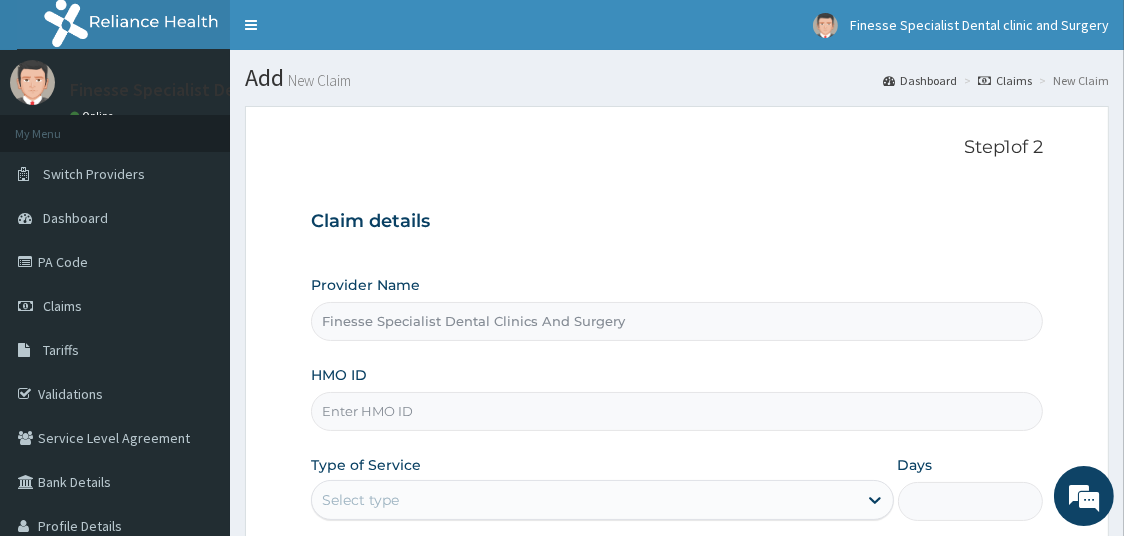 click on "HMO ID" at bounding box center (677, 411) 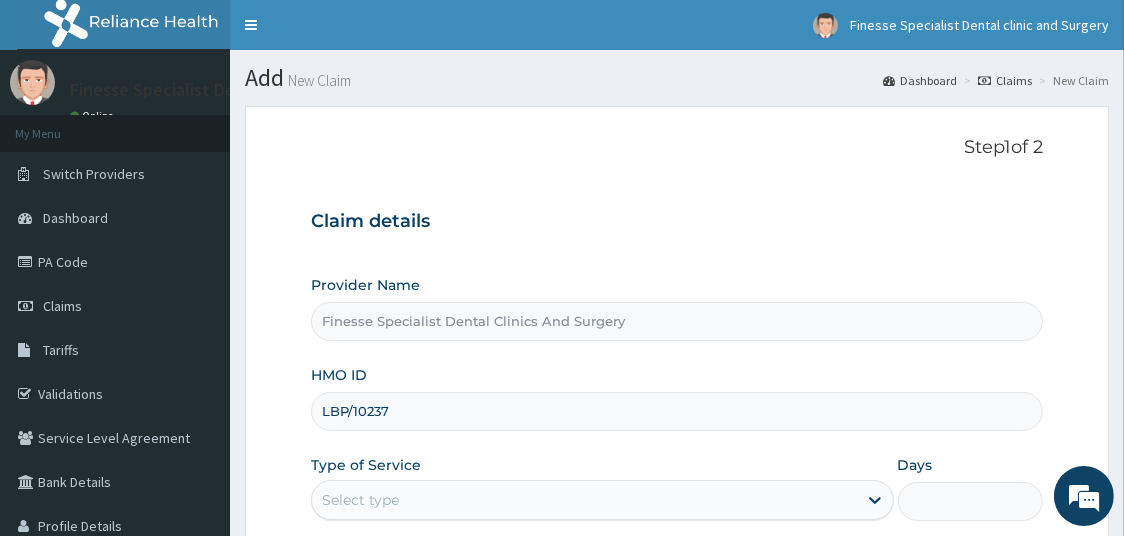 scroll, scrollTop: 0, scrollLeft: 0, axis: both 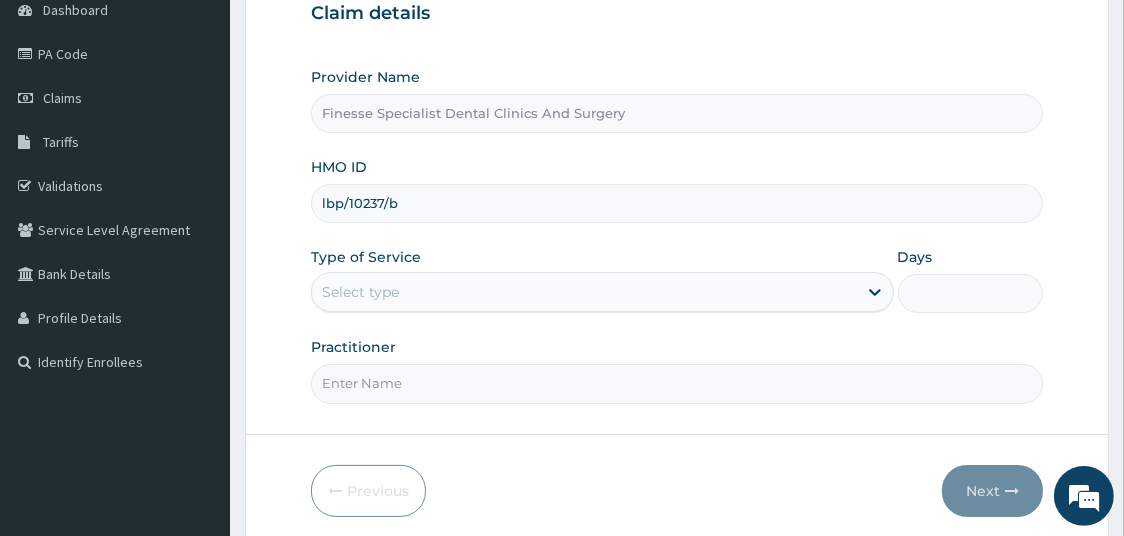 type on "lbp/10237/b" 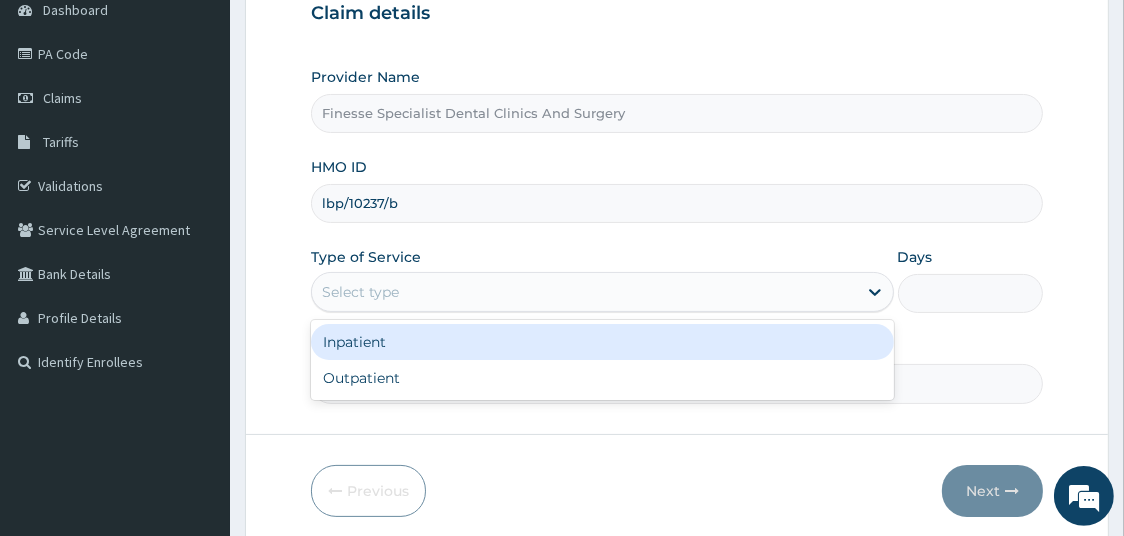 click on "Select type" at bounding box center [584, 292] 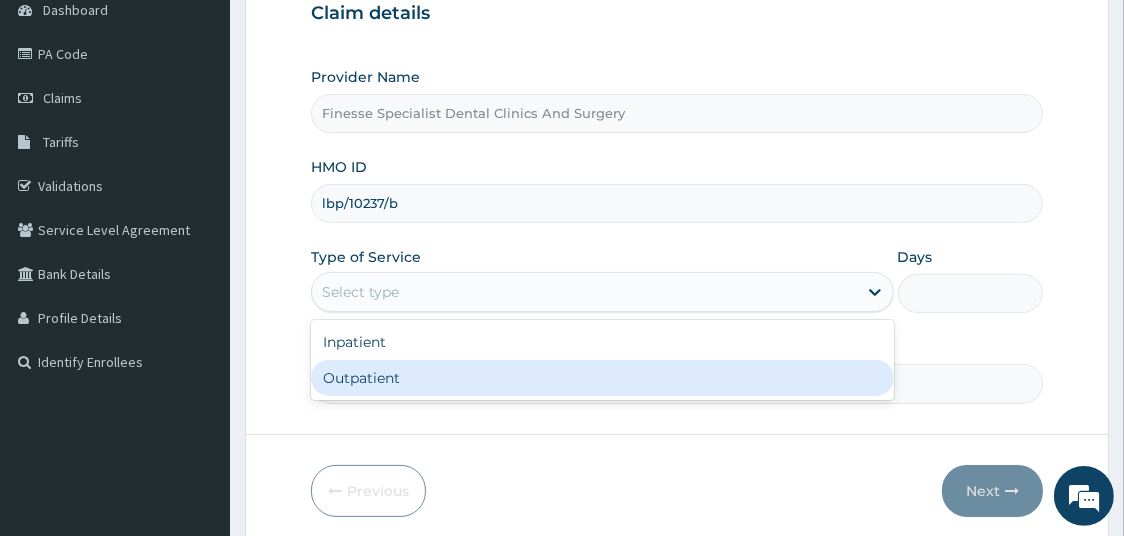 click on "Outpatient" at bounding box center [602, 378] 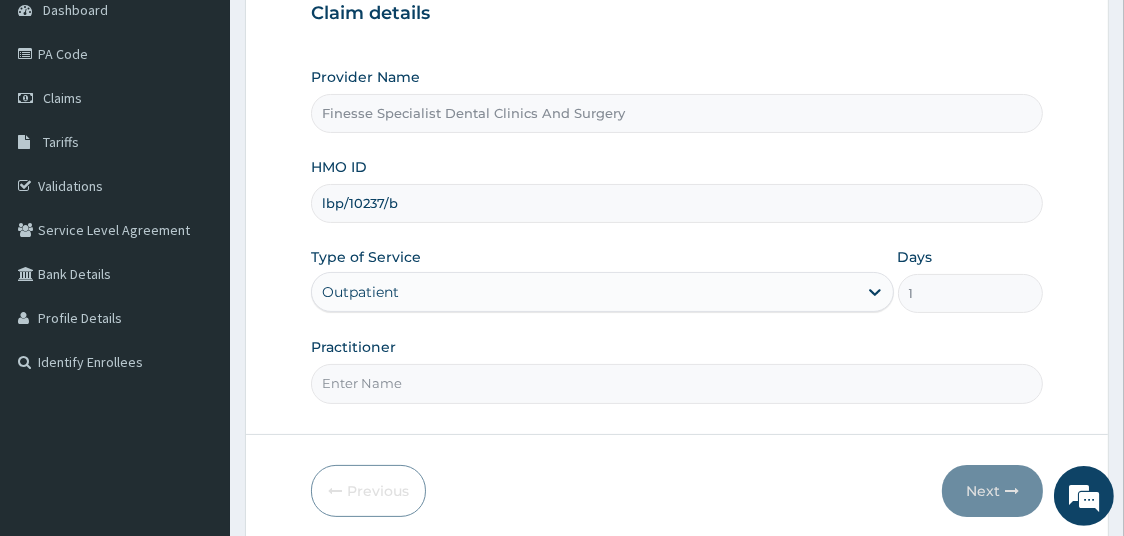 click on "Practitioner" at bounding box center [677, 383] 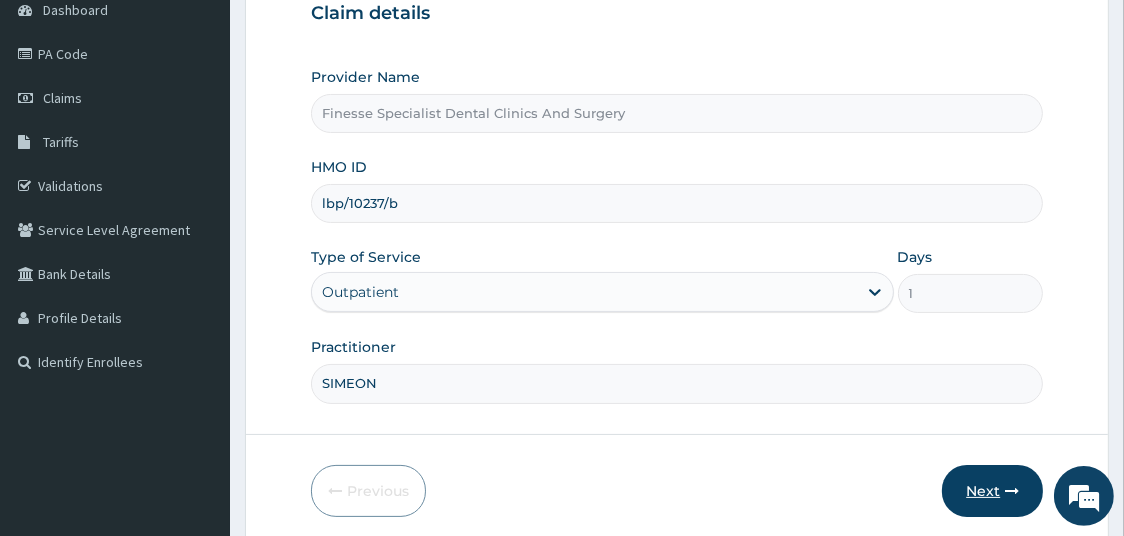 type on "SIMEON" 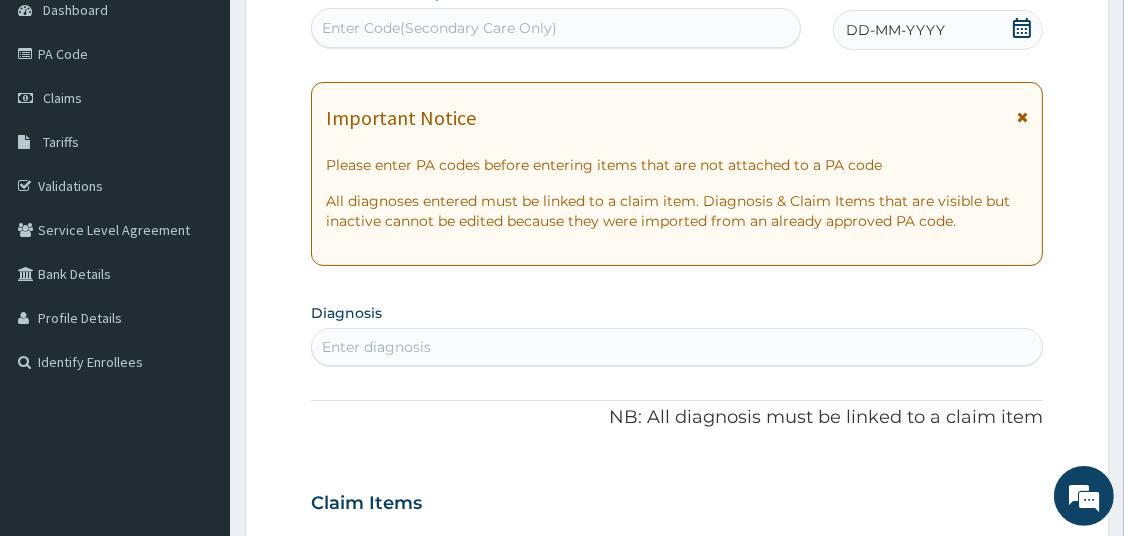 scroll, scrollTop: 0, scrollLeft: 0, axis: both 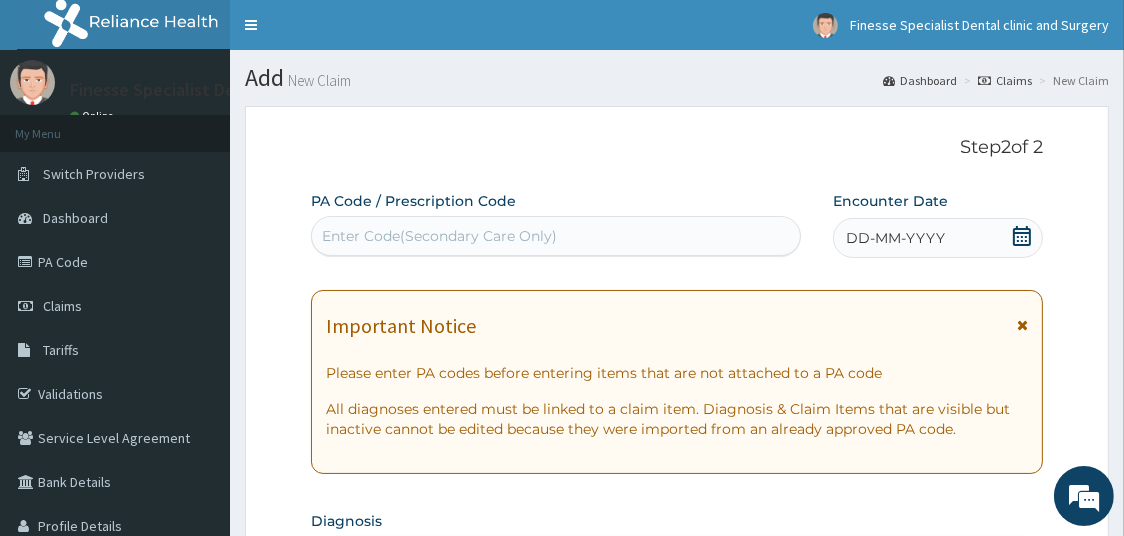 click 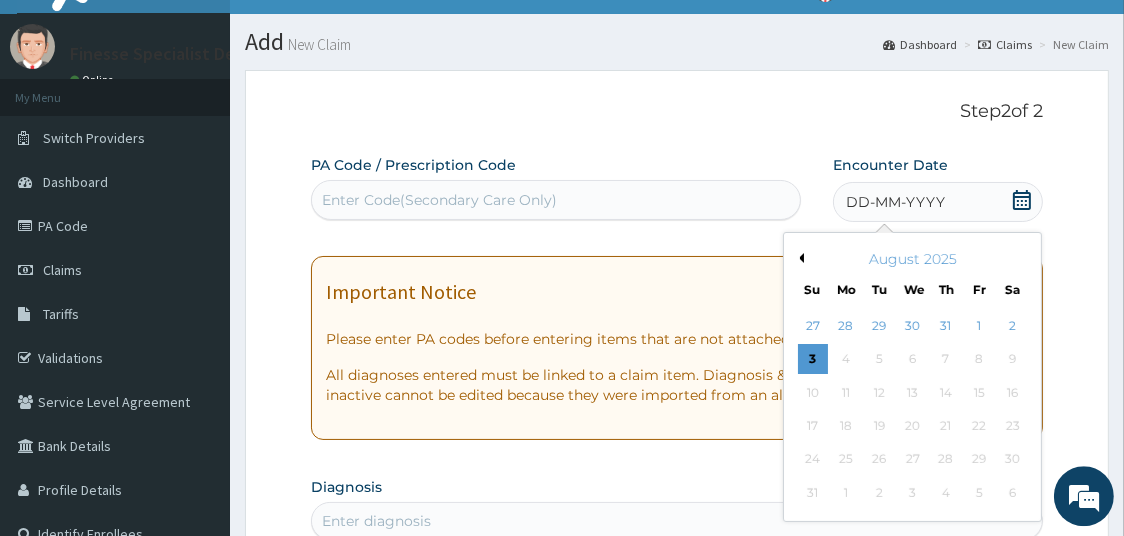 scroll, scrollTop: 105, scrollLeft: 0, axis: vertical 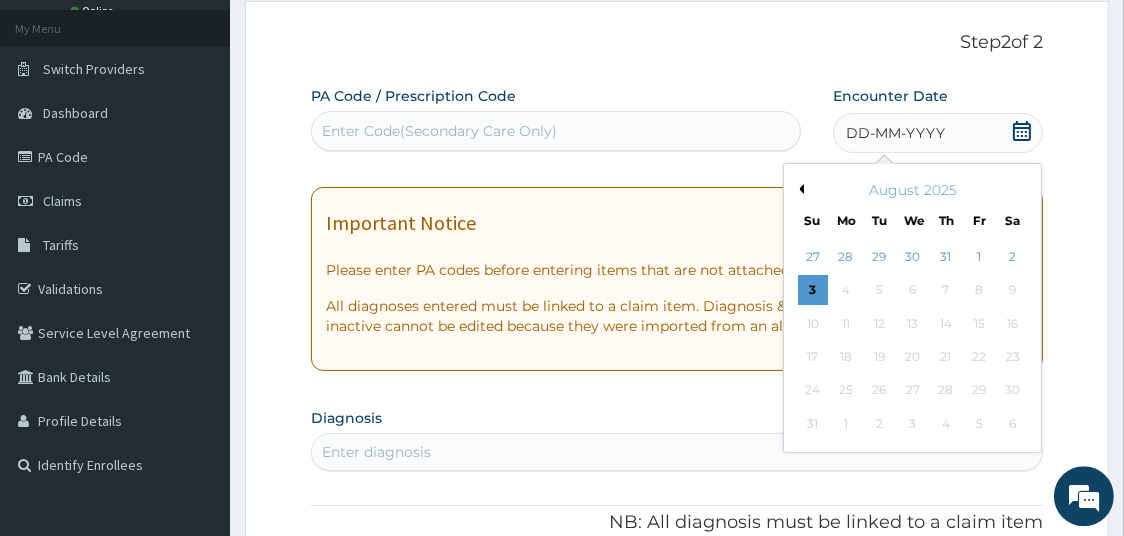 click on "Previous Month" at bounding box center [799, 189] 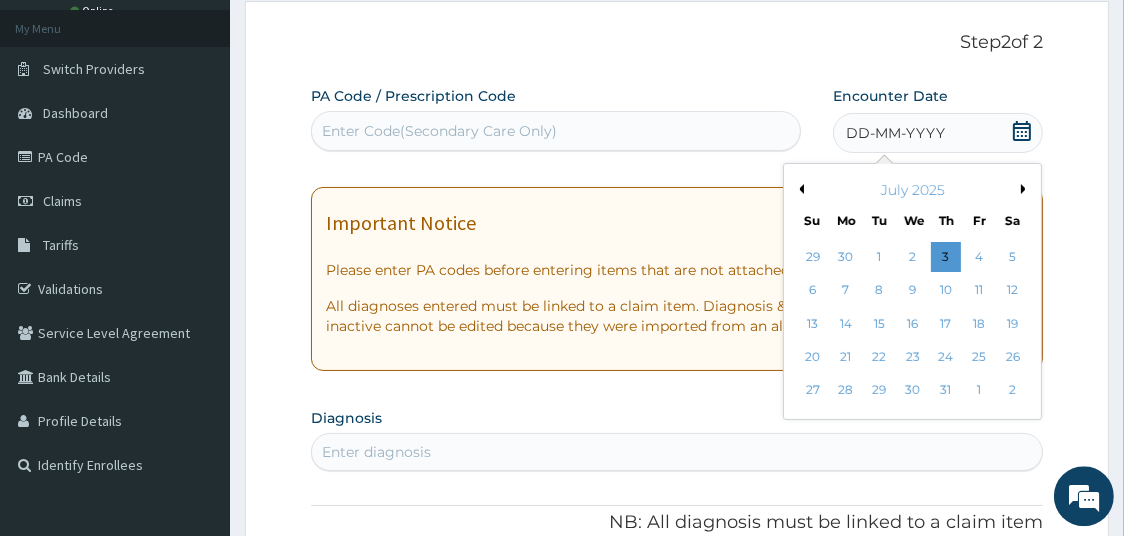 click on "Previous Month" at bounding box center [799, 189] 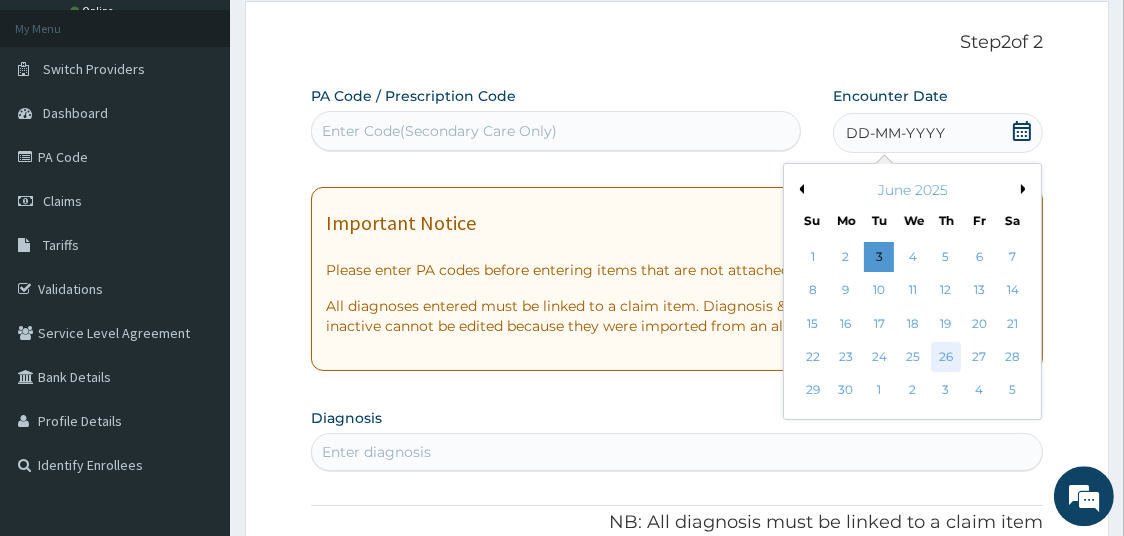 click on "26" at bounding box center (946, 357) 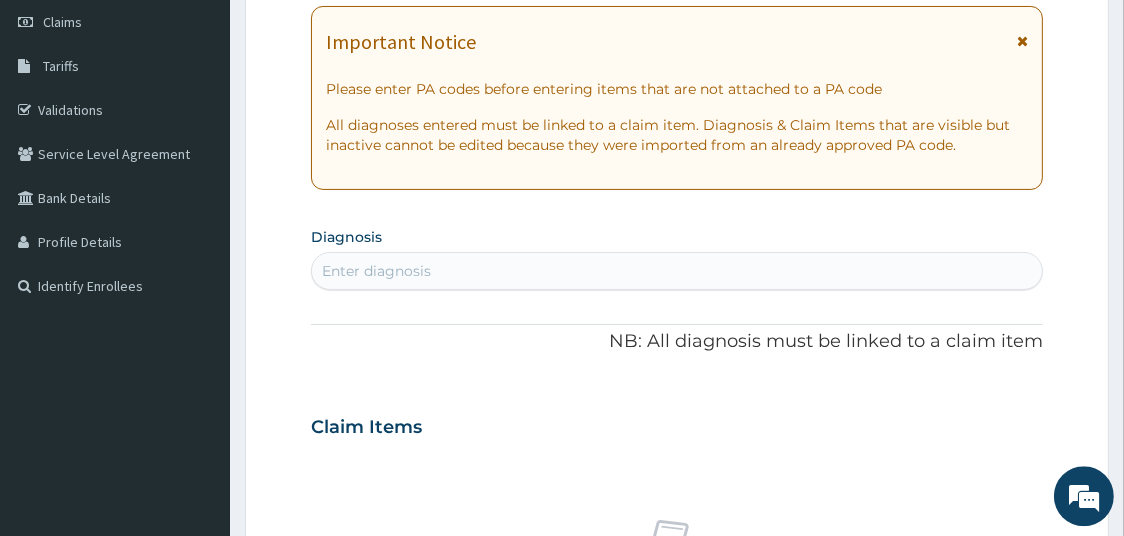 scroll, scrollTop: 400, scrollLeft: 0, axis: vertical 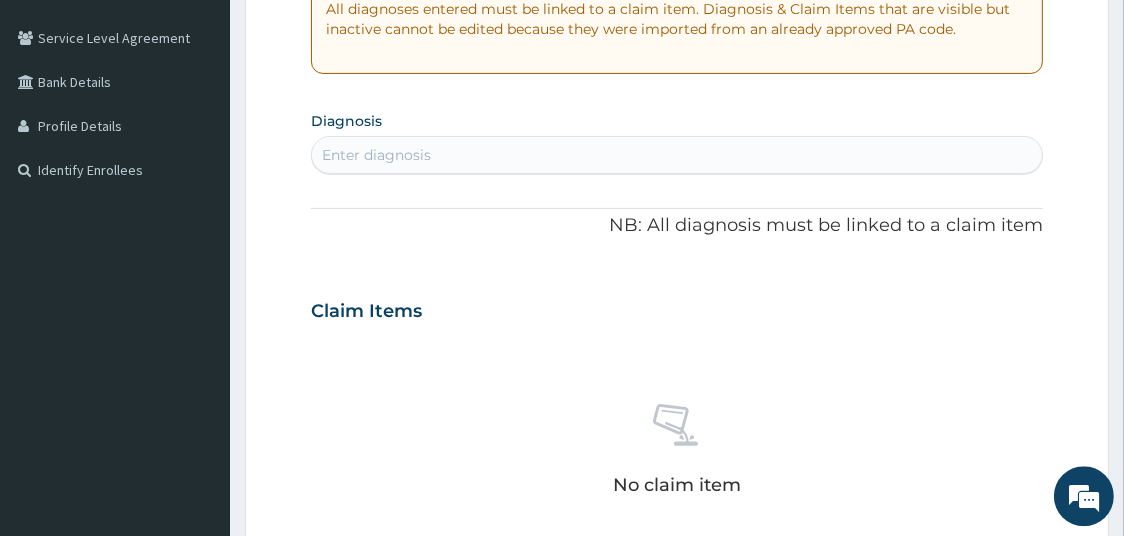 click on "Enter diagnosis" at bounding box center (677, 155) 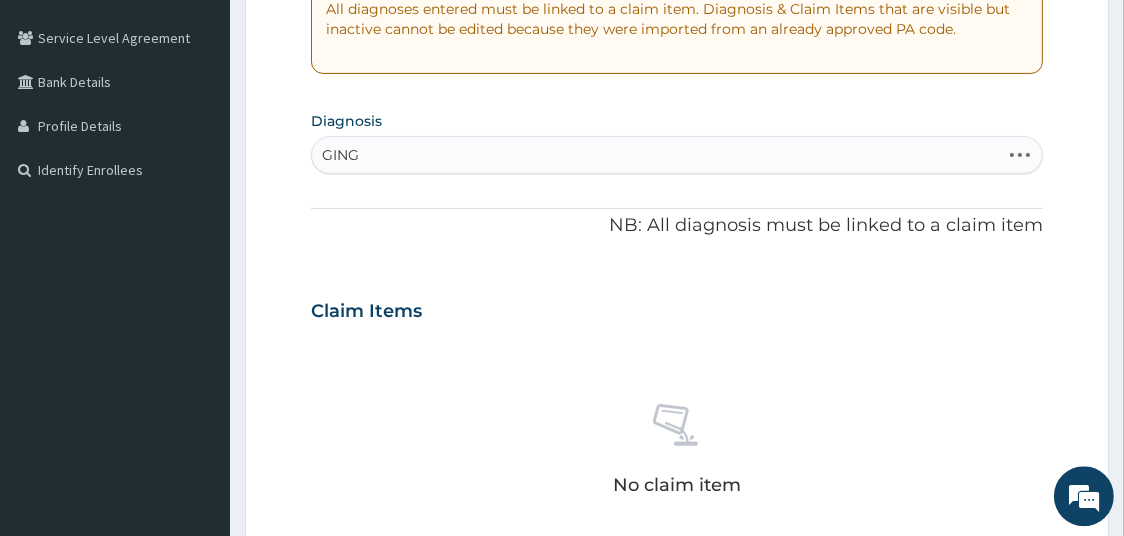 type on "GINGI" 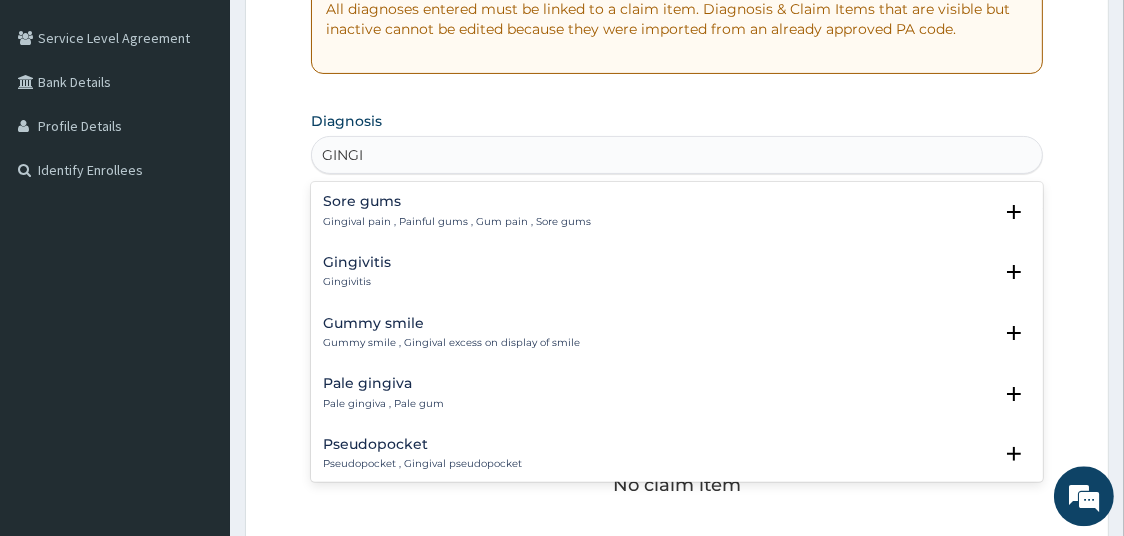click on "Gingivitis Gingivitis" at bounding box center (677, 272) 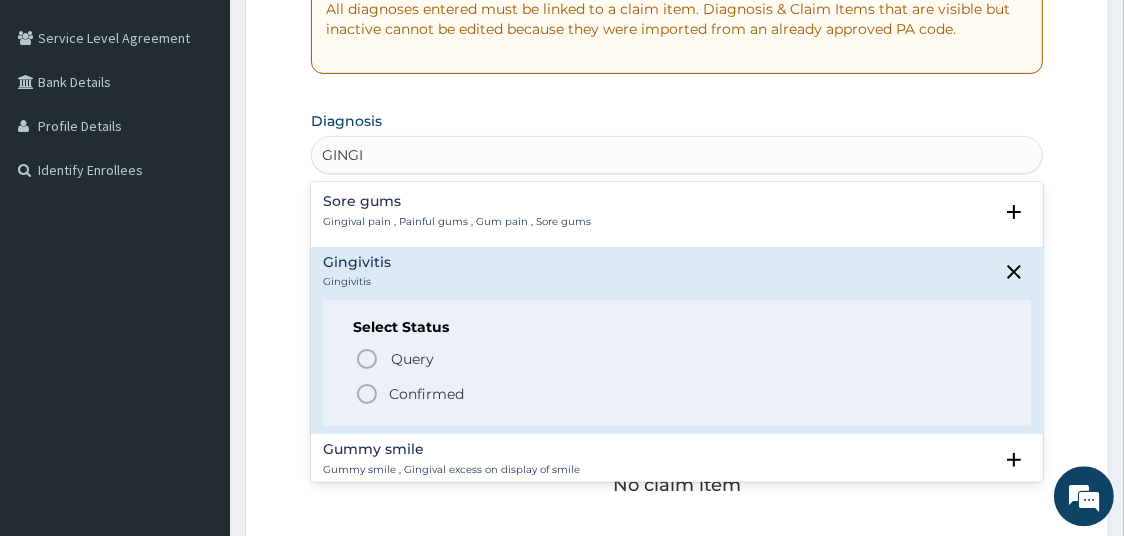 click on "Confirmed" at bounding box center (426, 394) 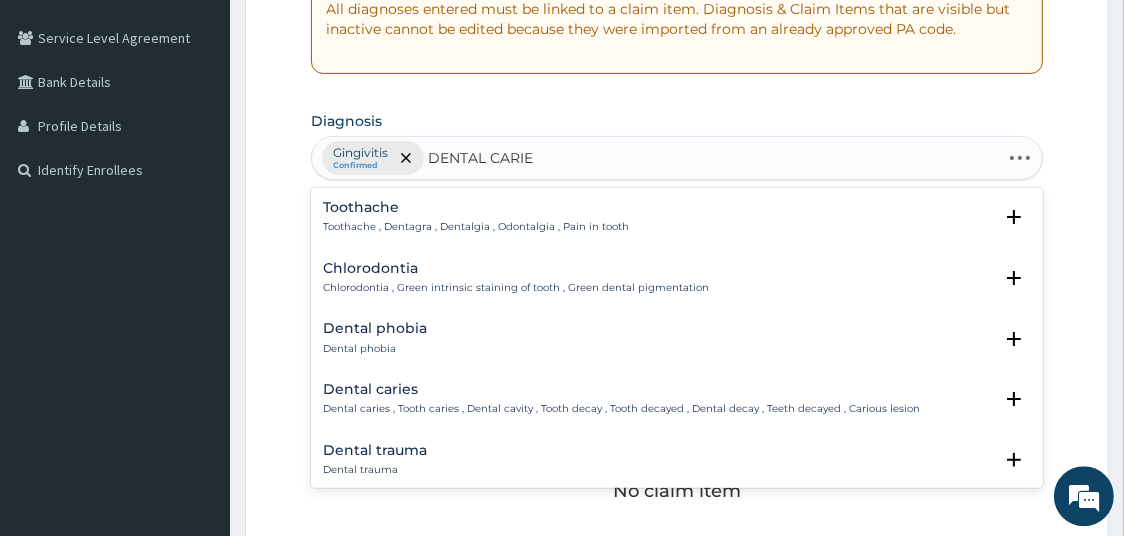 type on "DENTAL CARIES" 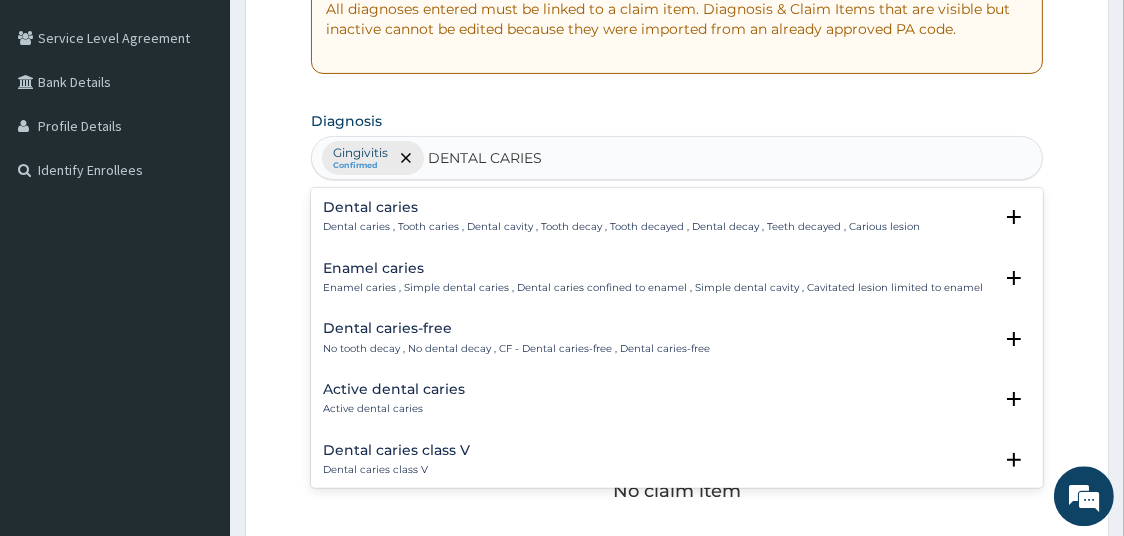 click on "Dental caries , Tooth caries , Dental cavity , Tooth decay , Tooth decayed , Dental decay , Teeth decayed , Carious lesion" at bounding box center [621, 227] 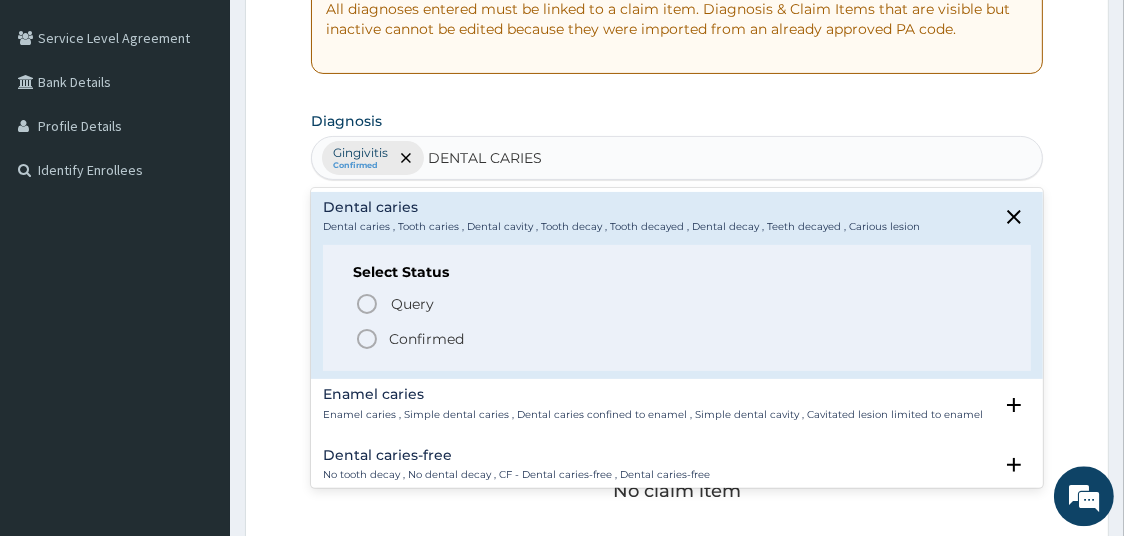 click on "Confirmed" at bounding box center [426, 339] 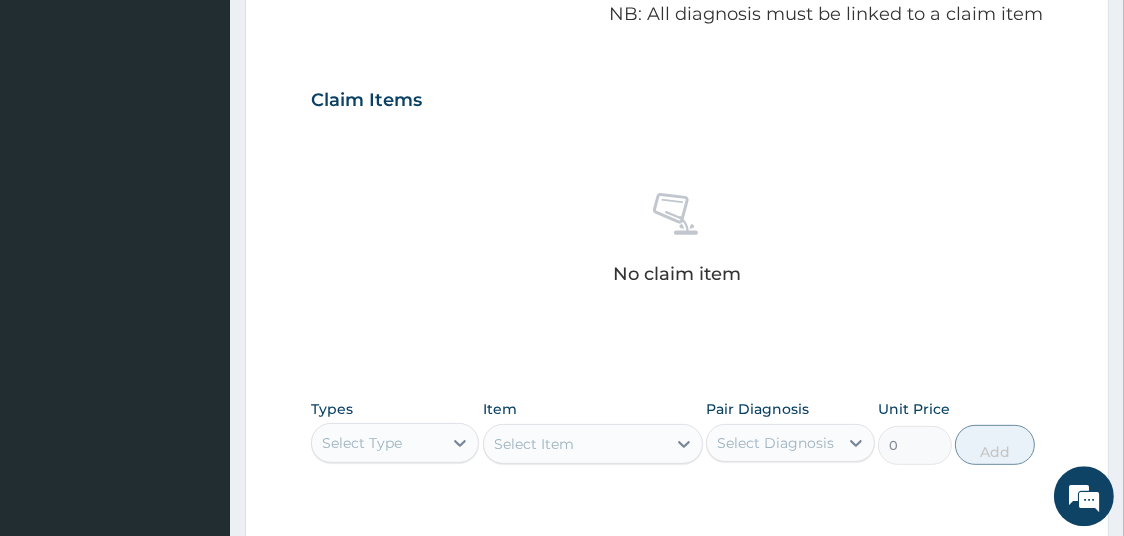 scroll, scrollTop: 633, scrollLeft: 0, axis: vertical 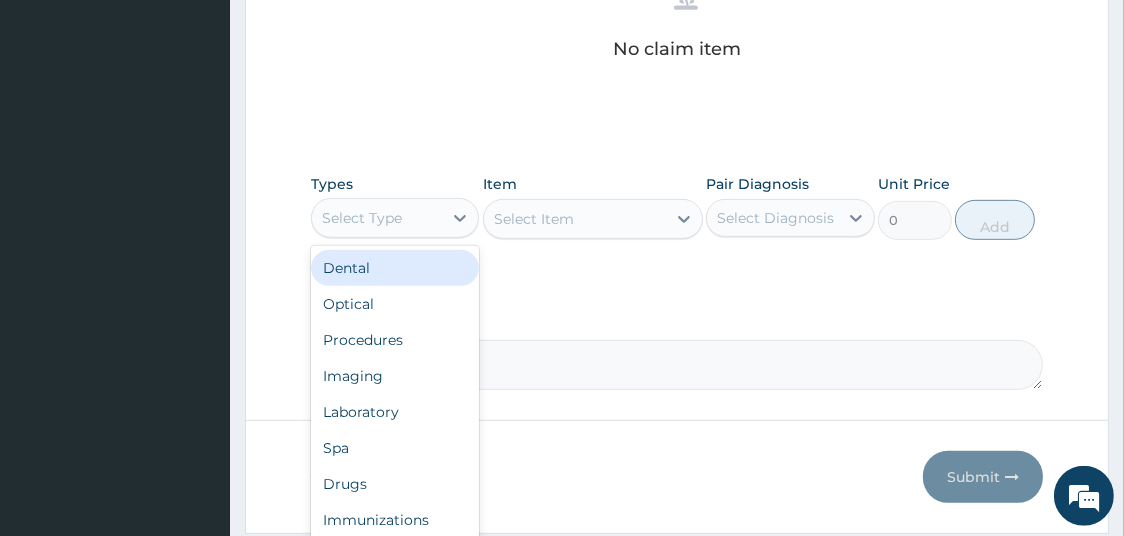 click on "Select Type" at bounding box center (362, 218) 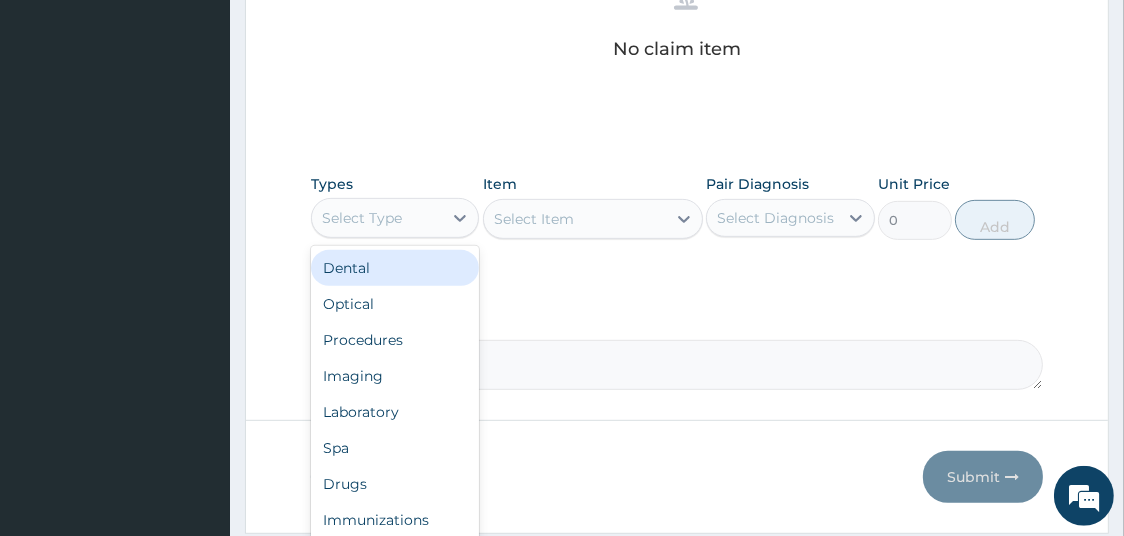 click on "Dental" at bounding box center (395, 268) 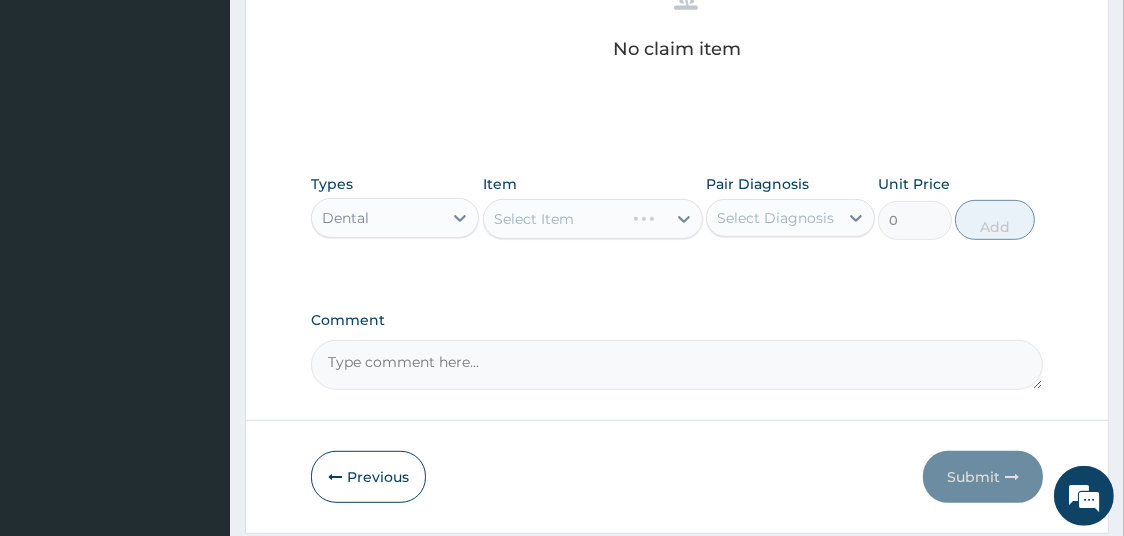 click on "Select Item" at bounding box center (593, 219) 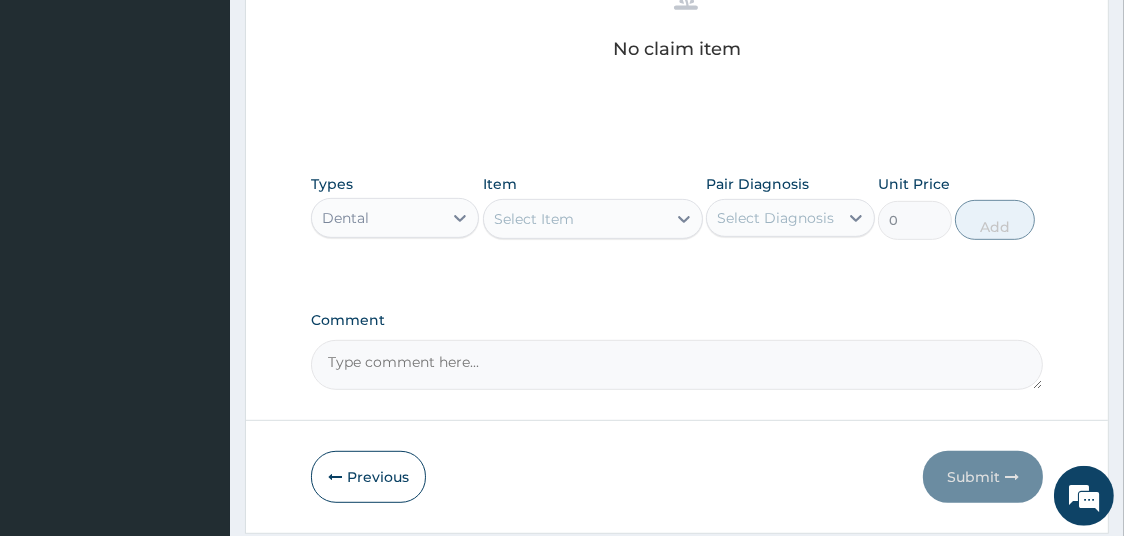 click on "Select Item" at bounding box center (534, 219) 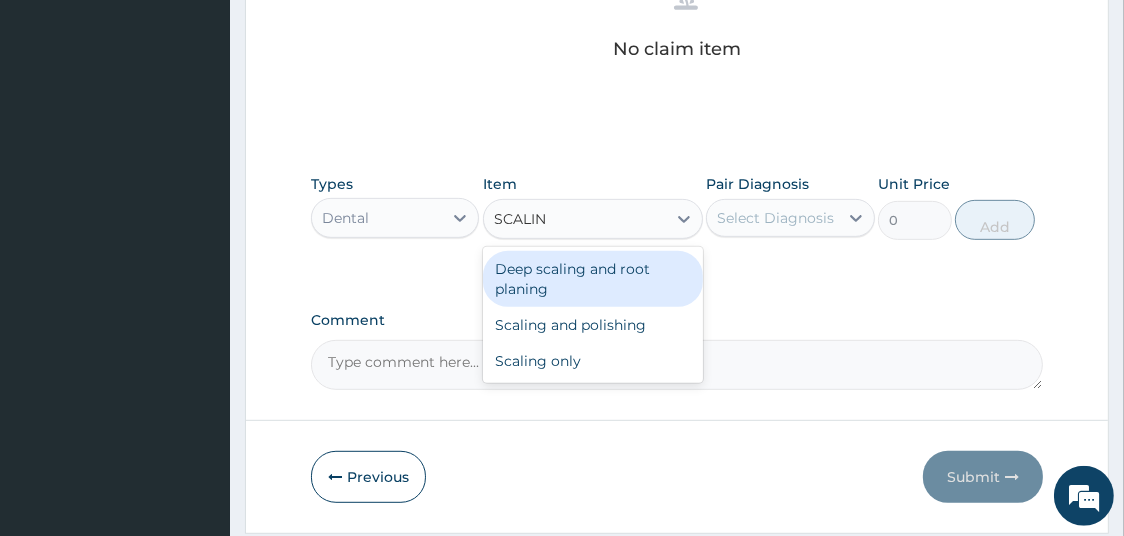 type on "SCALING" 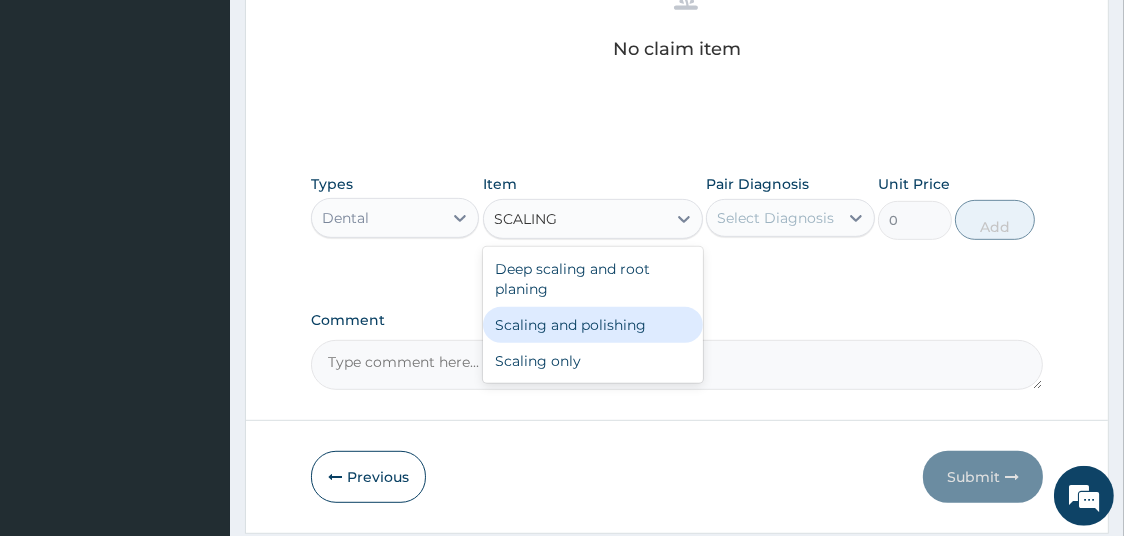 click on "Scaling and polishing" at bounding box center [593, 325] 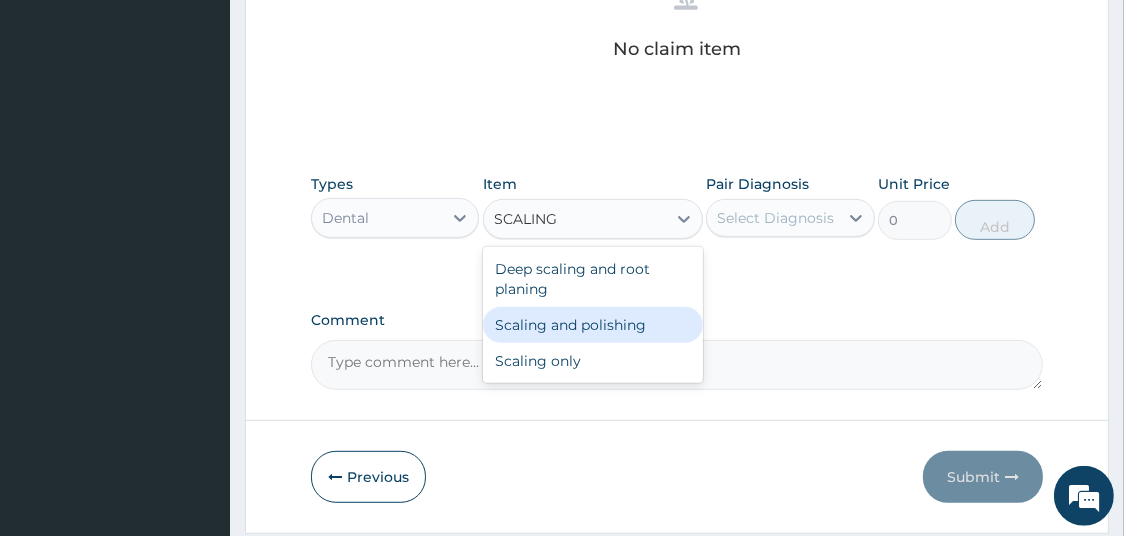 type 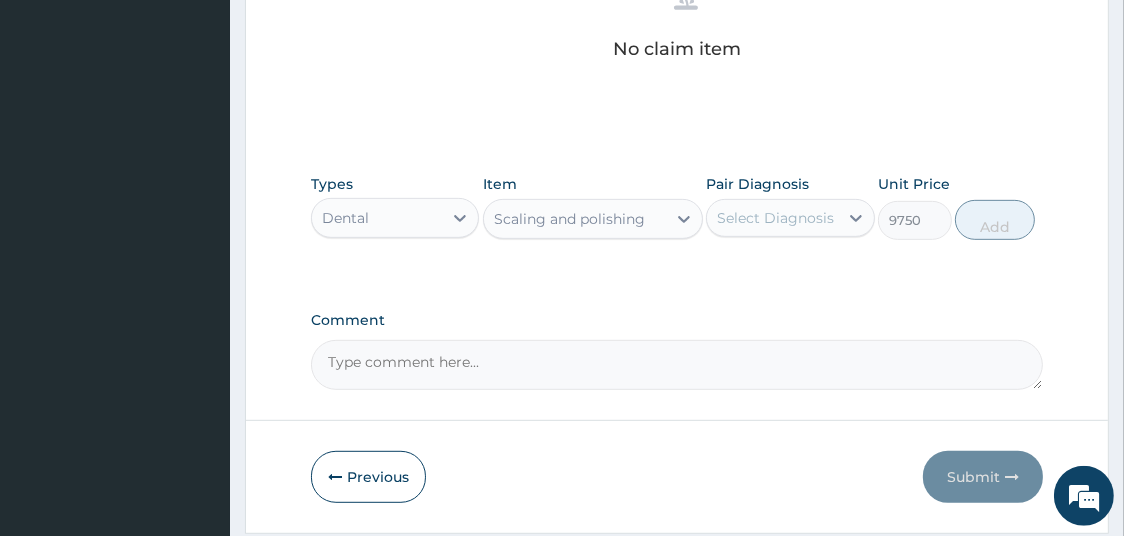 click on "Select Diagnosis" at bounding box center [775, 218] 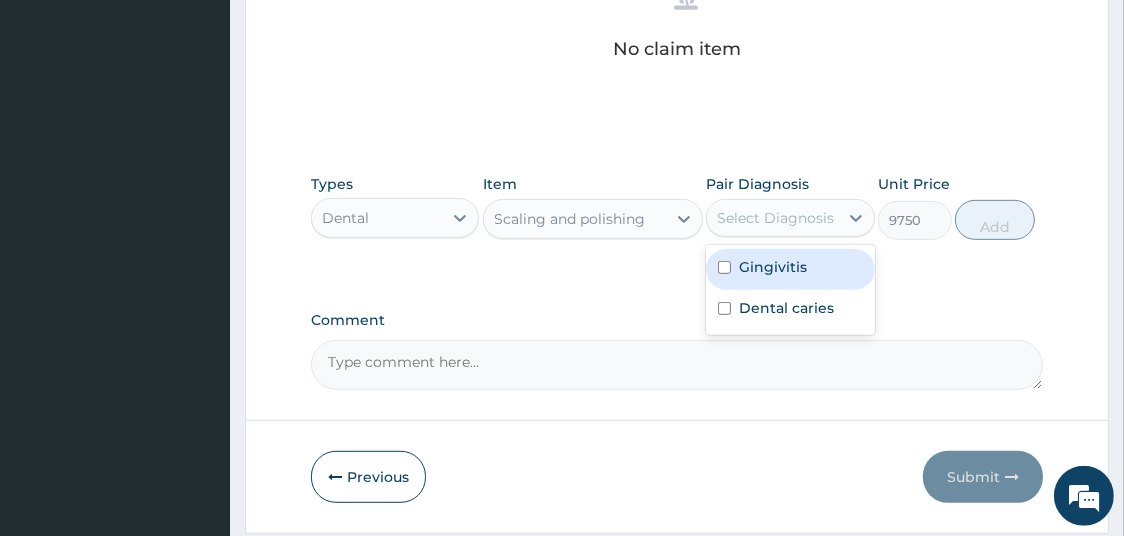 click on "Gingivitis" at bounding box center [773, 267] 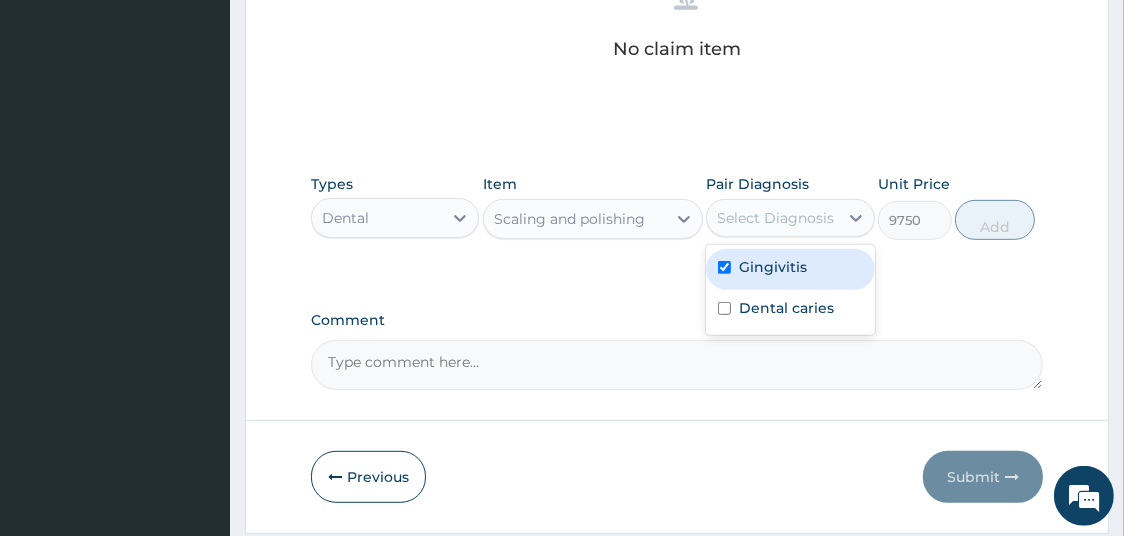 checkbox on "true" 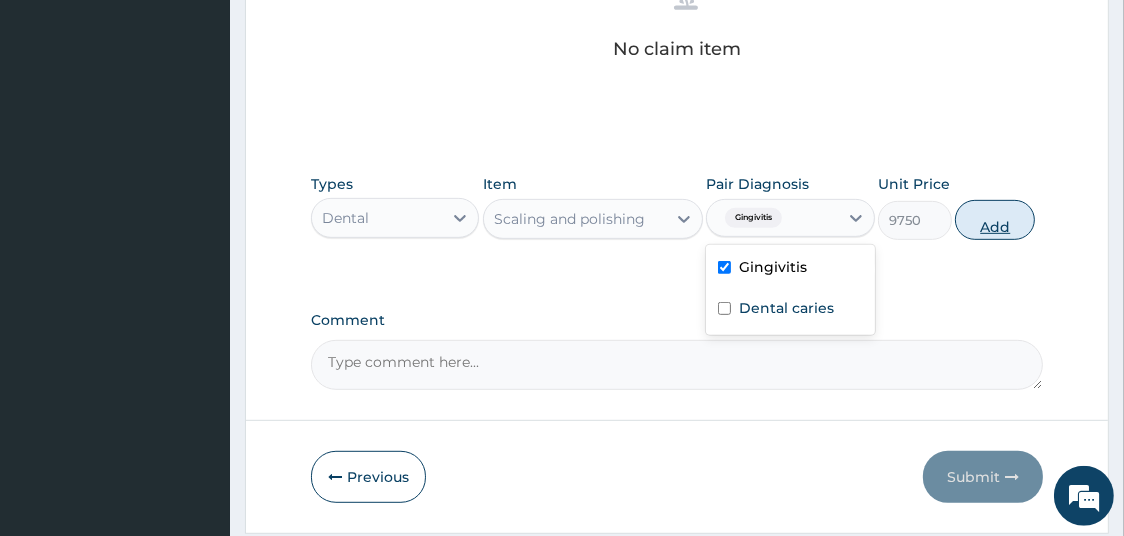 click on "Add" at bounding box center [995, 220] 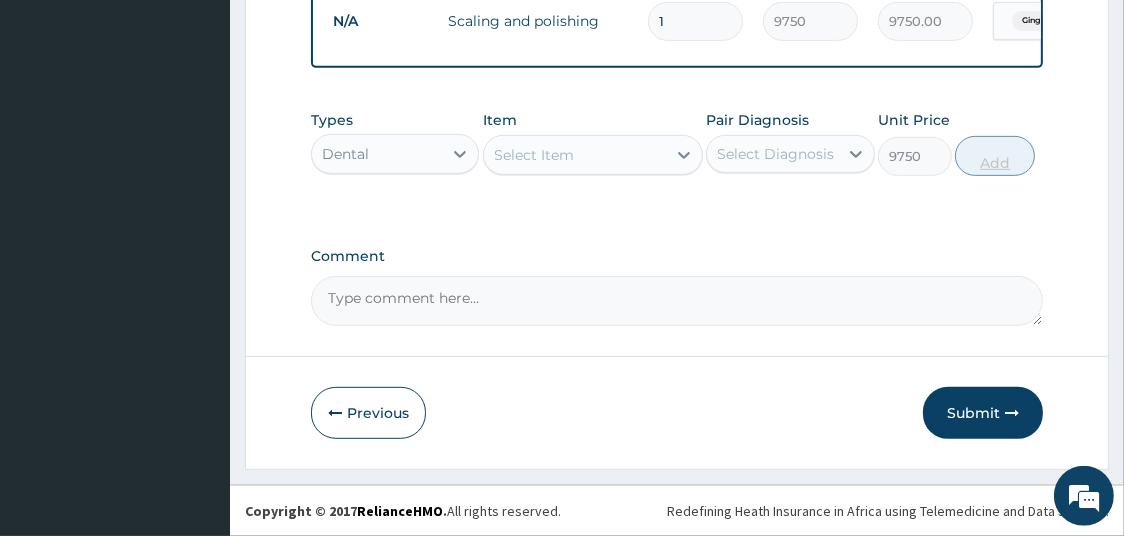 type on "0" 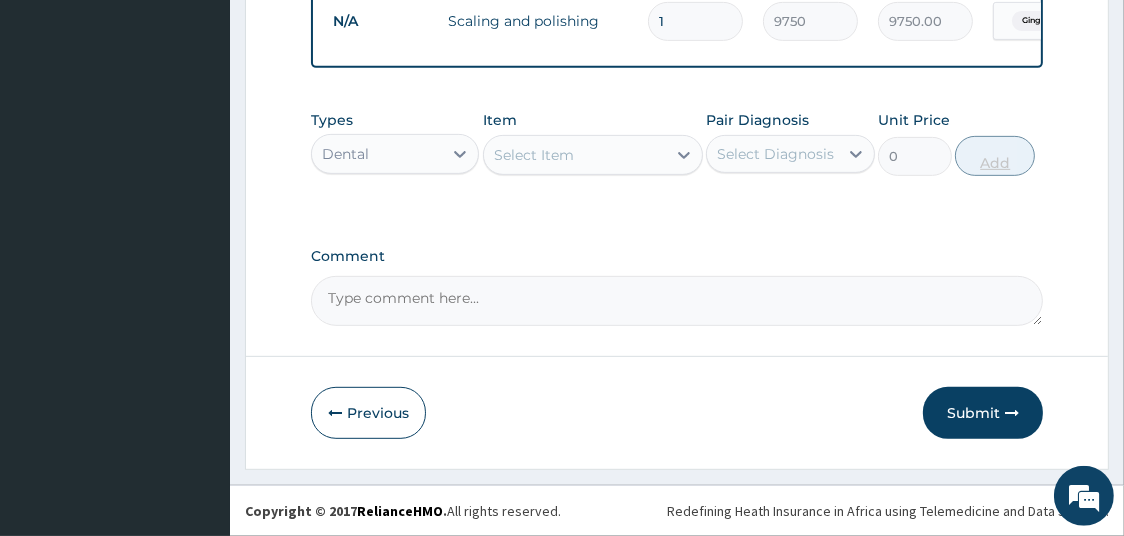 scroll, scrollTop: 822, scrollLeft: 0, axis: vertical 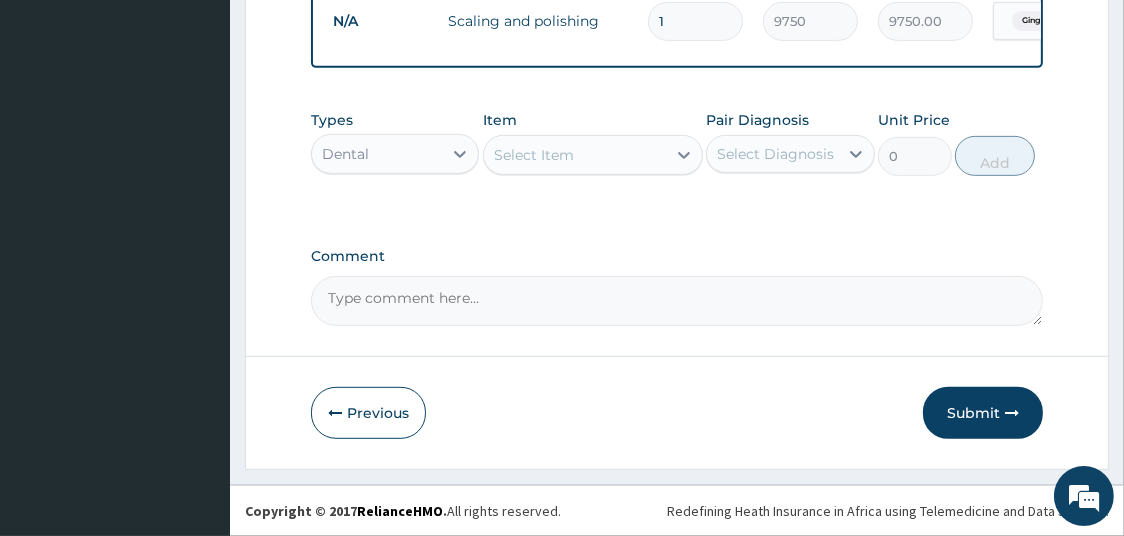 click on "Select Item" at bounding box center [575, 155] 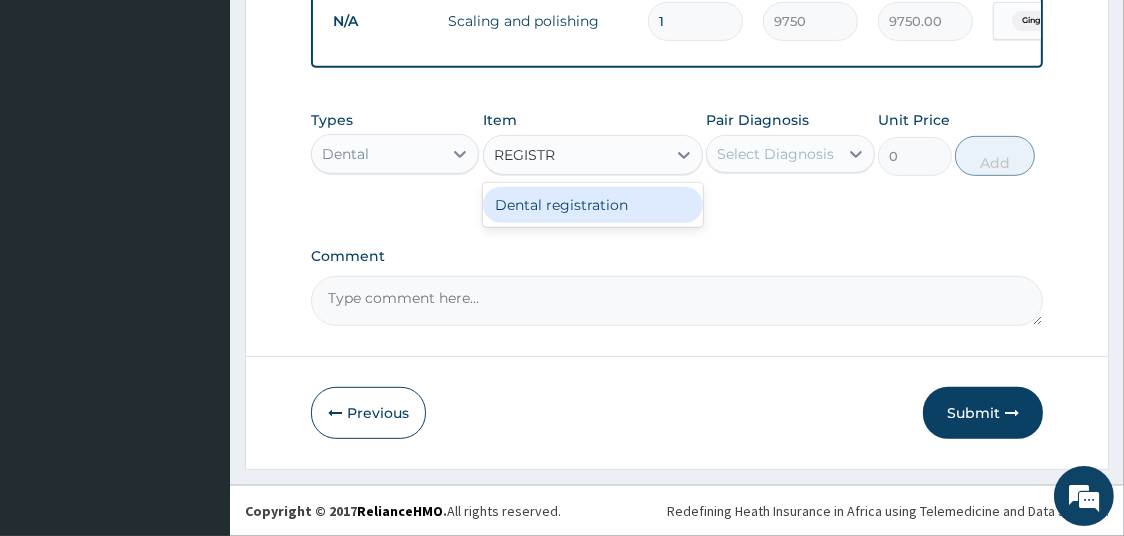type on "REGISTRA" 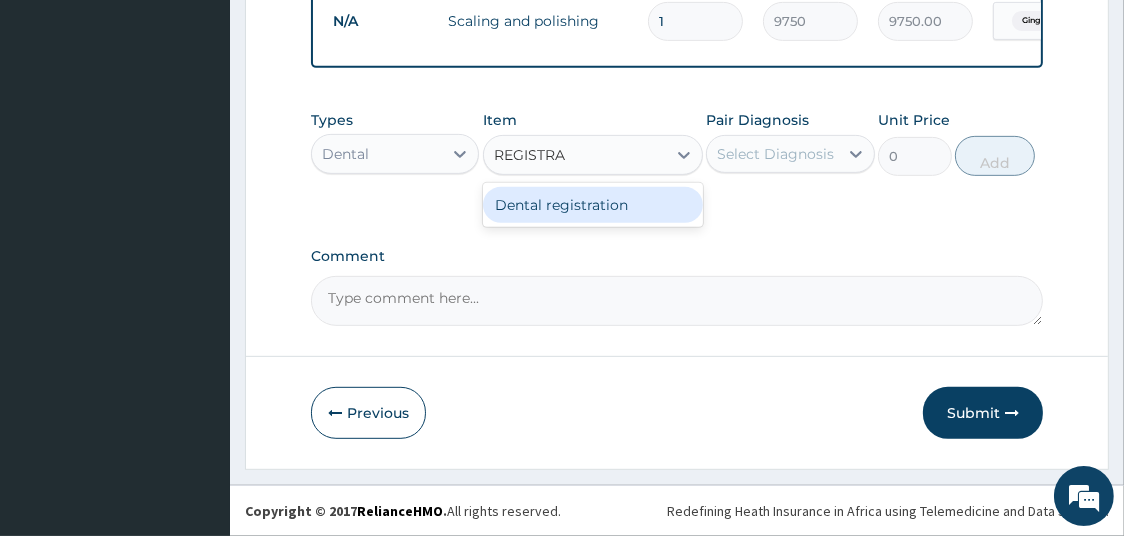 click on "Dental registration" at bounding box center (593, 205) 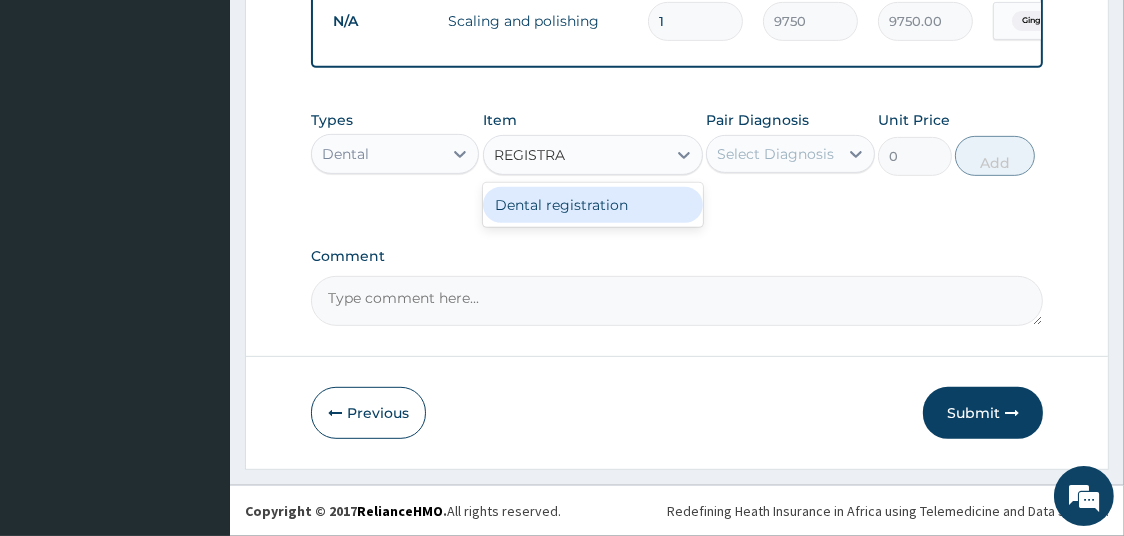 type 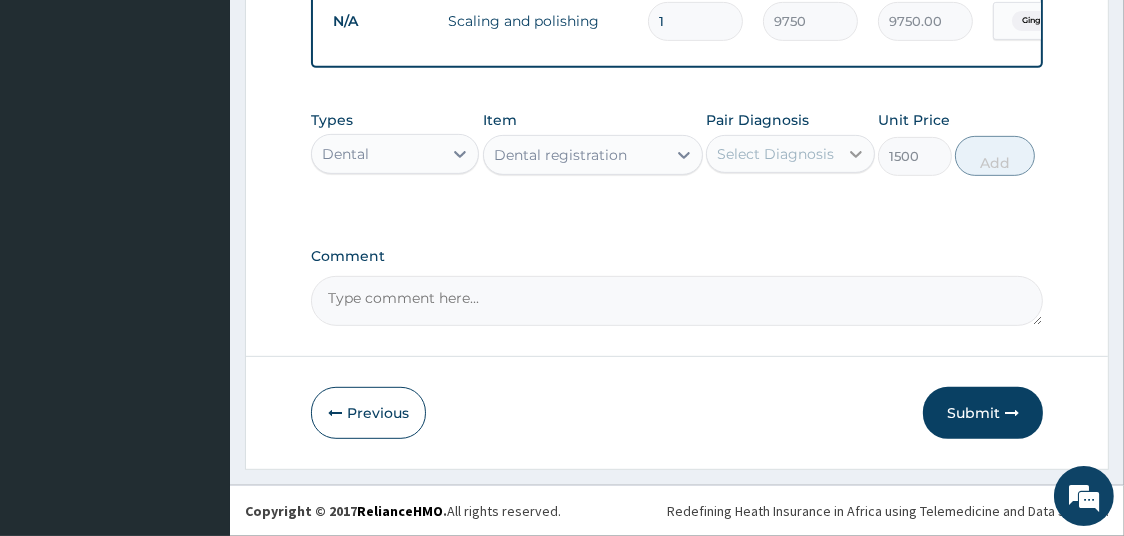 click at bounding box center (856, 154) 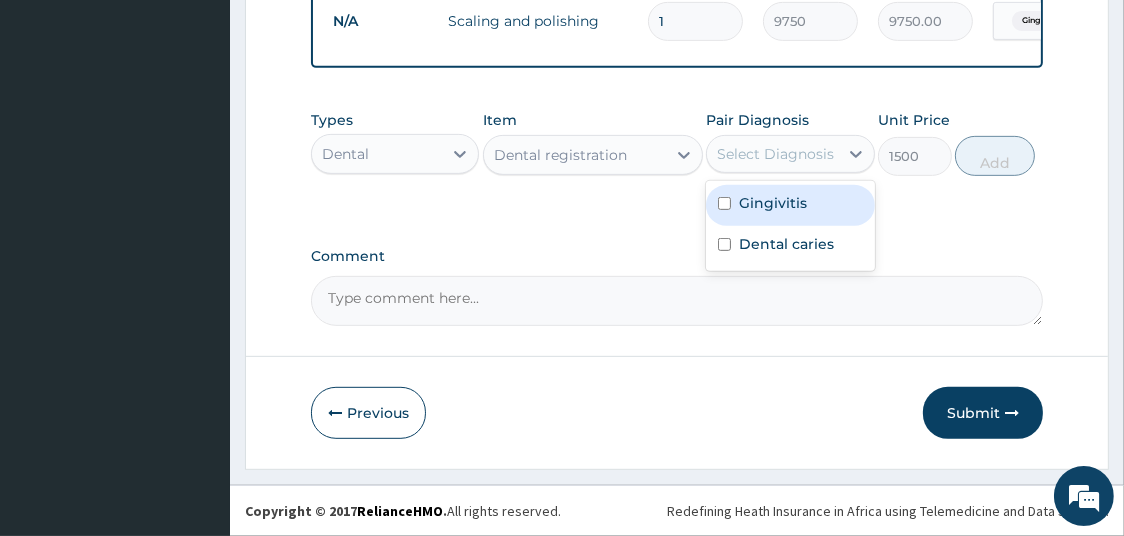 click on "Gingivitis" at bounding box center [790, 205] 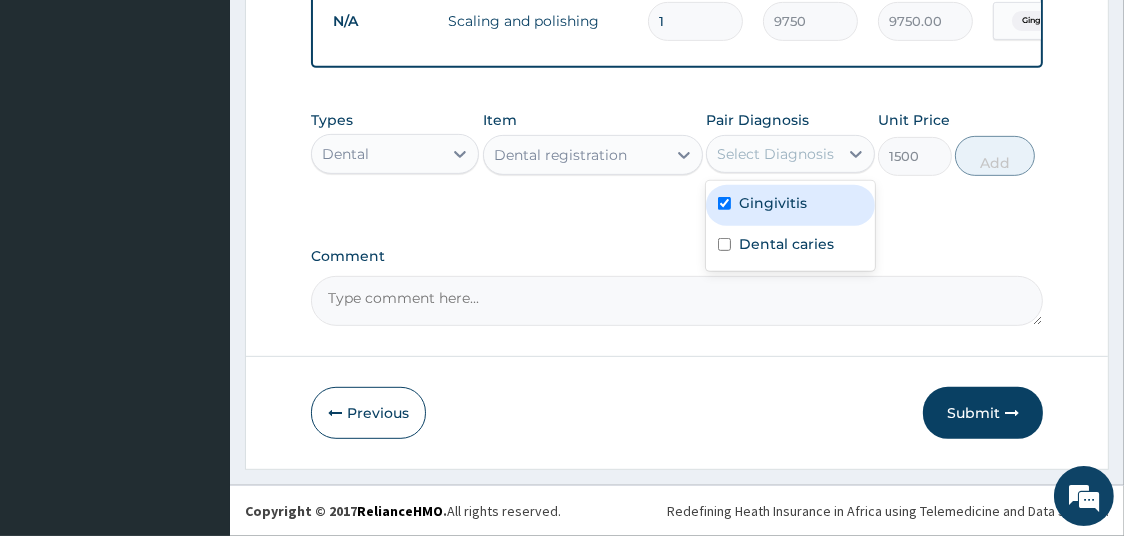 checkbox on "true" 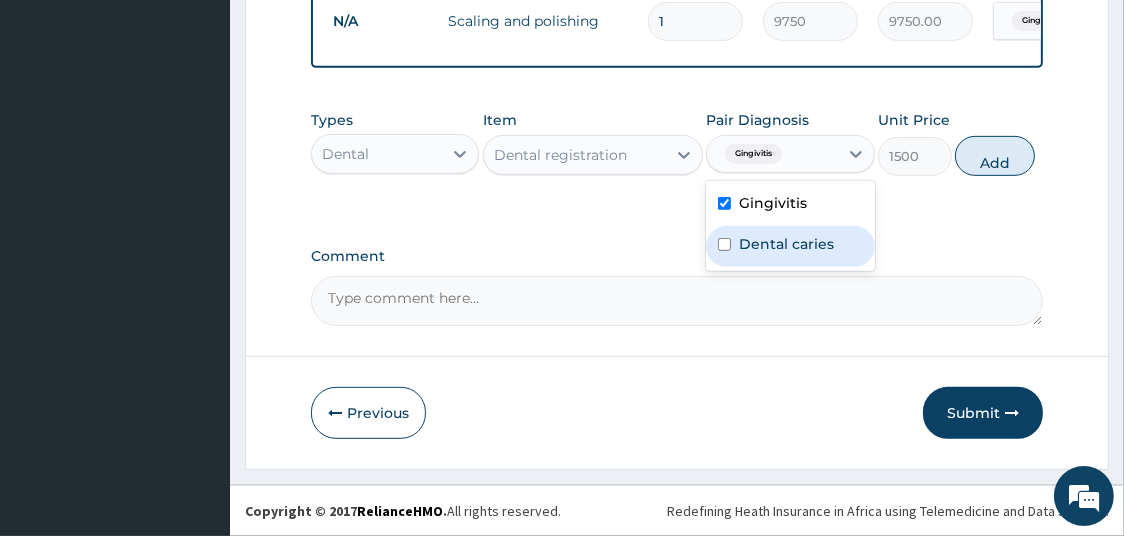 click on "Dental caries" at bounding box center (786, 244) 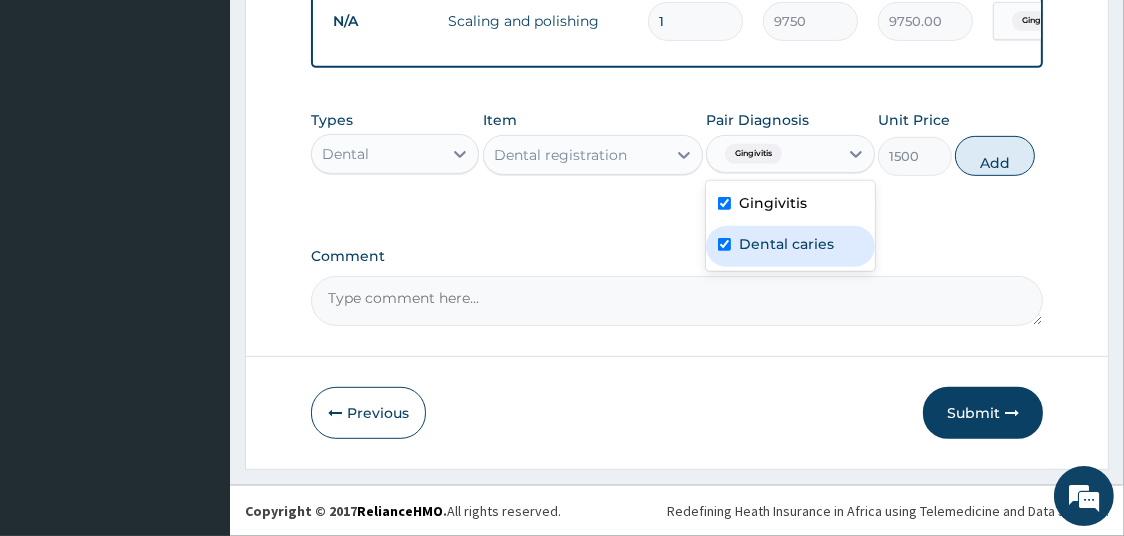 checkbox on "true" 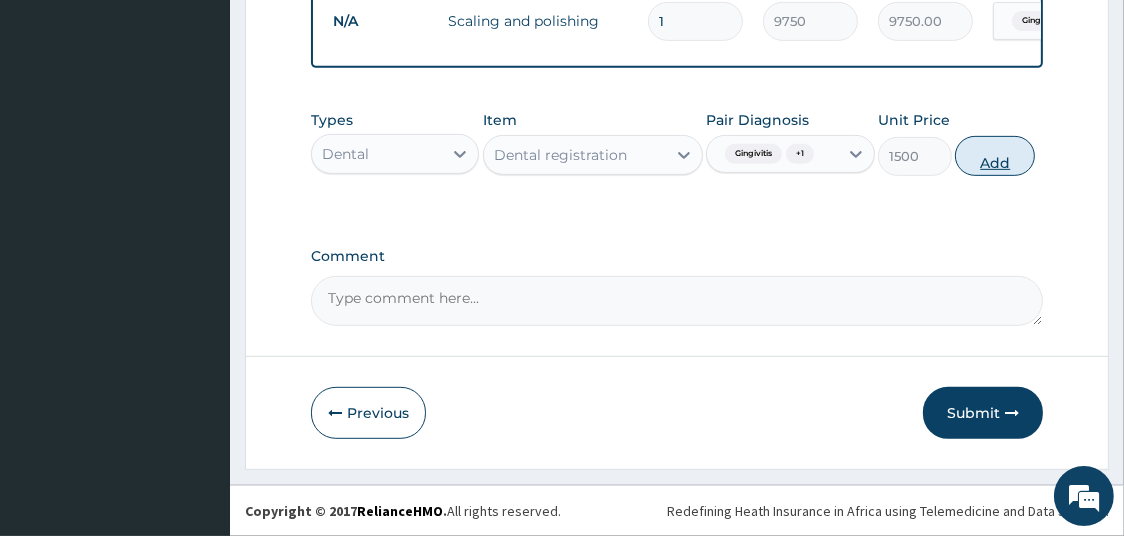 click on "Add" at bounding box center [995, 156] 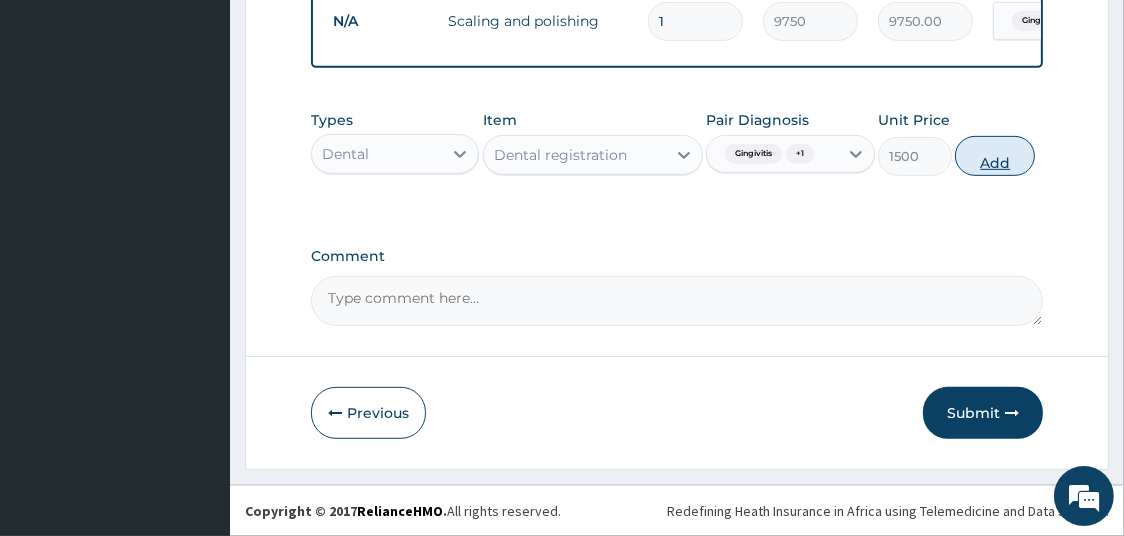 type on "0" 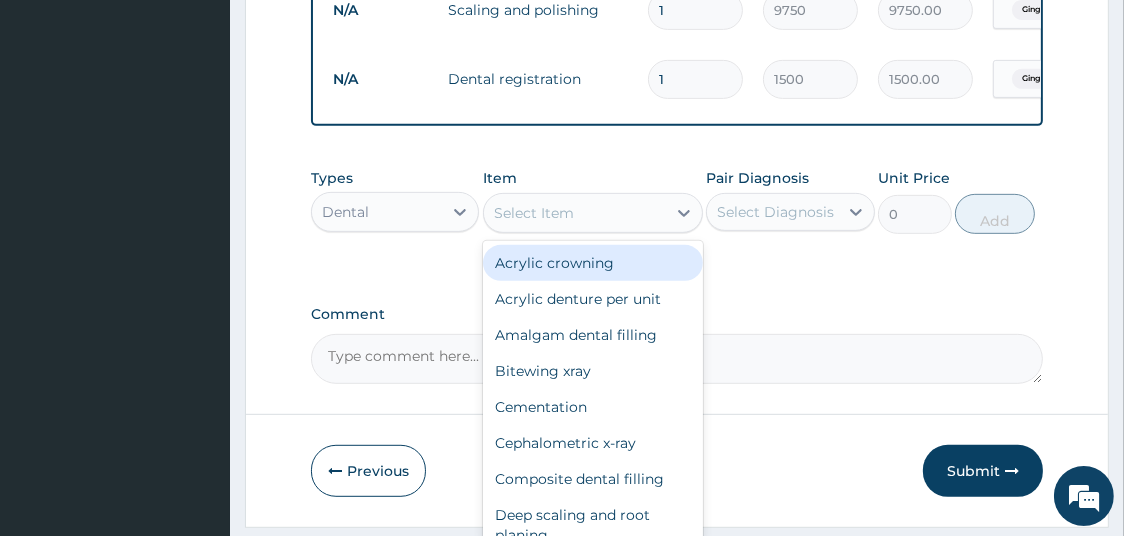 click on "Select Item" at bounding box center (575, 213) 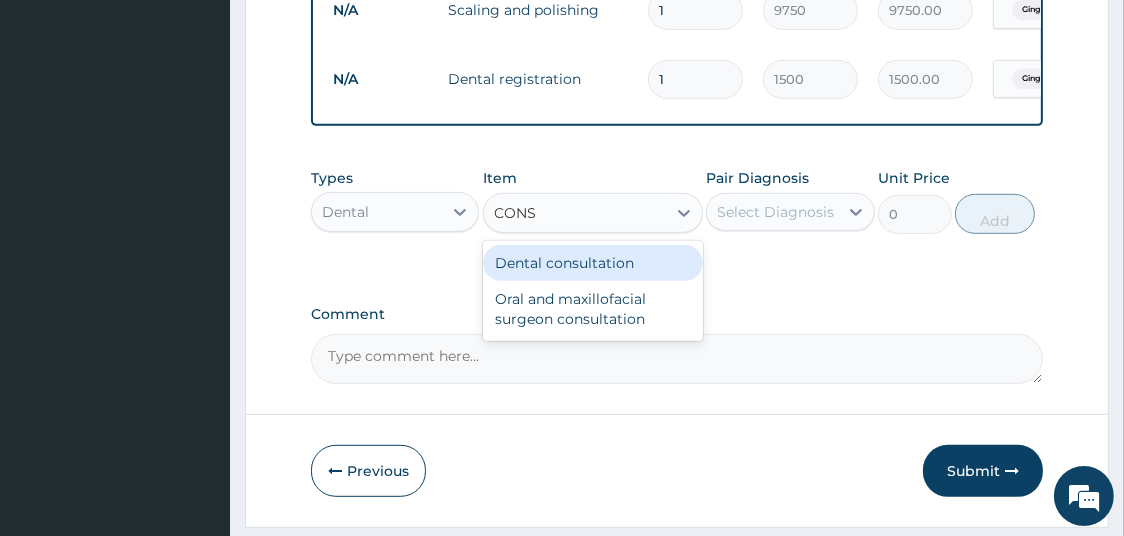 type on "CONSU" 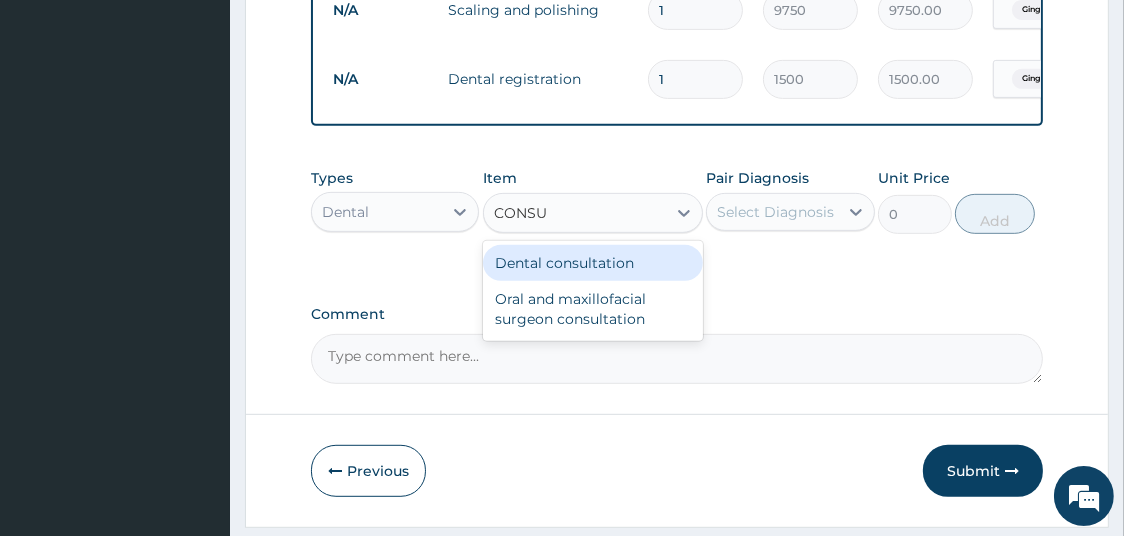 click on "Dental consultation" at bounding box center (593, 263) 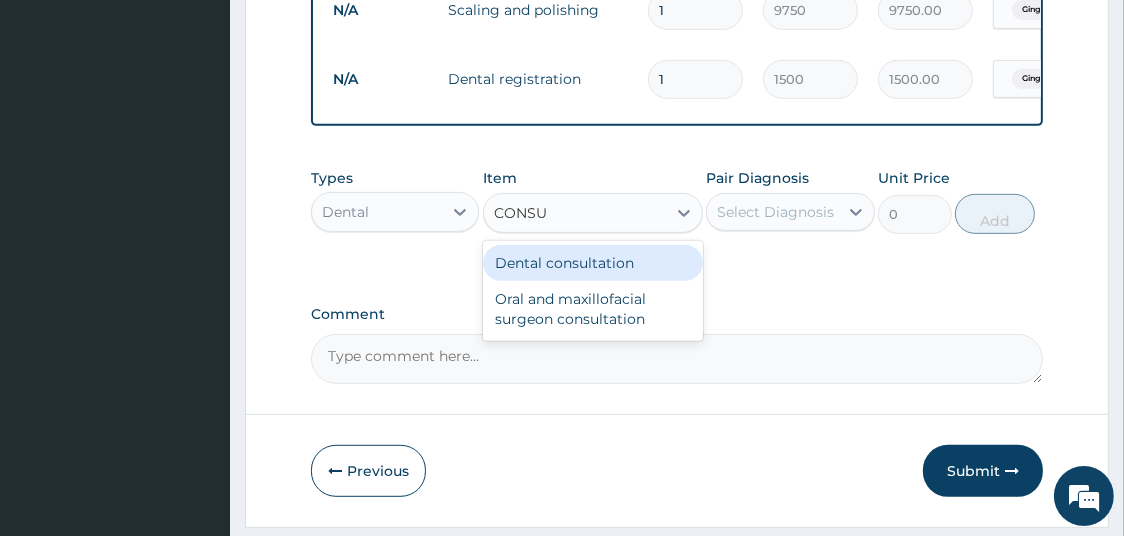 type 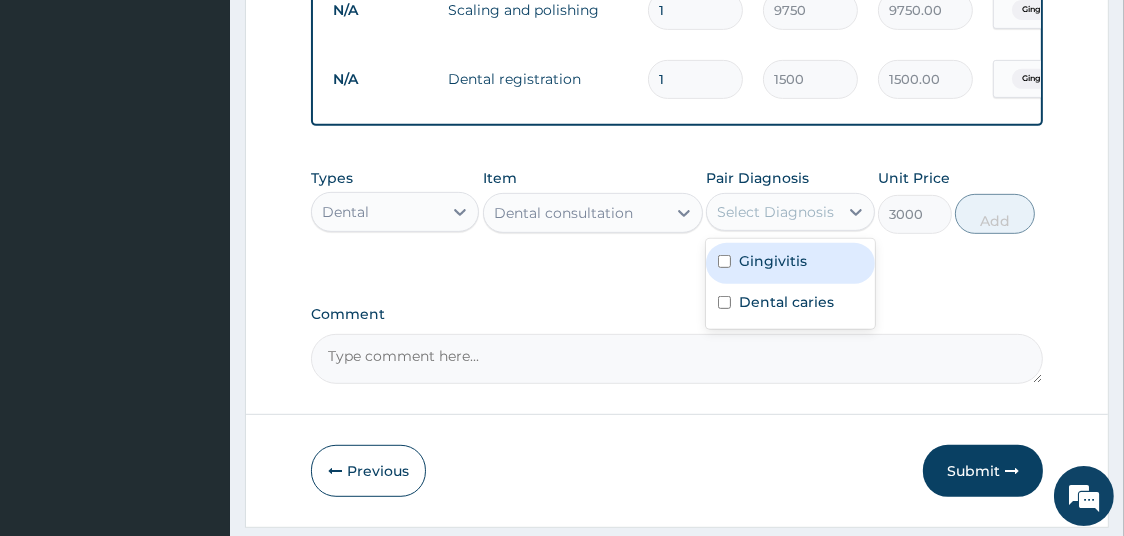 click on "Select Diagnosis" at bounding box center (775, 212) 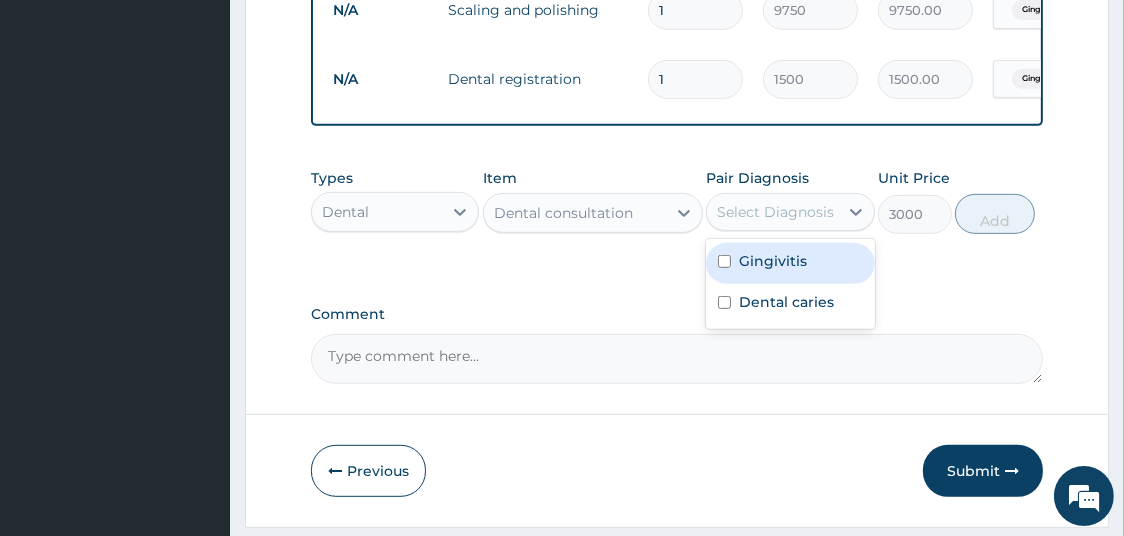click on "Gingivitis" at bounding box center [790, 263] 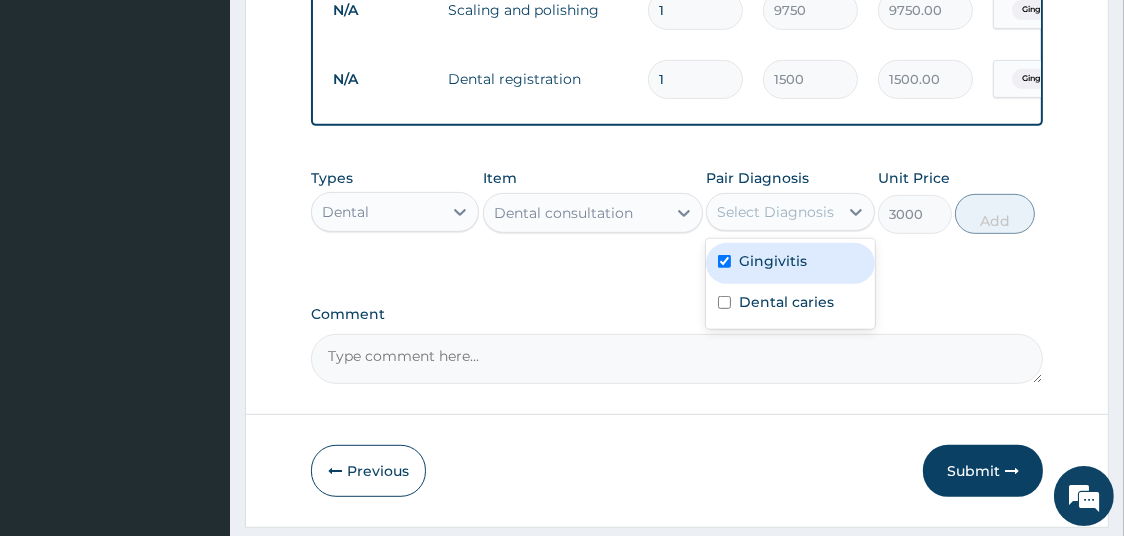 checkbox on "true" 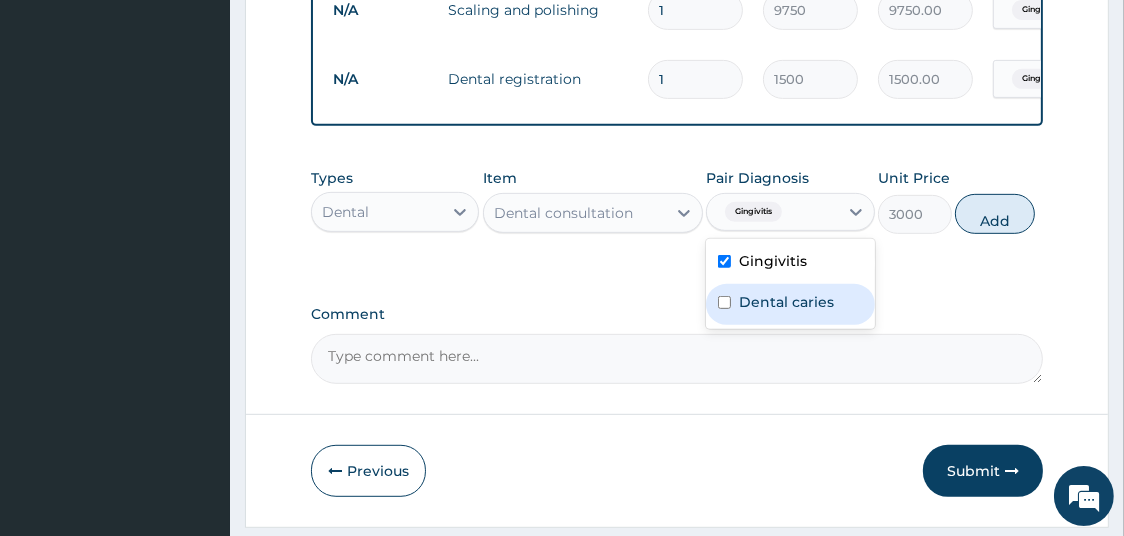 click on "Dental caries" at bounding box center (786, 302) 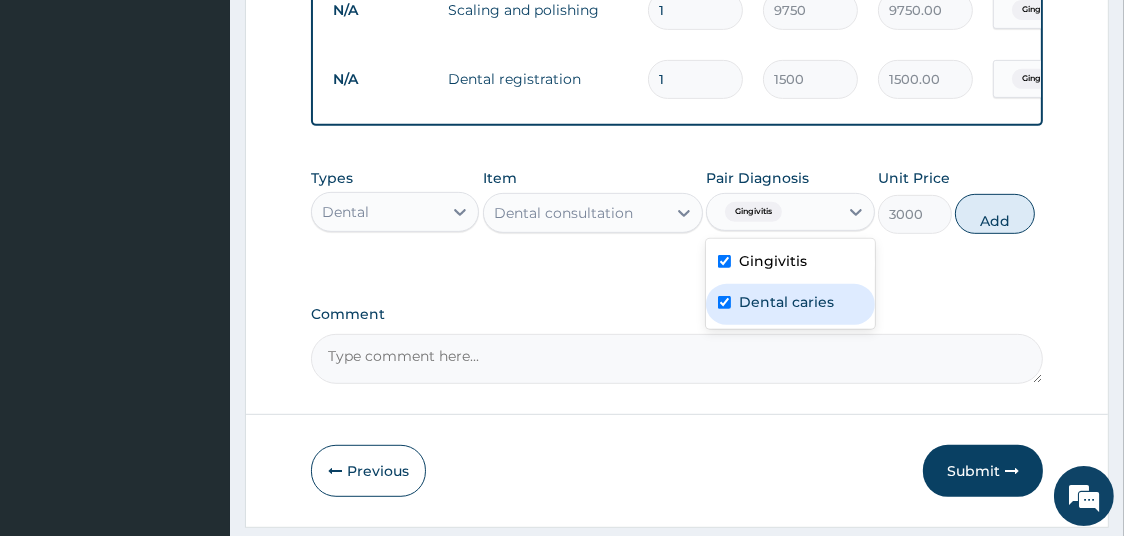 checkbox on "true" 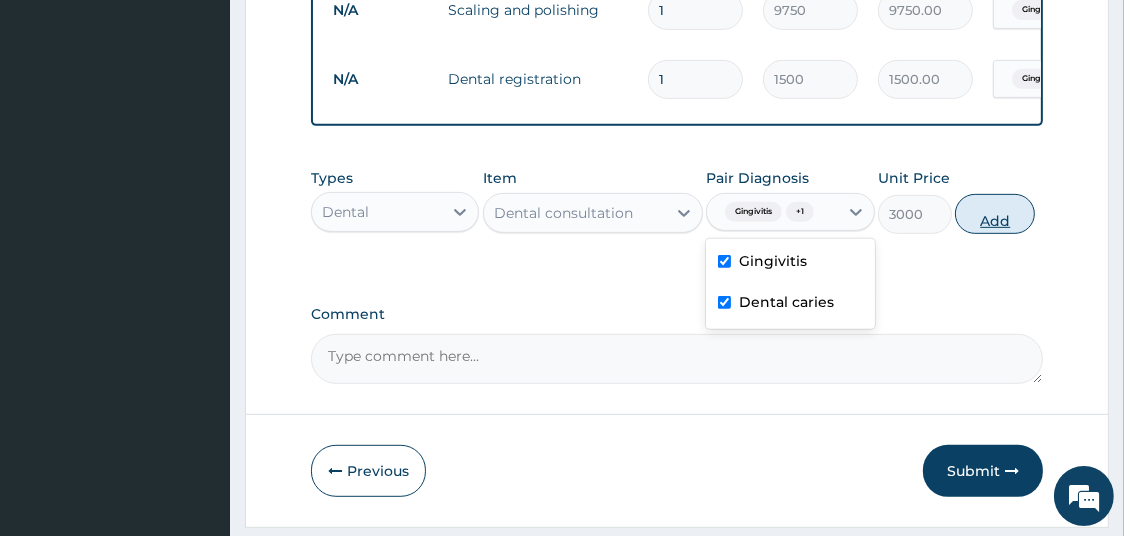 click on "Add" at bounding box center (995, 214) 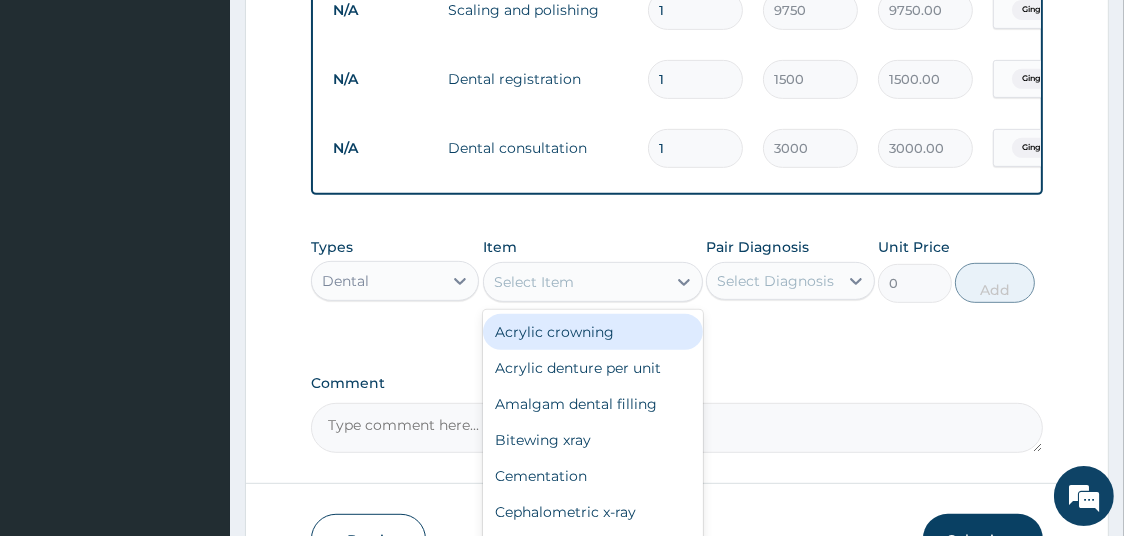 click on "Select Item" at bounding box center (575, 282) 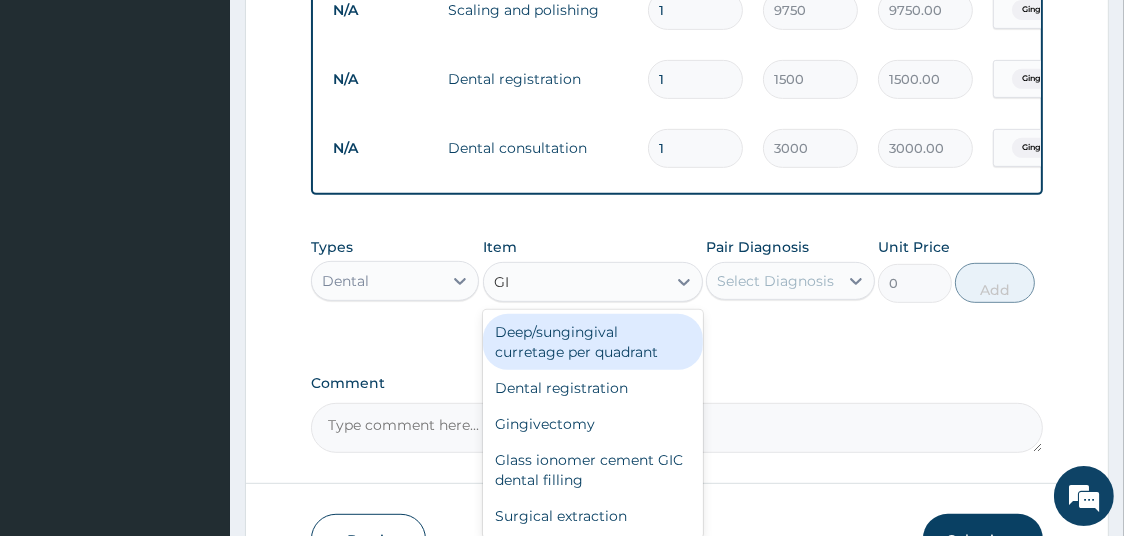 type on "GIC" 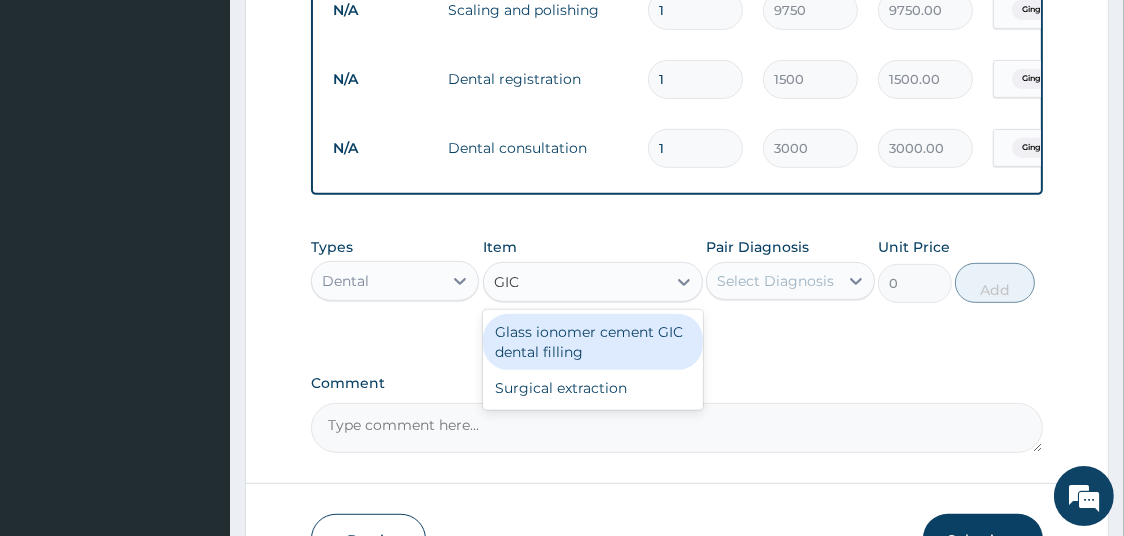 click on "Glass ionomer cement GIC dental filling" at bounding box center [593, 342] 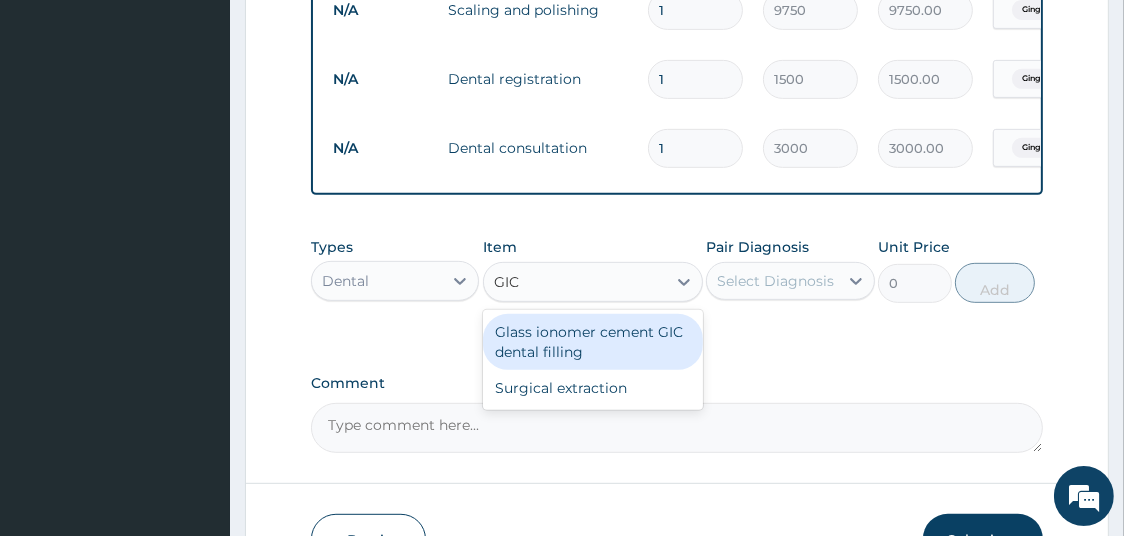 type 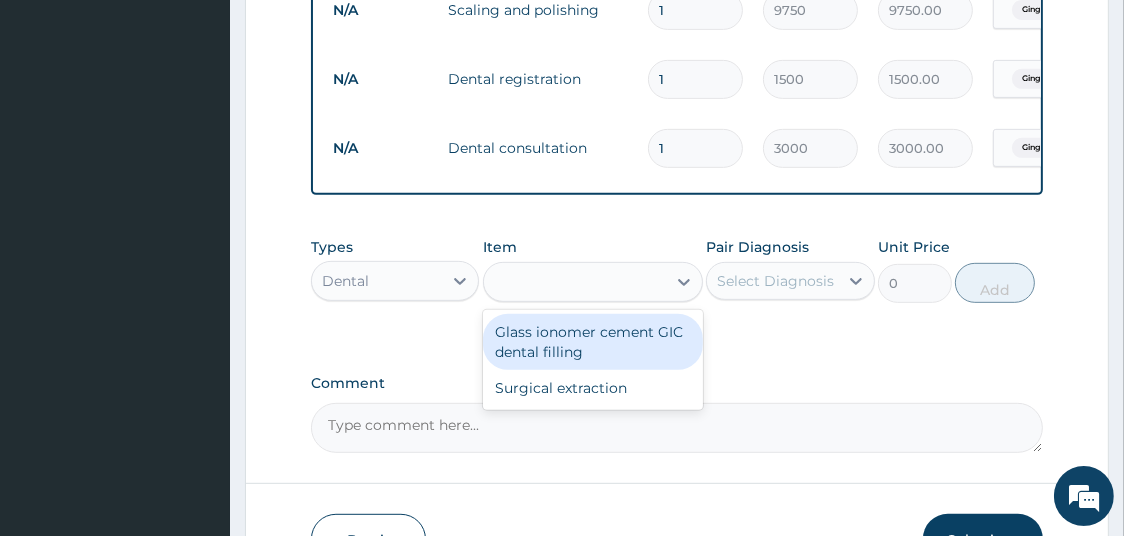 type on "7500" 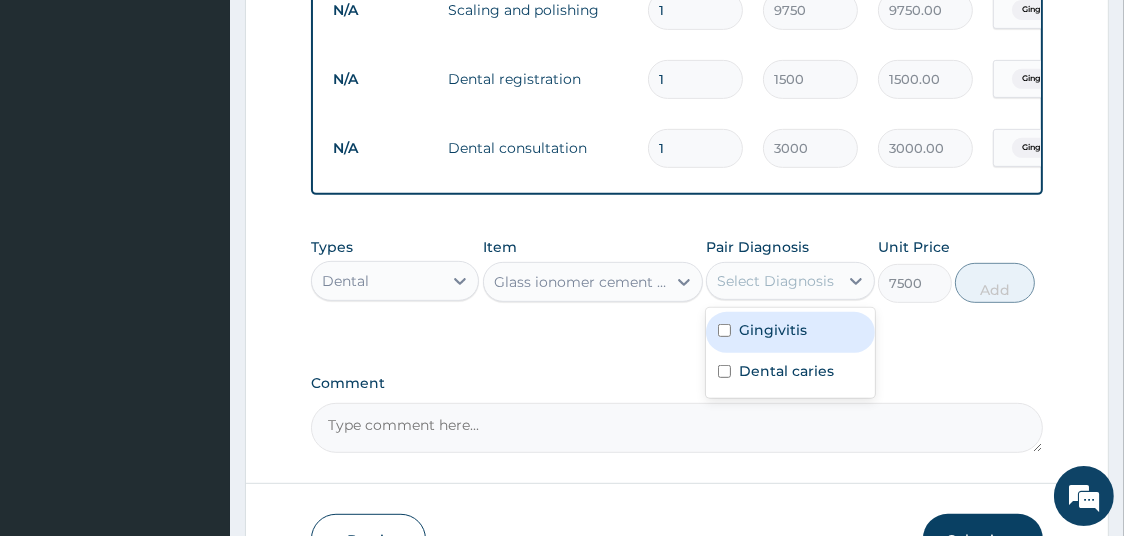 click on "Select Diagnosis" at bounding box center (775, 281) 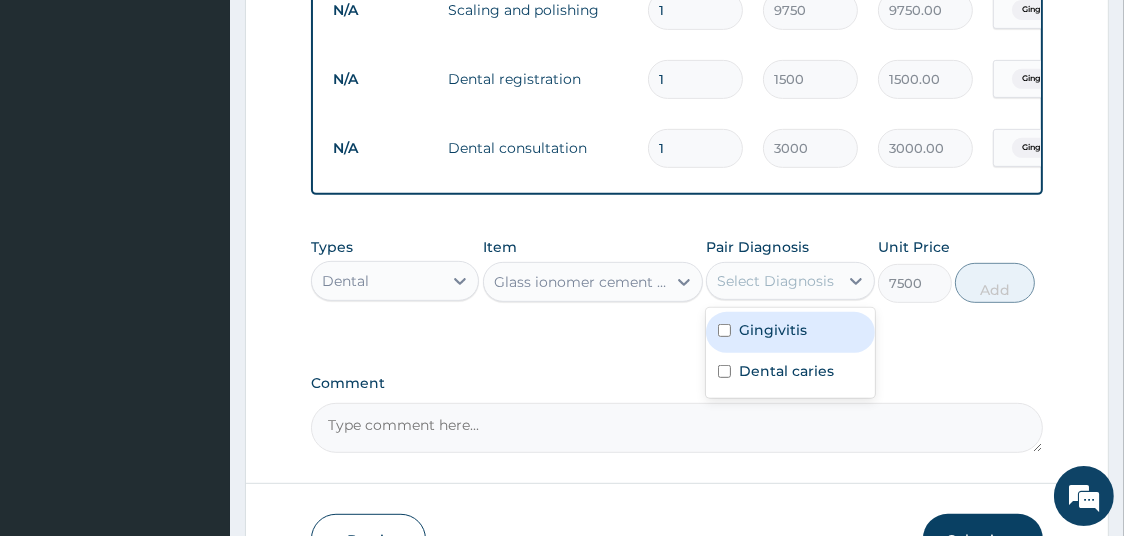 click on "Gingivitis" at bounding box center [773, 330] 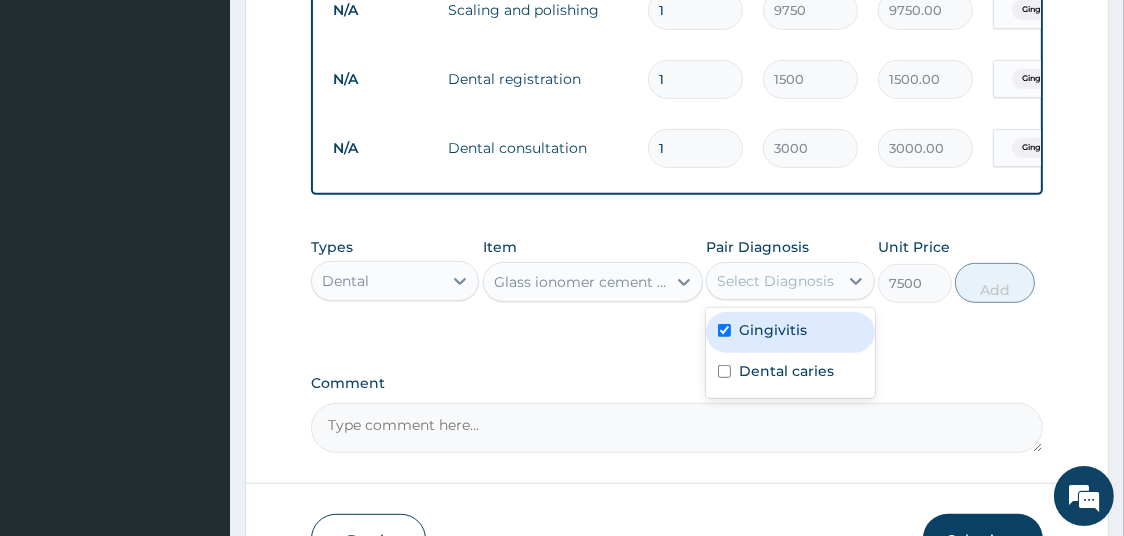 checkbox on "true" 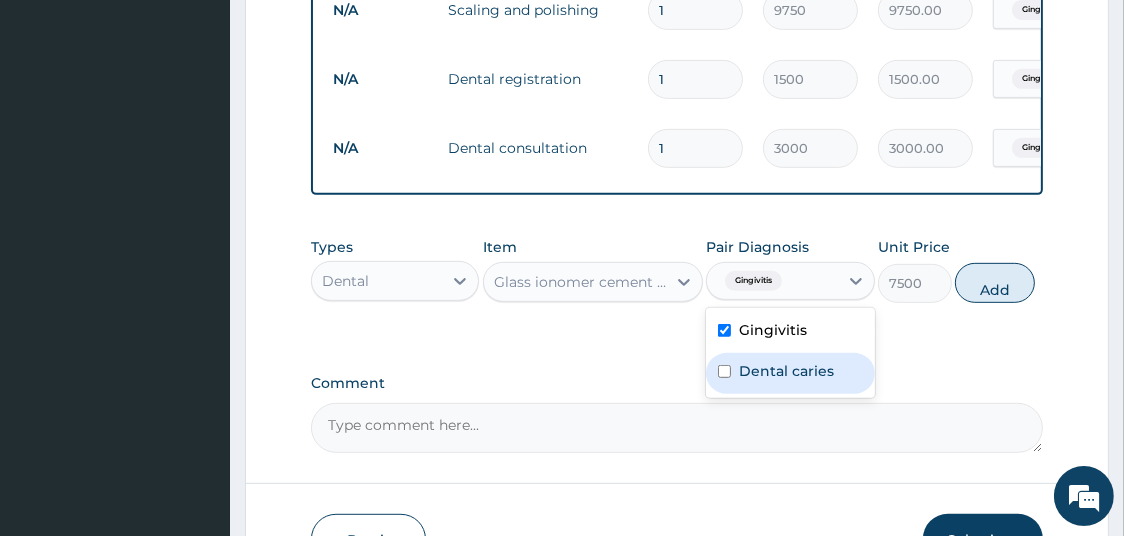 click on "Dental caries" at bounding box center [786, 371] 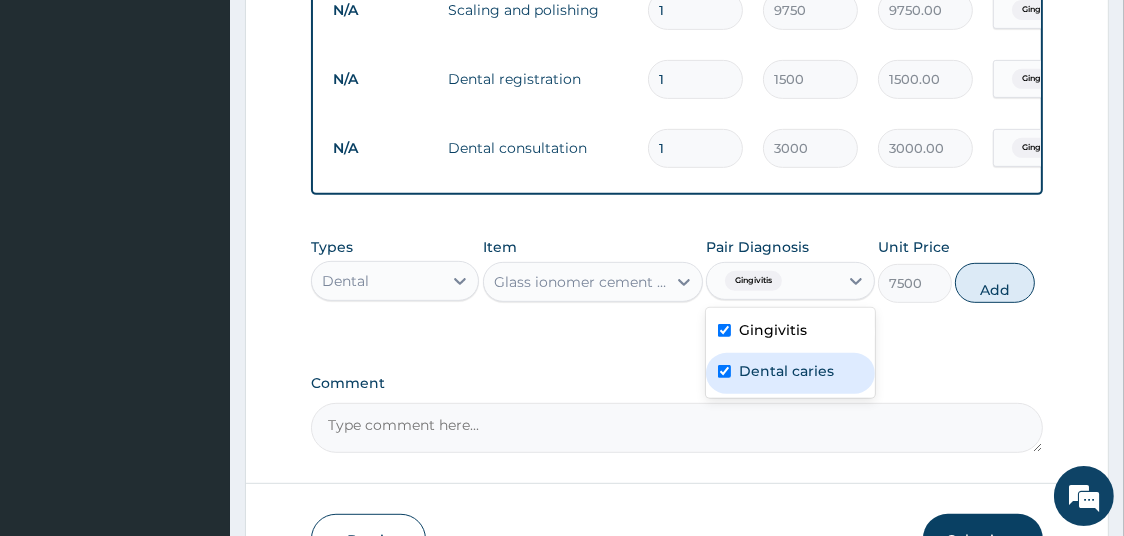 checkbox on "true" 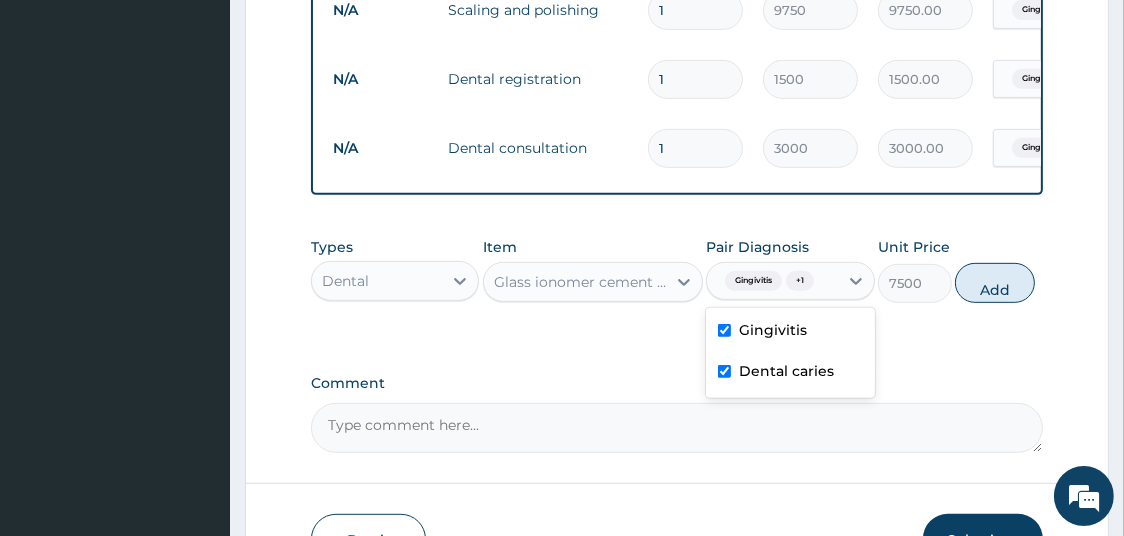 click on "Gingivitis" at bounding box center [773, 330] 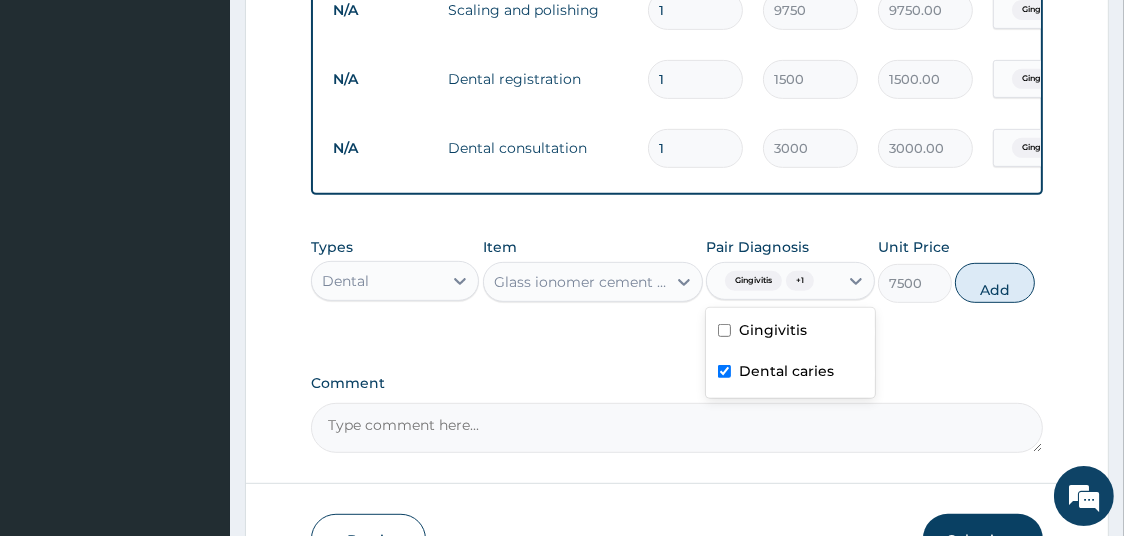 checkbox on "false" 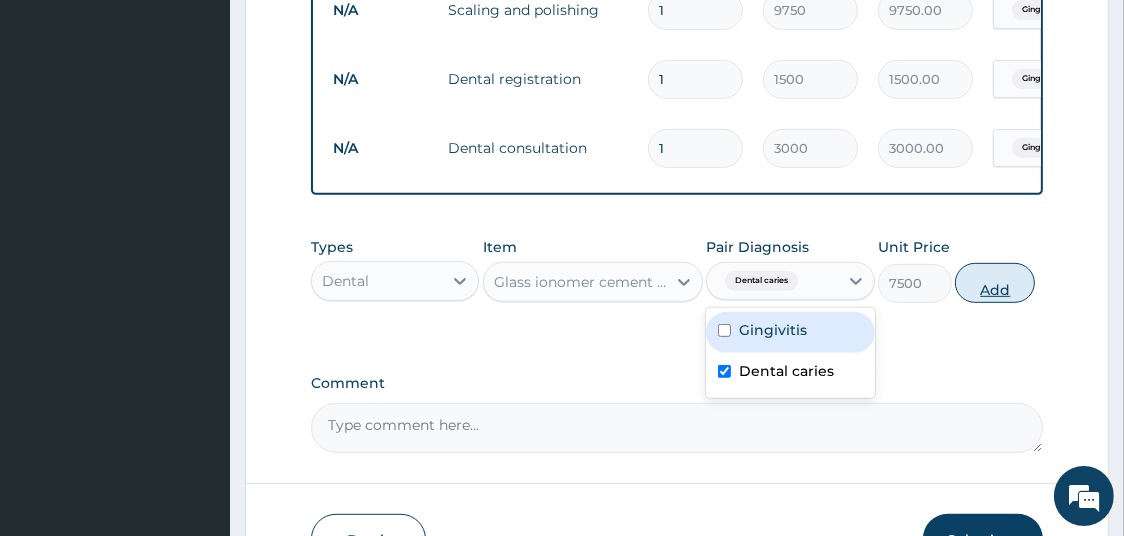 click on "Add" at bounding box center [995, 283] 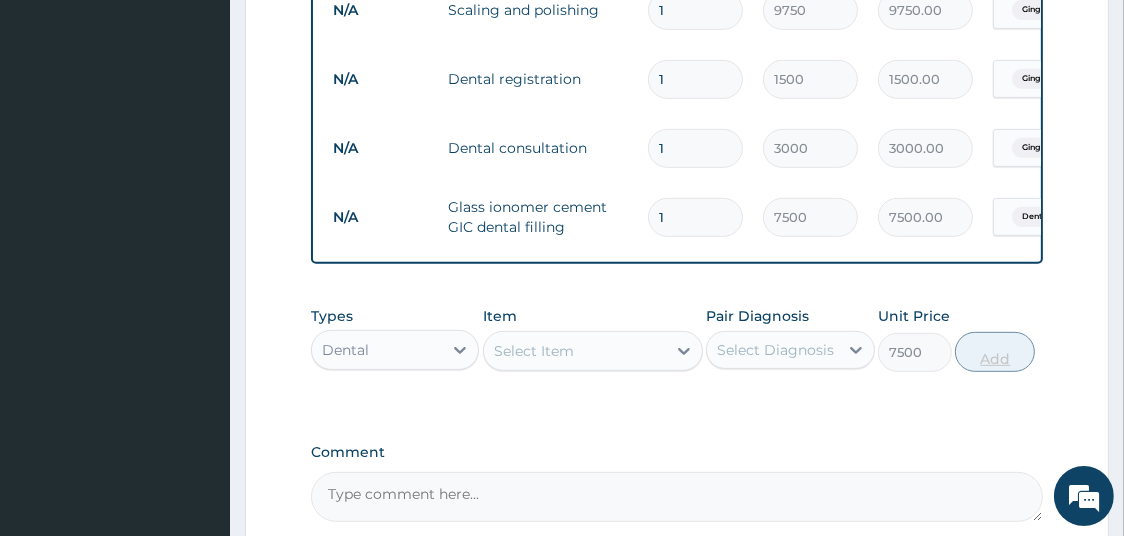 type on "0" 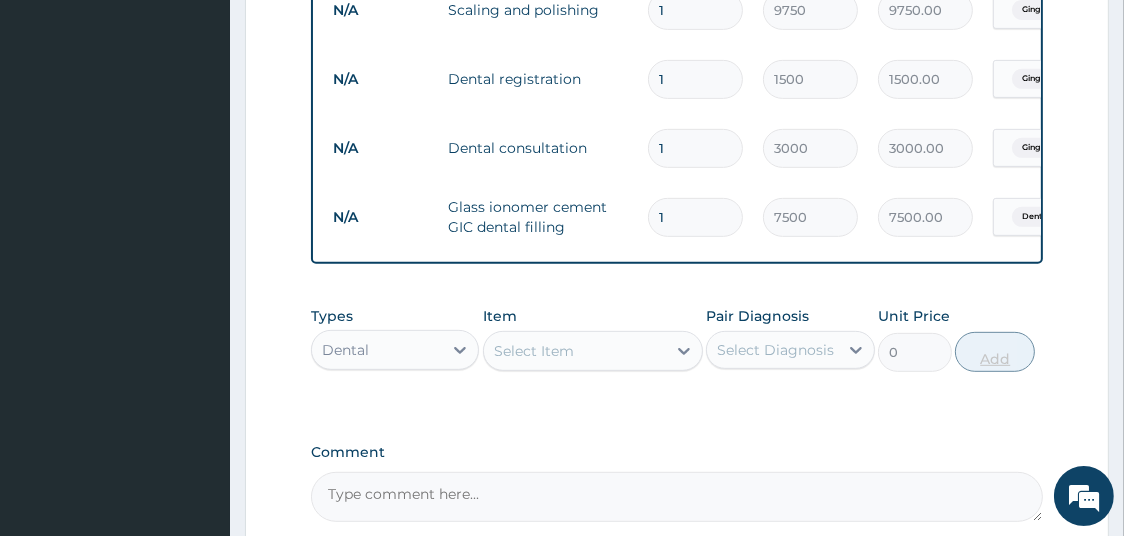 type 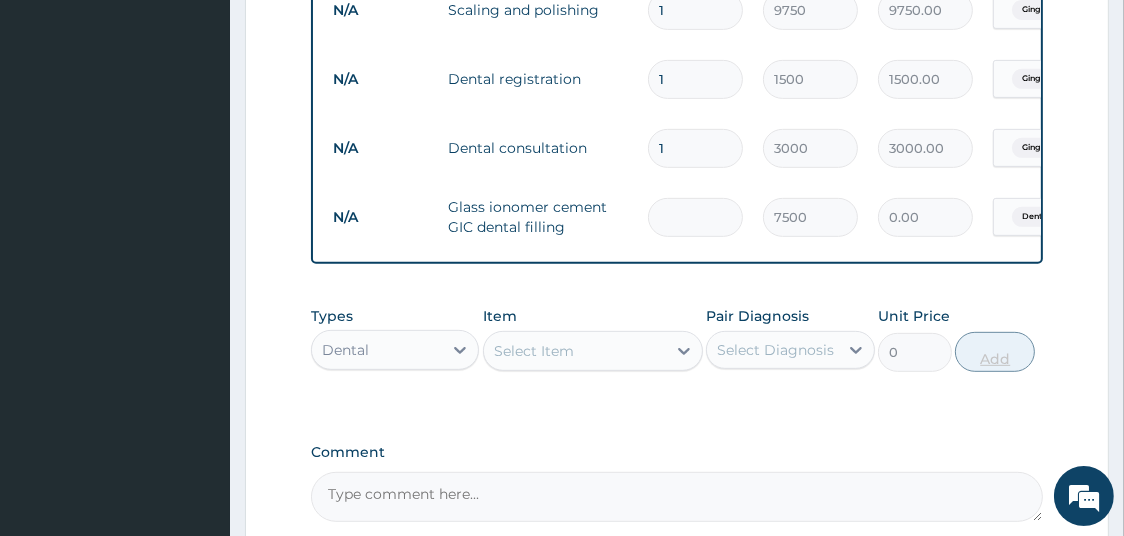 type on "3" 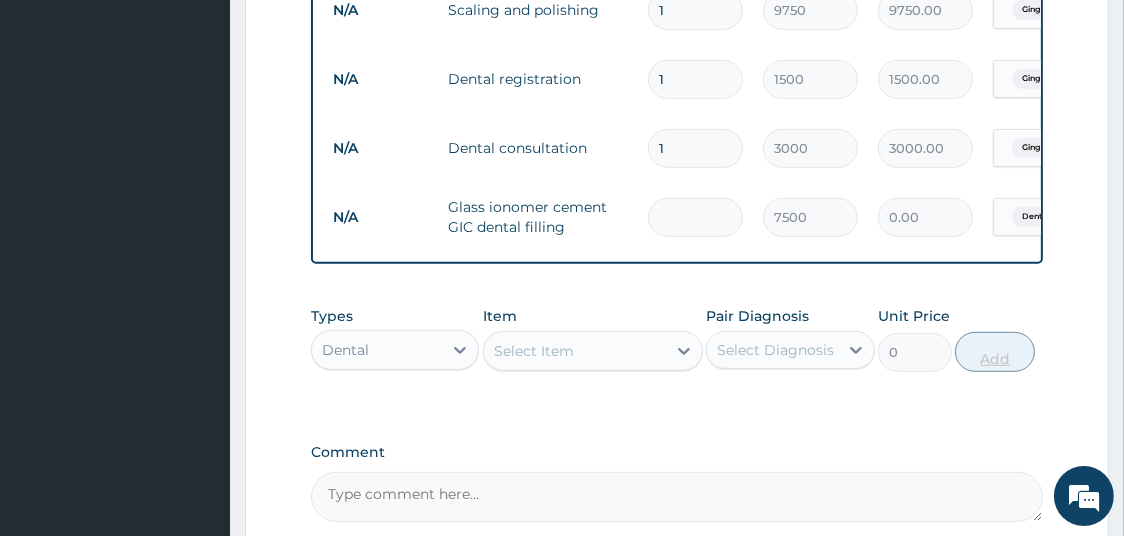 type on "22500.00" 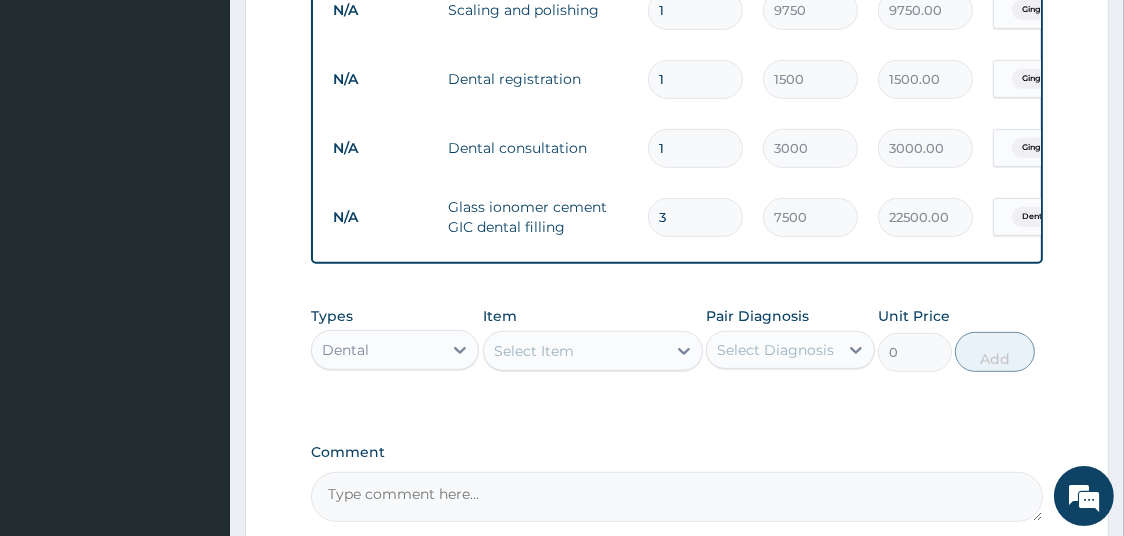 type on "3" 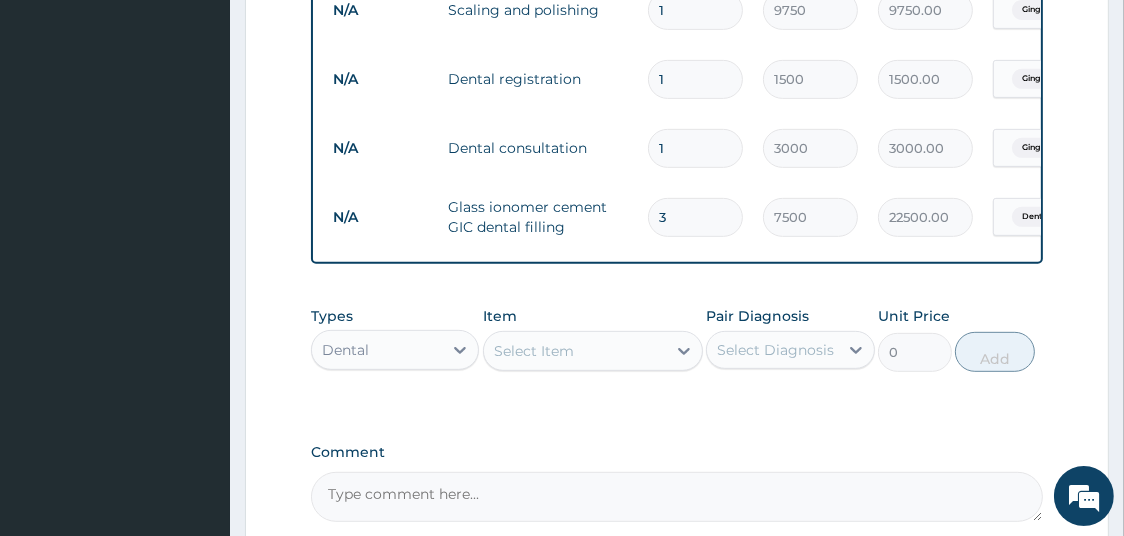 click on "Select Item" at bounding box center (575, 351) 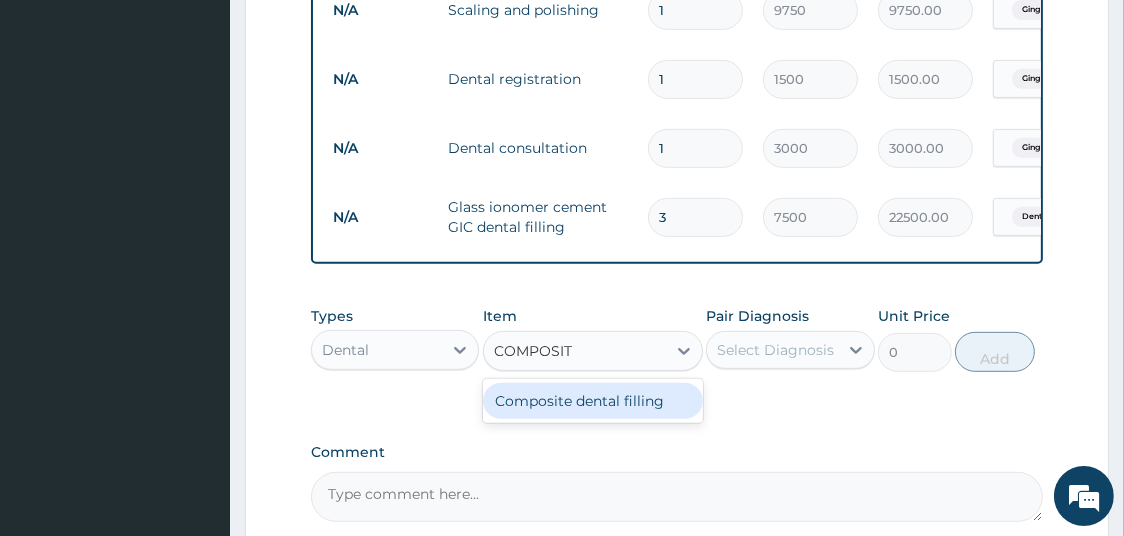 type on "COMPOSITE" 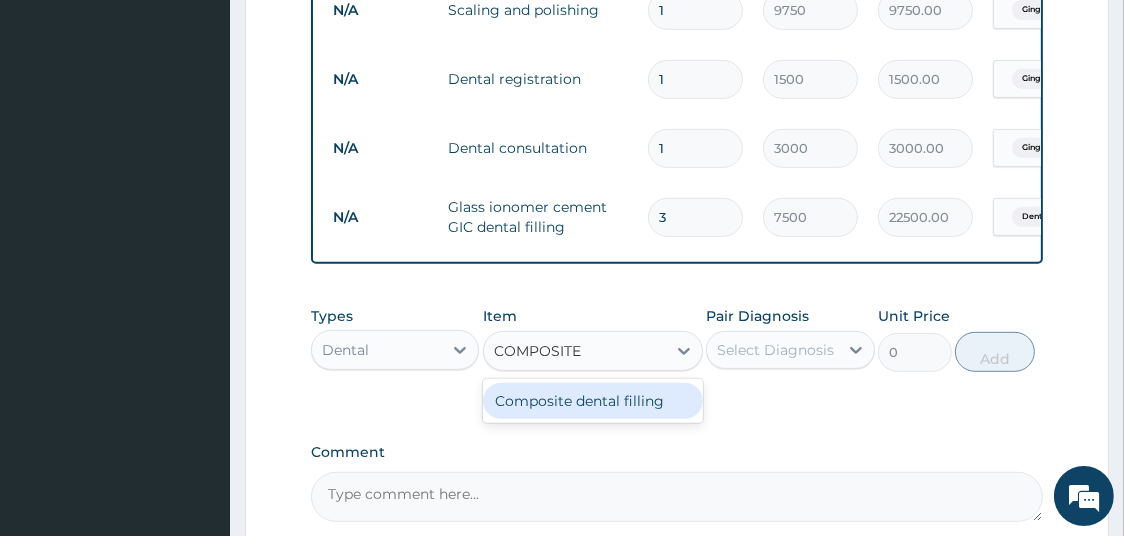 click on "Composite dental filling" at bounding box center [593, 401] 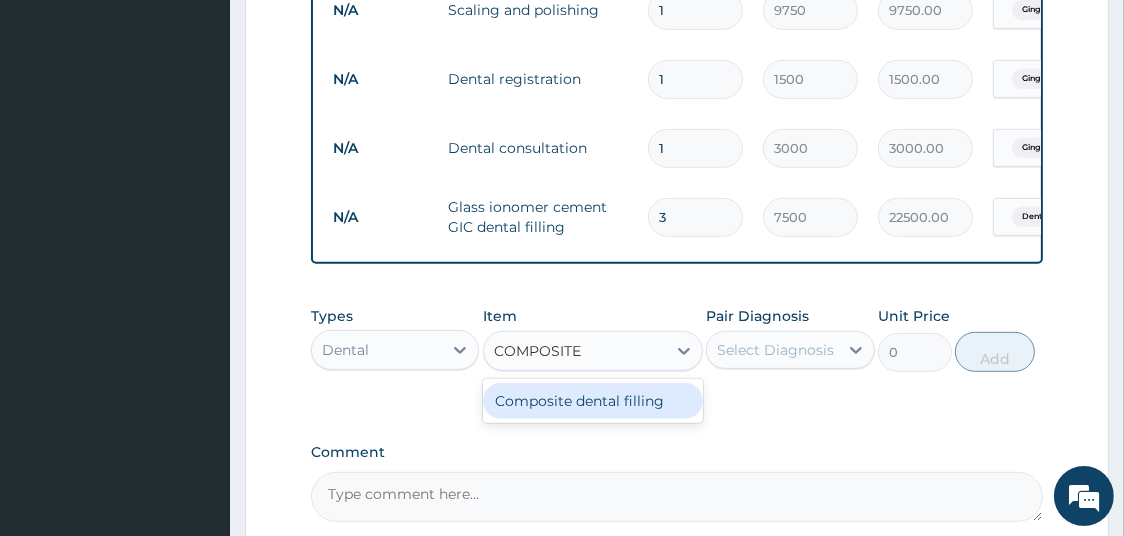 type 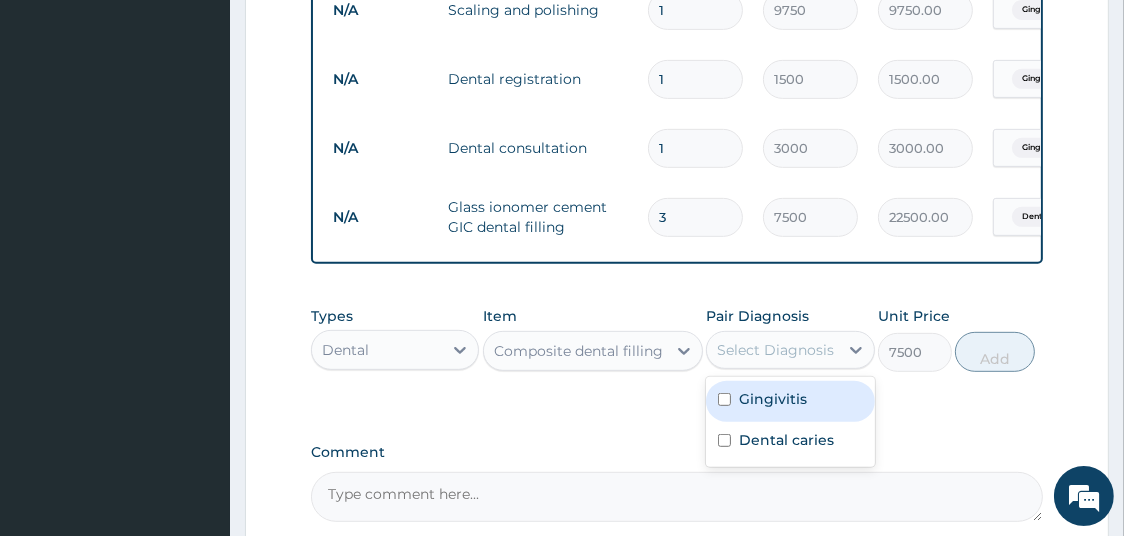 click on "Select Diagnosis" at bounding box center [772, 350] 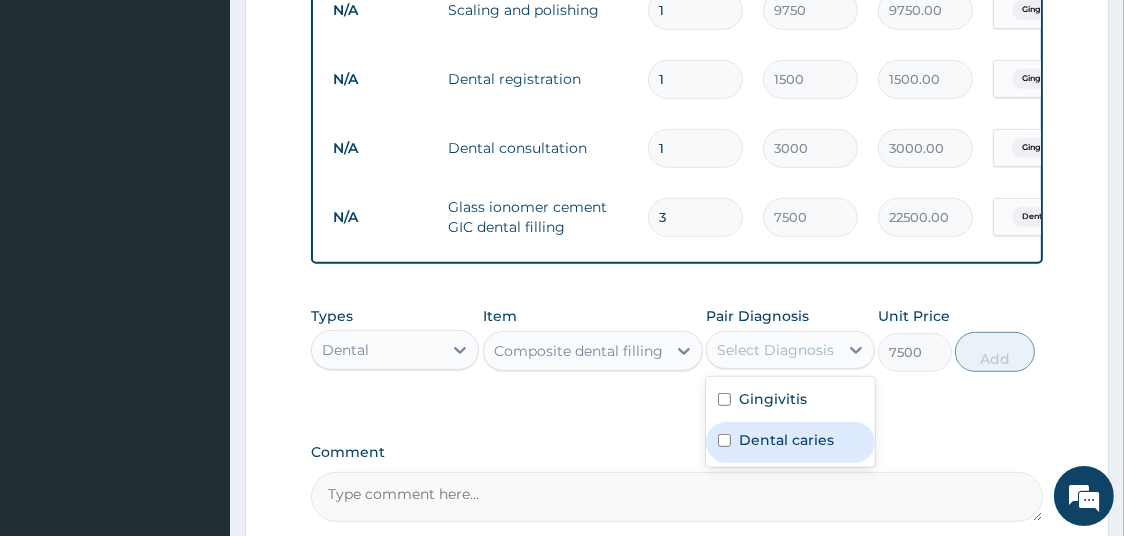 click on "Dental caries" at bounding box center [786, 440] 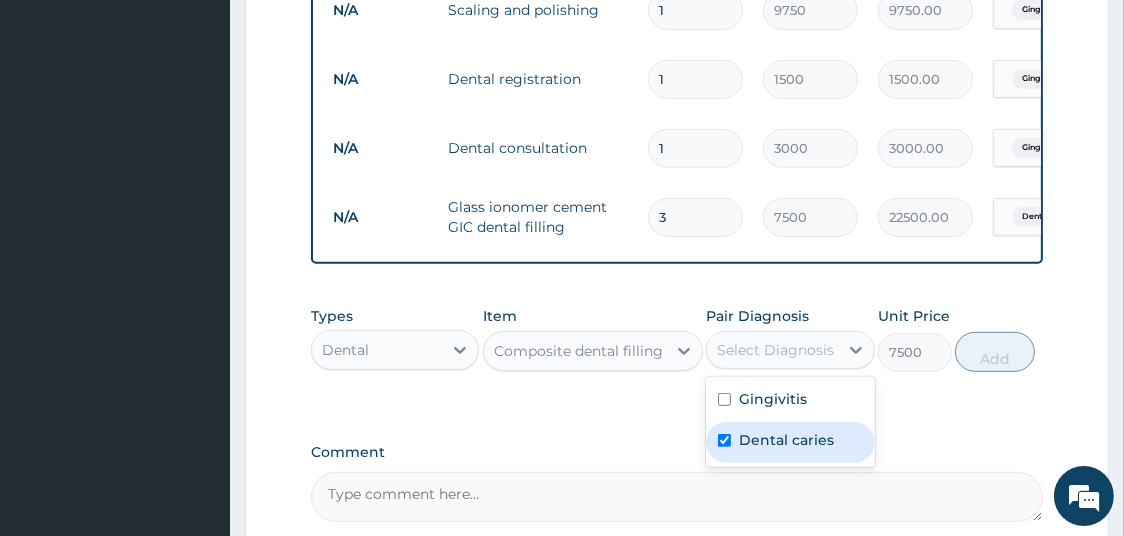 checkbox on "true" 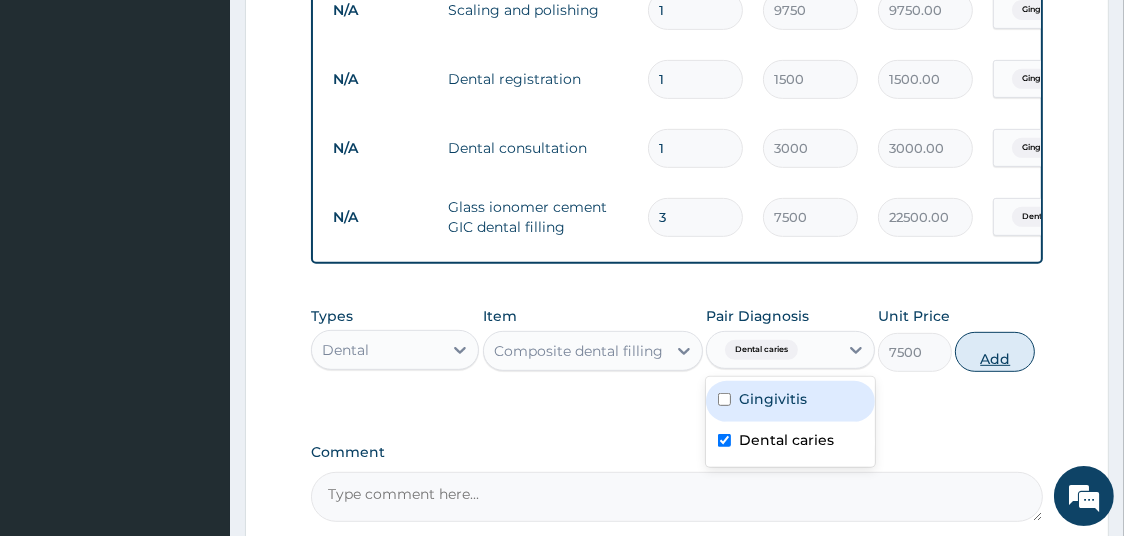 click on "Add" at bounding box center (995, 352) 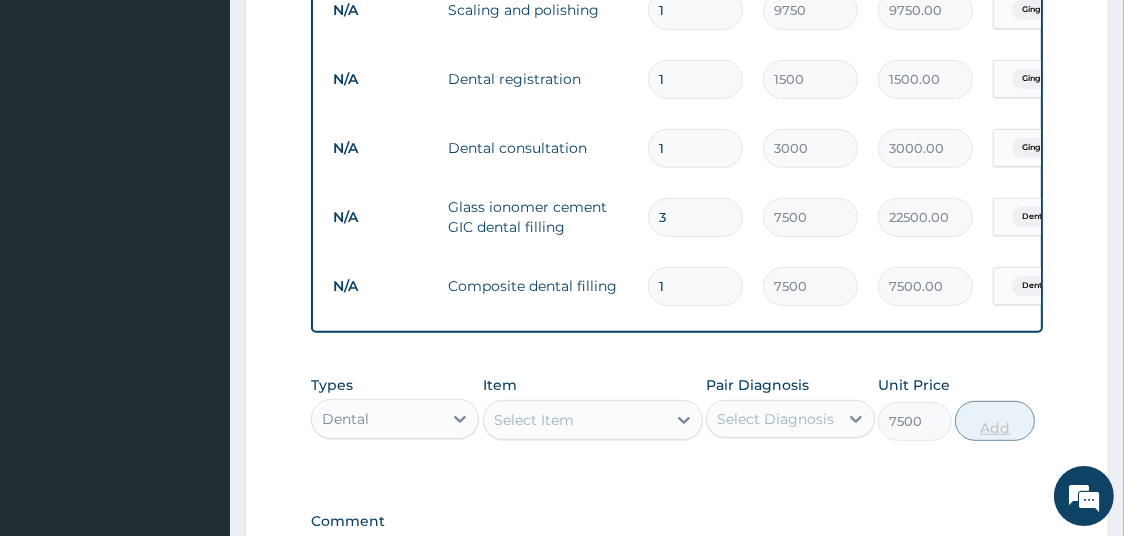 type on "0" 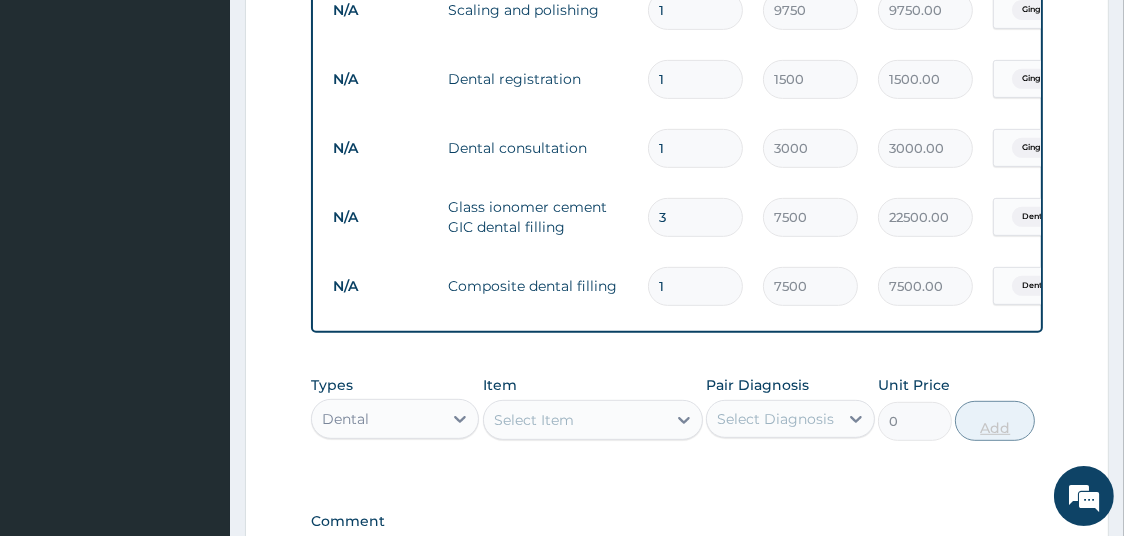 type 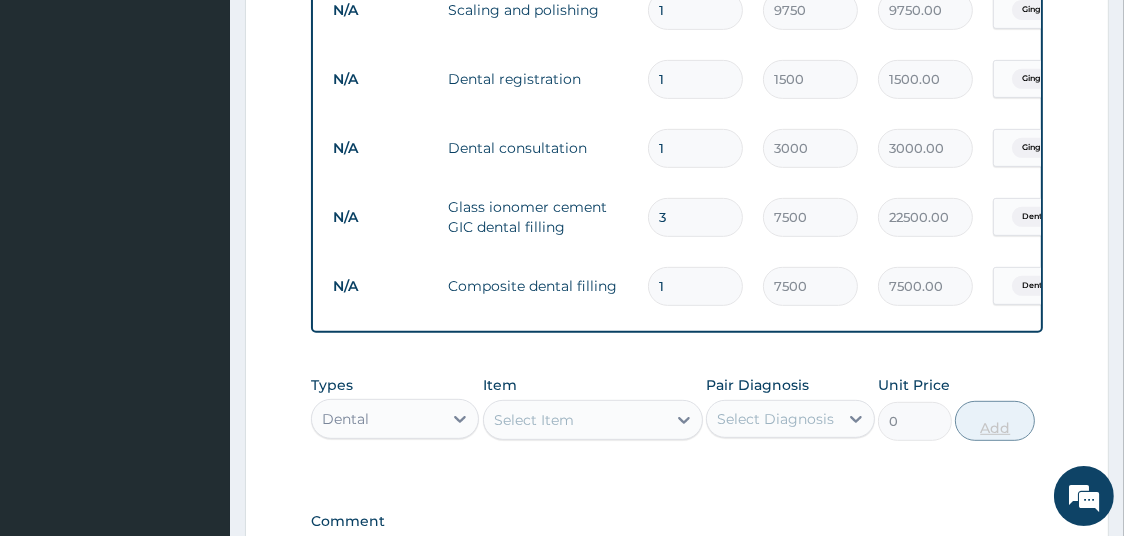 type on "0.00" 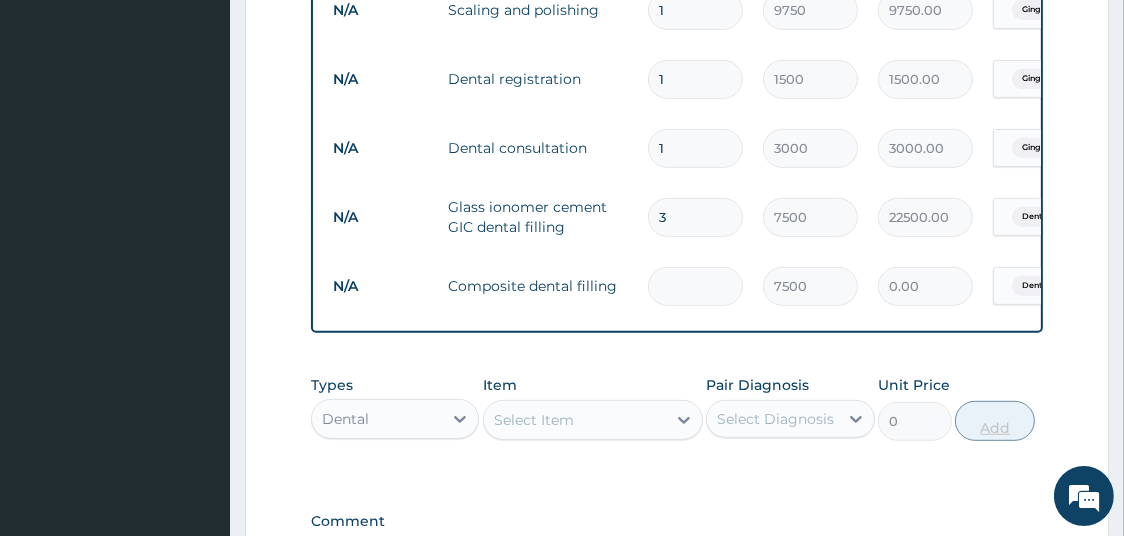 type on "4" 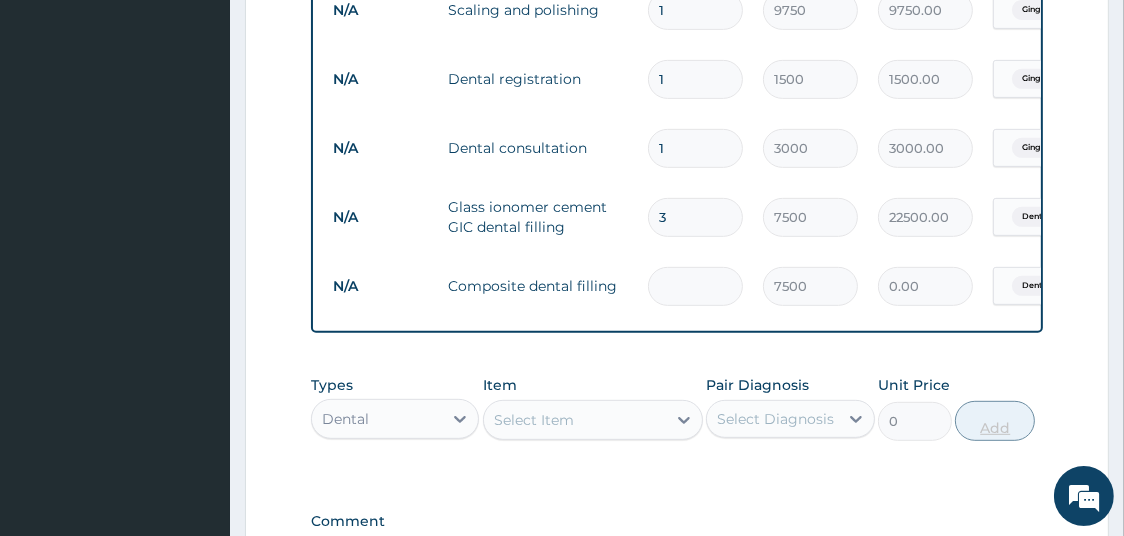 type on "30000.00" 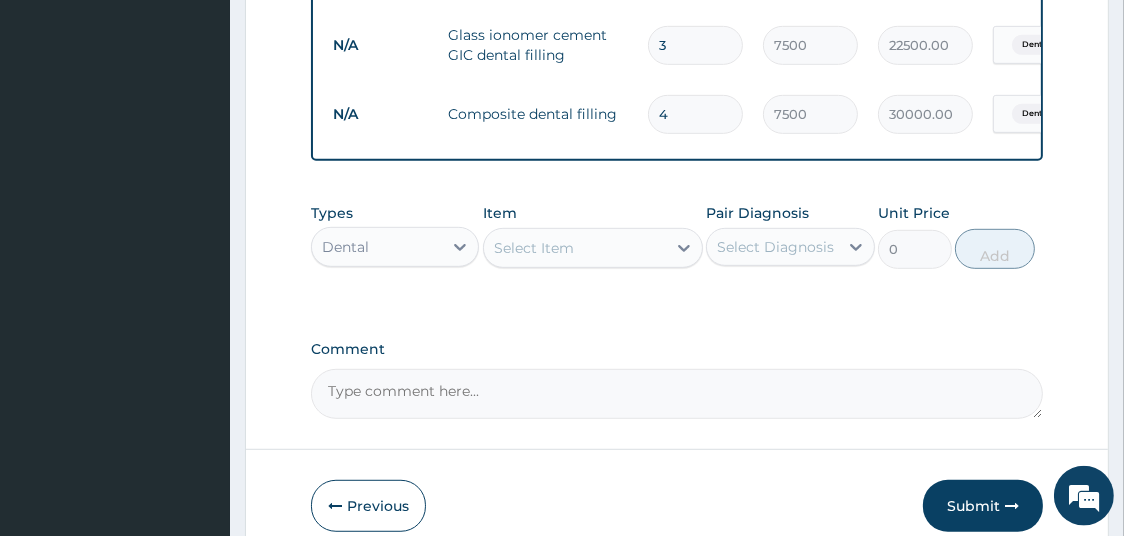 scroll, scrollTop: 1067, scrollLeft: 0, axis: vertical 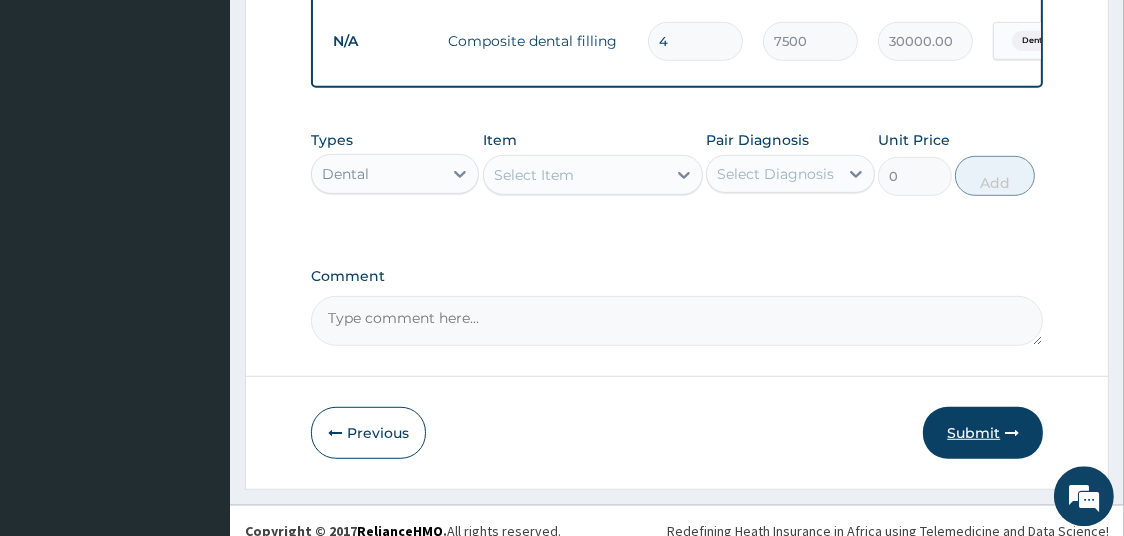 type on "4" 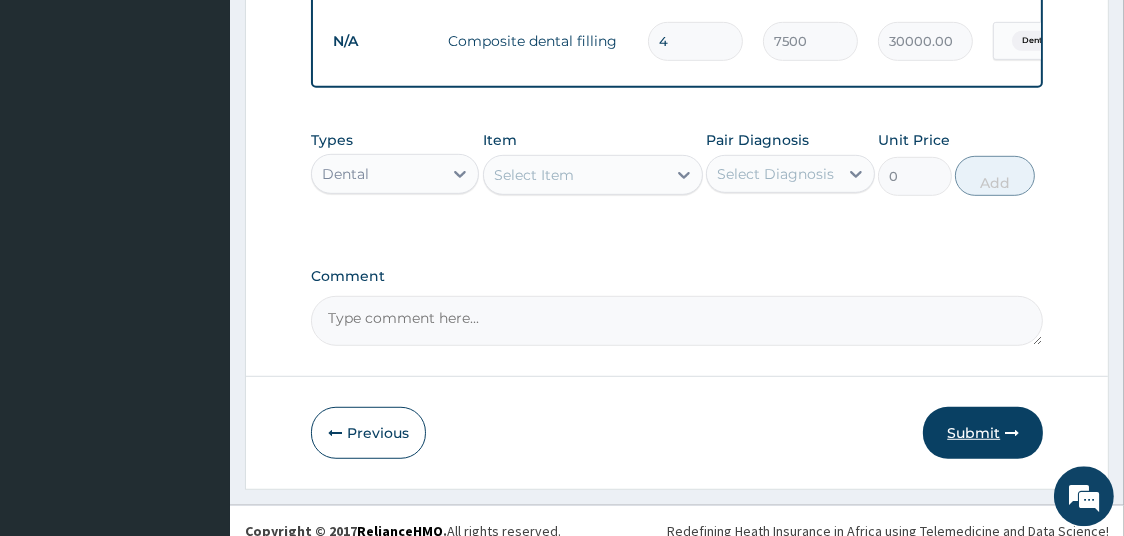 click on "Submit" at bounding box center (983, 433) 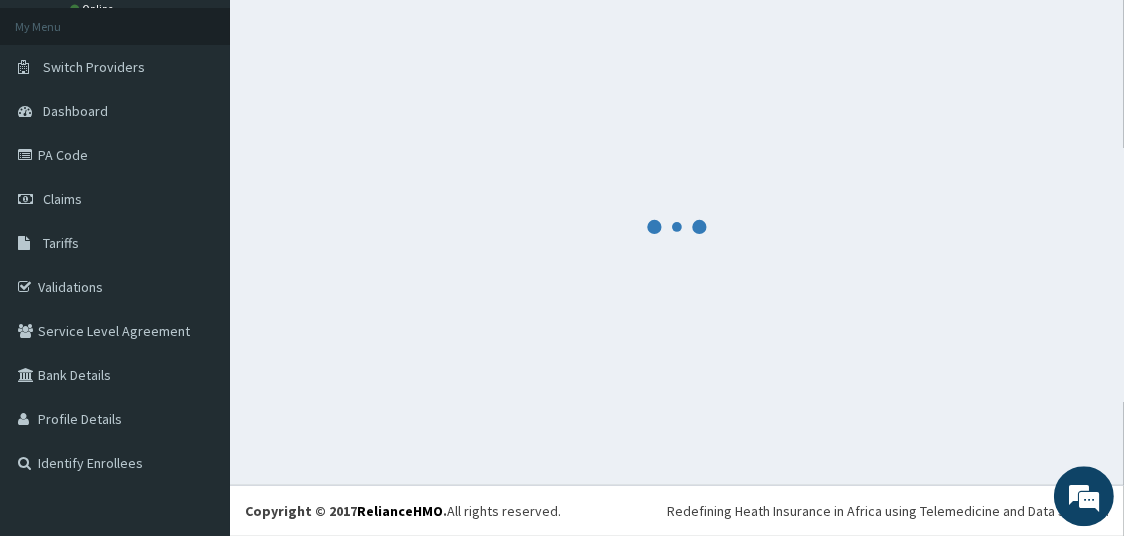 scroll, scrollTop: 106, scrollLeft: 0, axis: vertical 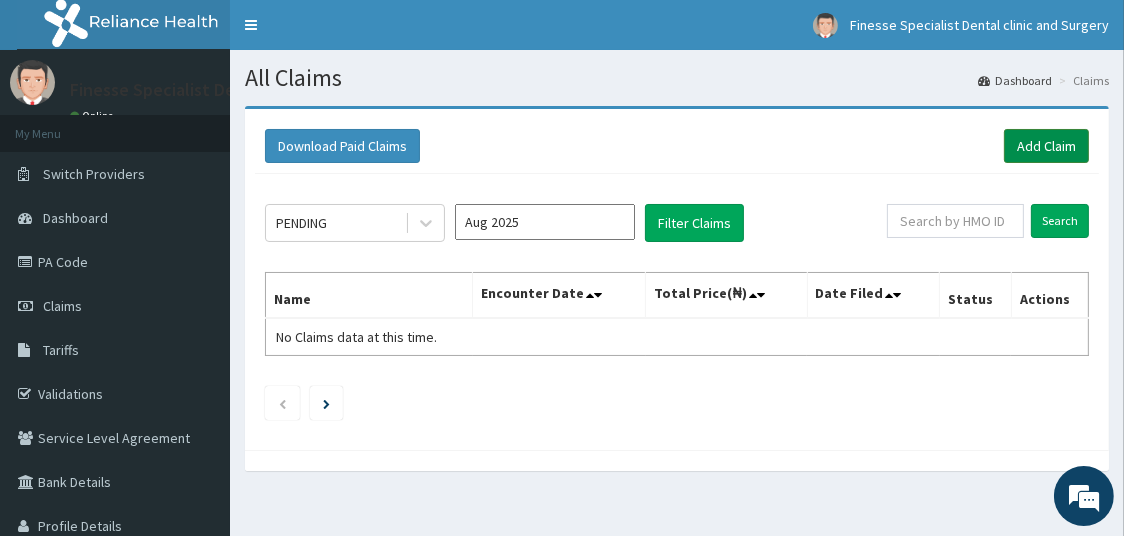click on "Add Claim" at bounding box center (1046, 146) 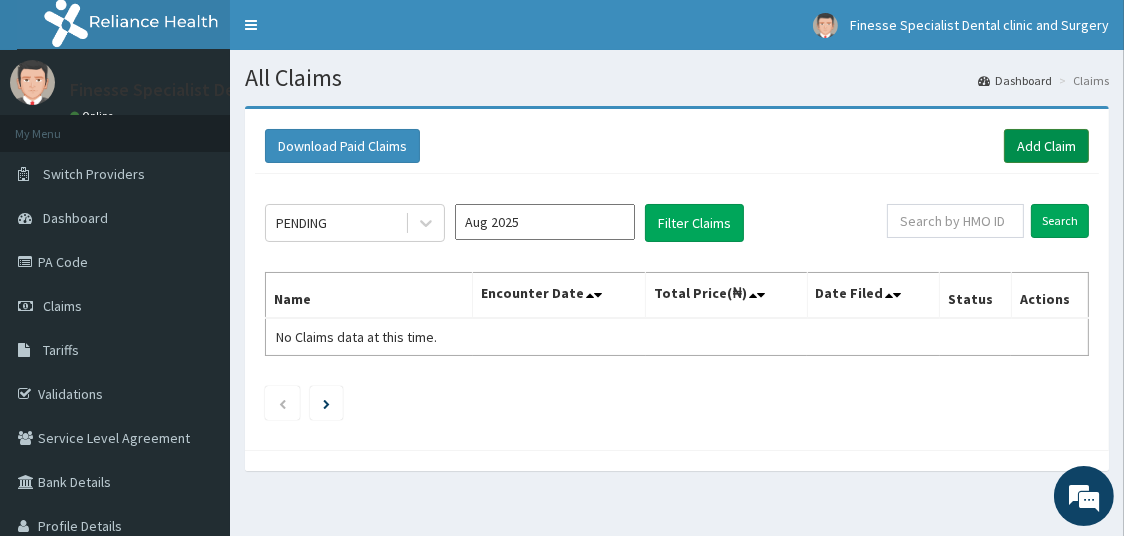 scroll, scrollTop: 0, scrollLeft: 0, axis: both 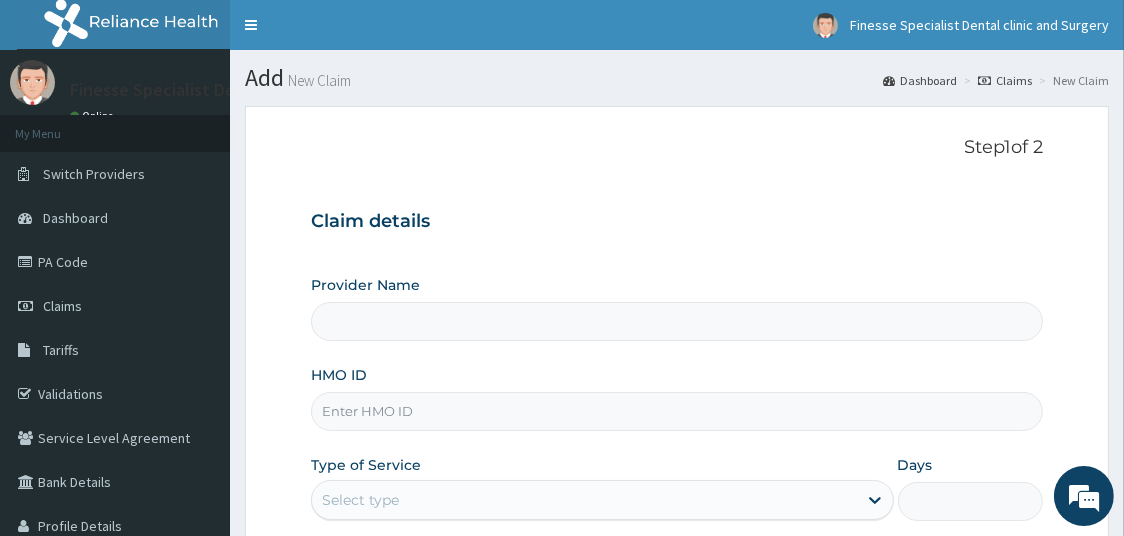 type on "Finesse Specialist Dental Clinics And Surgery" 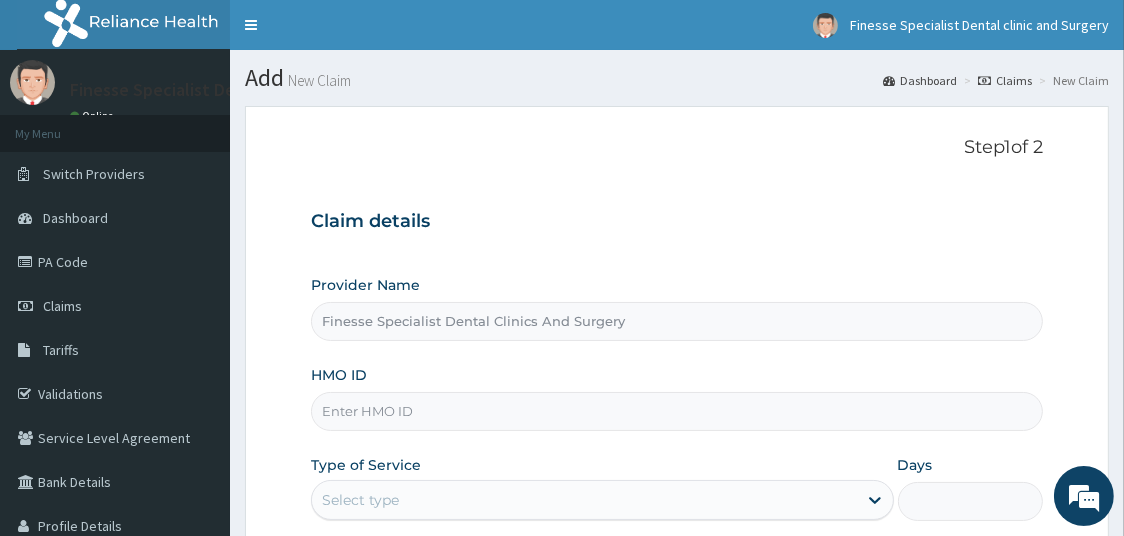scroll, scrollTop: 0, scrollLeft: 0, axis: both 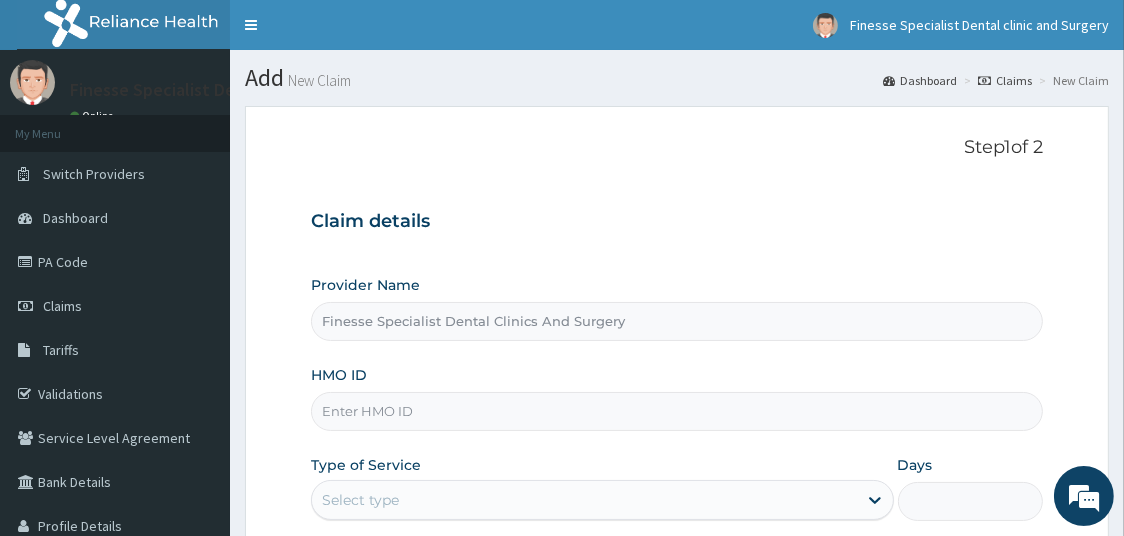 click on "HMO ID" at bounding box center (677, 411) 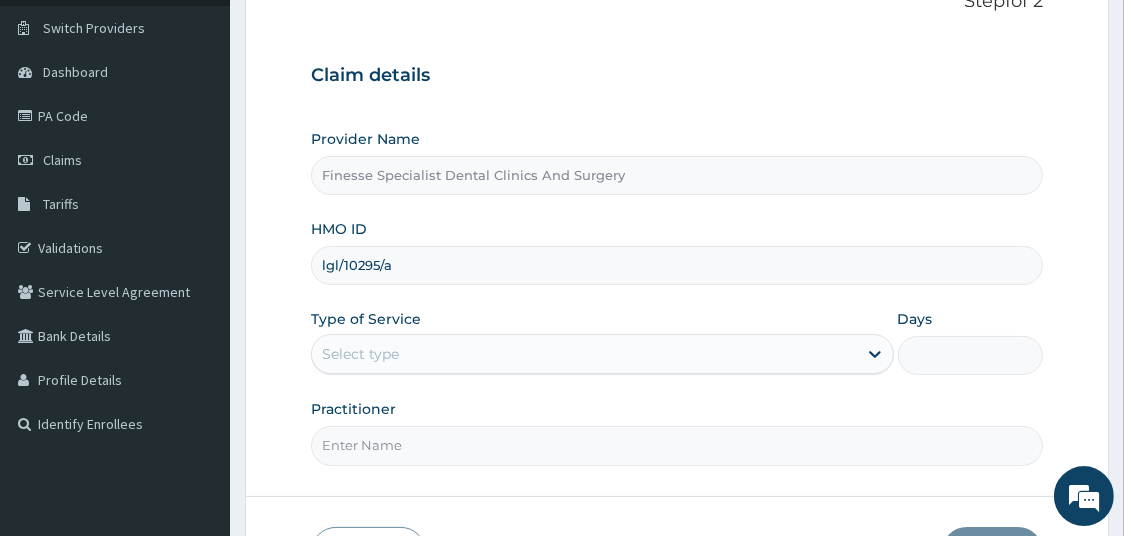 scroll, scrollTop: 168, scrollLeft: 0, axis: vertical 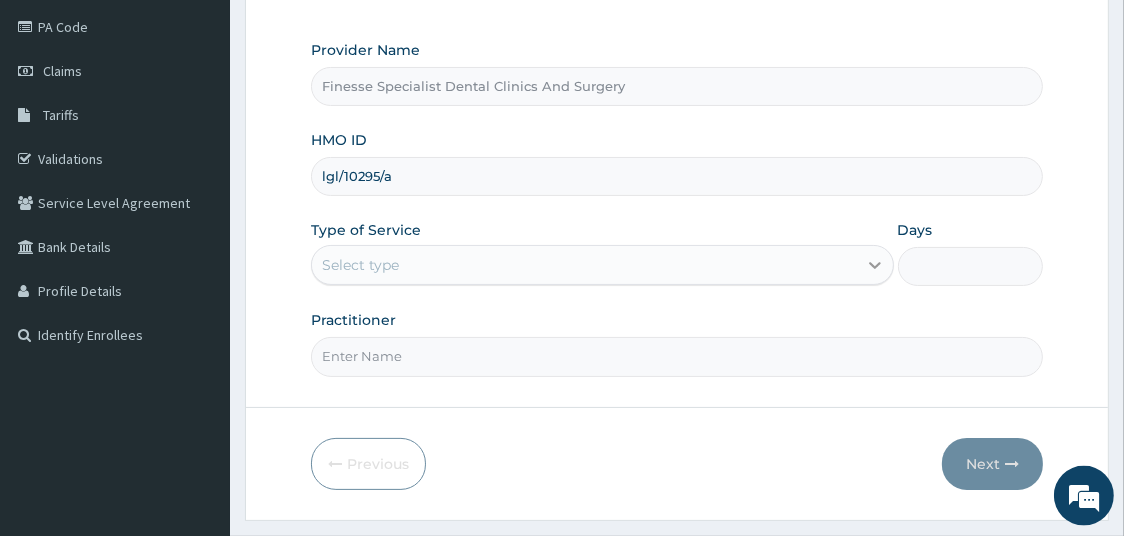 type on "lgl/10295/a" 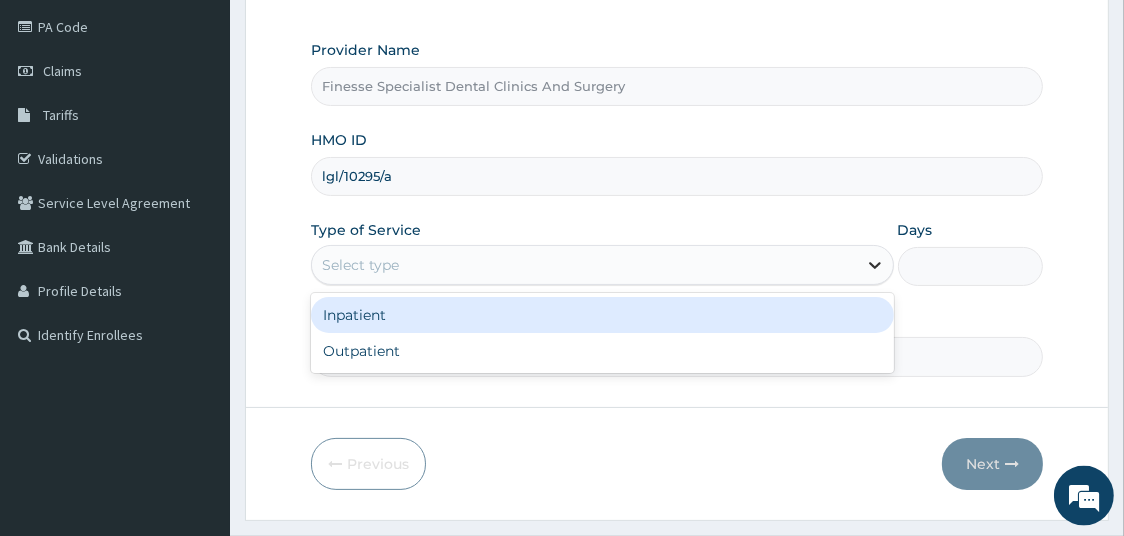 click 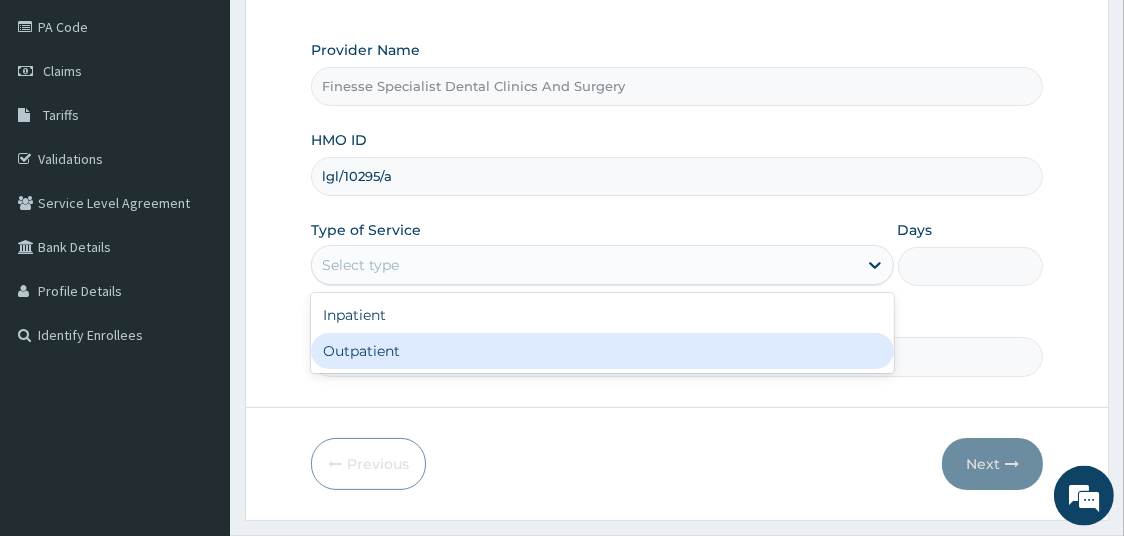 click on "Outpatient" at bounding box center [602, 351] 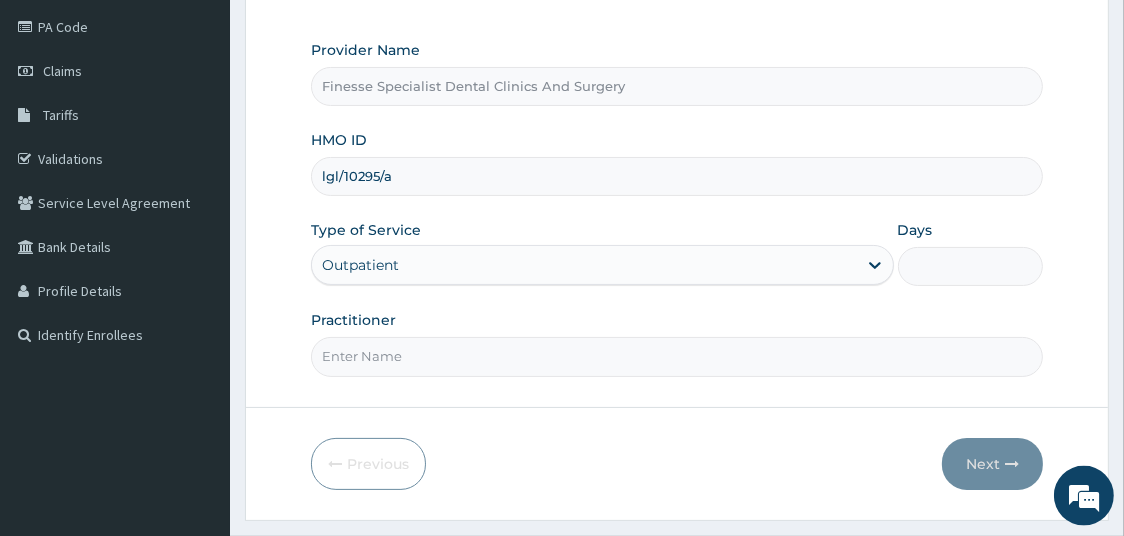 type on "1" 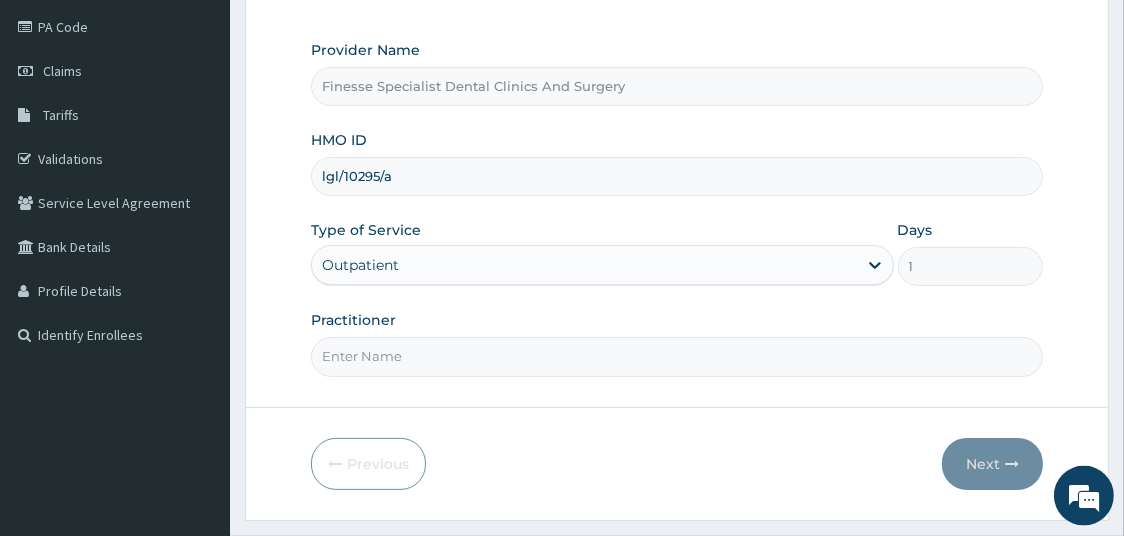 click on "Practitioner" at bounding box center (677, 356) 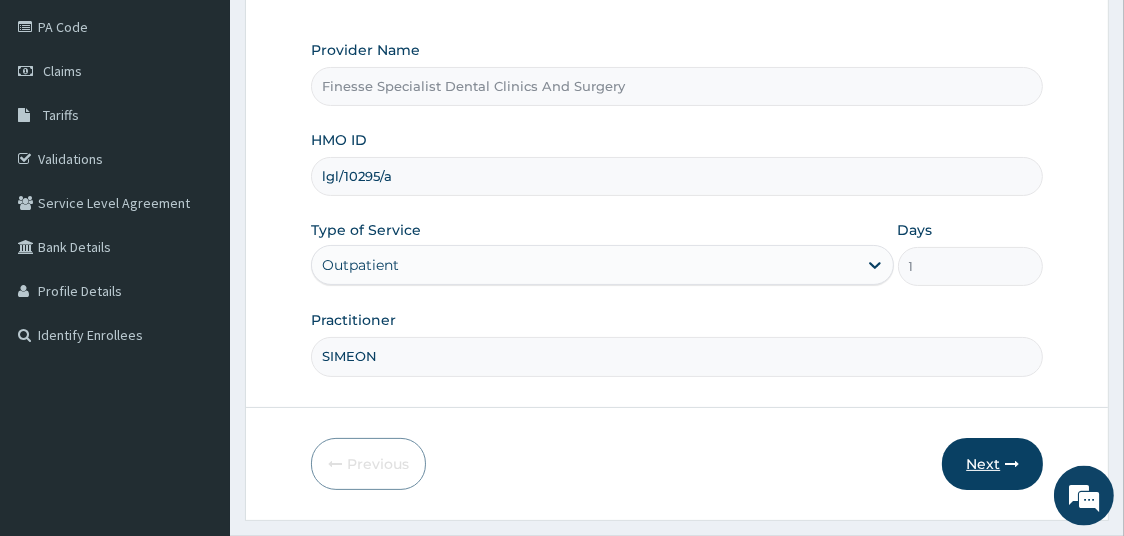 type on "SIMEON" 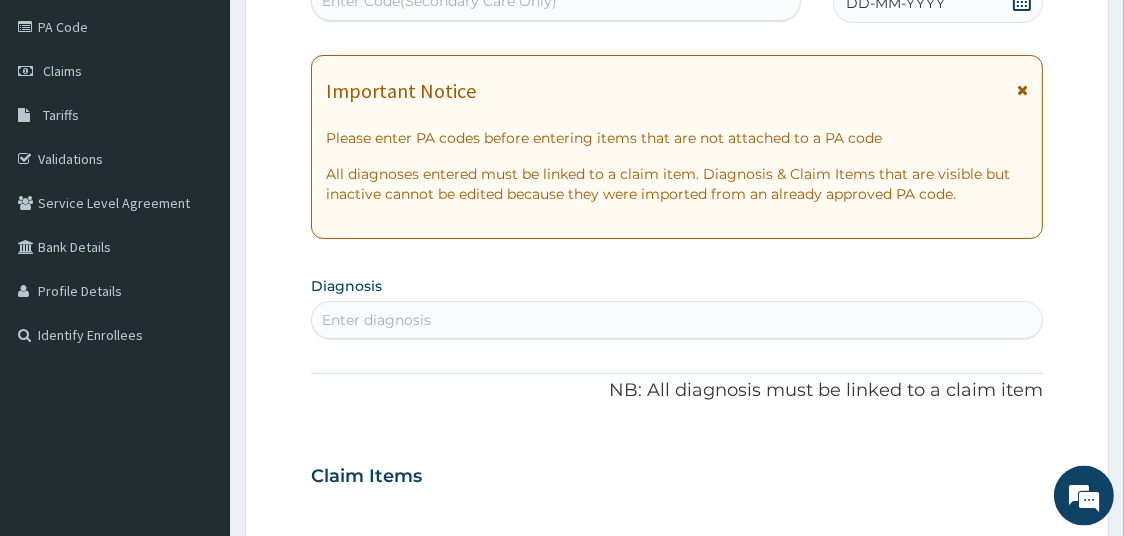 click at bounding box center [1022, 90] 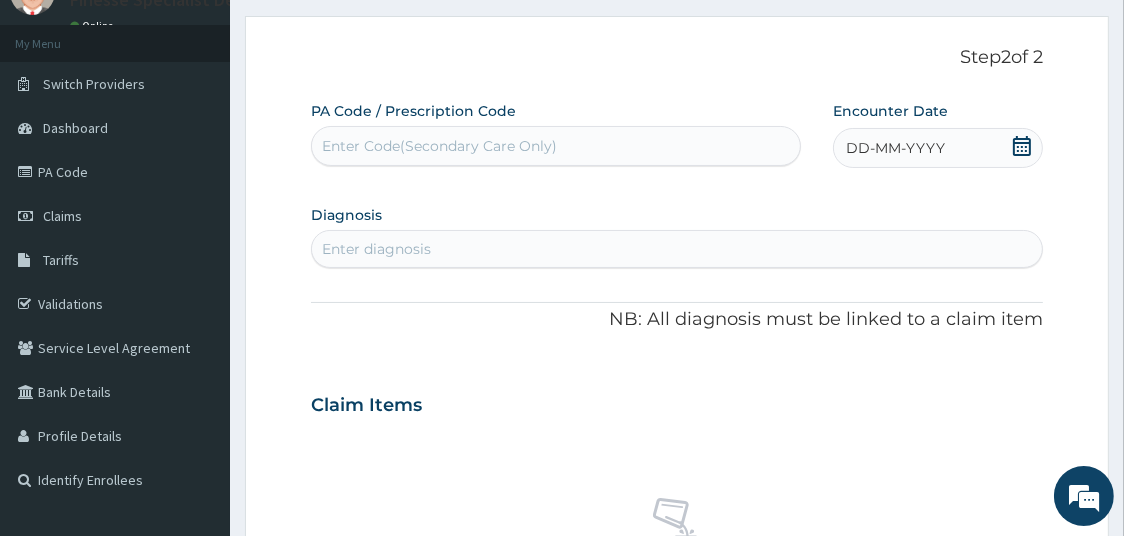 scroll, scrollTop: 69, scrollLeft: 0, axis: vertical 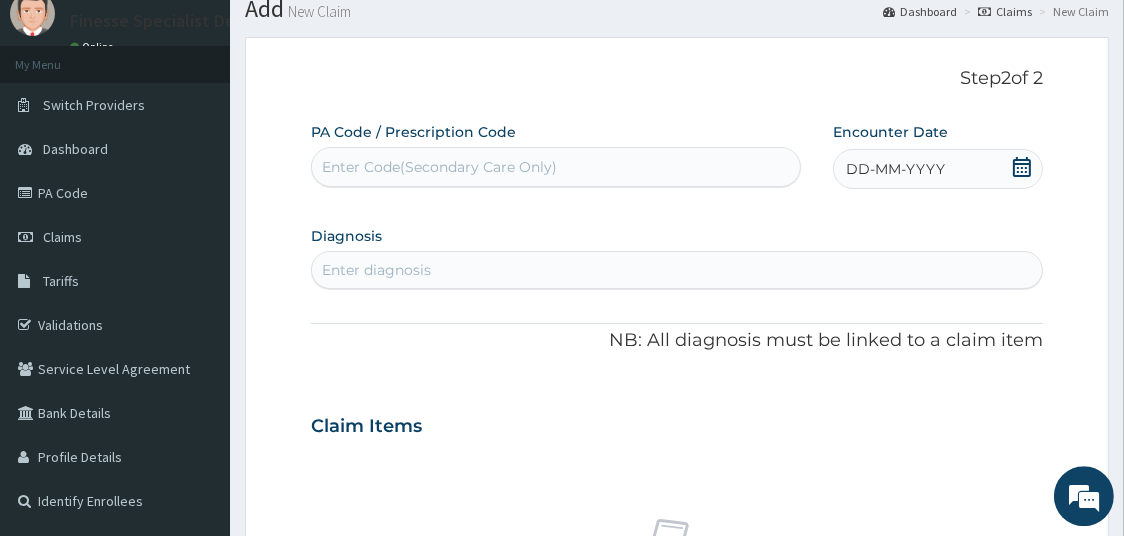 click 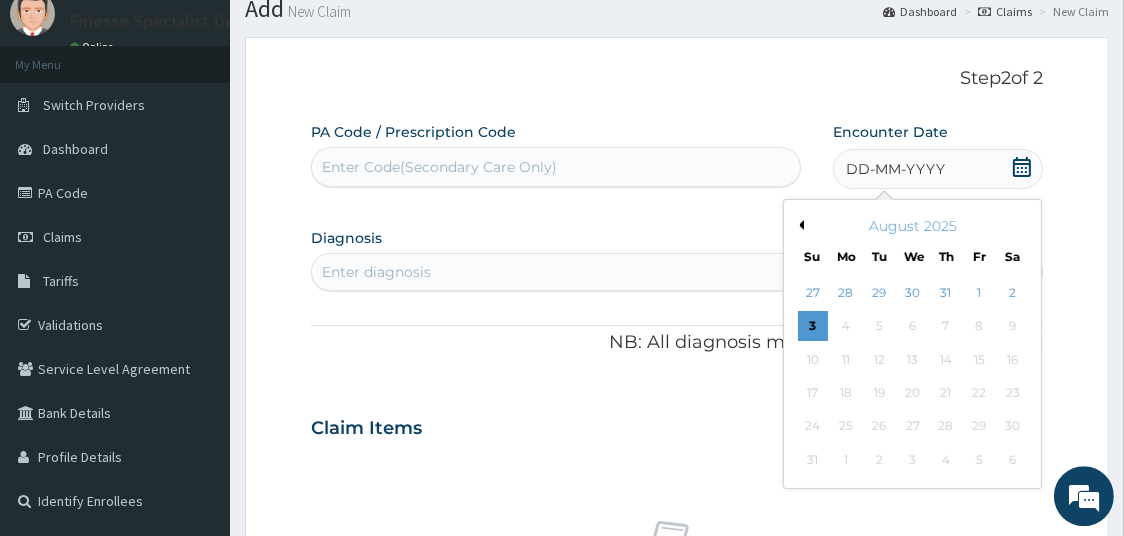 click on "Previous Month" at bounding box center [799, 225] 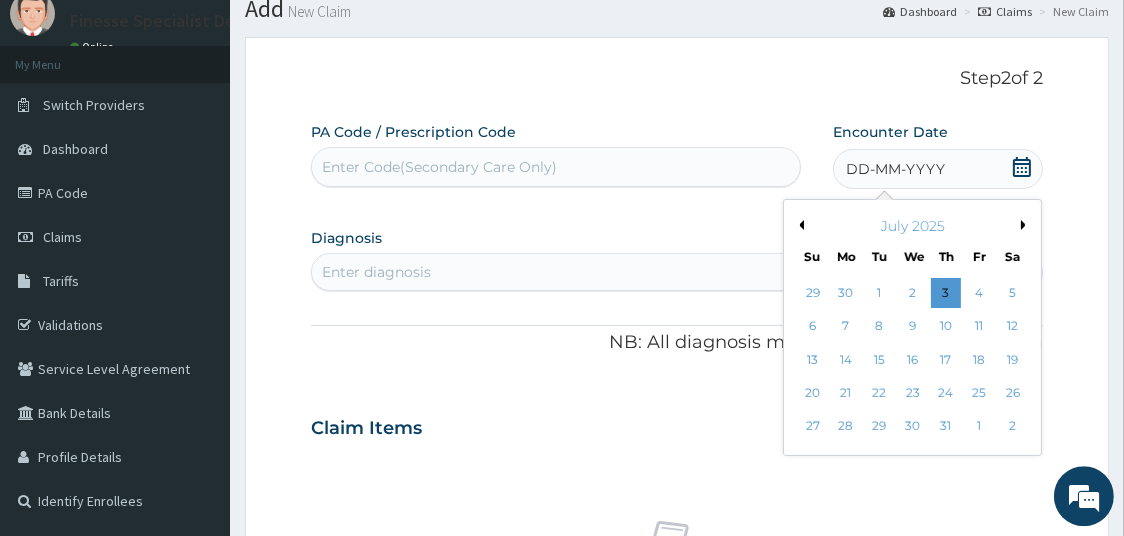click on "Previous Month" at bounding box center (799, 225) 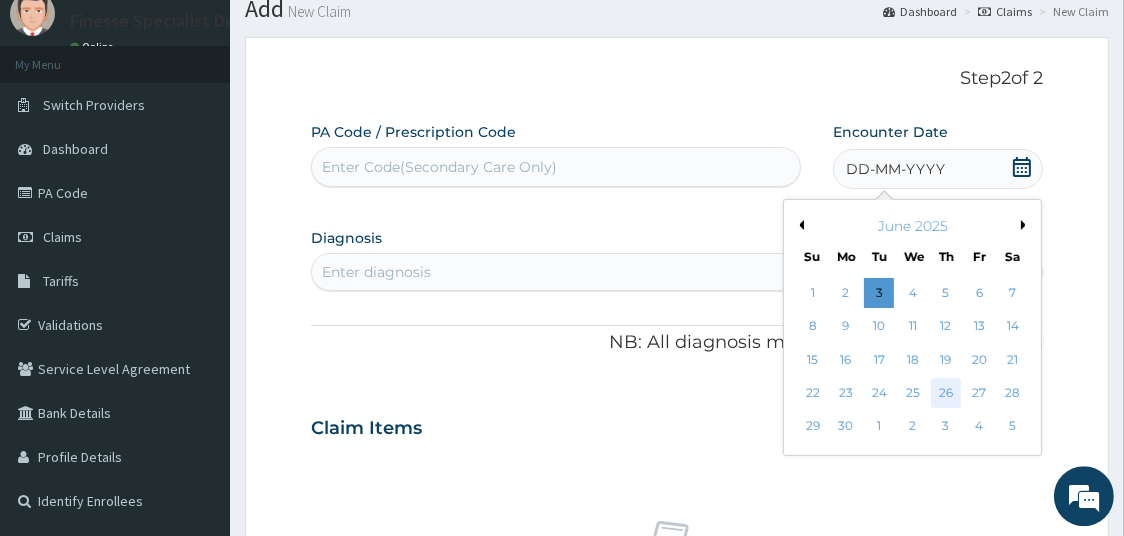 click on "26" at bounding box center (946, 393) 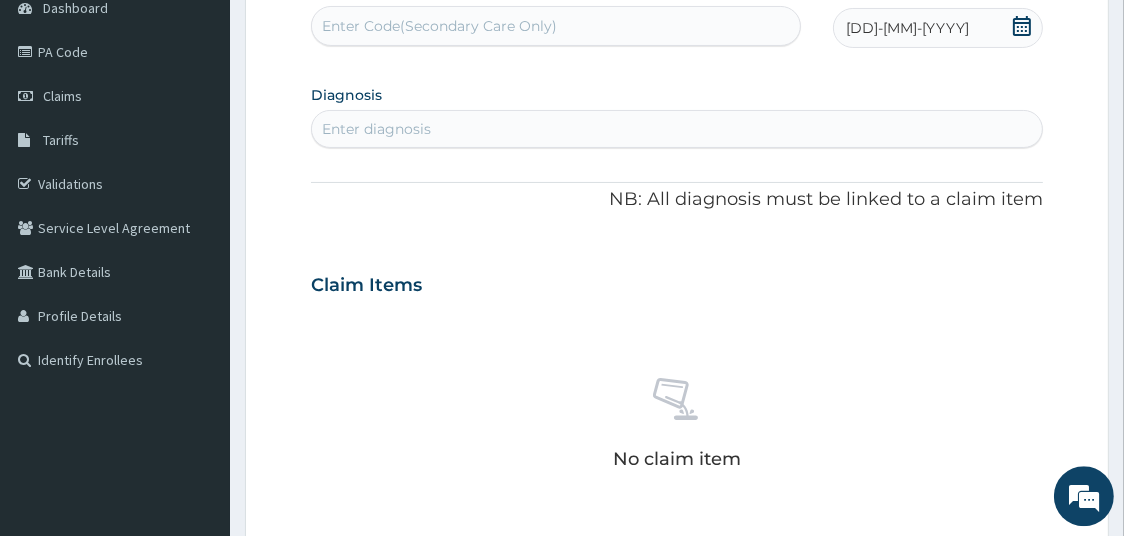 scroll, scrollTop: 220, scrollLeft: 0, axis: vertical 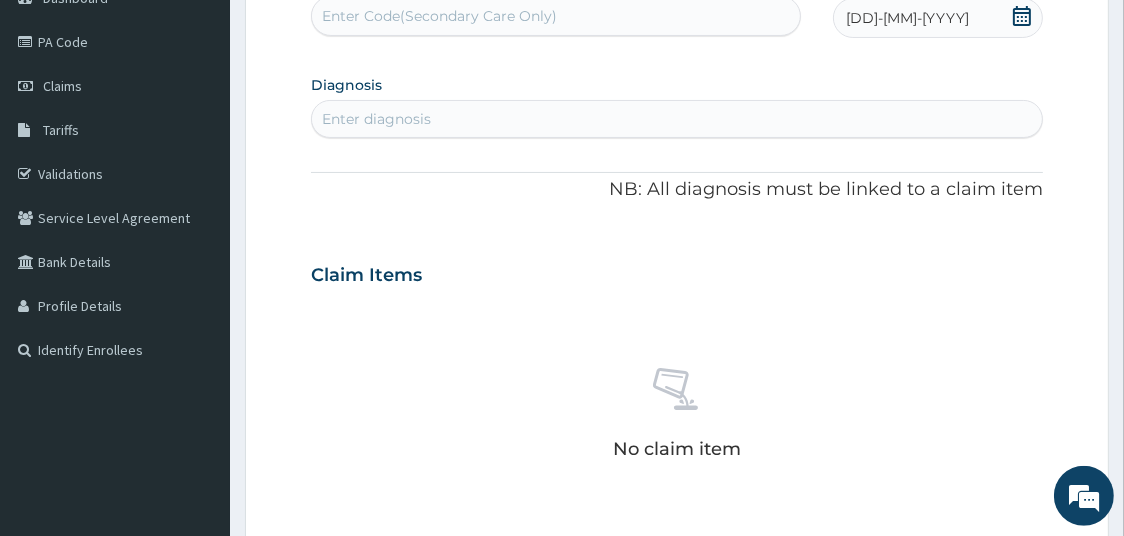 click on "Enter diagnosis" at bounding box center (677, 119) 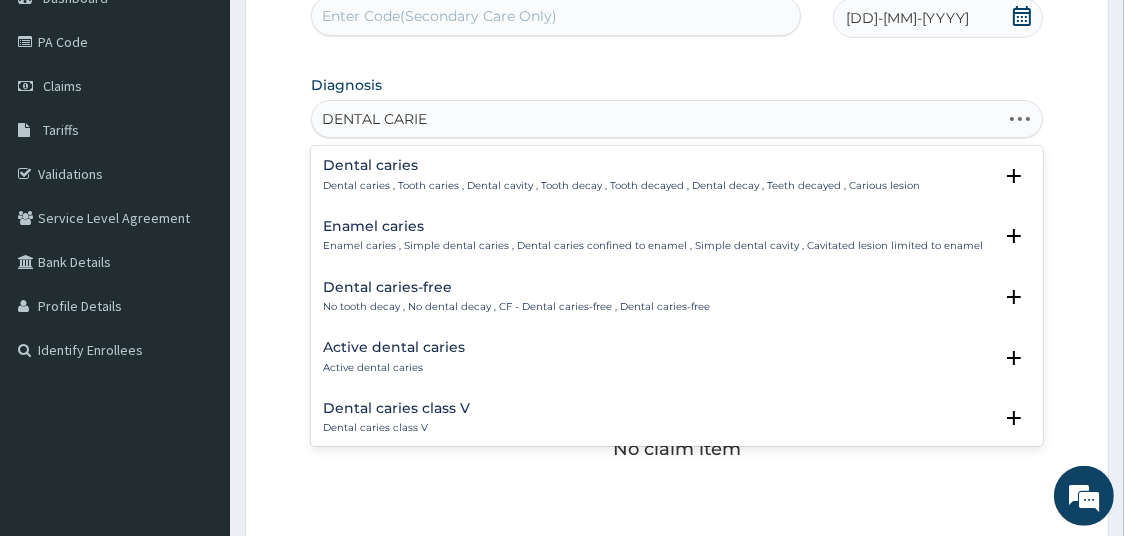 type on "DENTAL CARIES" 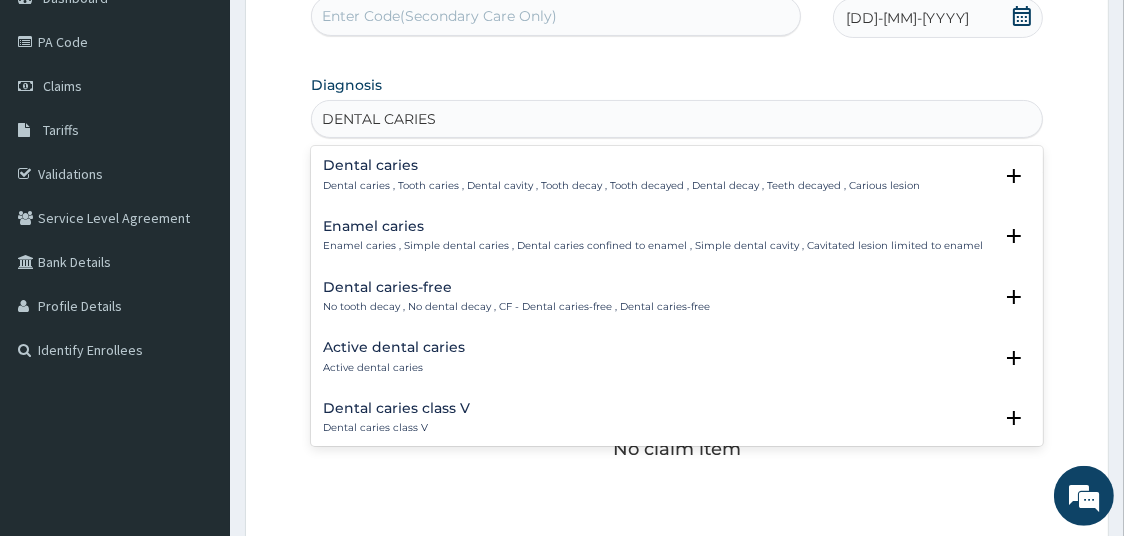 click on "Dental caries Dental caries , Tooth caries , Dental cavity , Tooth decay , Tooth decayed , Dental decay , Teeth decayed , Carious lesion" at bounding box center [621, 175] 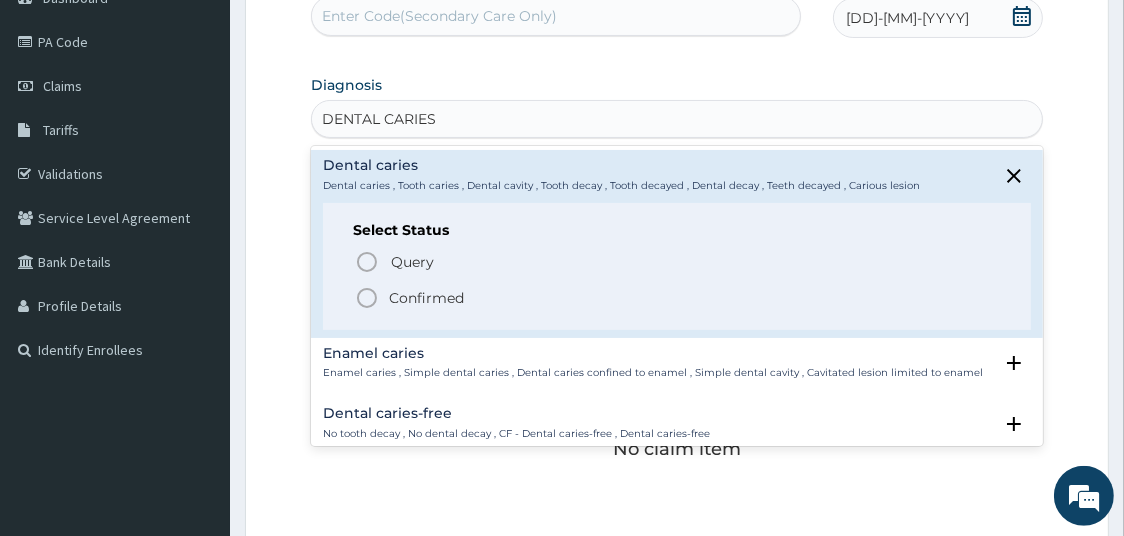 click on "Confirmed" at bounding box center (426, 298) 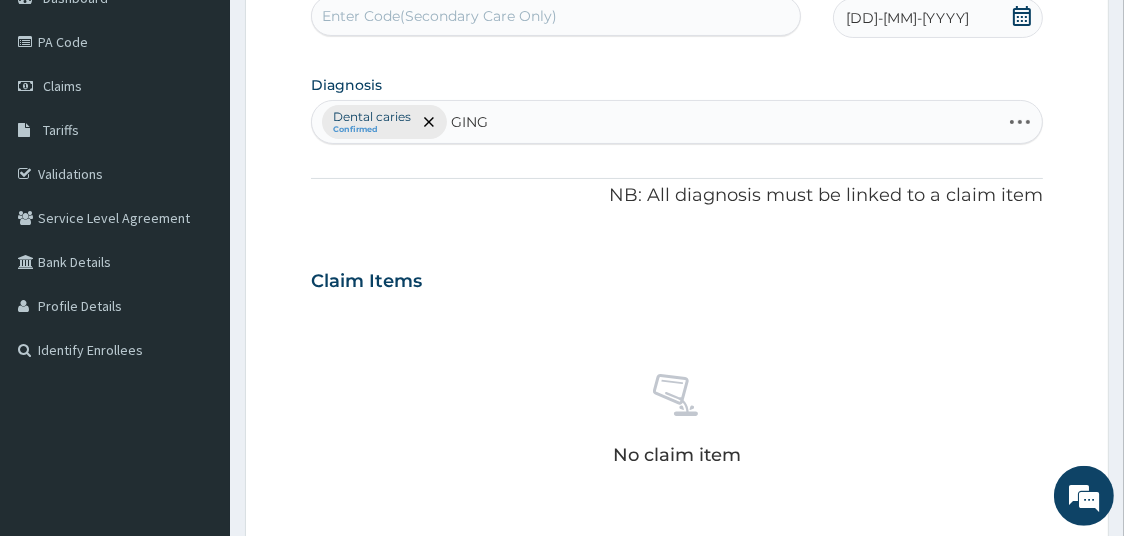 type on "GINGI" 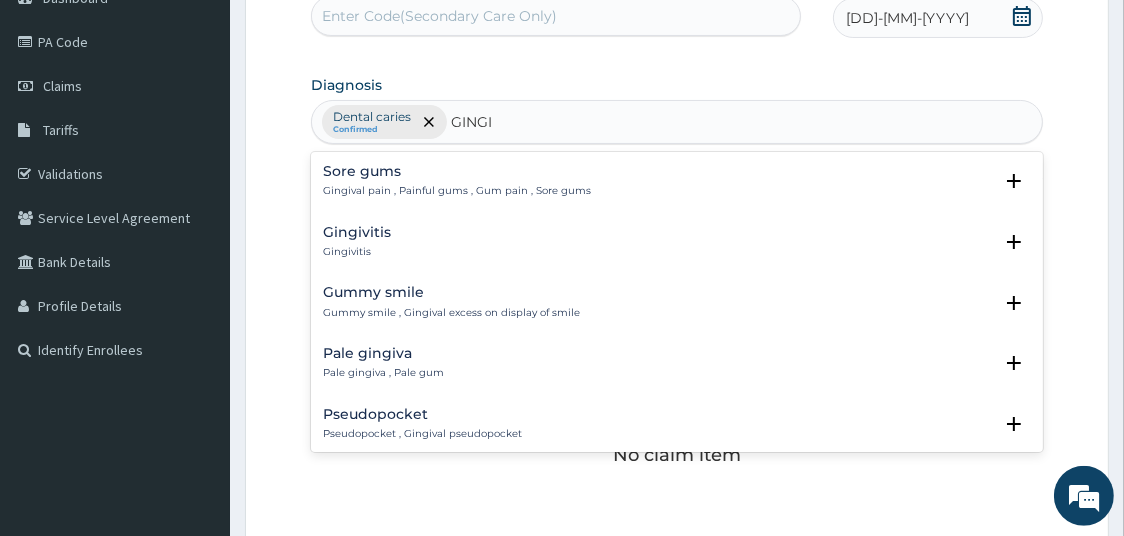 click on "Gingivitis Gingivitis" at bounding box center (677, 242) 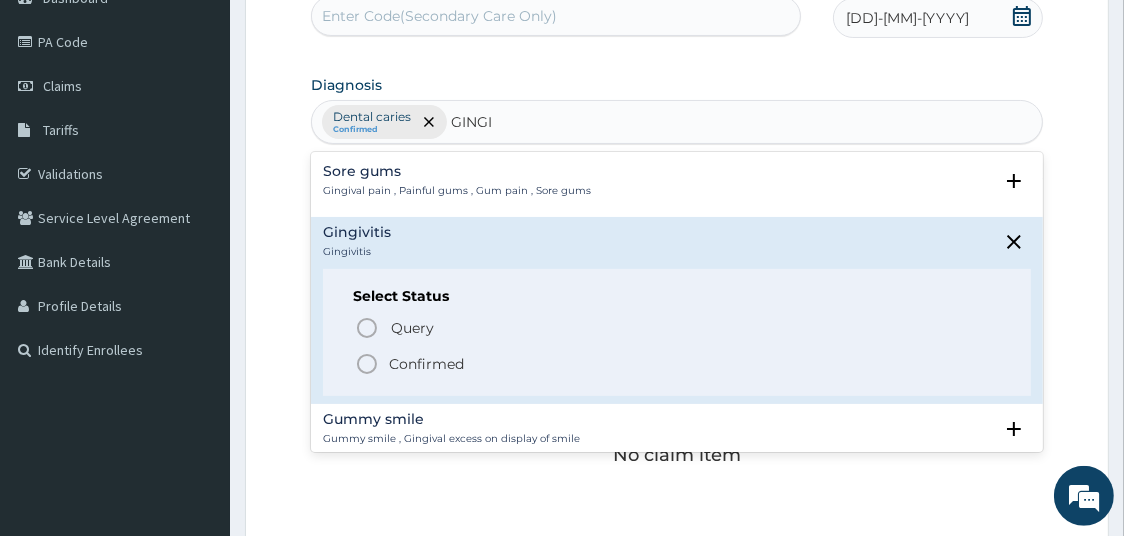 click on "Confirmed" at bounding box center [426, 364] 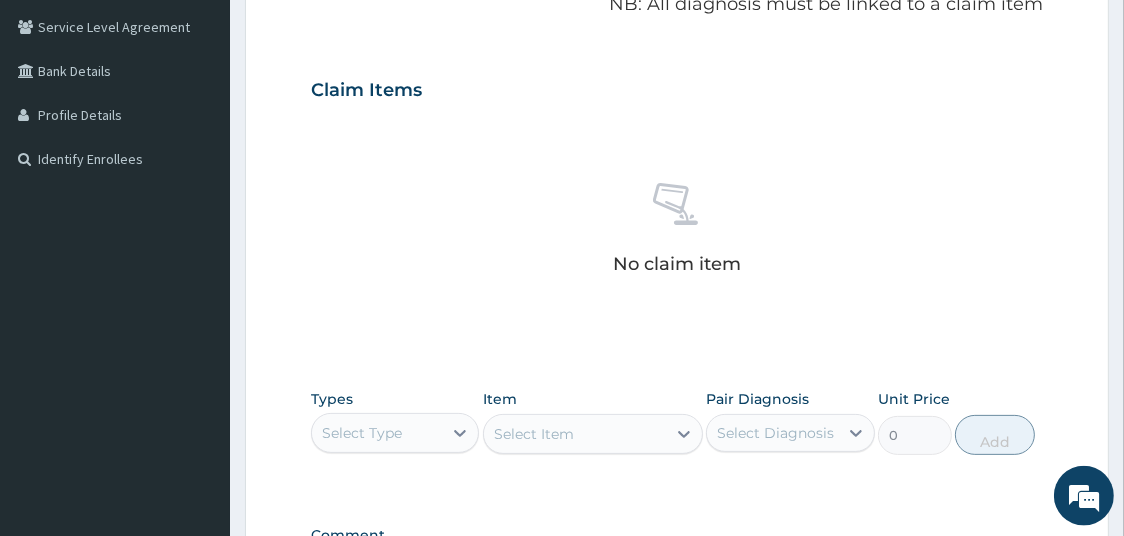 scroll, scrollTop: 461, scrollLeft: 0, axis: vertical 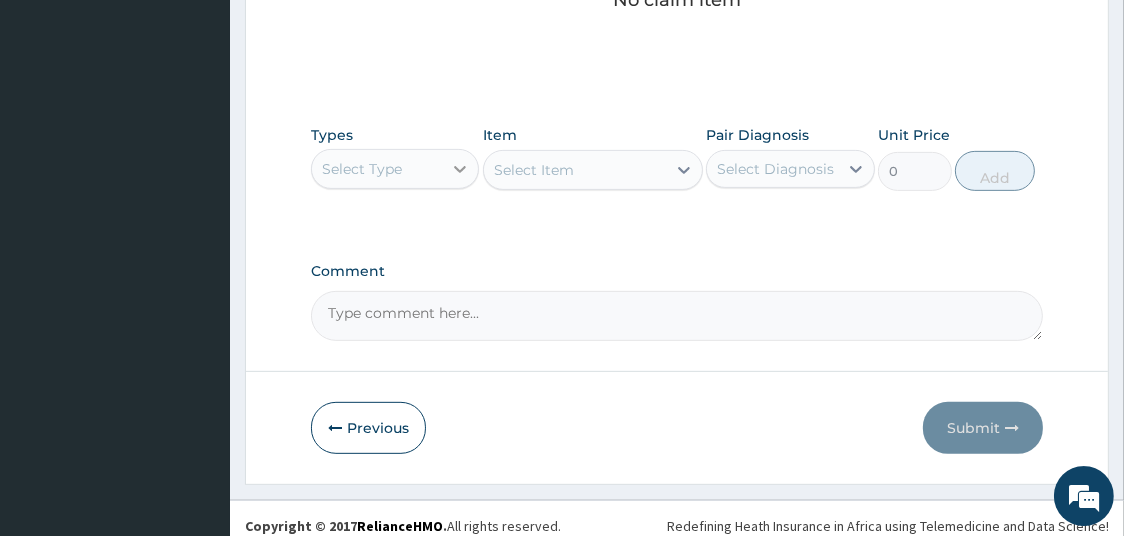 click 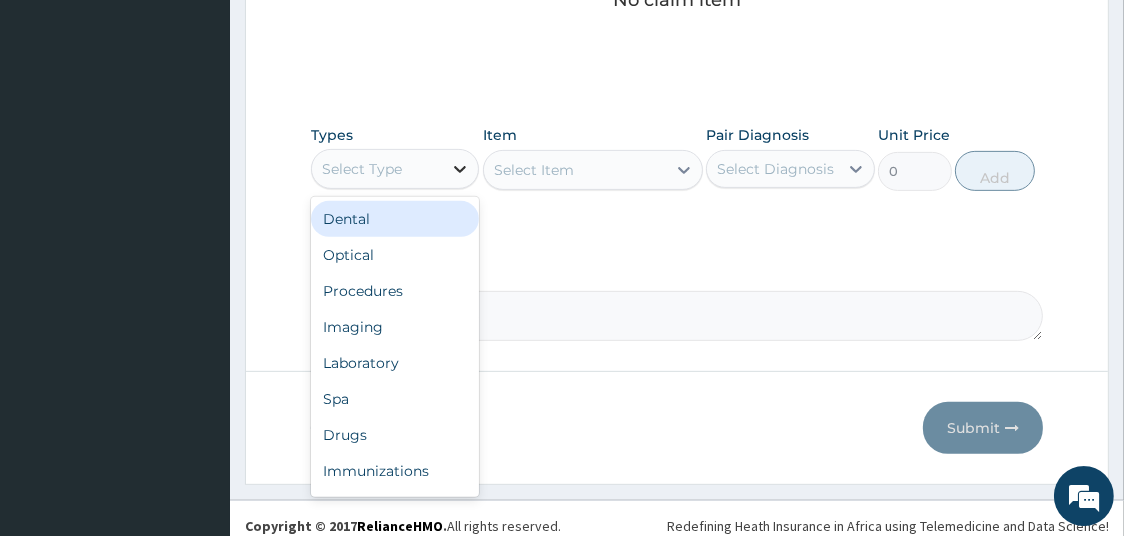 click 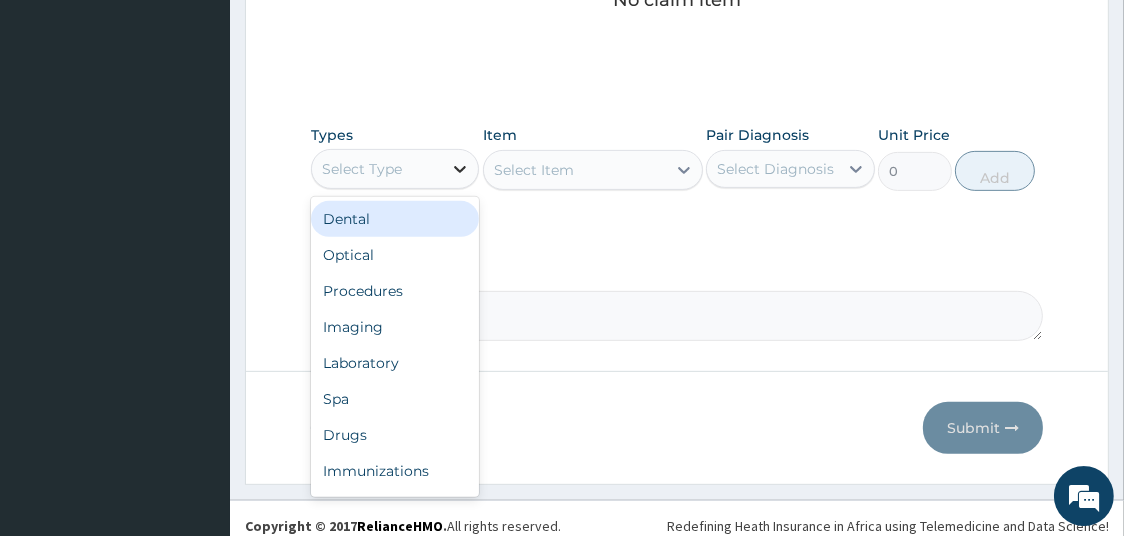 click 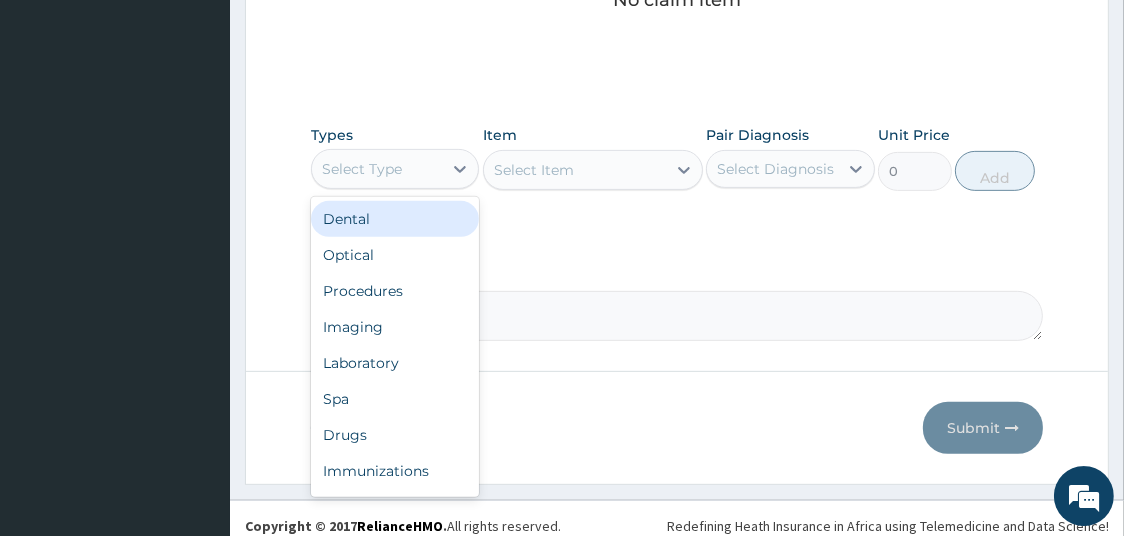 click on "Dental" at bounding box center (395, 219) 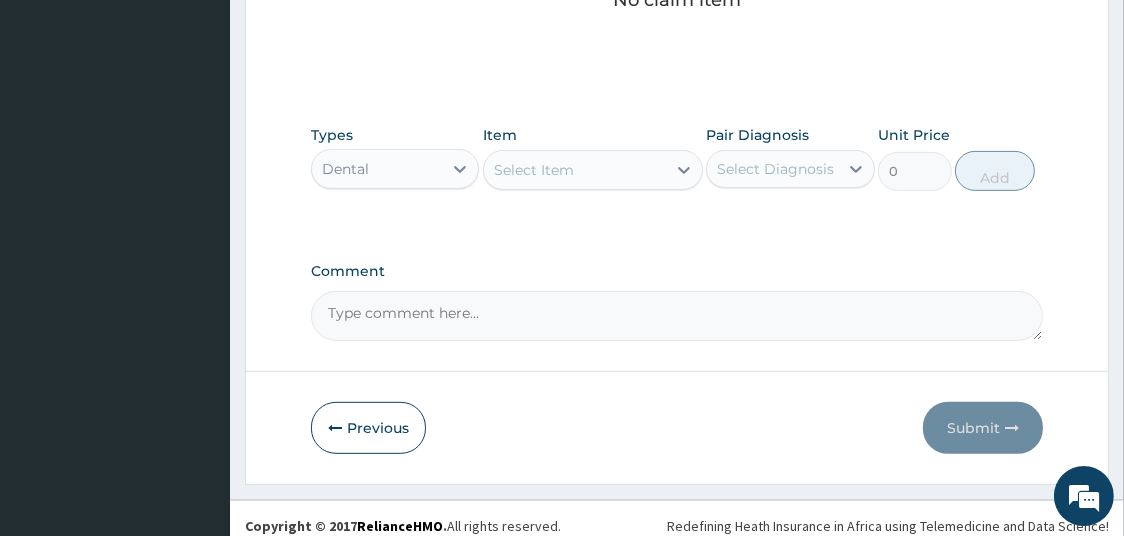 click on "Select Item" at bounding box center (575, 170) 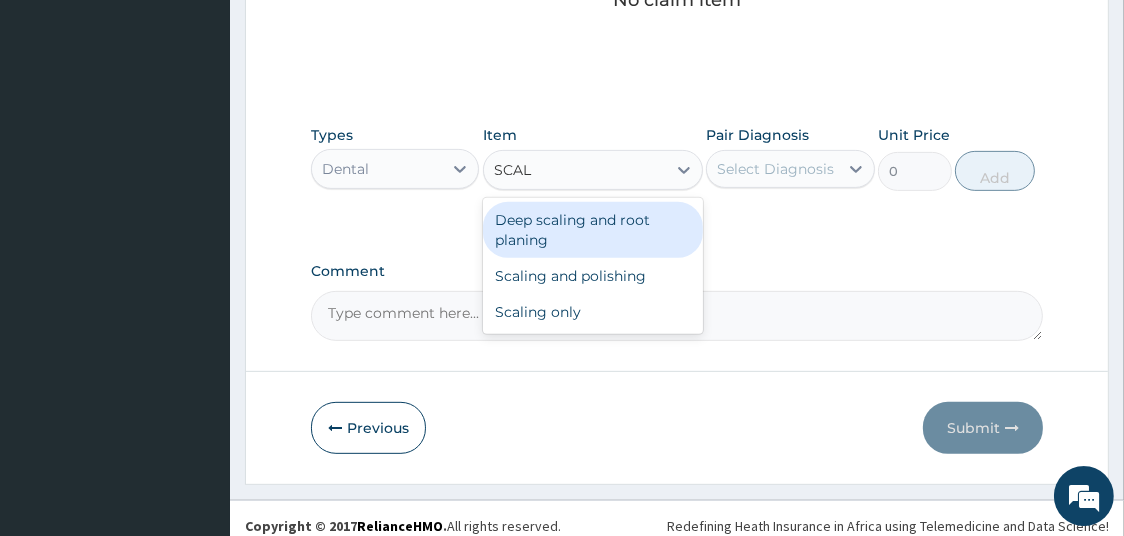 type on "SCALI" 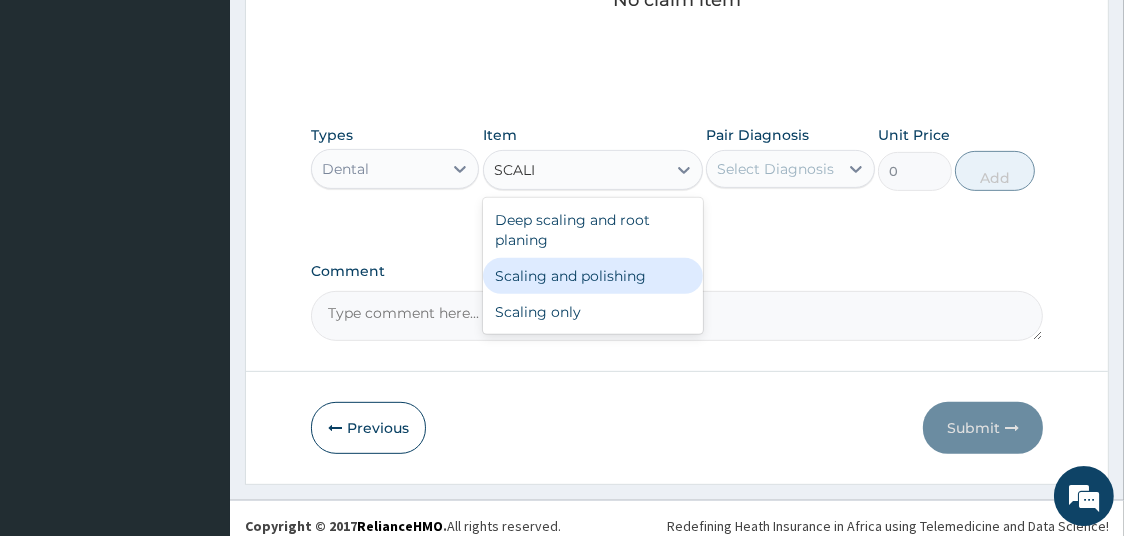 click on "Scaling and polishing" at bounding box center (593, 276) 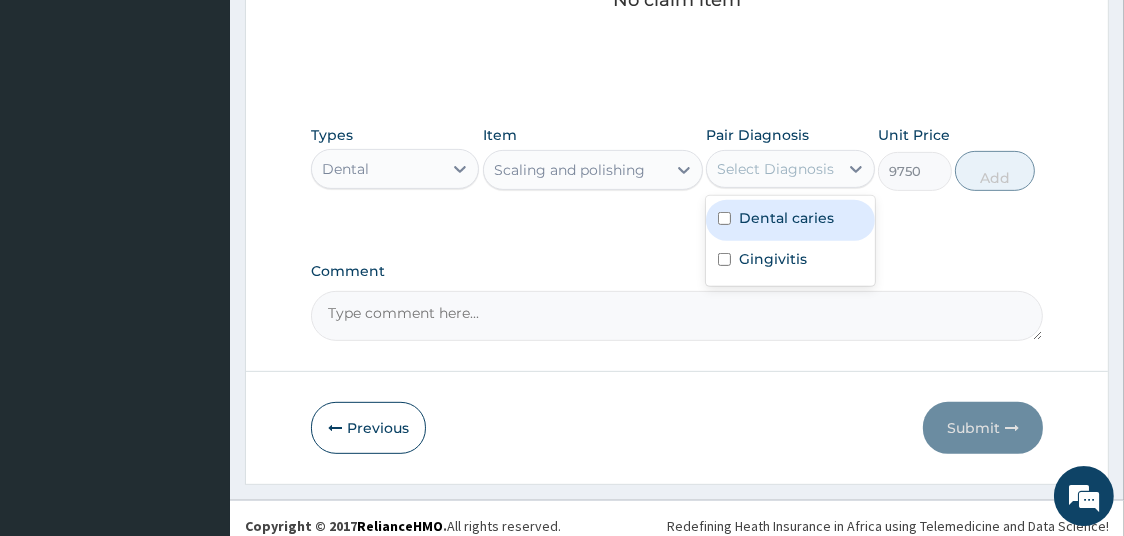 click on "Select Diagnosis" at bounding box center [775, 169] 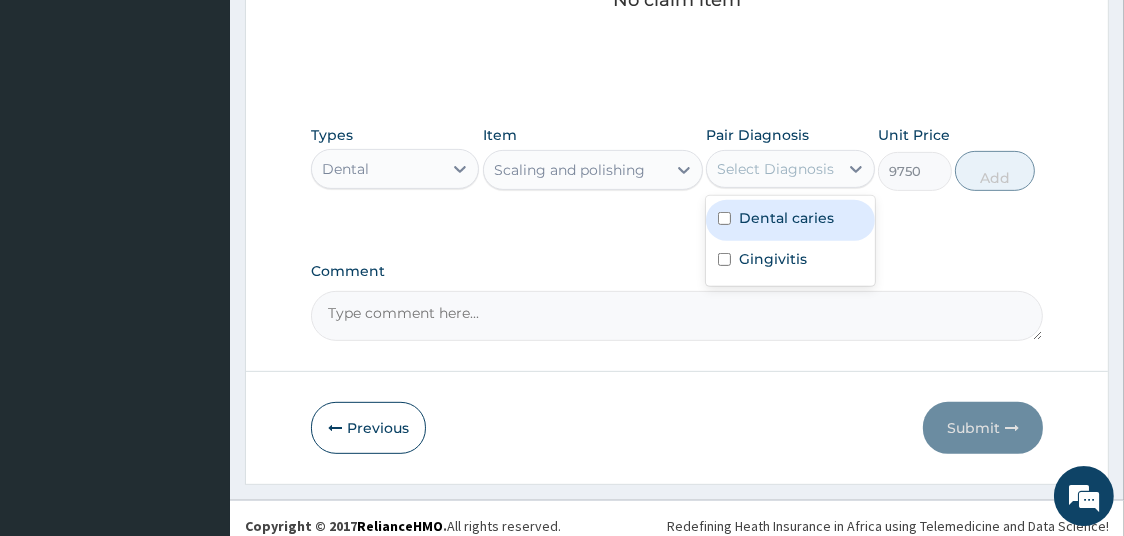 click on "Dental caries" at bounding box center [786, 218] 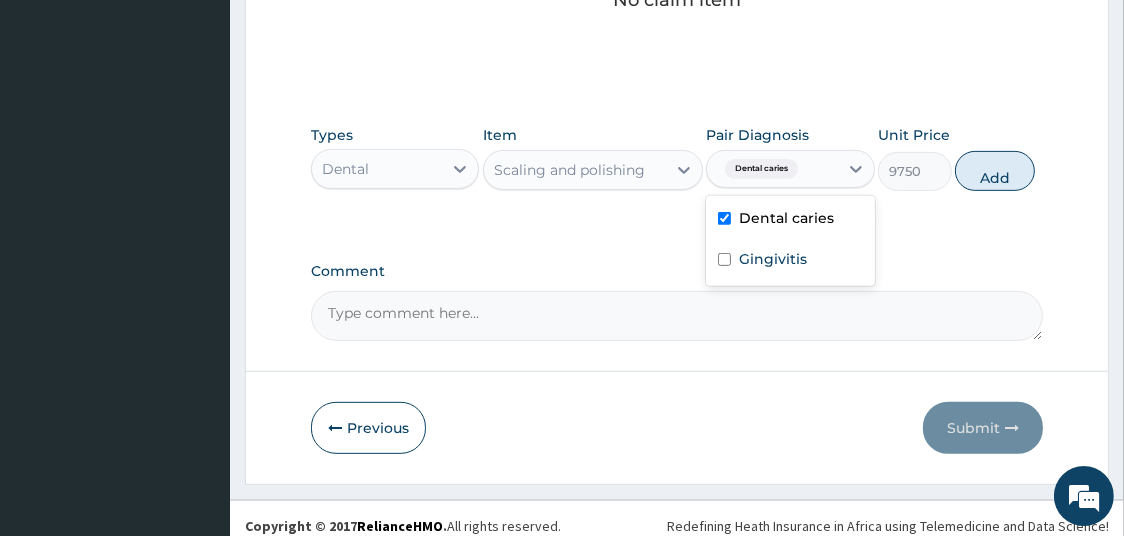checkbox on "true" 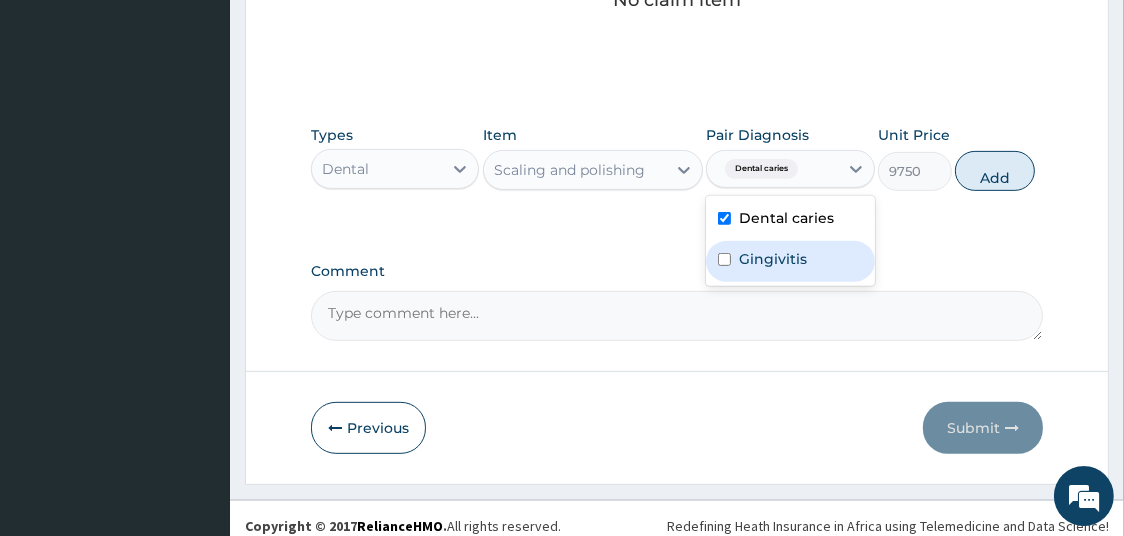 click on "Gingivitis" at bounding box center [773, 259] 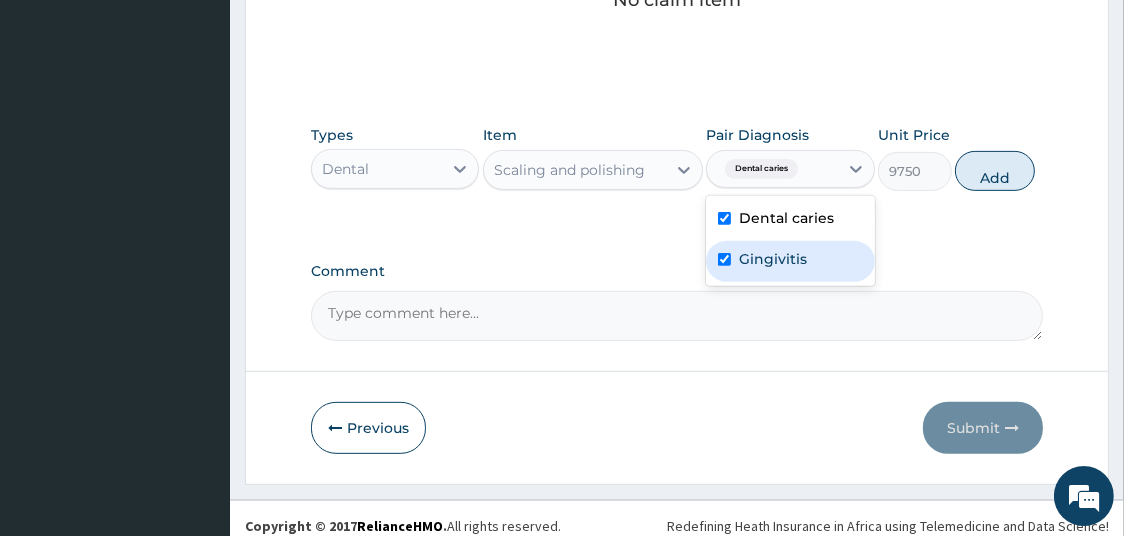 checkbox on "true" 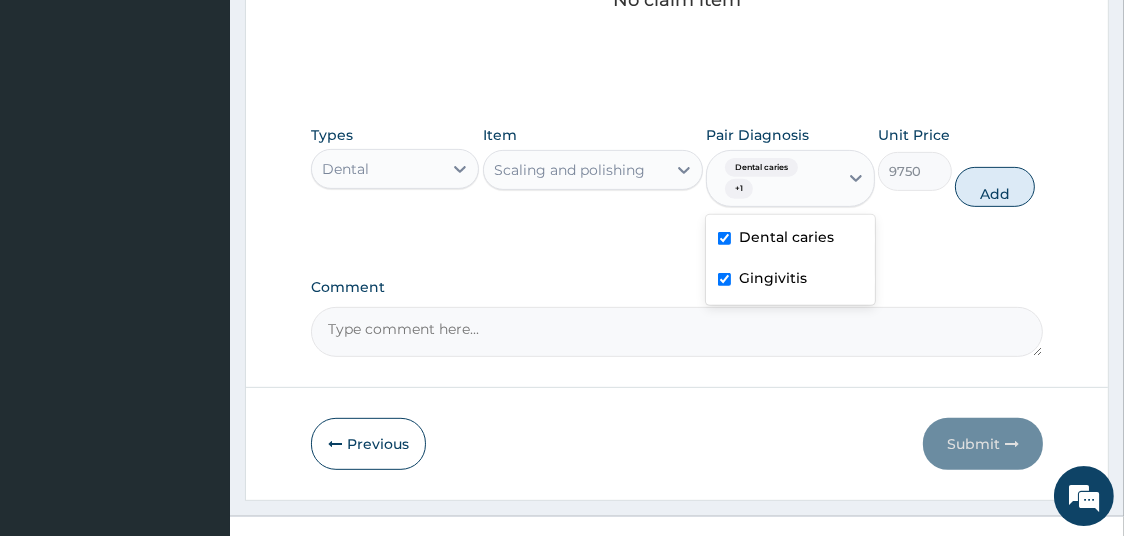 click on "Dental caries" at bounding box center [786, 237] 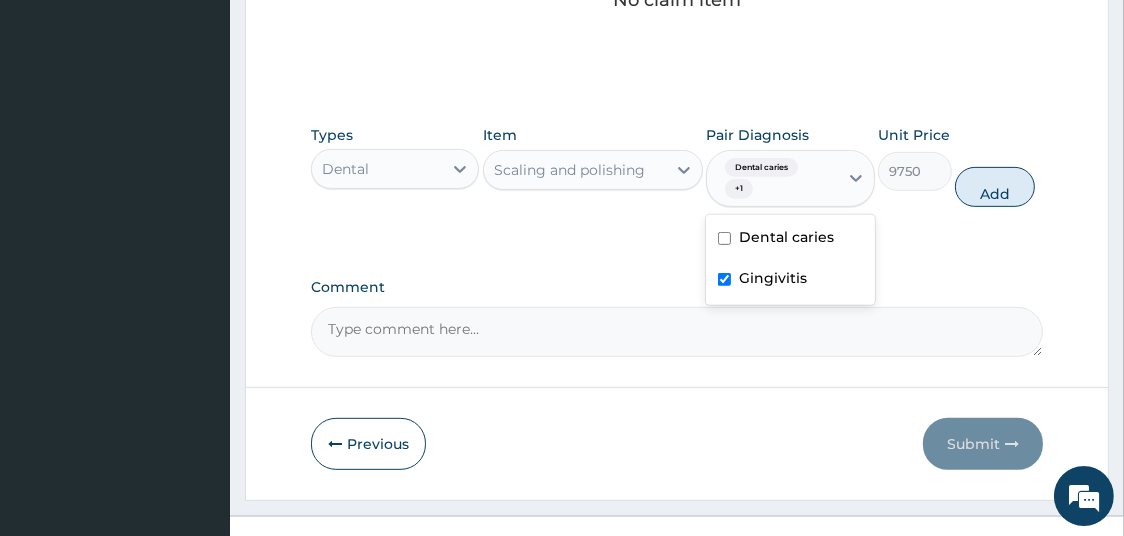 checkbox on "false" 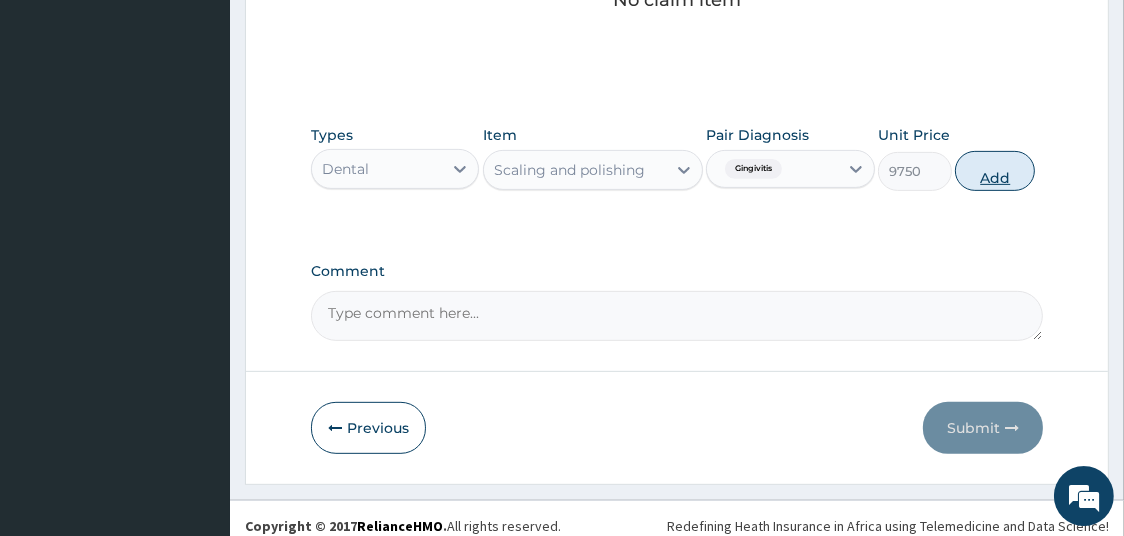 click on "Add" at bounding box center [995, 171] 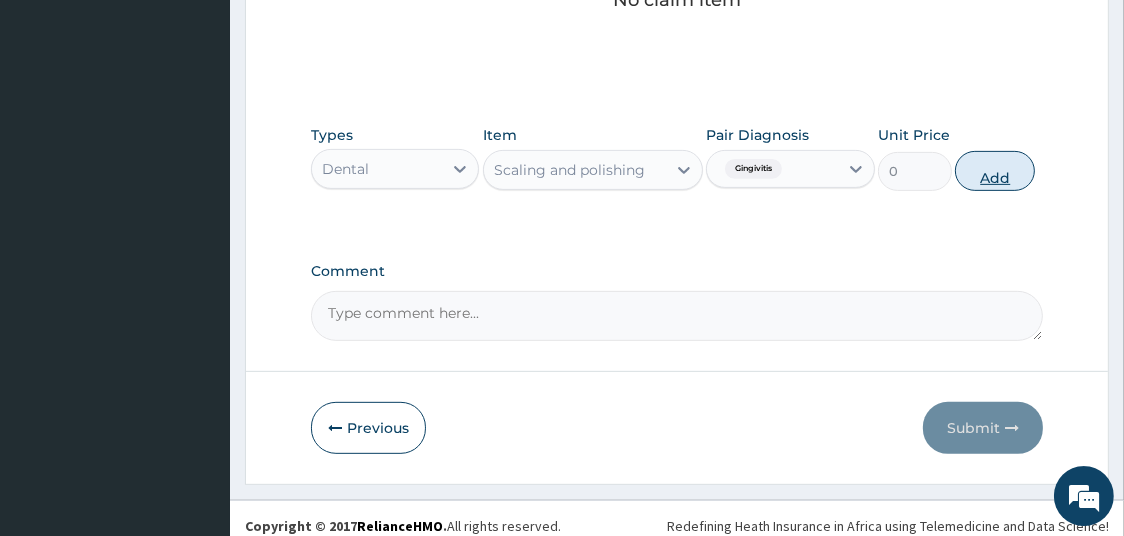 scroll, scrollTop: 606, scrollLeft: 0, axis: vertical 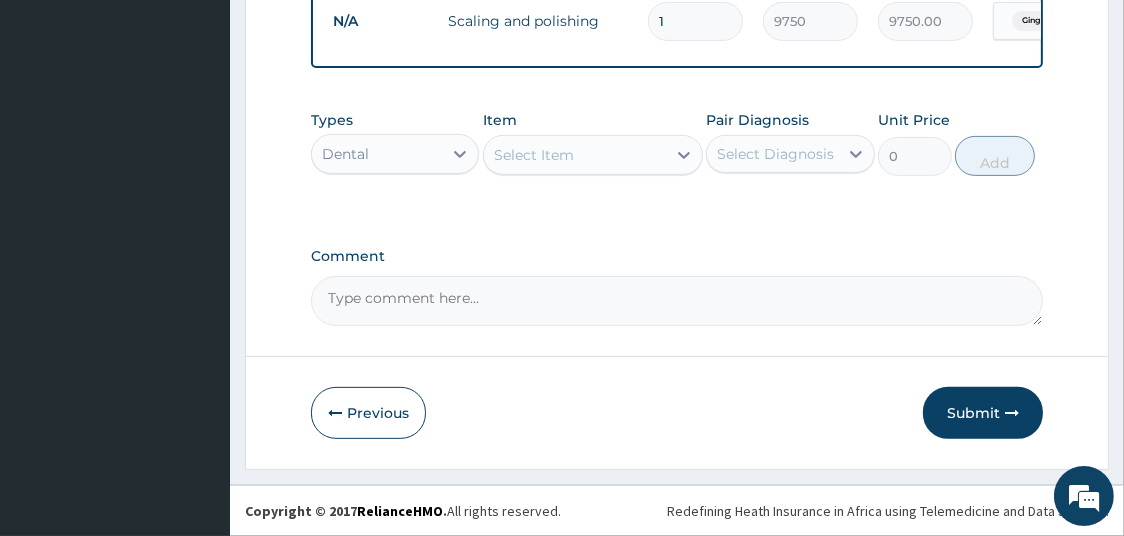 click on "Select Item" at bounding box center (575, 155) 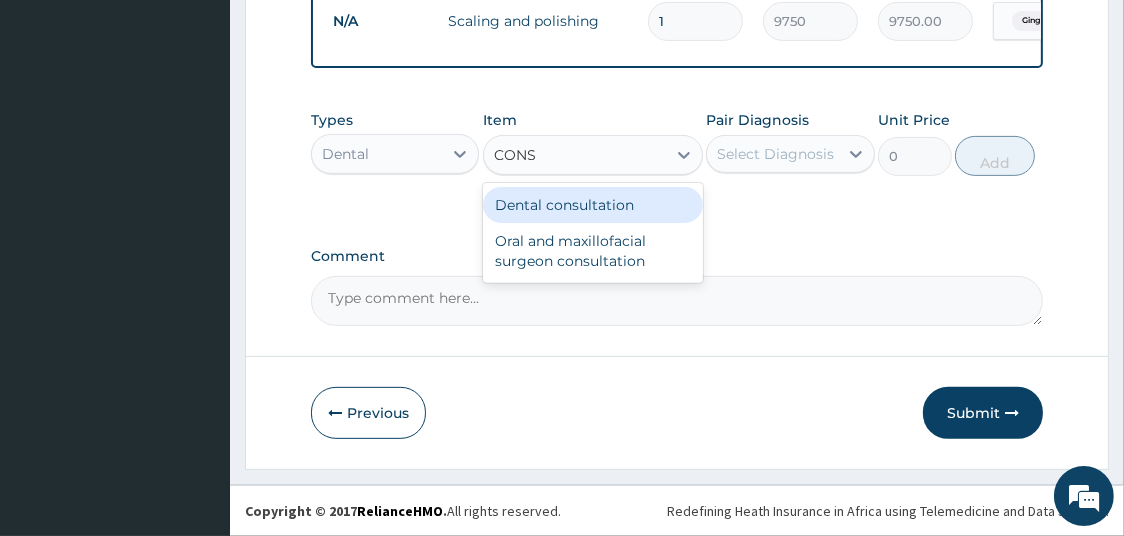 type on "CONSU" 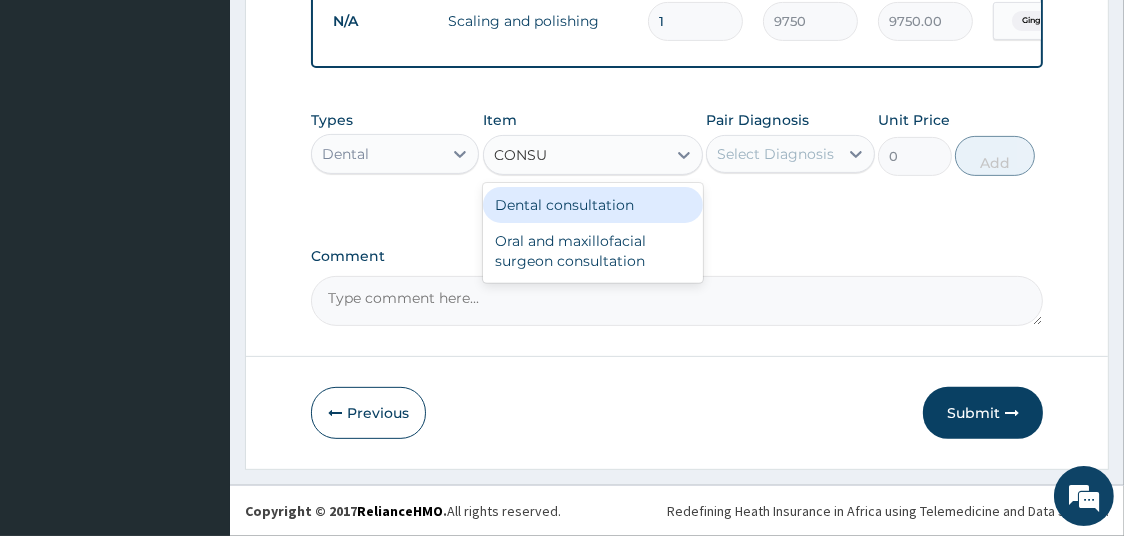click on "Dental consultation" at bounding box center (593, 205) 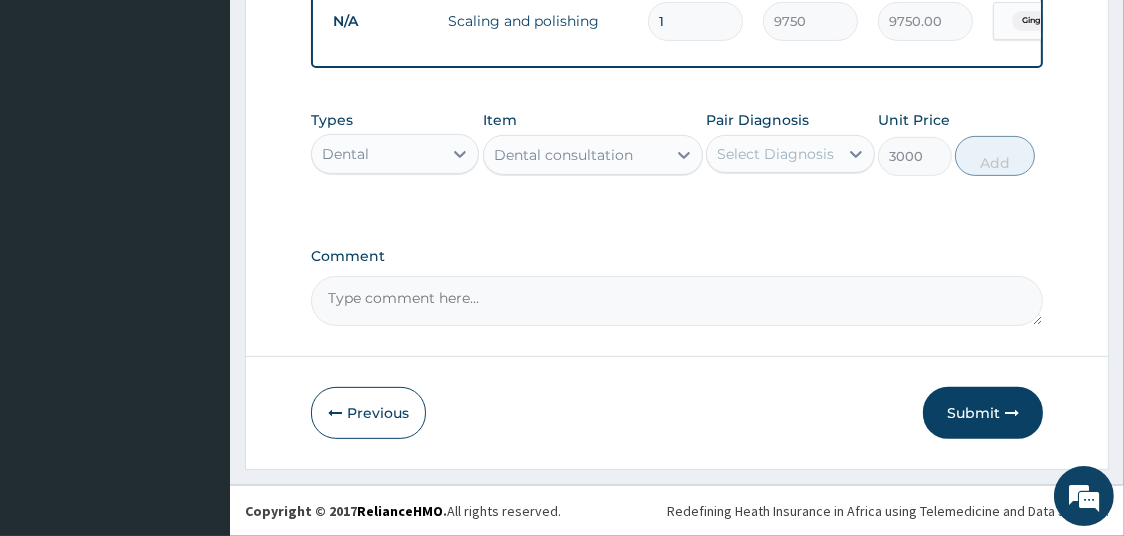 click on "Select Diagnosis" at bounding box center (775, 154) 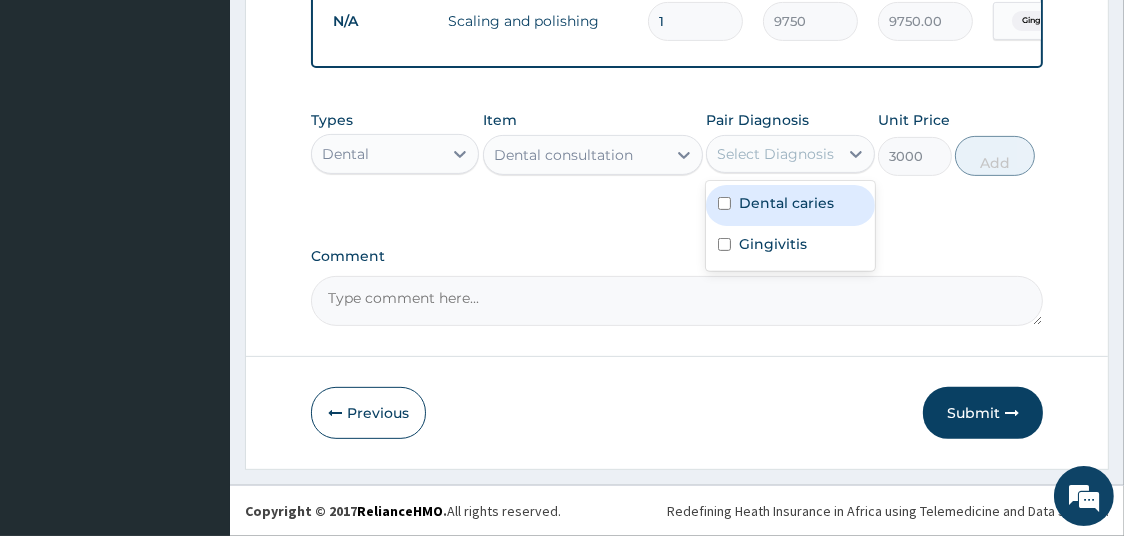 click on "Dental caries" at bounding box center (786, 203) 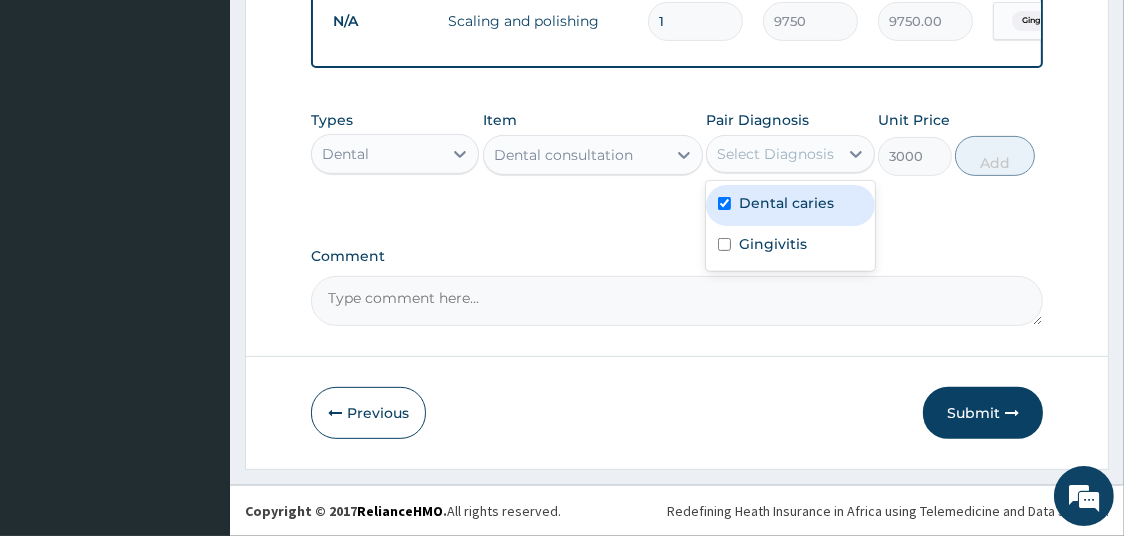 checkbox on "true" 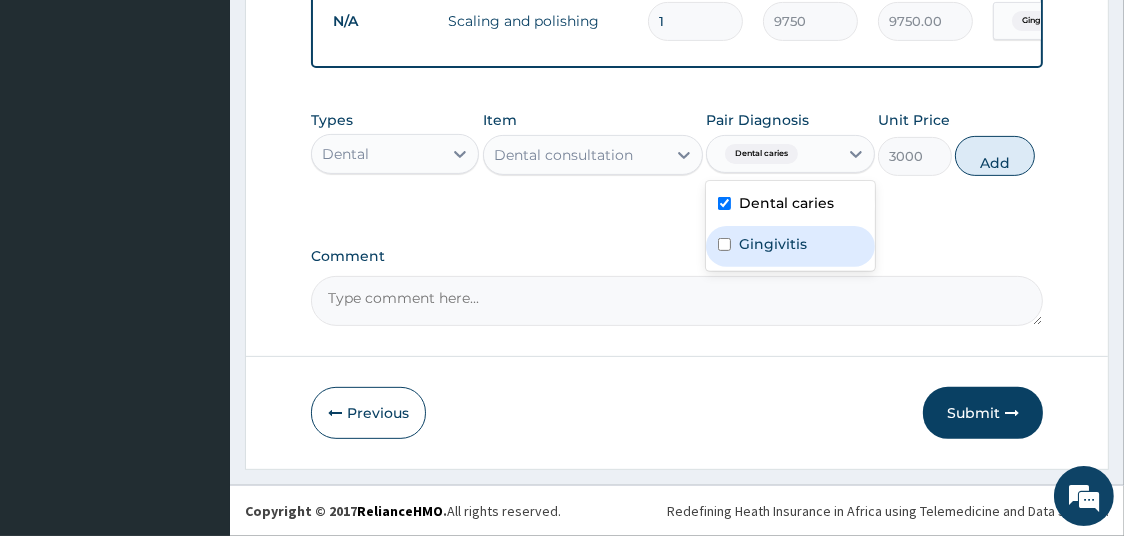 click on "Gingivitis" at bounding box center (790, 246) 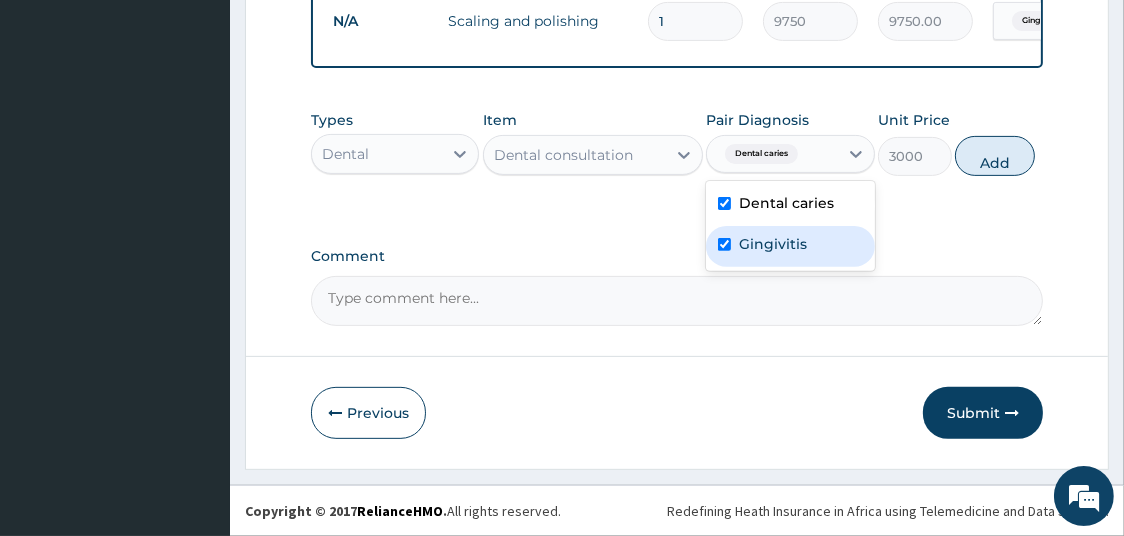 checkbox on "true" 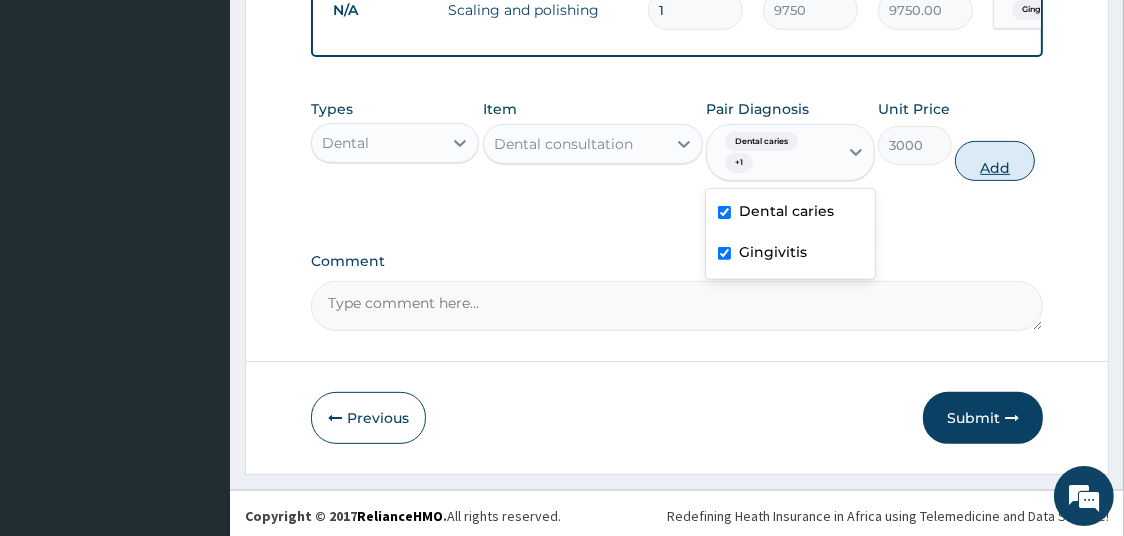 click on "Add" at bounding box center [995, 161] 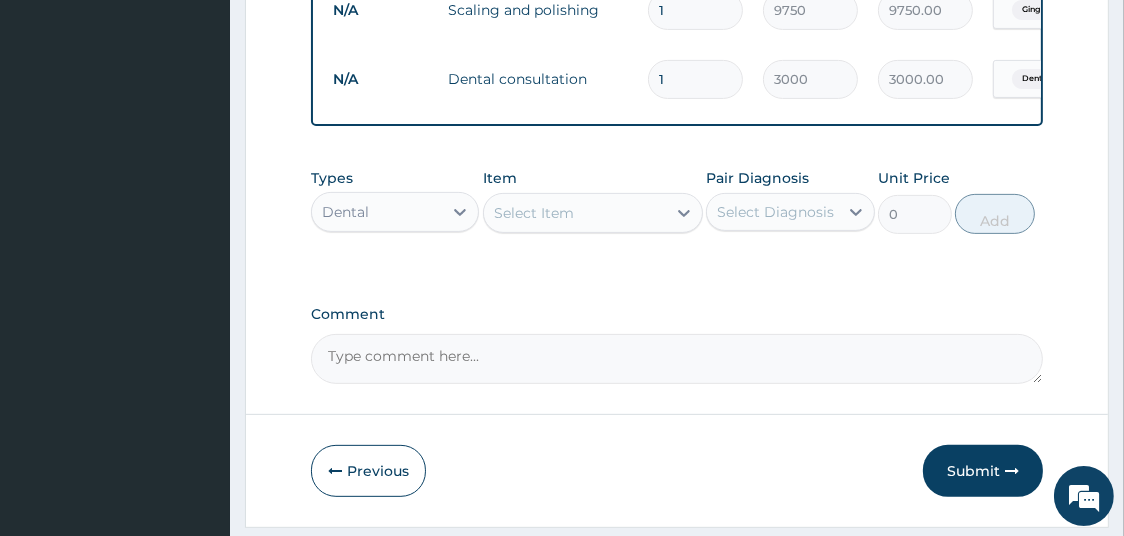 click on "Select Item" at bounding box center [575, 213] 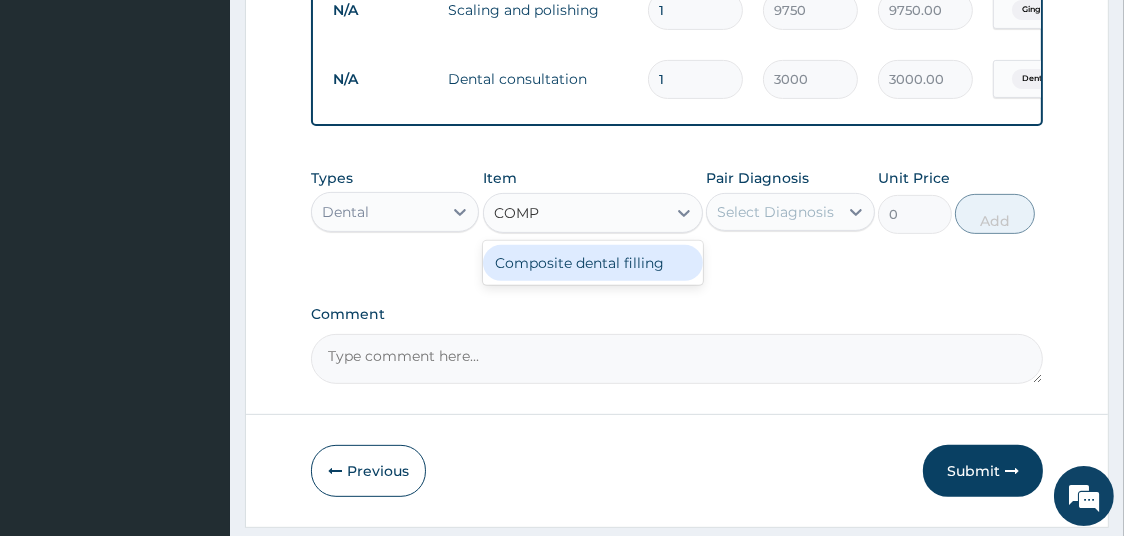 type on "COMPO" 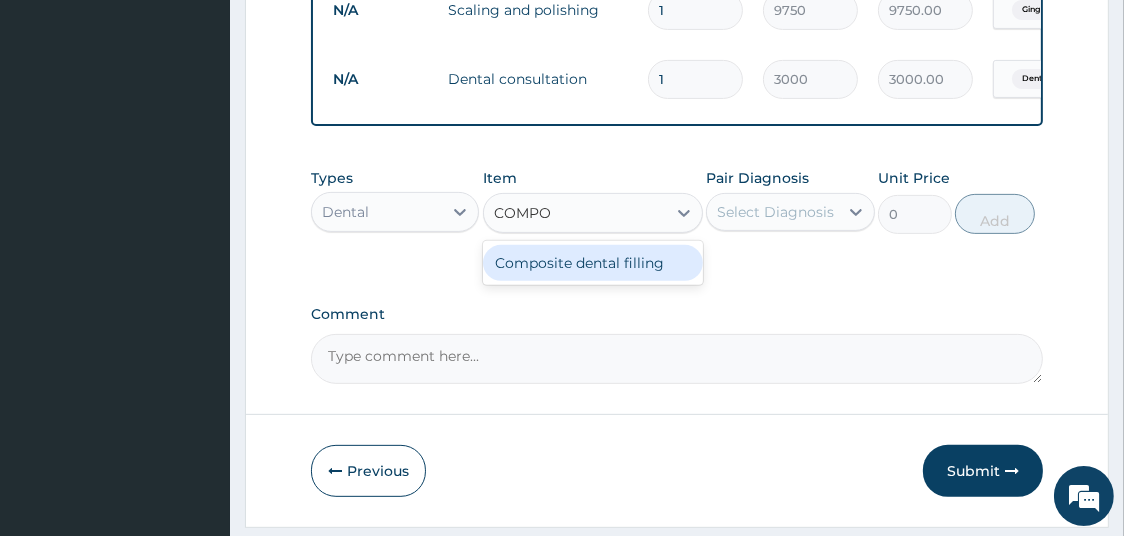 click on "Composite dental filling" at bounding box center (593, 263) 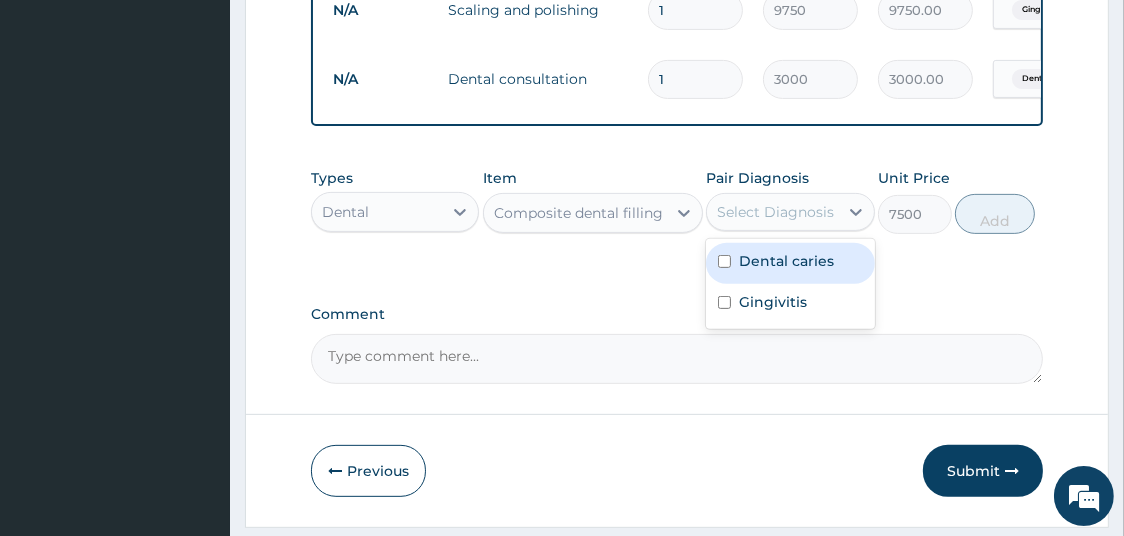 click on "Select Diagnosis" at bounding box center [772, 212] 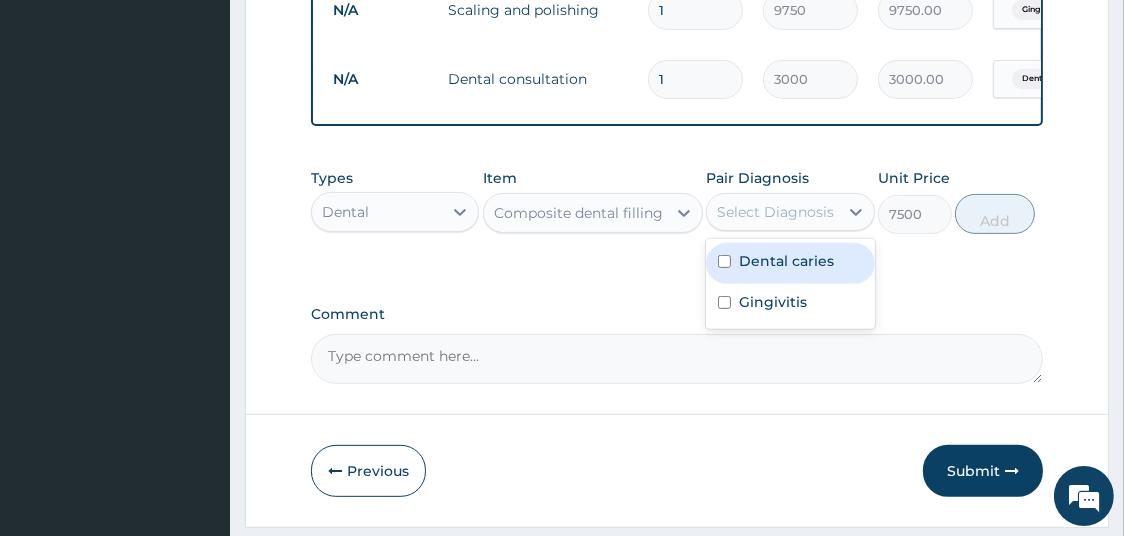click on "Dental caries" at bounding box center (786, 261) 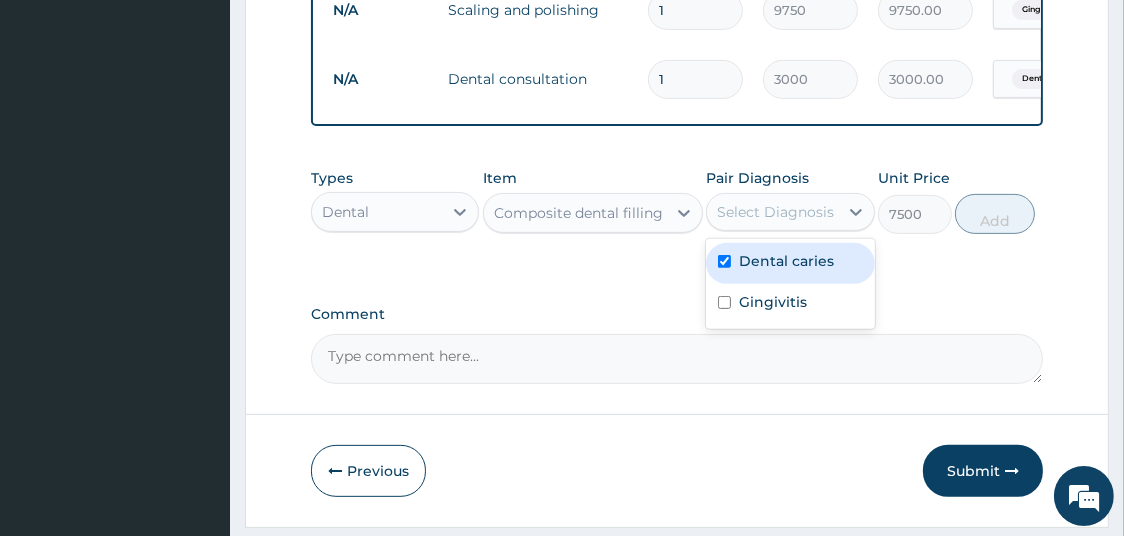 checkbox on "true" 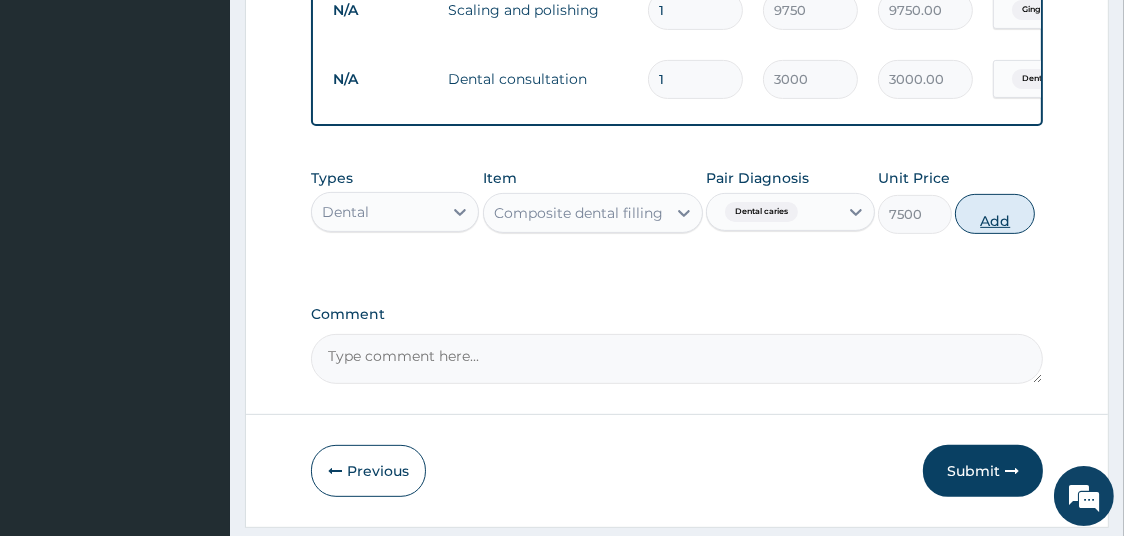 click on "Add" at bounding box center [995, 214] 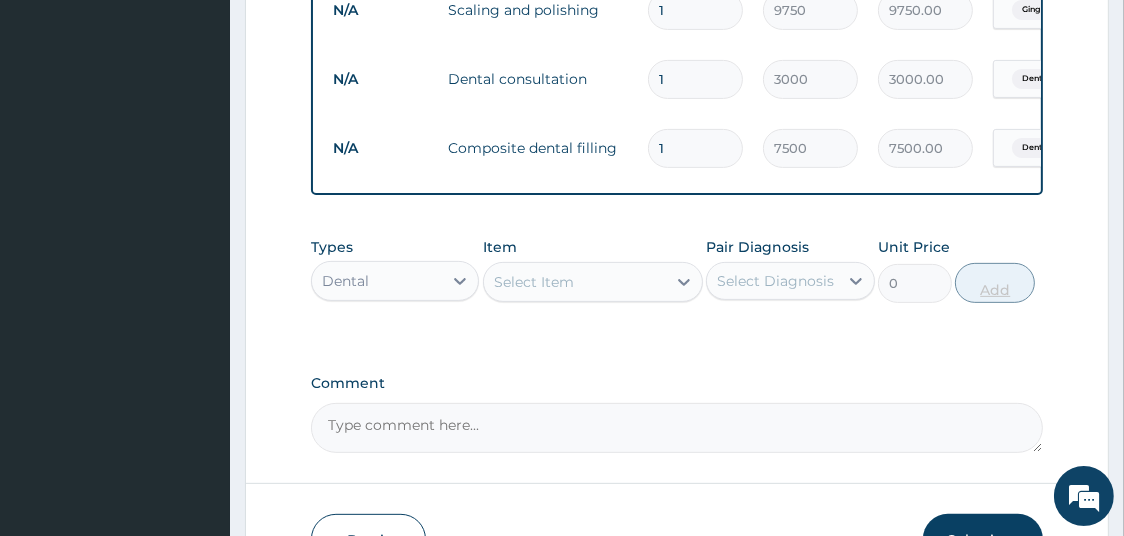type 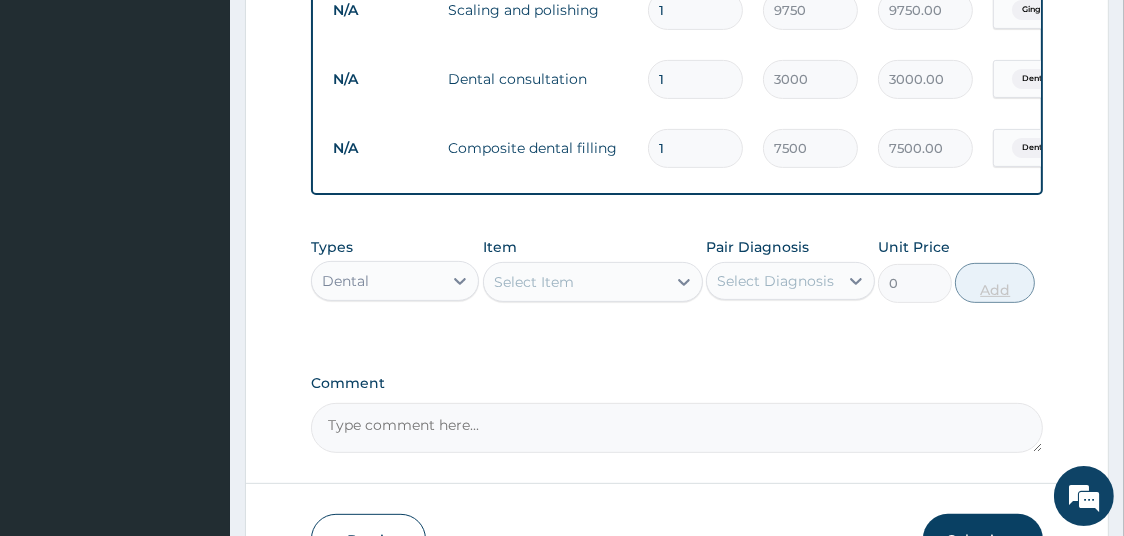 type on "0.00" 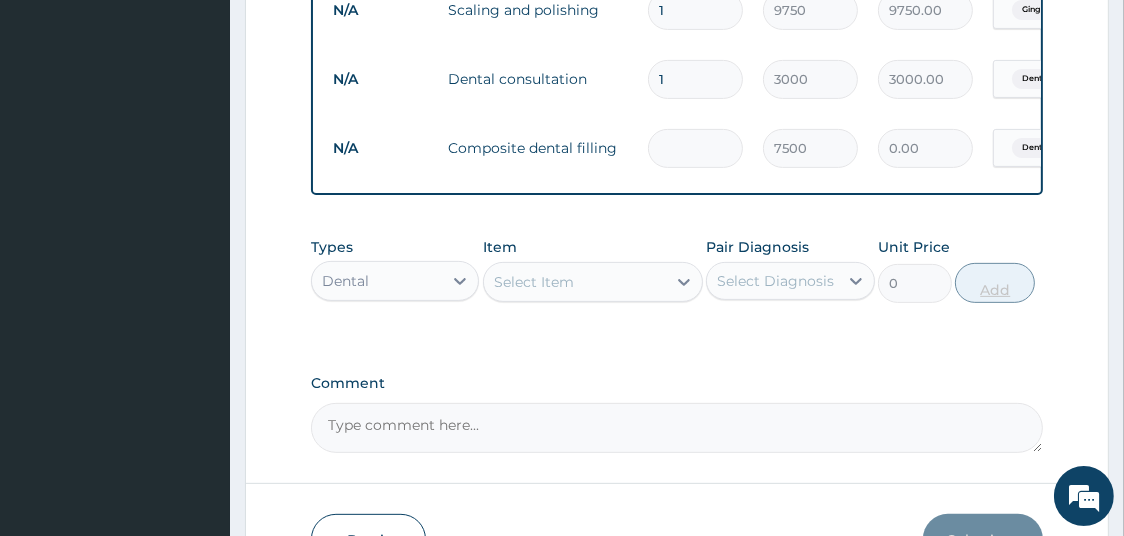 type on "4" 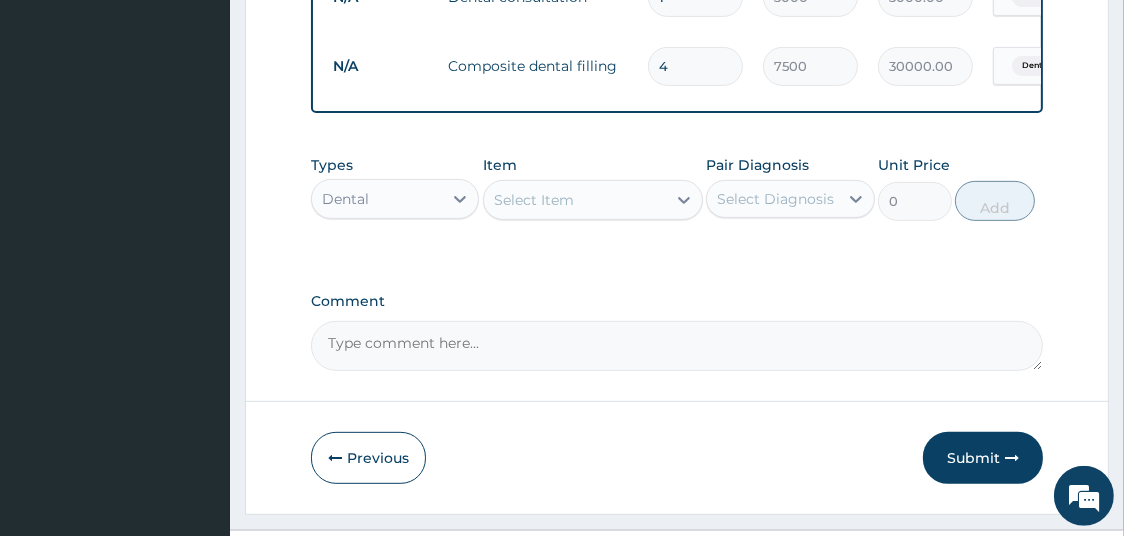 scroll, scrollTop: 745, scrollLeft: 0, axis: vertical 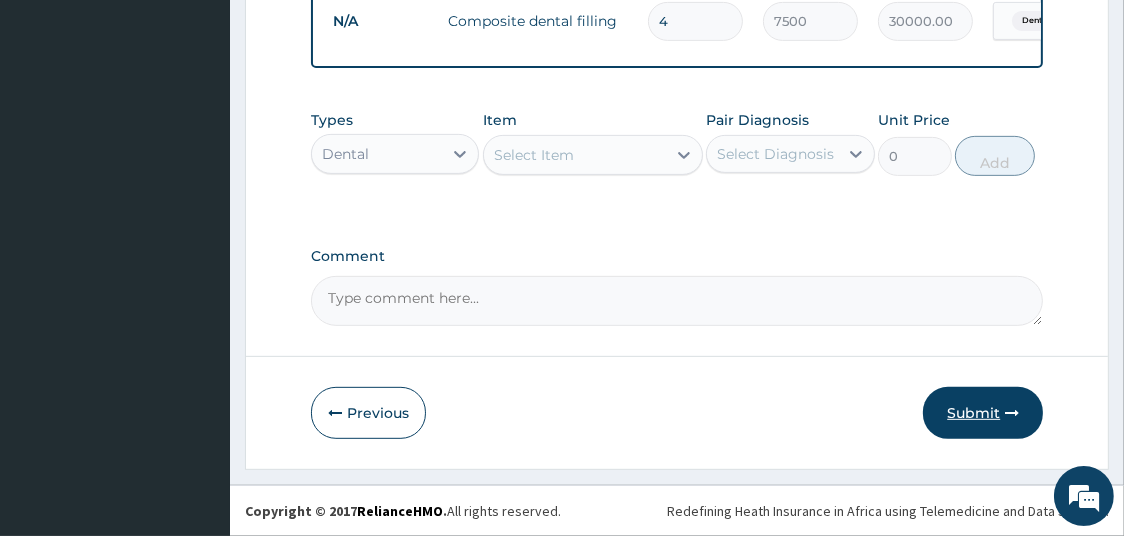type on "4" 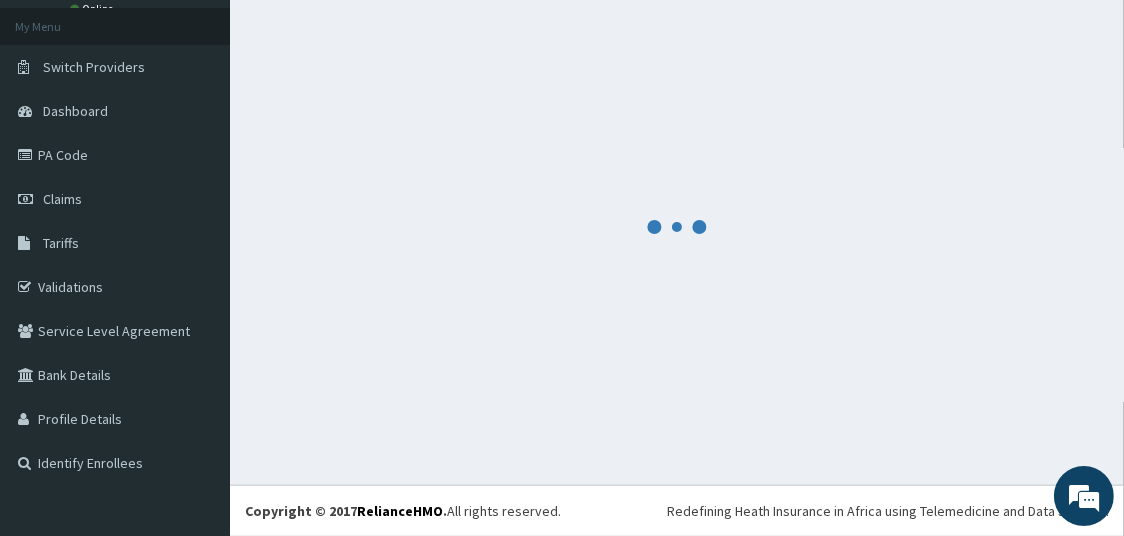 scroll, scrollTop: 106, scrollLeft: 0, axis: vertical 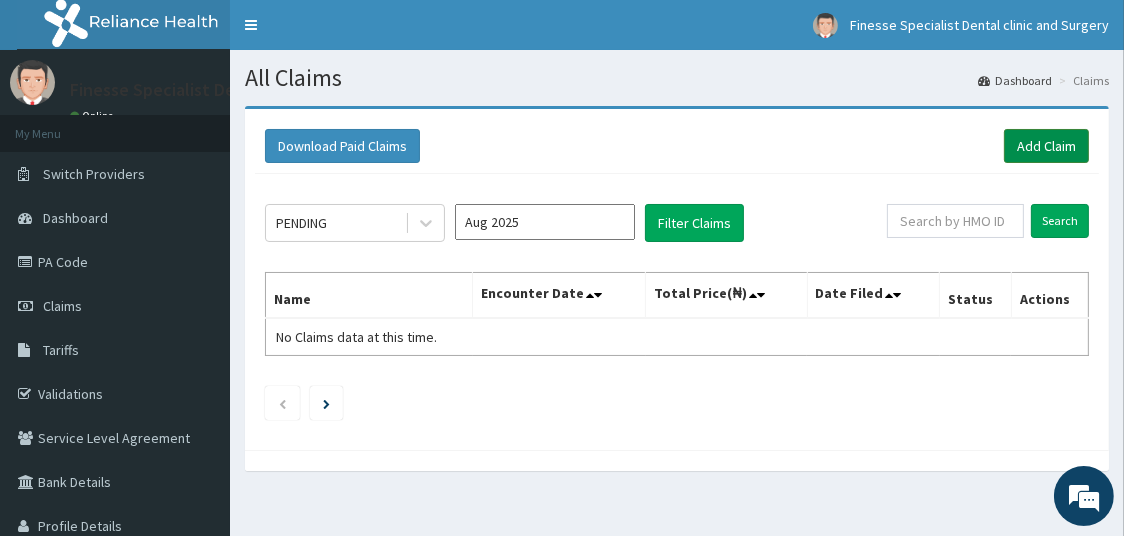 click on "Add Claim" at bounding box center [1046, 146] 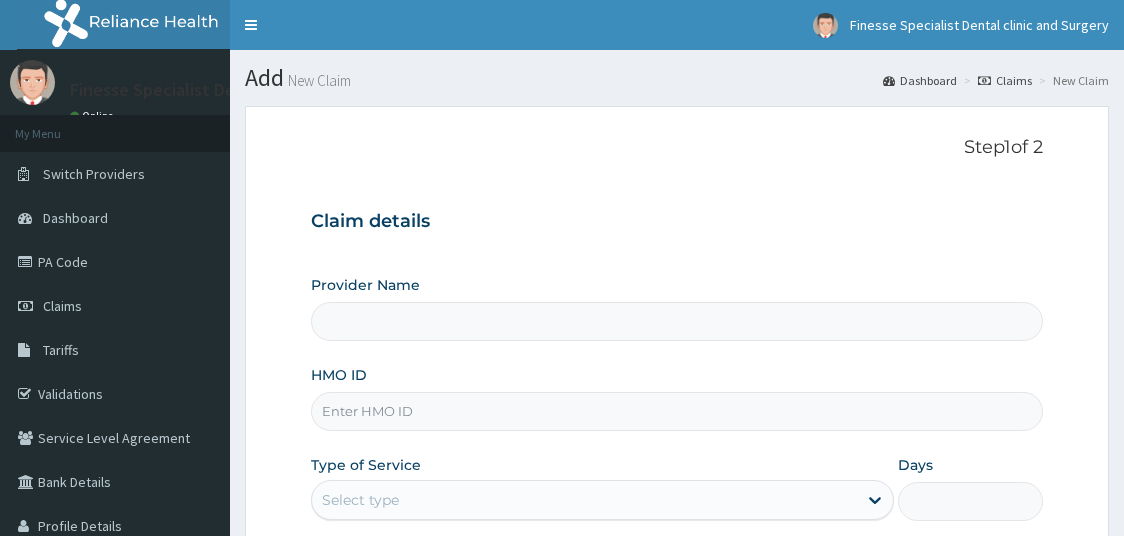scroll, scrollTop: 0, scrollLeft: 0, axis: both 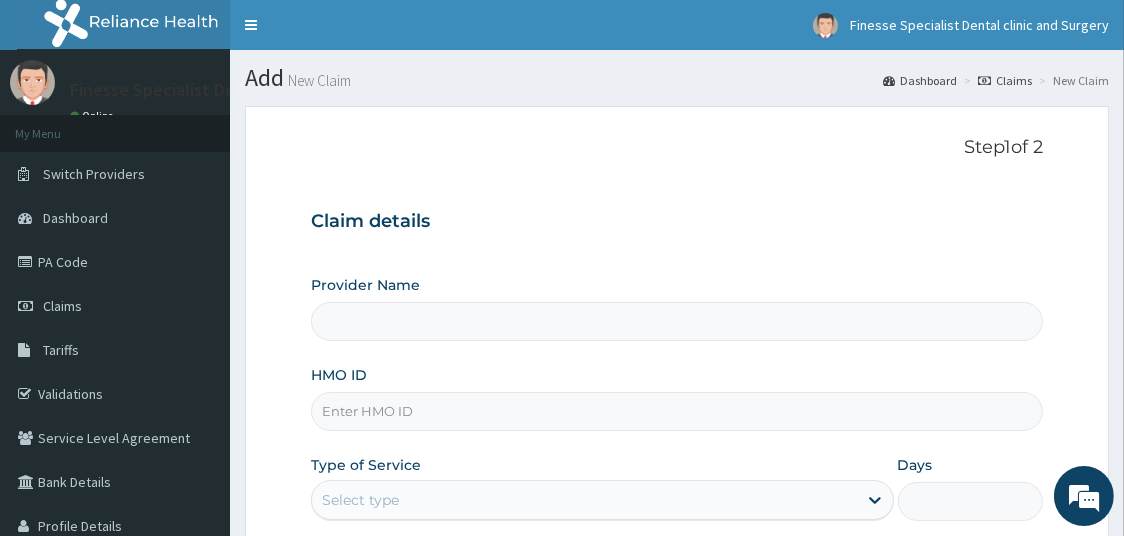 type on "Finesse Specialist Dental Clinics And Surgery" 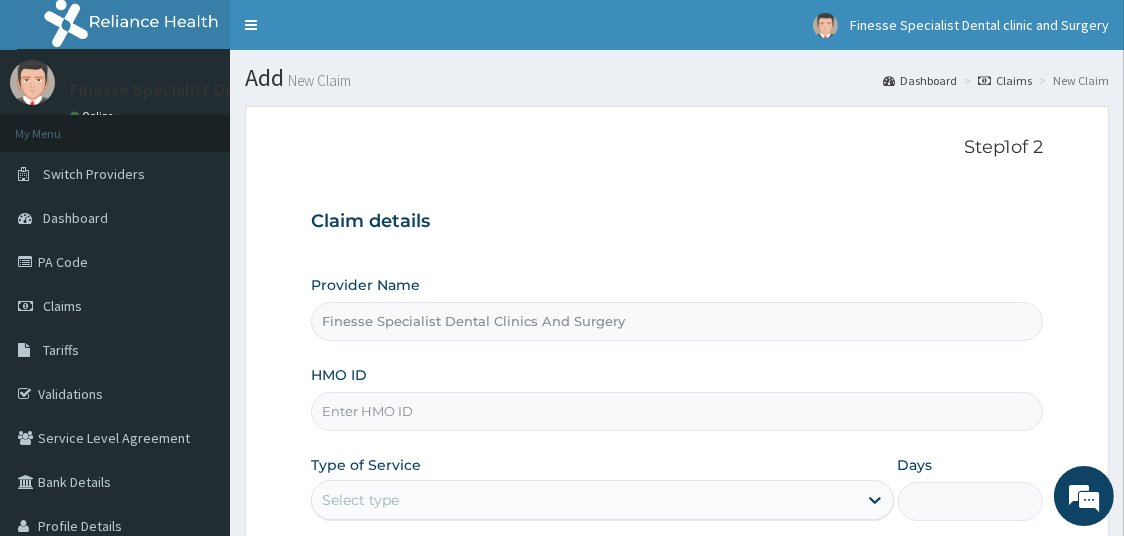 click on "HMO ID" at bounding box center (677, 411) 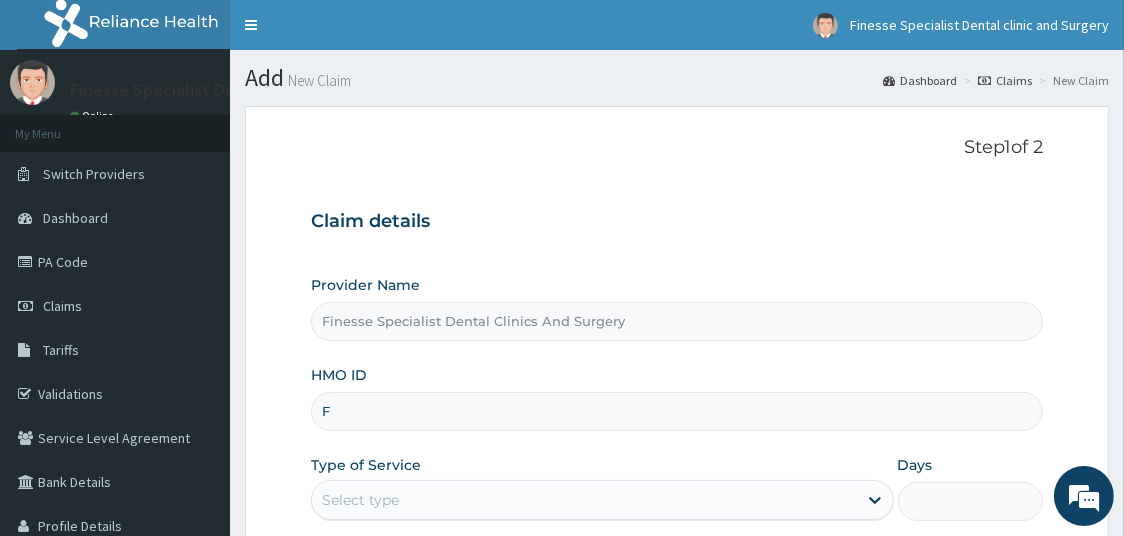scroll, scrollTop: 0, scrollLeft: 0, axis: both 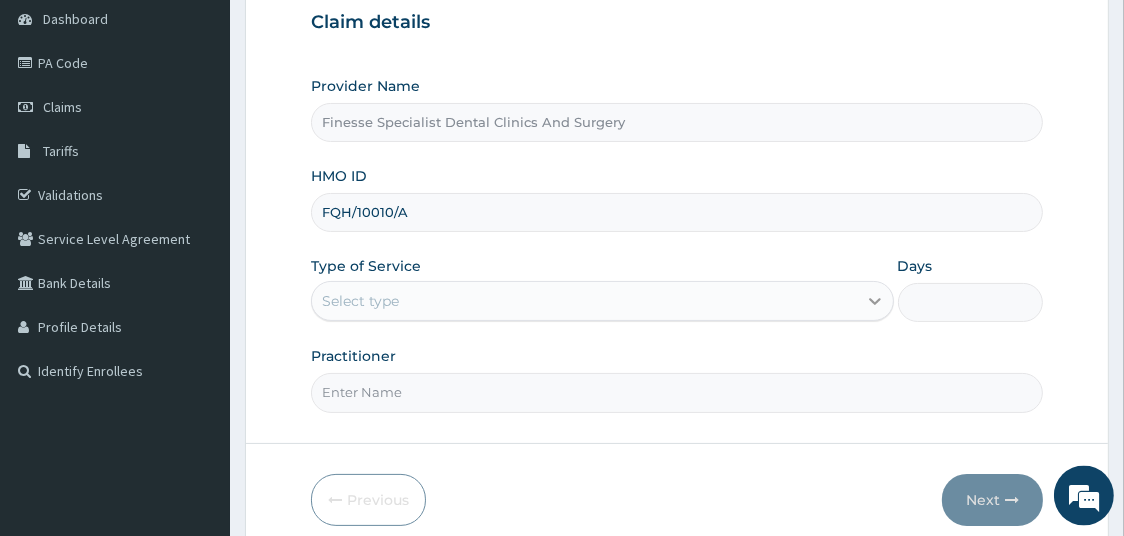 type on "FQH/10010/A" 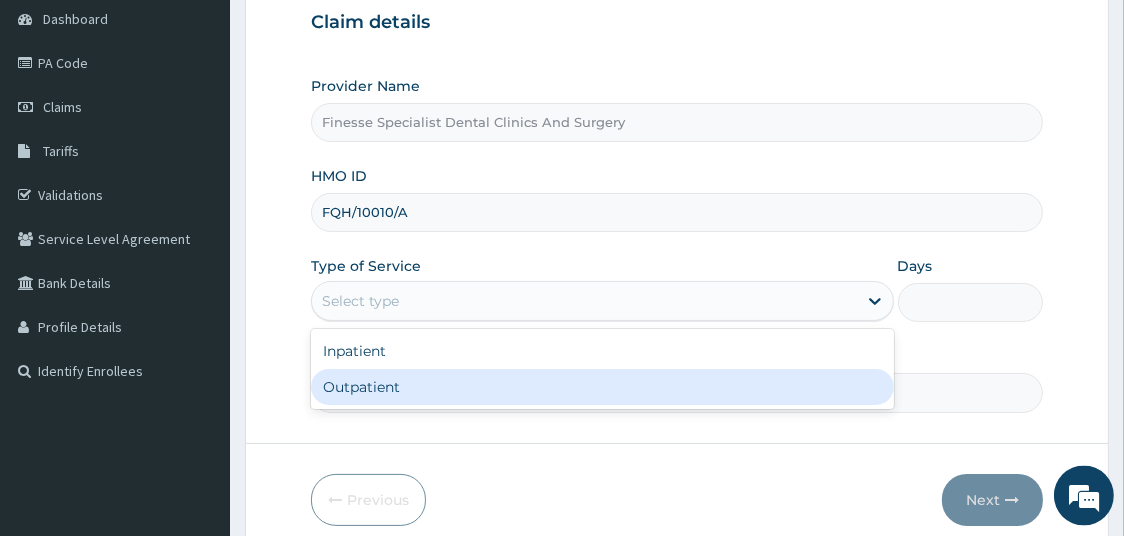 click on "Outpatient" at bounding box center (602, 387) 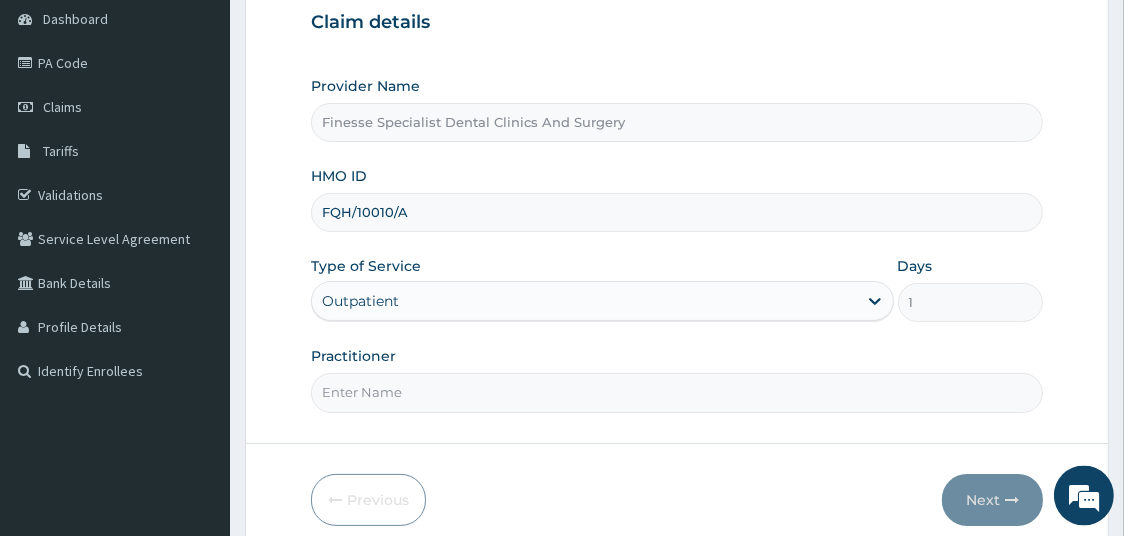 click on "Practitioner" at bounding box center [677, 392] 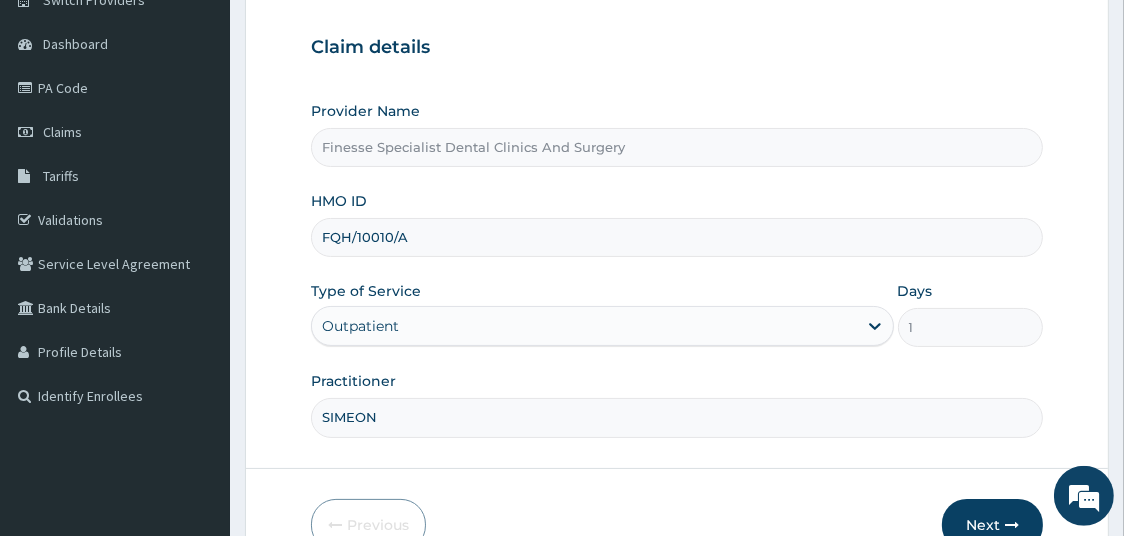 scroll, scrollTop: 179, scrollLeft: 0, axis: vertical 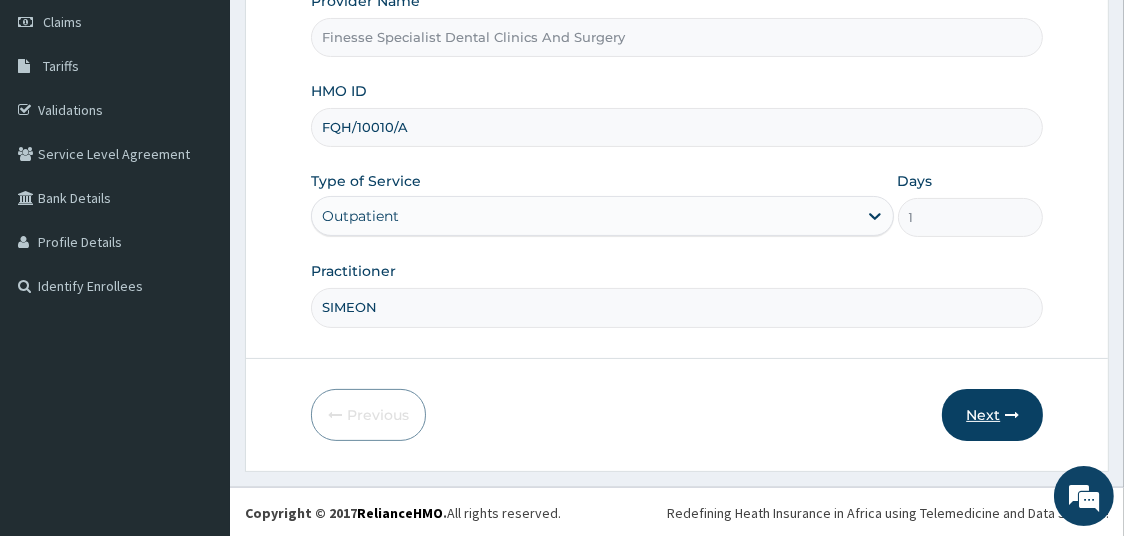 type on "SIMEON" 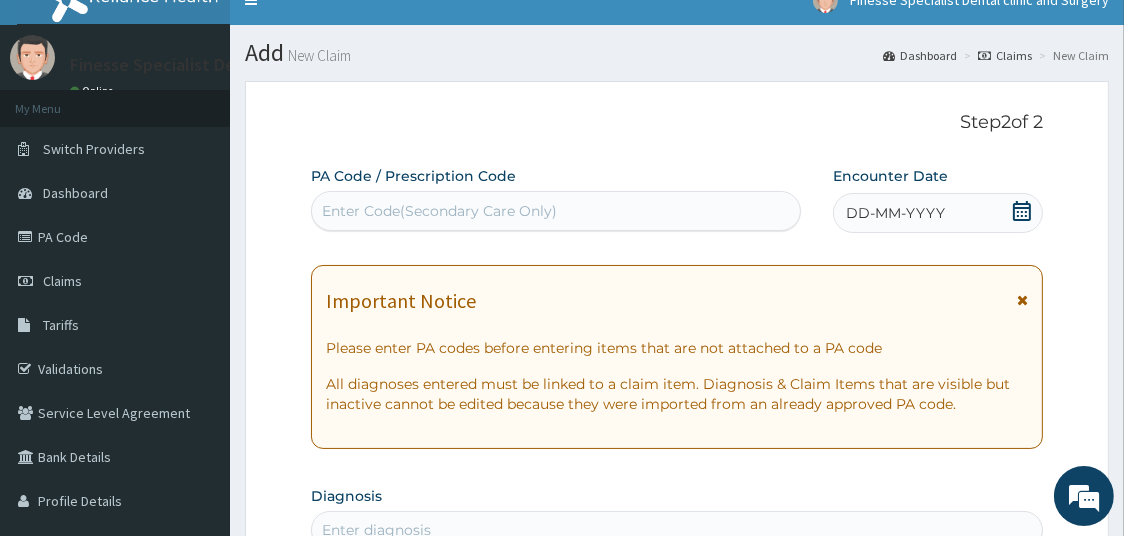 scroll, scrollTop: 0, scrollLeft: 0, axis: both 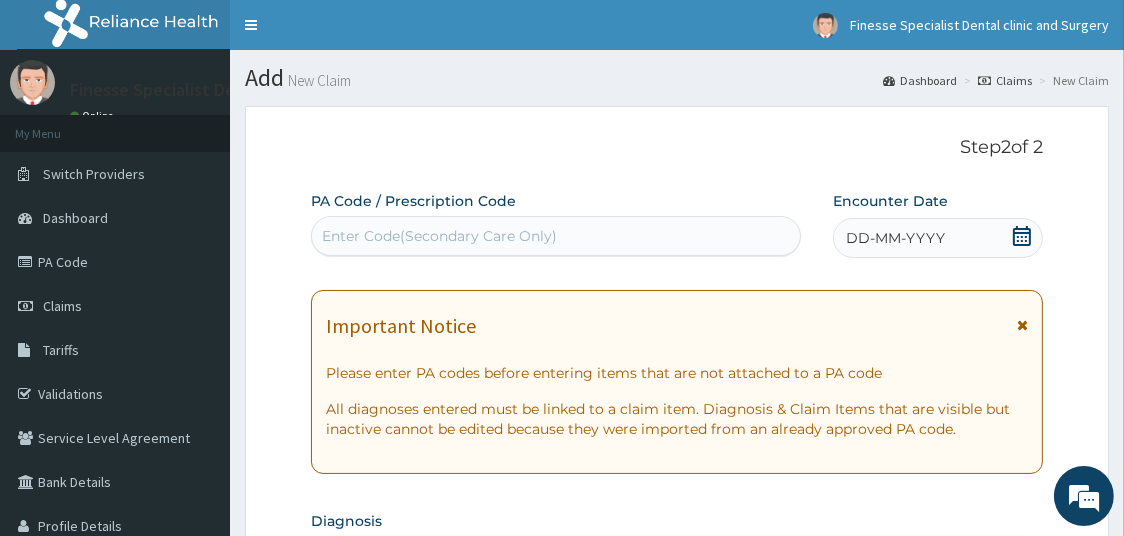 click 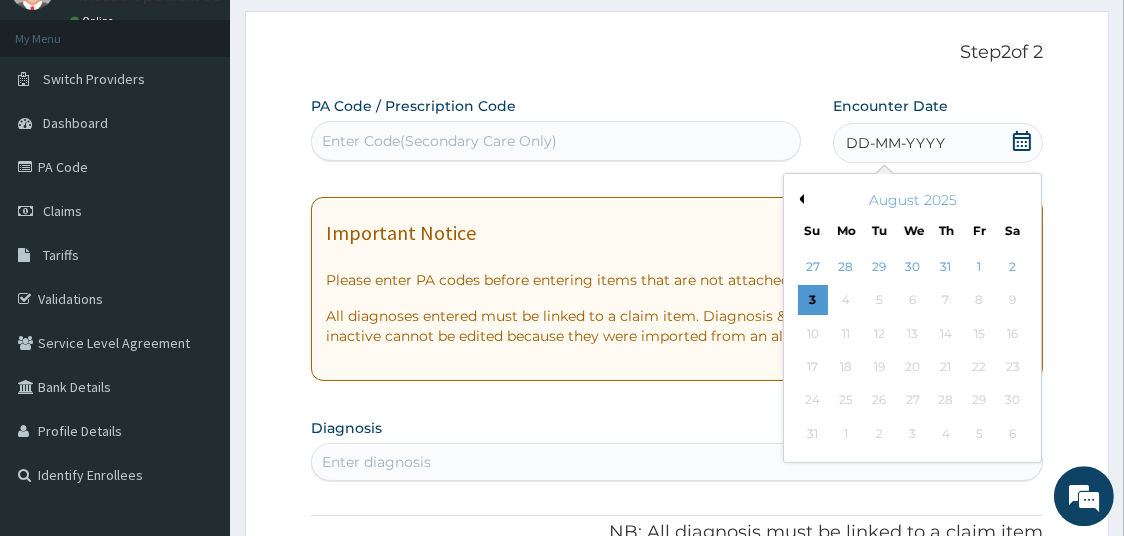 scroll, scrollTop: 106, scrollLeft: 0, axis: vertical 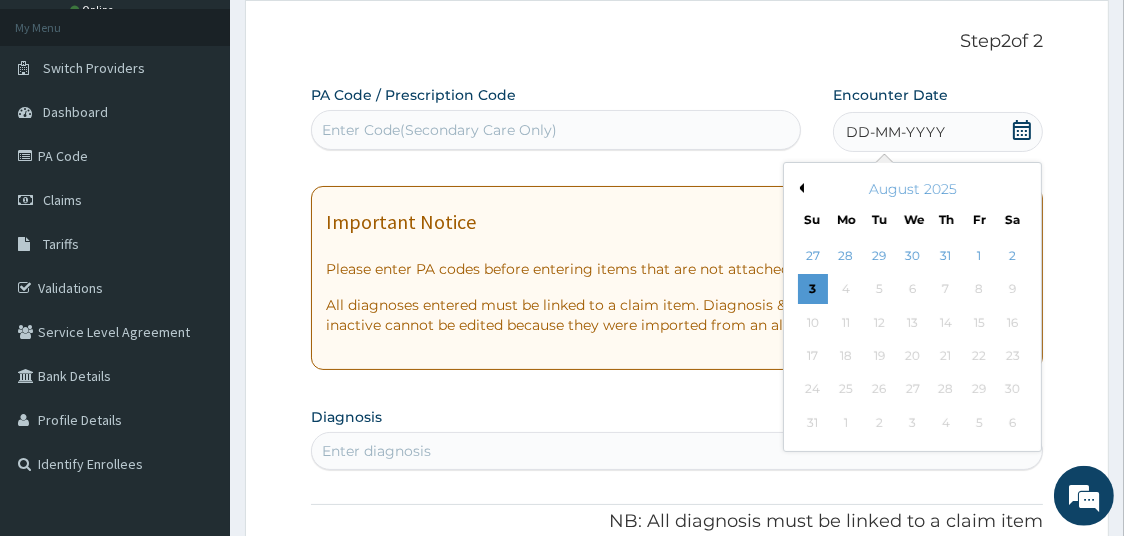 click on "Previous Month" at bounding box center (799, 188) 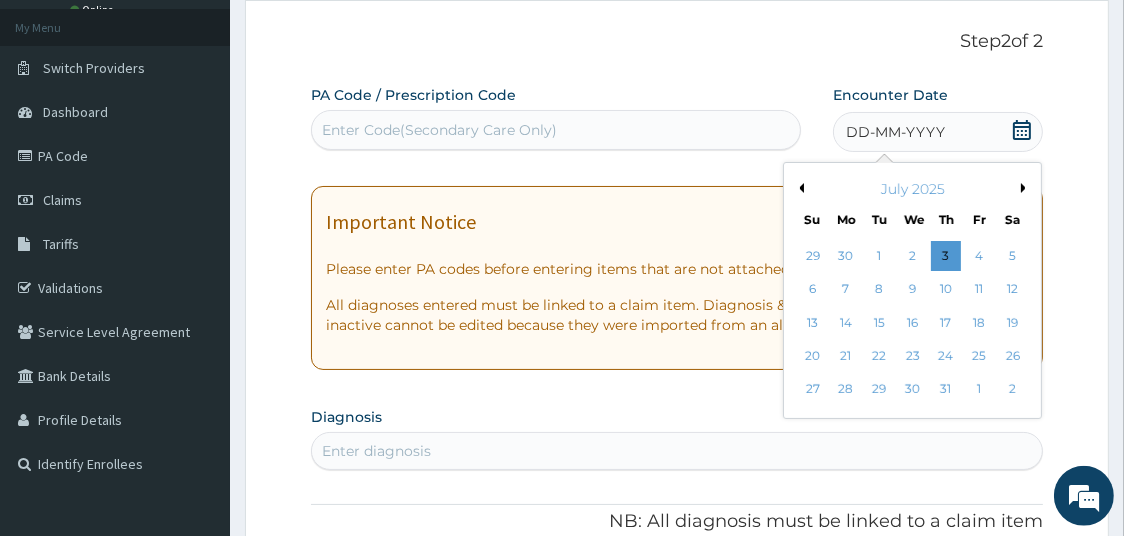click on "Previous Month" at bounding box center (799, 188) 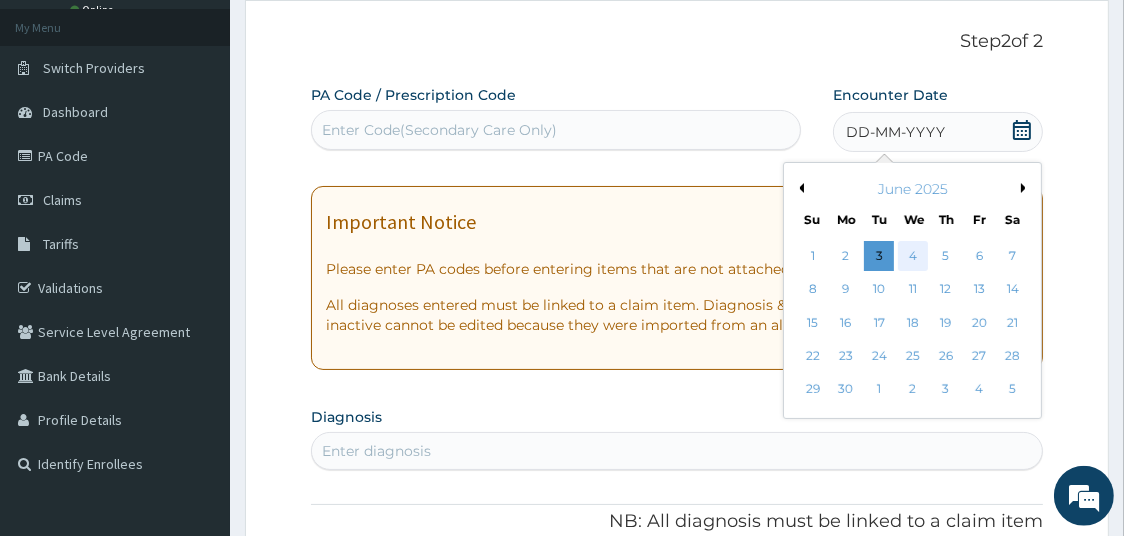 click on "4" at bounding box center [913, 256] 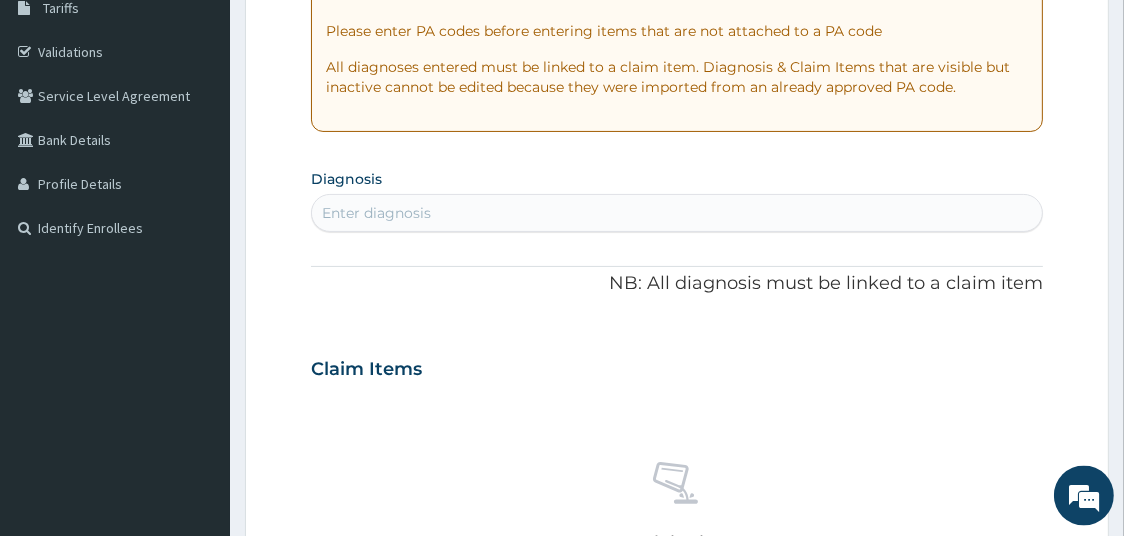 scroll, scrollTop: 375, scrollLeft: 0, axis: vertical 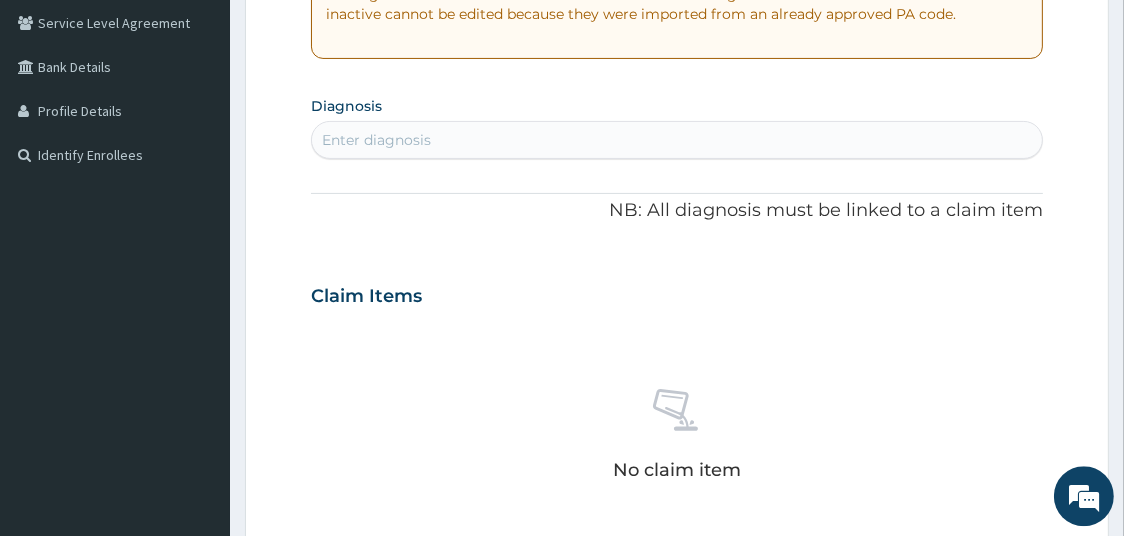 click on "Enter diagnosis" at bounding box center (677, 140) 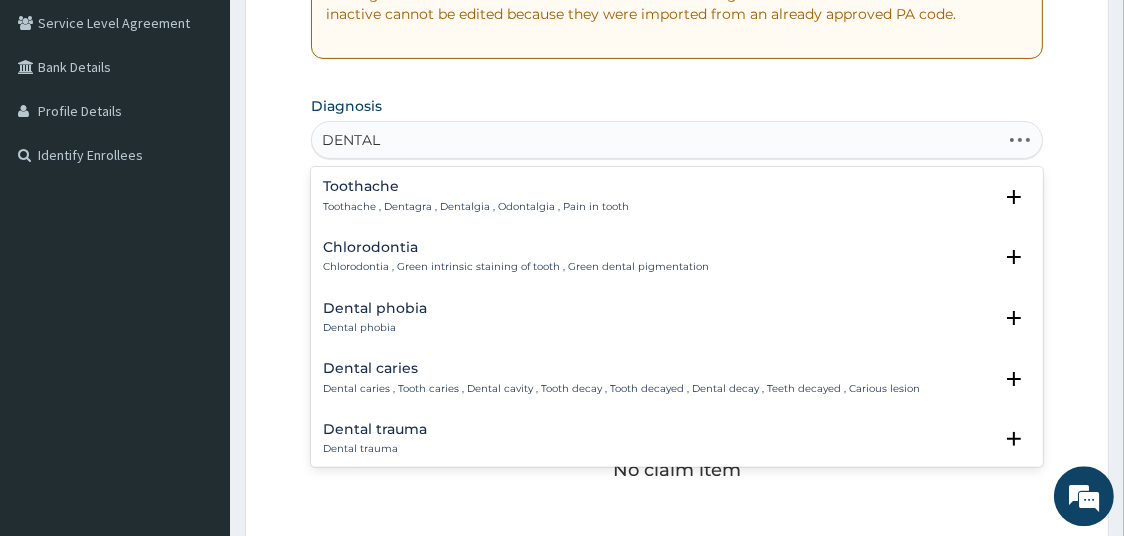 type on "DENTAL" 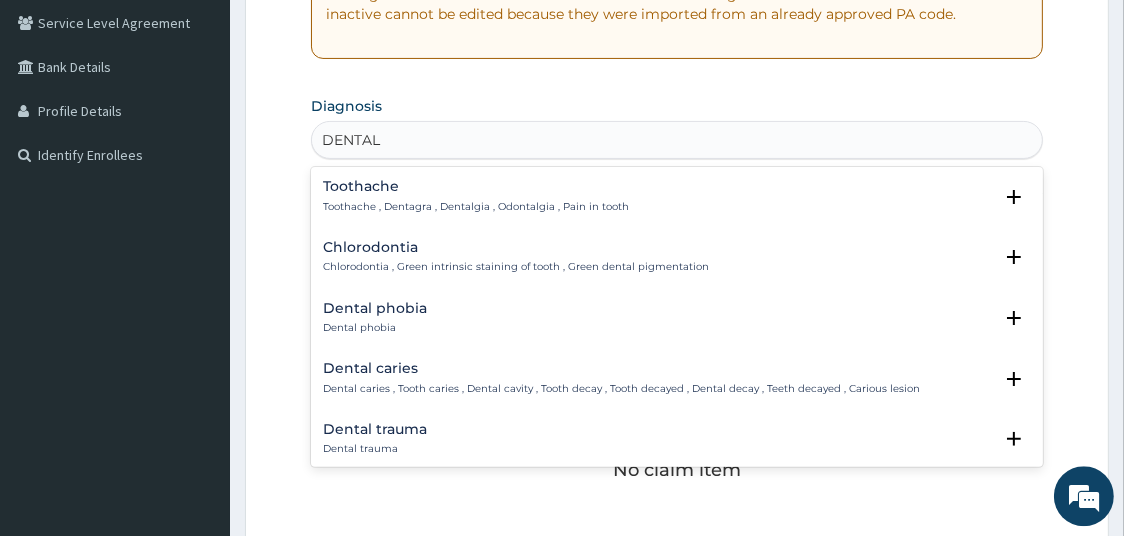 click on "Dental caries Dental caries , Tooth caries , Dental cavity , Tooth decay , Tooth decayed , Dental decay , Teeth decayed , Carious lesion" at bounding box center (621, 378) 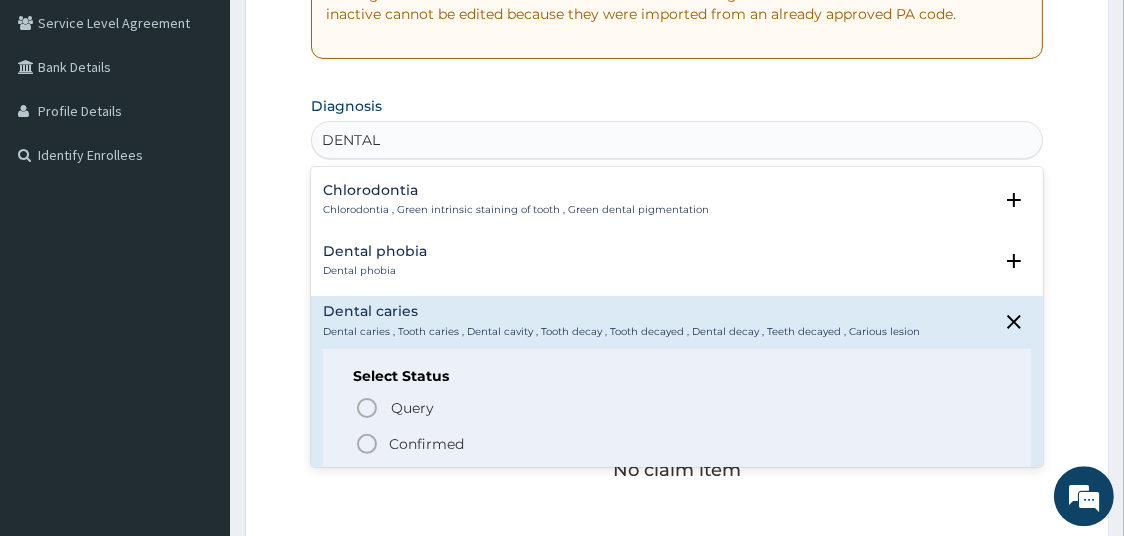scroll, scrollTop: 95, scrollLeft: 0, axis: vertical 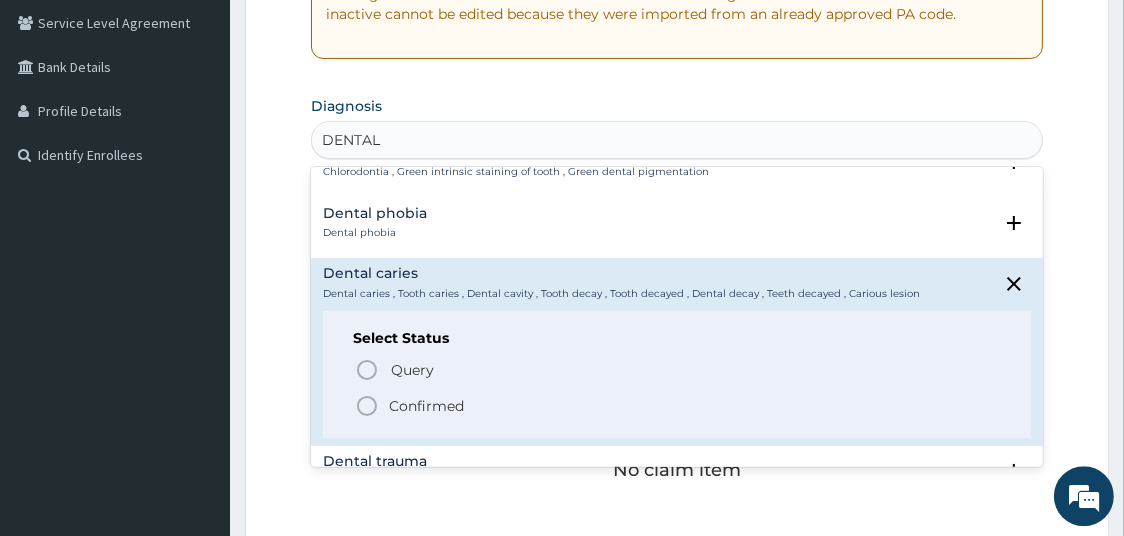 click 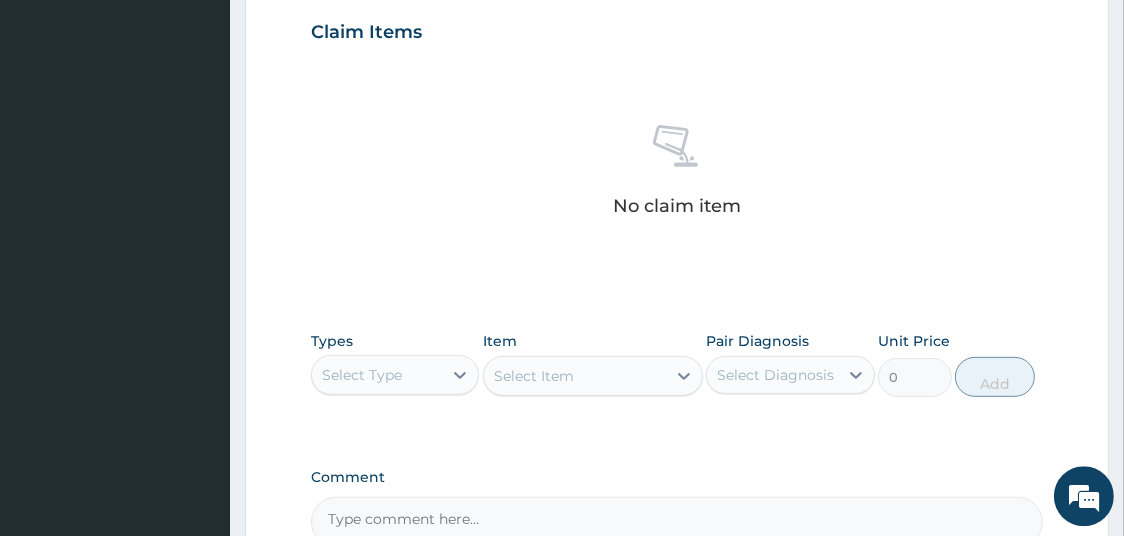 scroll, scrollTop: 683, scrollLeft: 0, axis: vertical 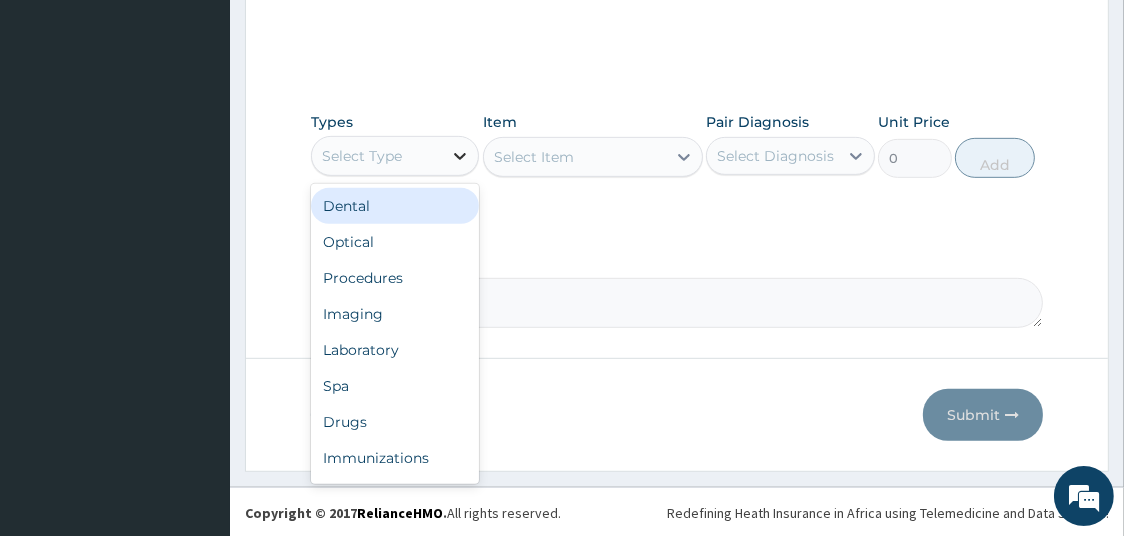 click at bounding box center [460, 156] 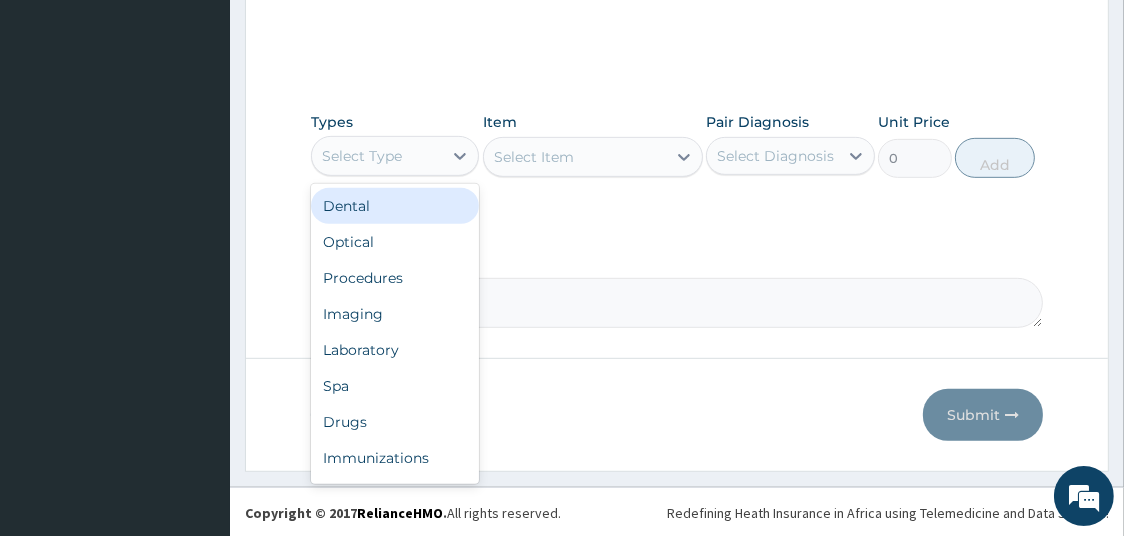 click on "Dental" at bounding box center (395, 206) 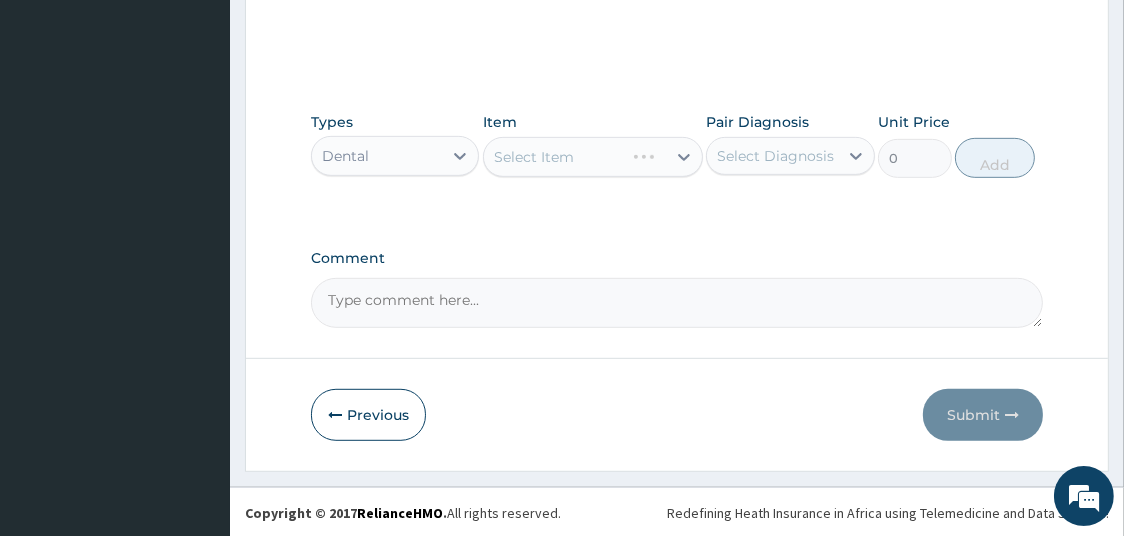 click on "Select Item" at bounding box center [593, 157] 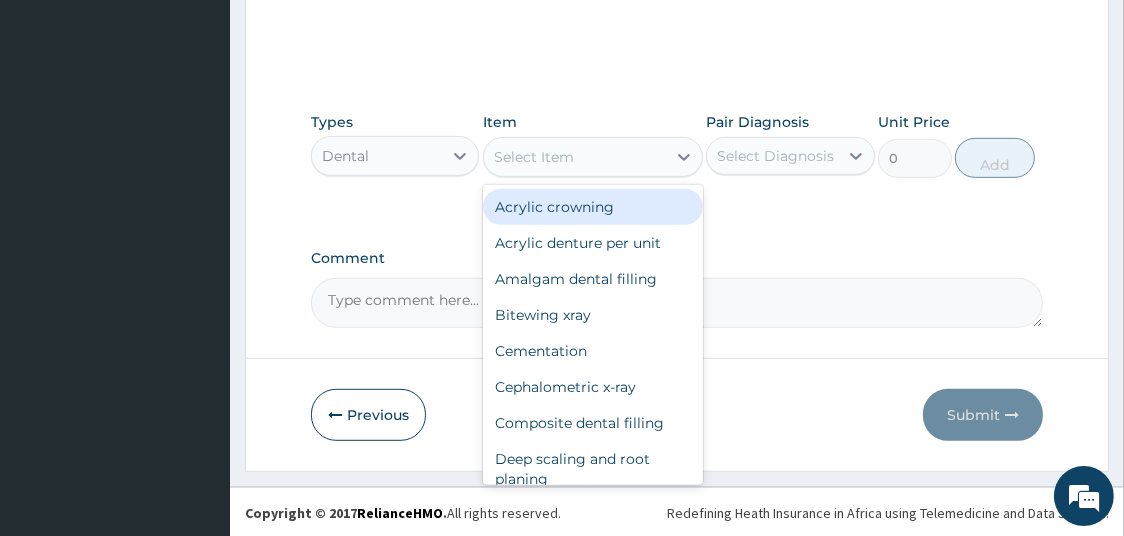click on "Select Item" at bounding box center [534, 157] 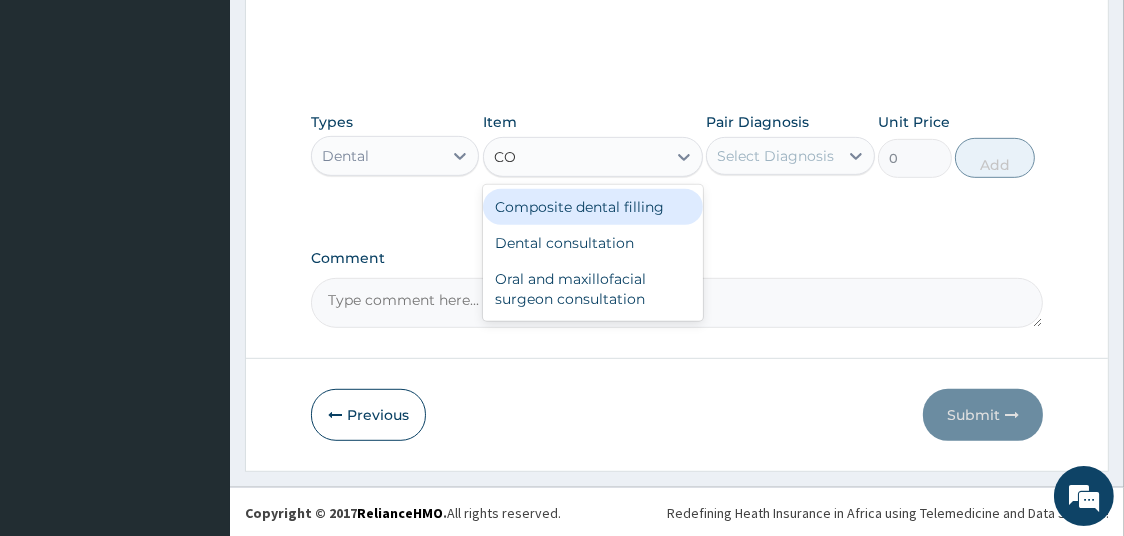 type on "COM" 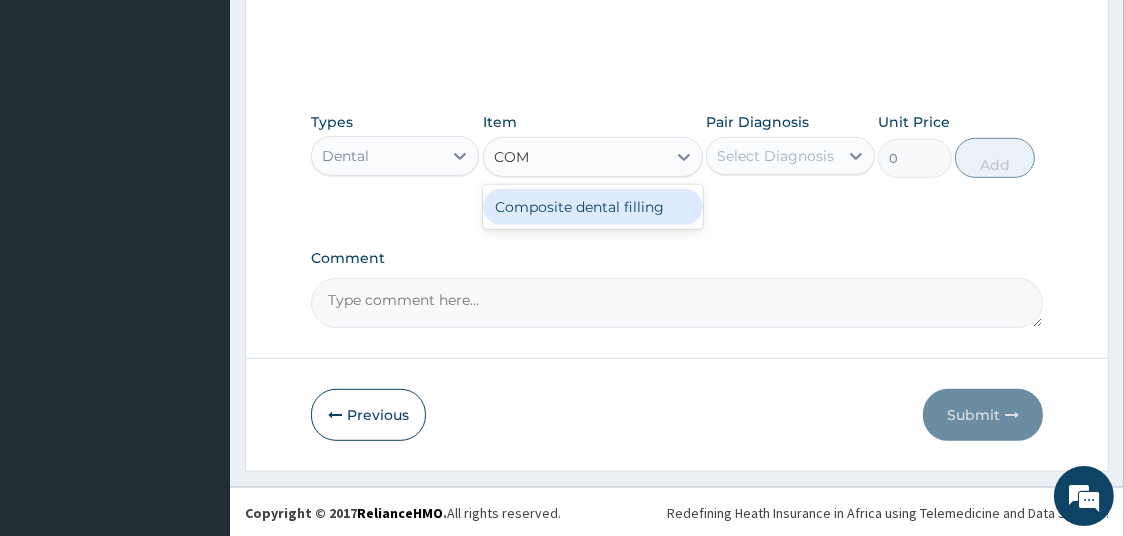 click on "Composite dental filling" at bounding box center [593, 207] 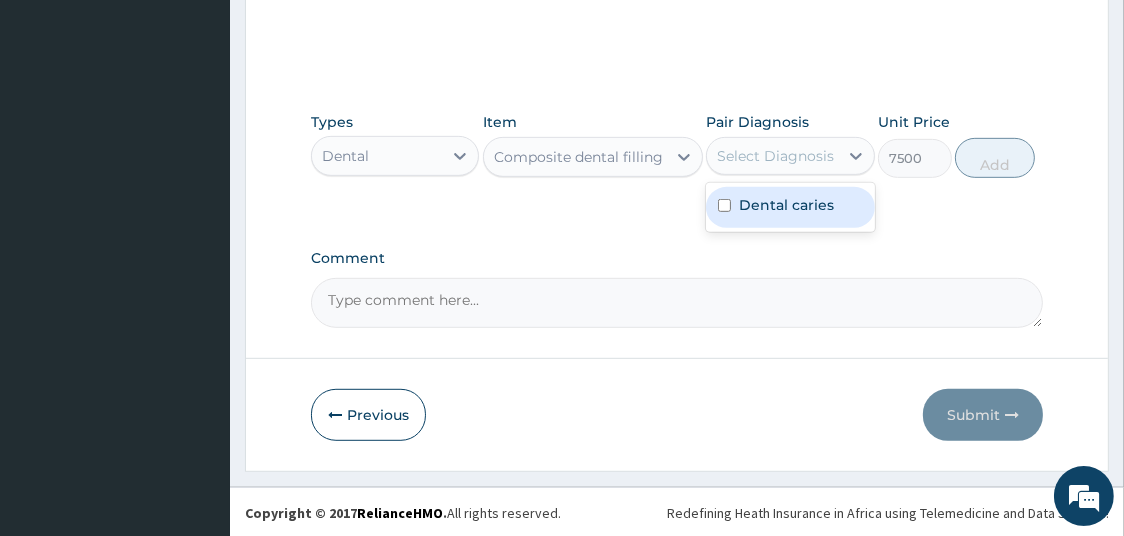click on "Select Diagnosis" at bounding box center (775, 156) 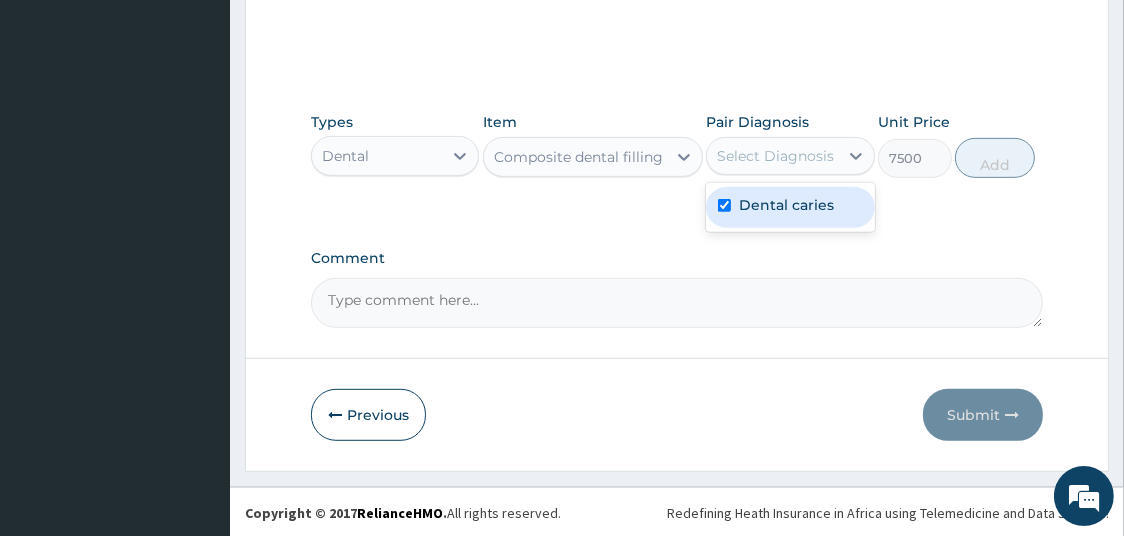 checkbox on "true" 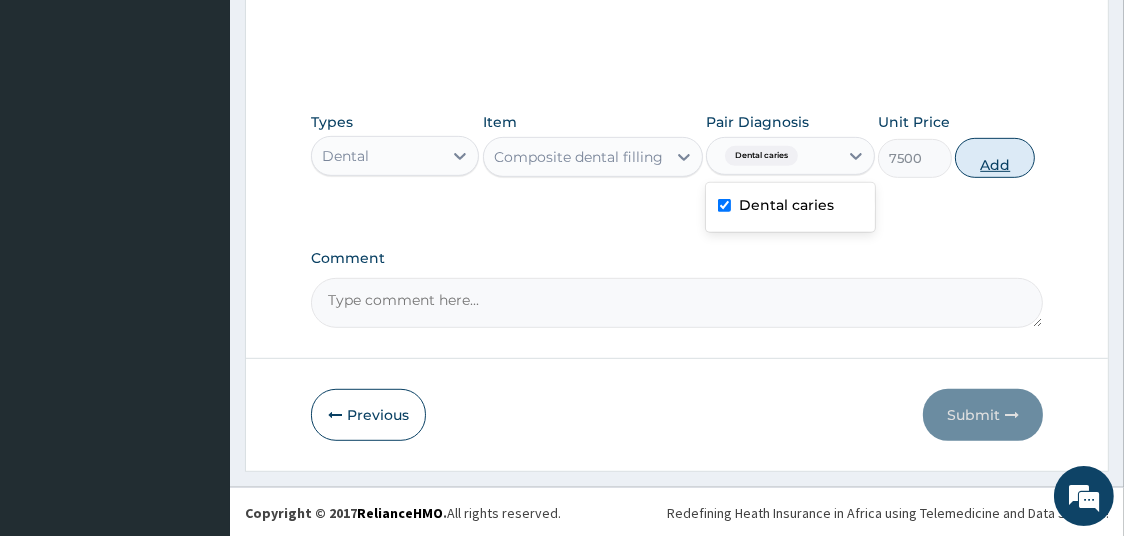 click on "Add" at bounding box center (995, 158) 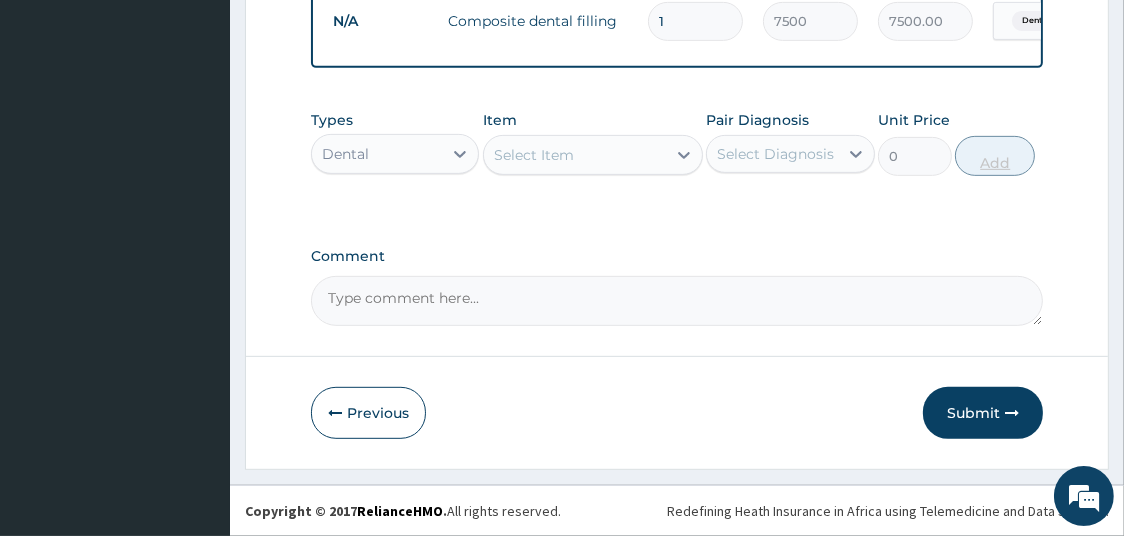 scroll, scrollTop: 822, scrollLeft: 0, axis: vertical 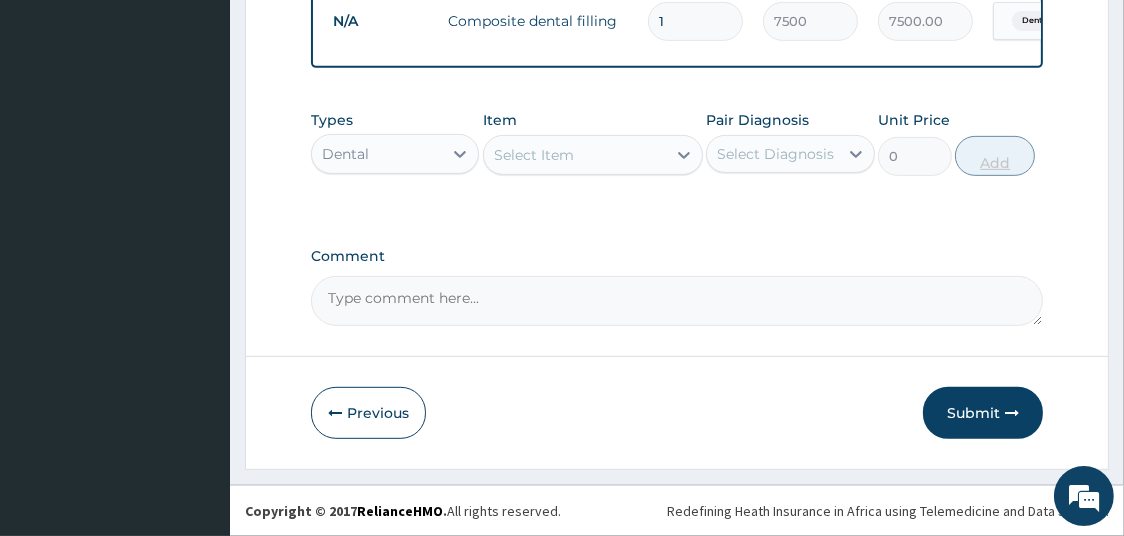 type on "0.00" 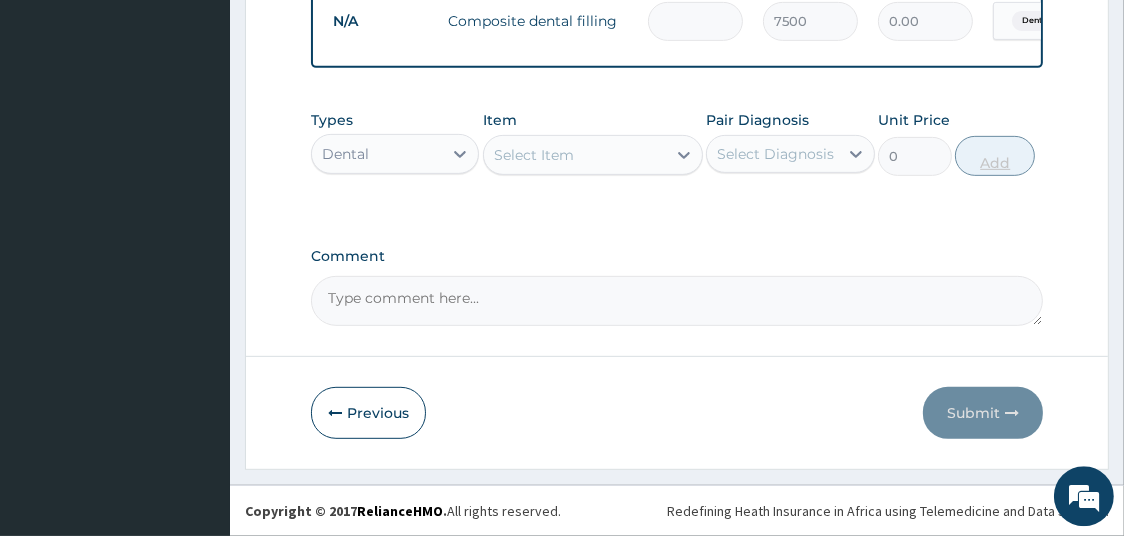 type on "4" 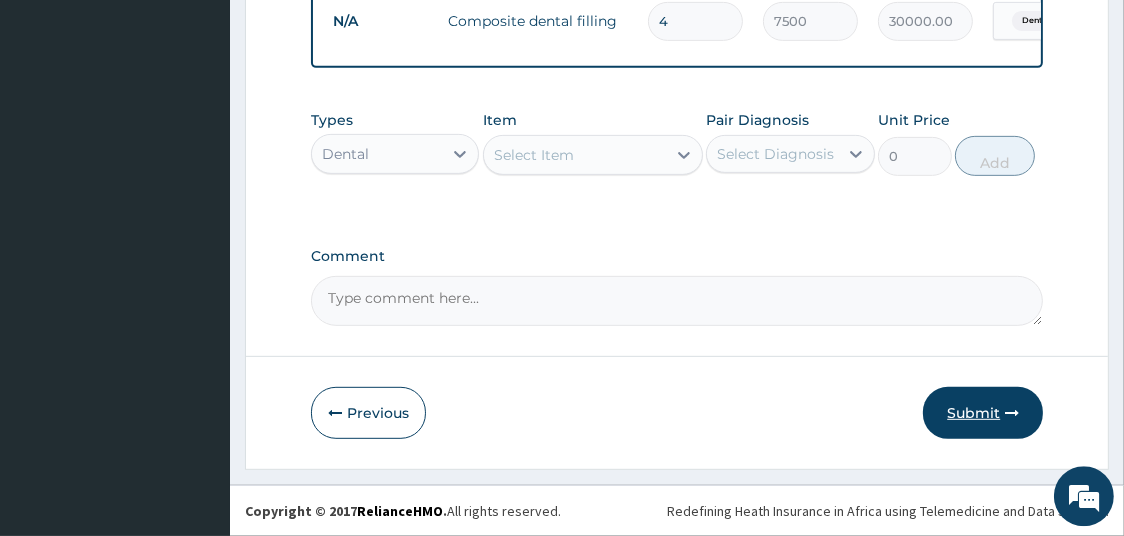 type on "4" 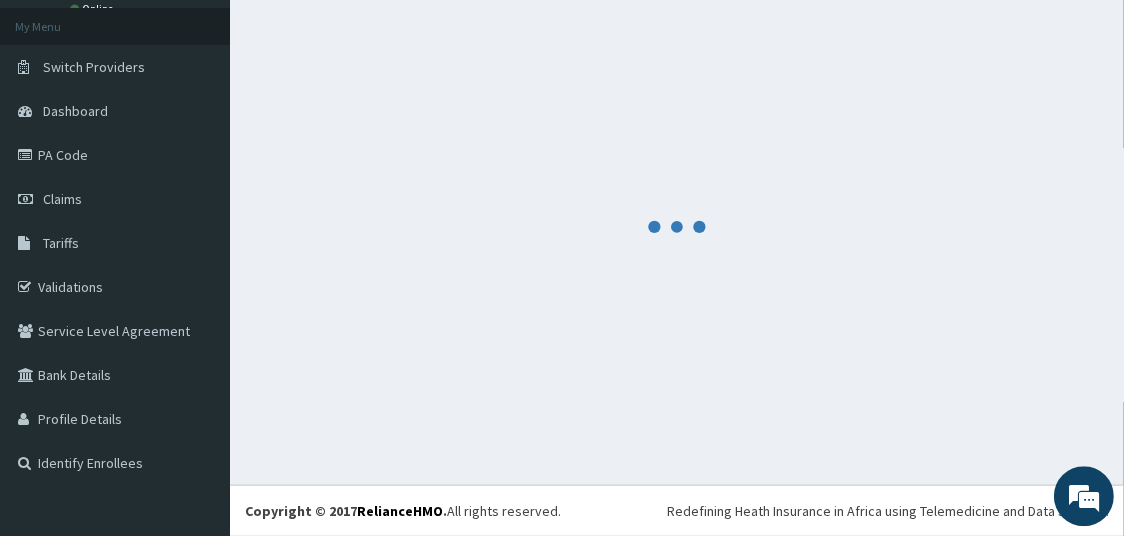scroll, scrollTop: 106, scrollLeft: 0, axis: vertical 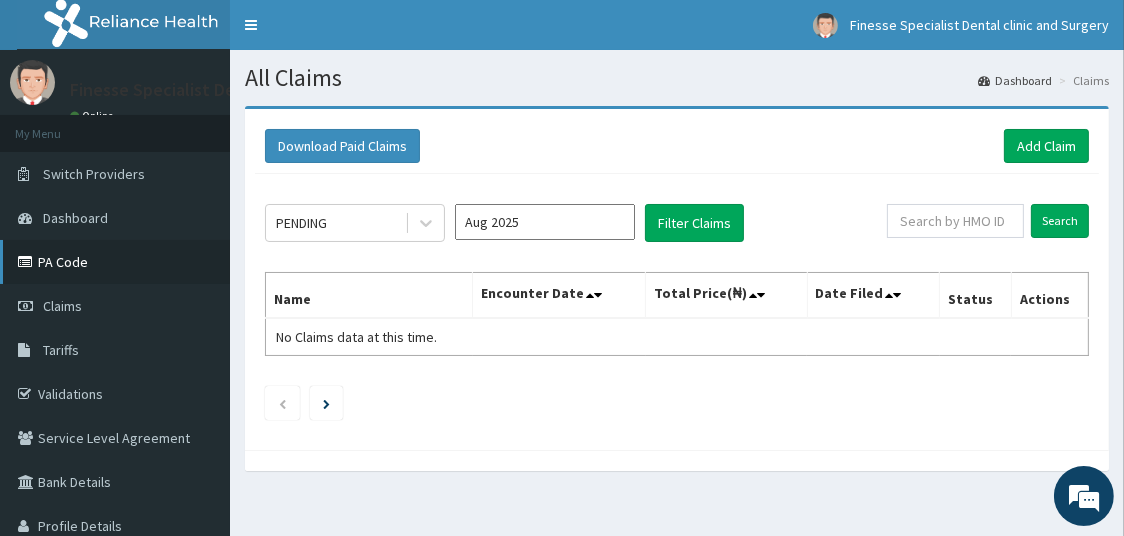 click on "PA Code" at bounding box center (115, 262) 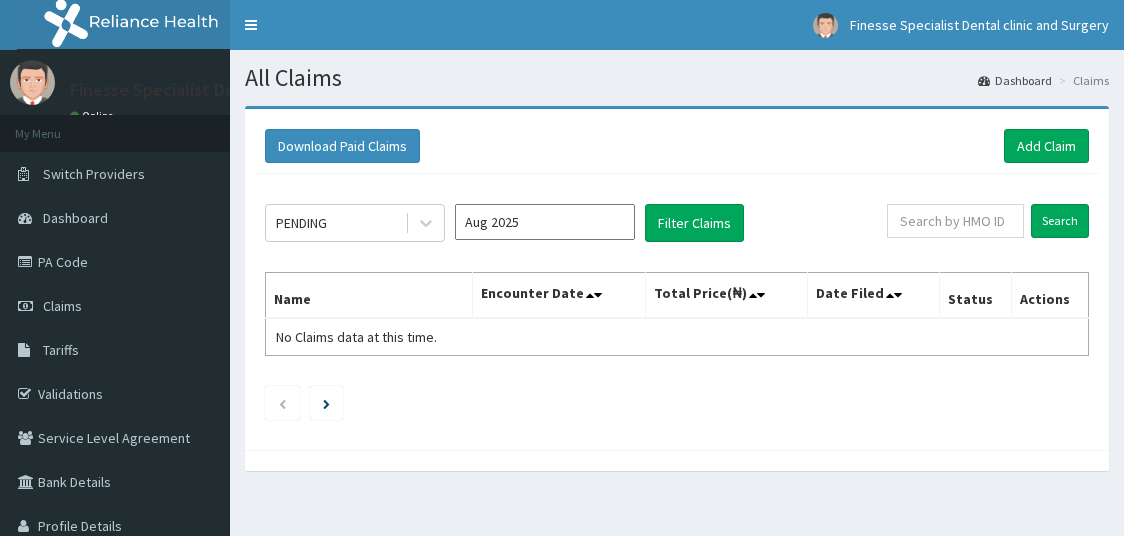 scroll, scrollTop: 0, scrollLeft: 0, axis: both 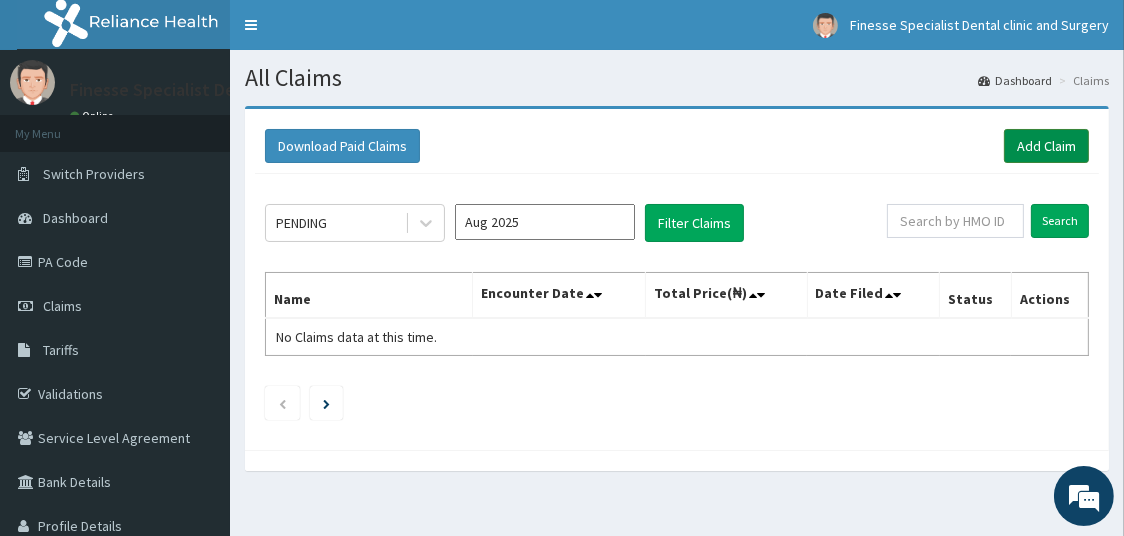 click on "Add Claim" at bounding box center [1046, 146] 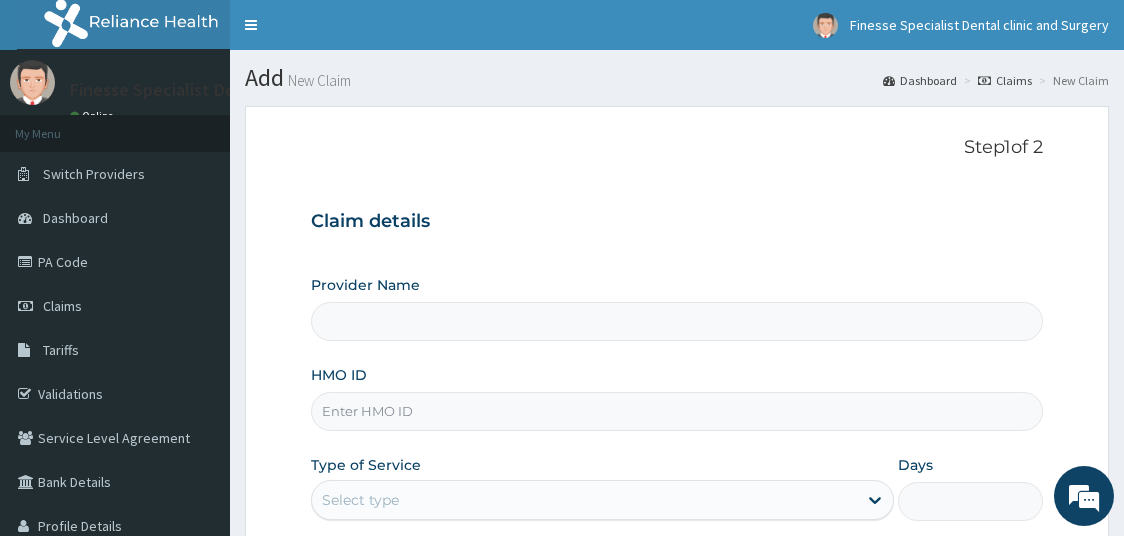 scroll, scrollTop: 0, scrollLeft: 0, axis: both 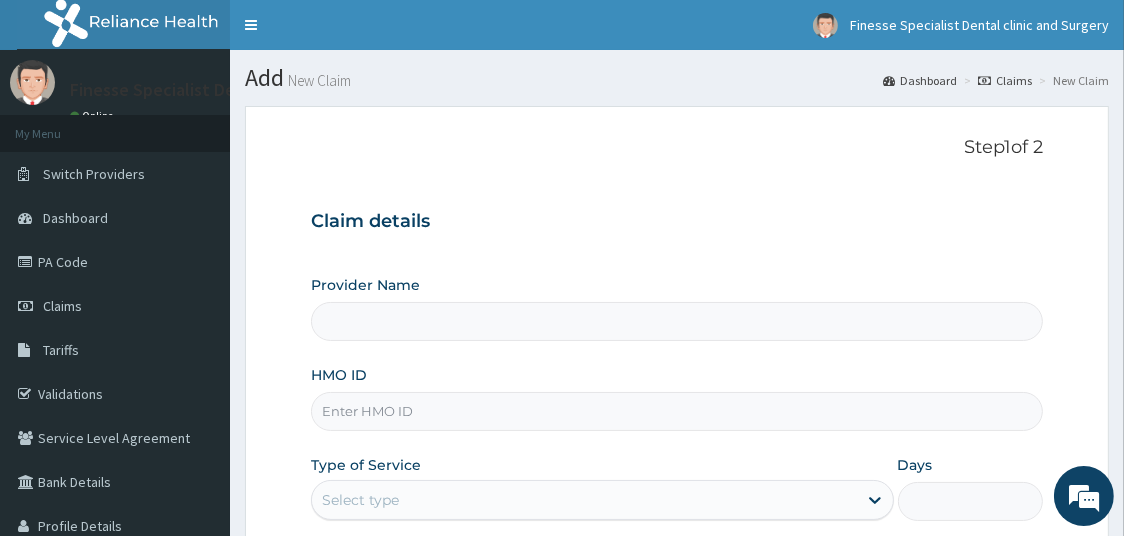 type on "Finesse Specialist Dental Clinics And Surgery" 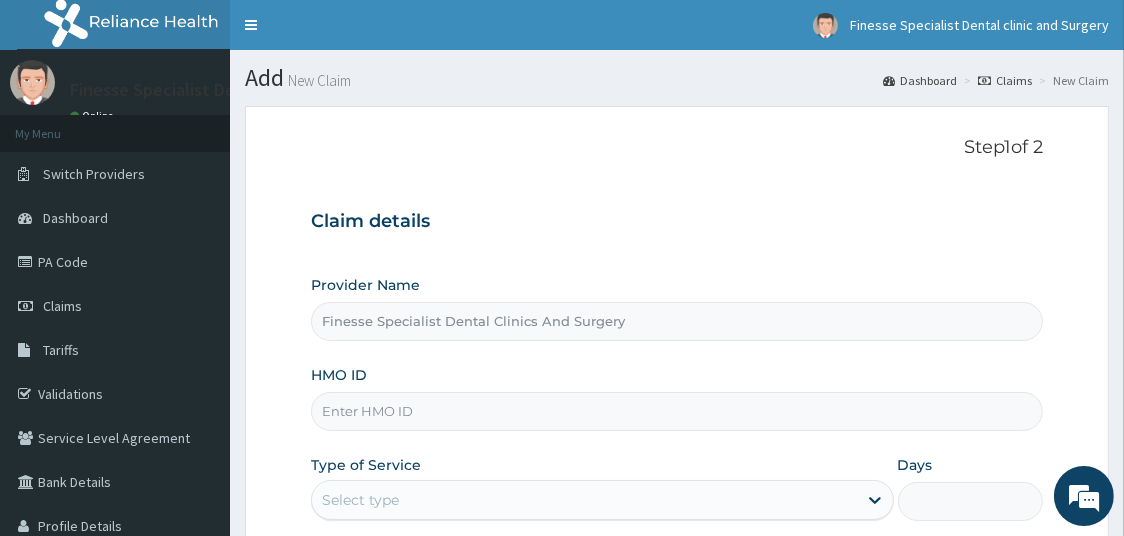 click on "HMO ID" at bounding box center (677, 411) 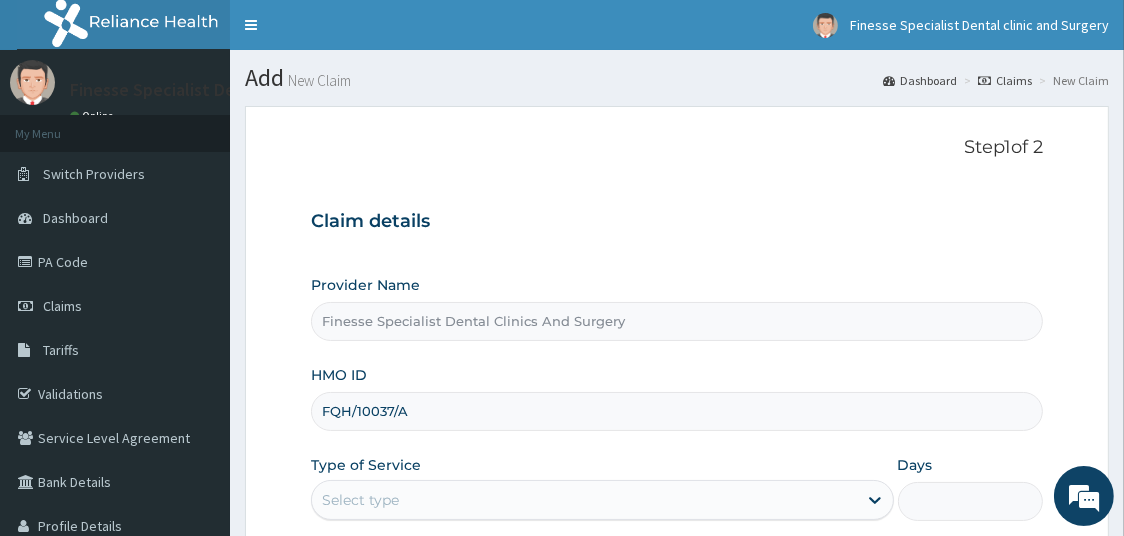 scroll, scrollTop: 0, scrollLeft: 0, axis: both 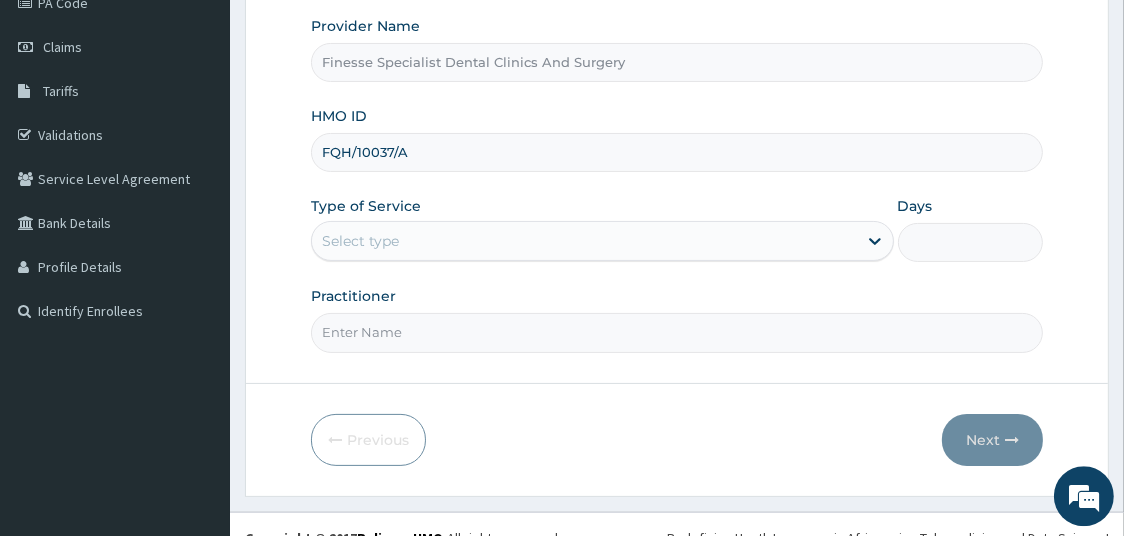type on "FQH/10037/A" 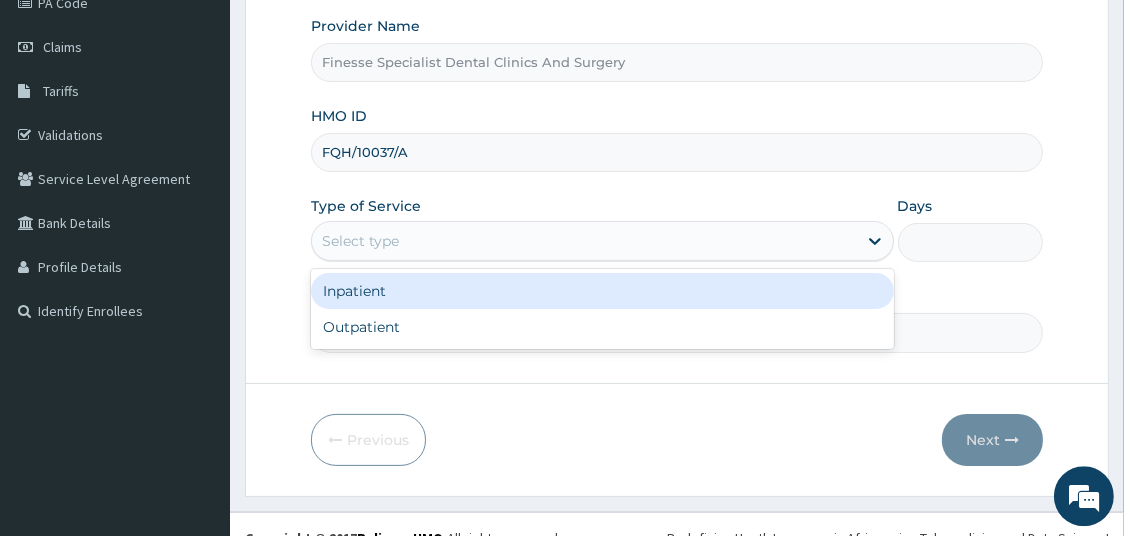 click on "Select type" at bounding box center [584, 241] 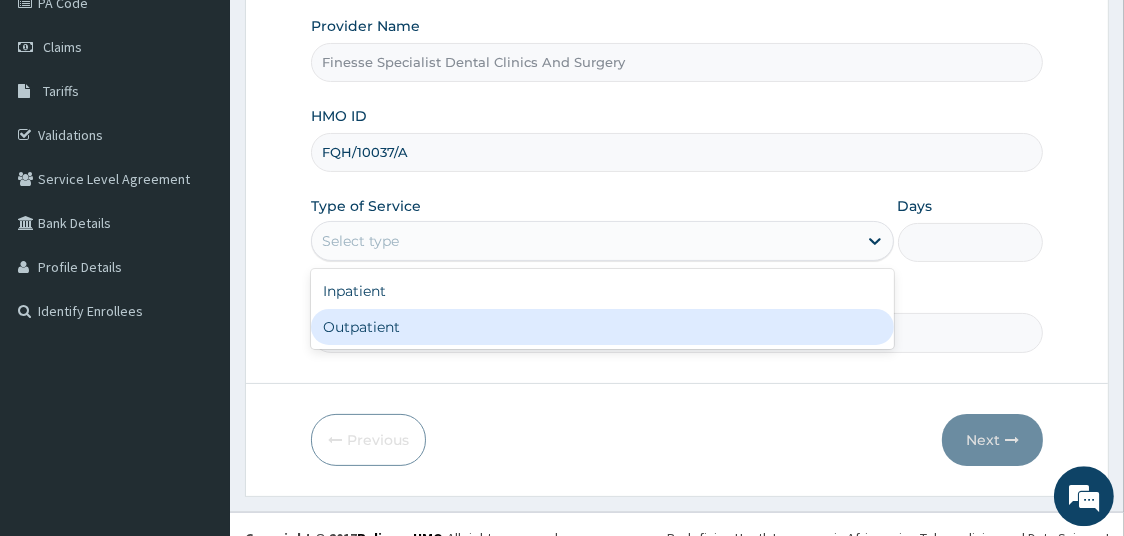 click on "Outpatient" at bounding box center (602, 327) 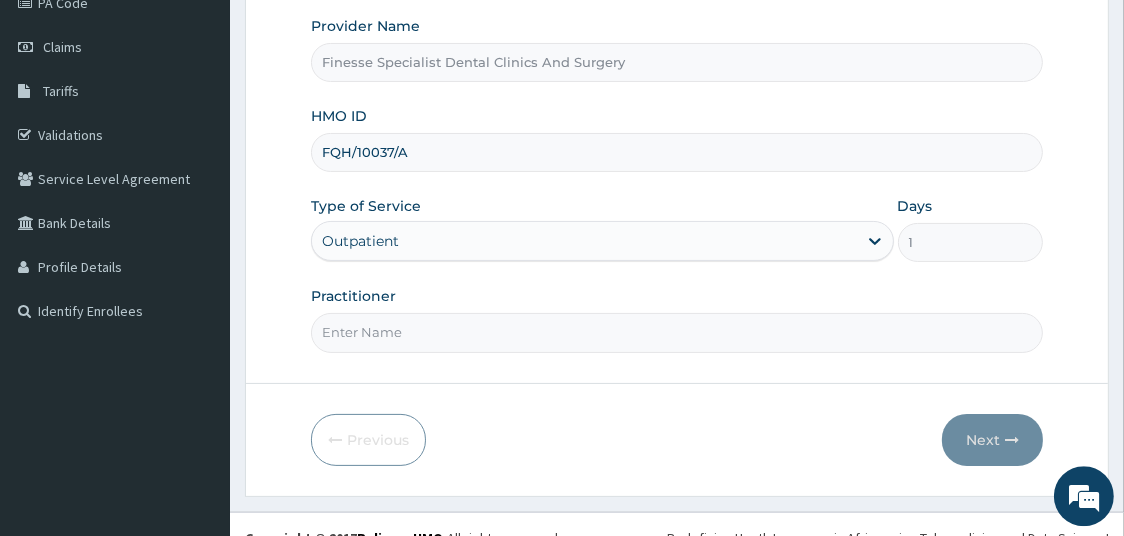 click on "Practitioner" at bounding box center [677, 332] 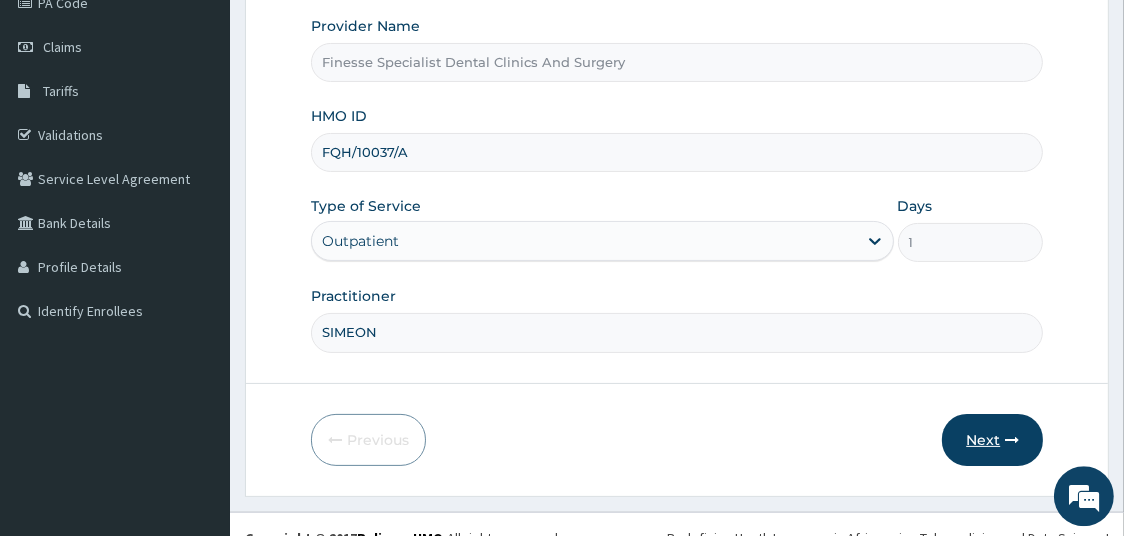 type on "SIMEON" 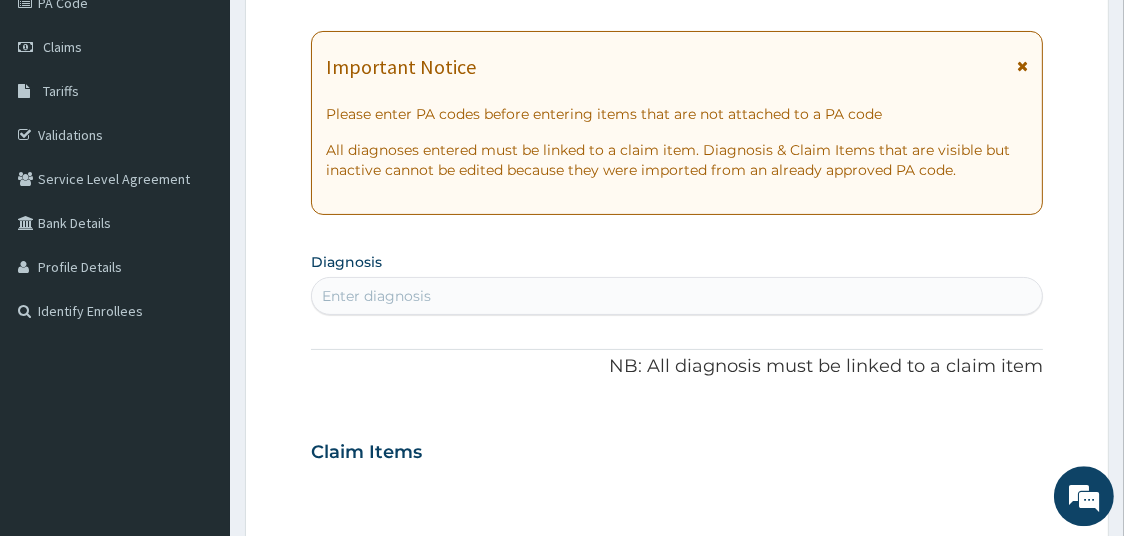 scroll, scrollTop: 0, scrollLeft: 0, axis: both 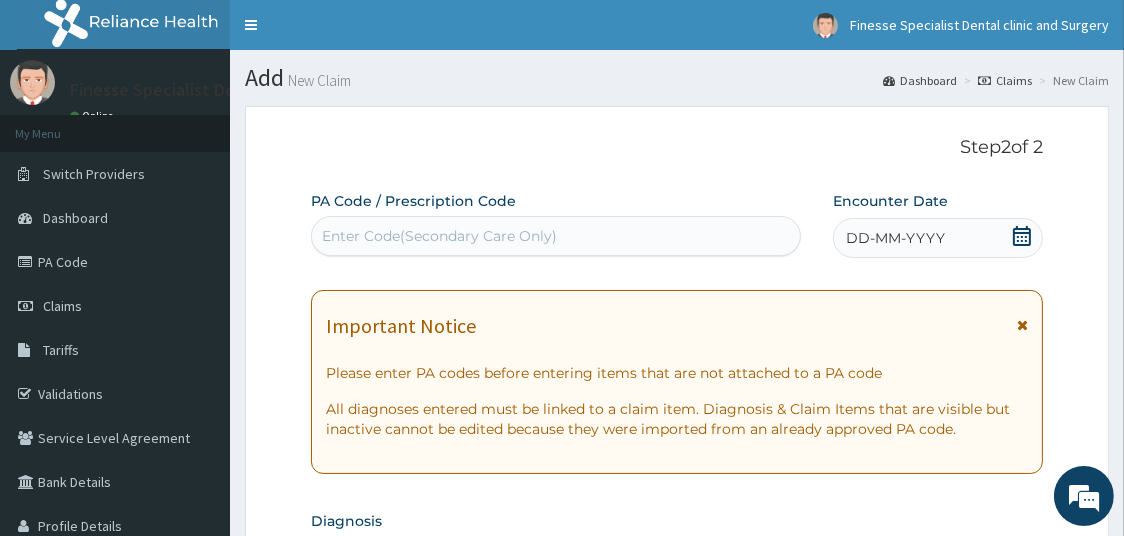click 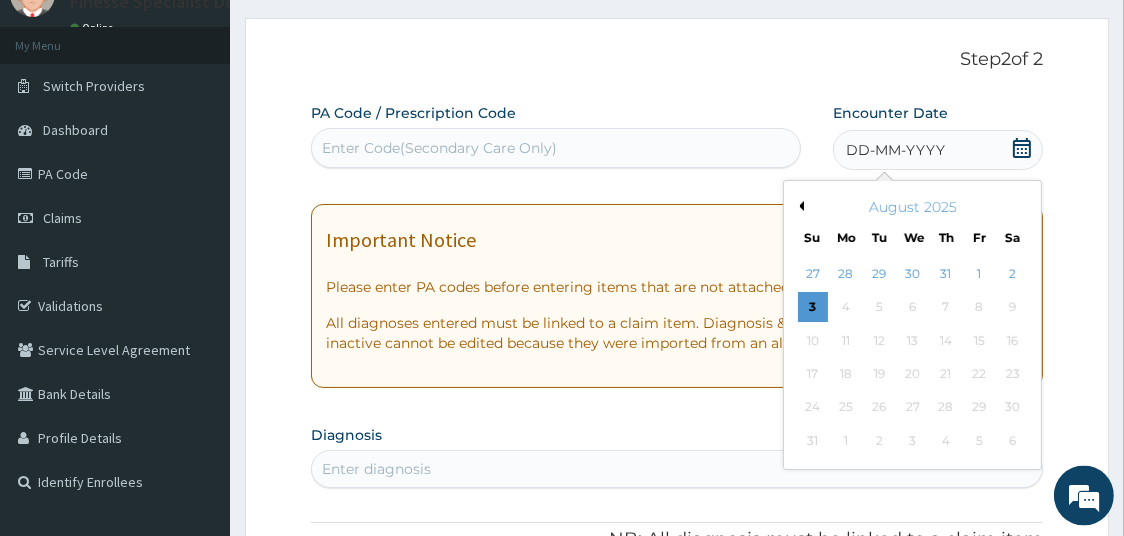 scroll, scrollTop: 102, scrollLeft: 0, axis: vertical 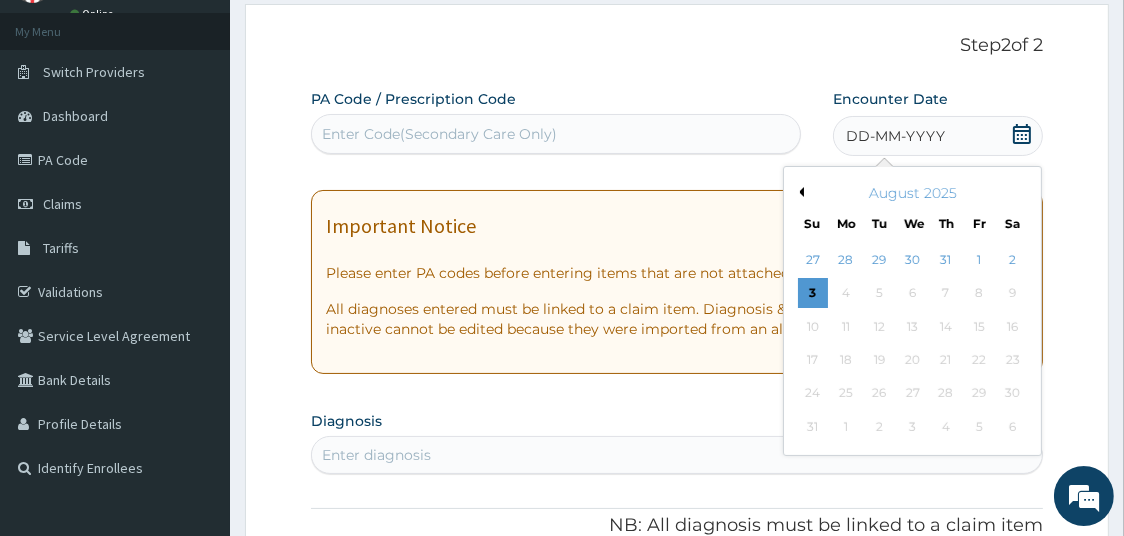 click on "August 2025" at bounding box center [912, 193] 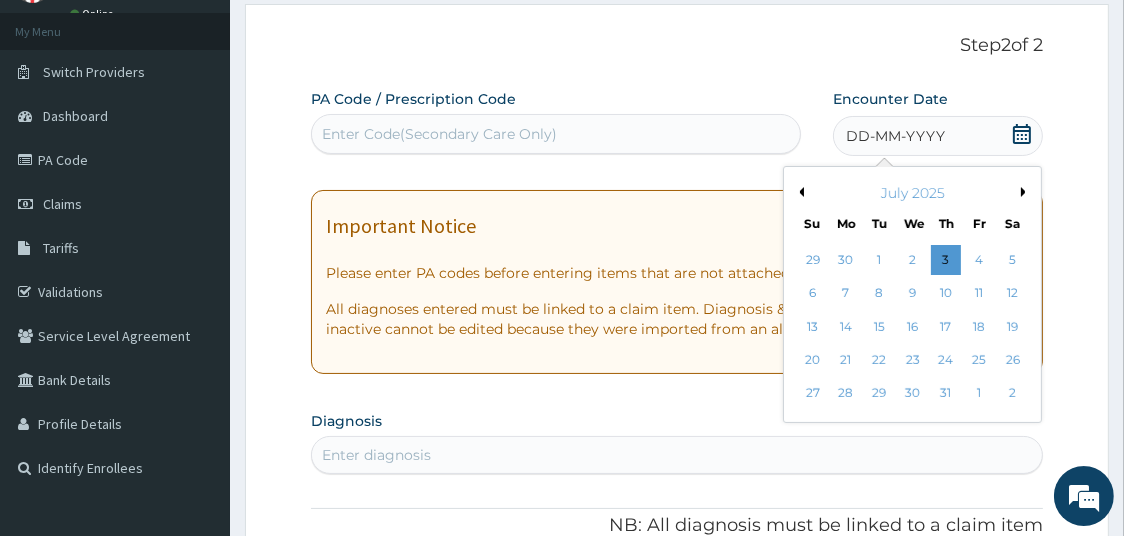 click on "Previous Month" at bounding box center [799, 192] 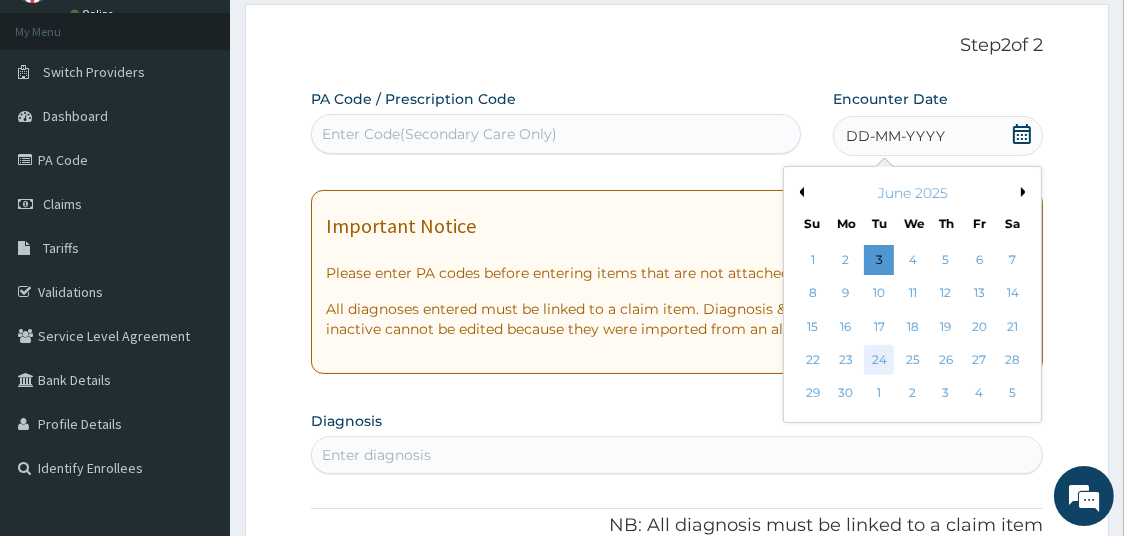 click on "24" at bounding box center [879, 360] 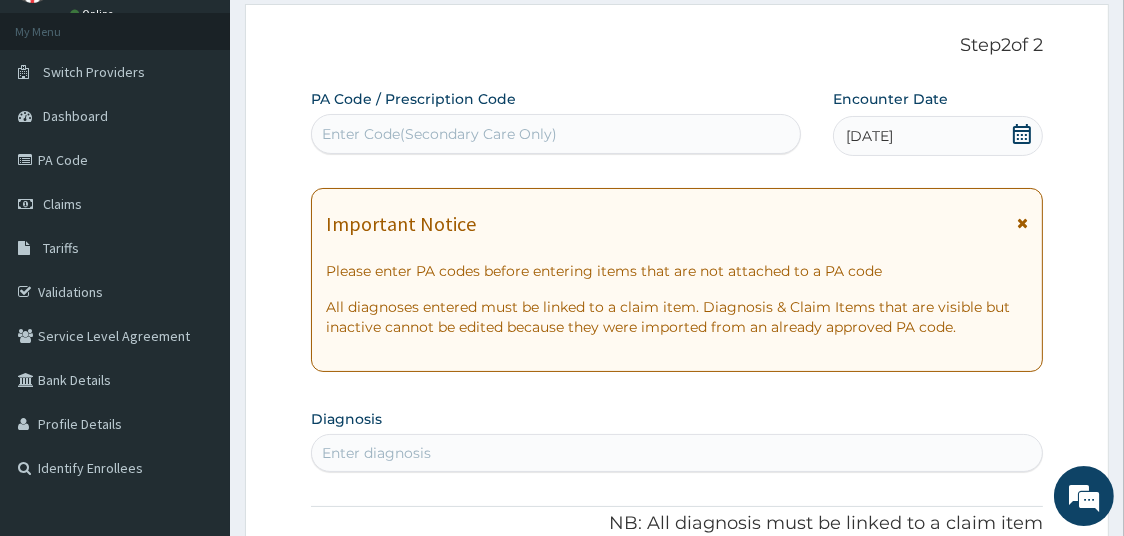 click at bounding box center (1022, 223) 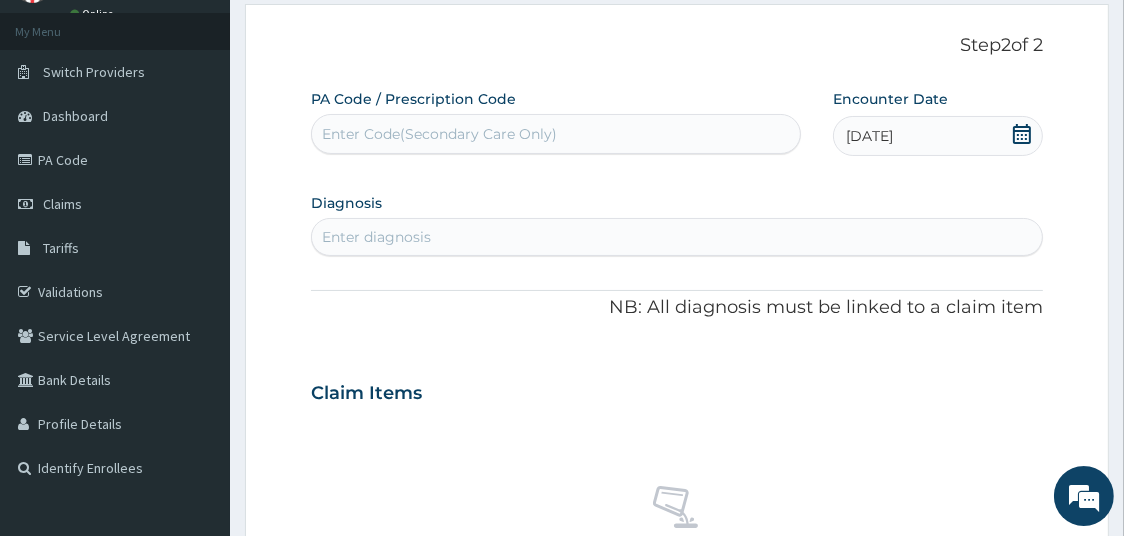 click on "Enter diagnosis" at bounding box center (677, 237) 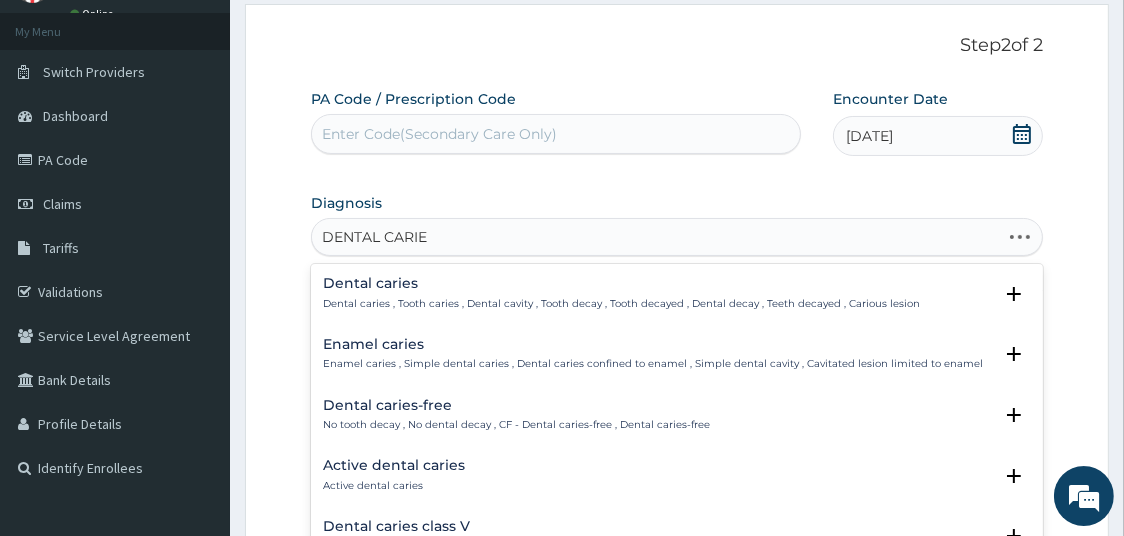 type on "DENTAL CARIES" 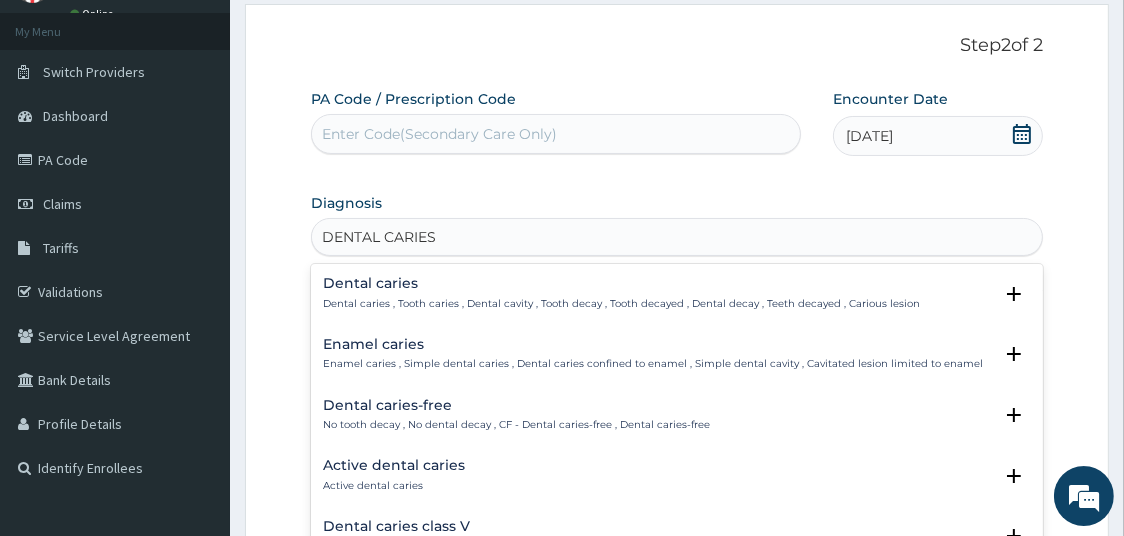 click on "Dental caries" at bounding box center (621, 283) 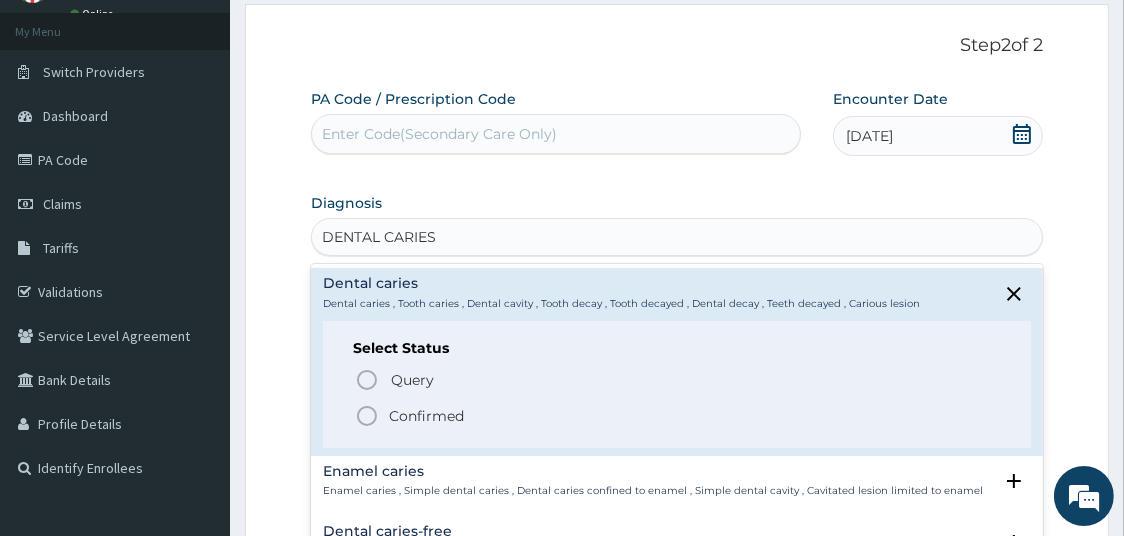 click 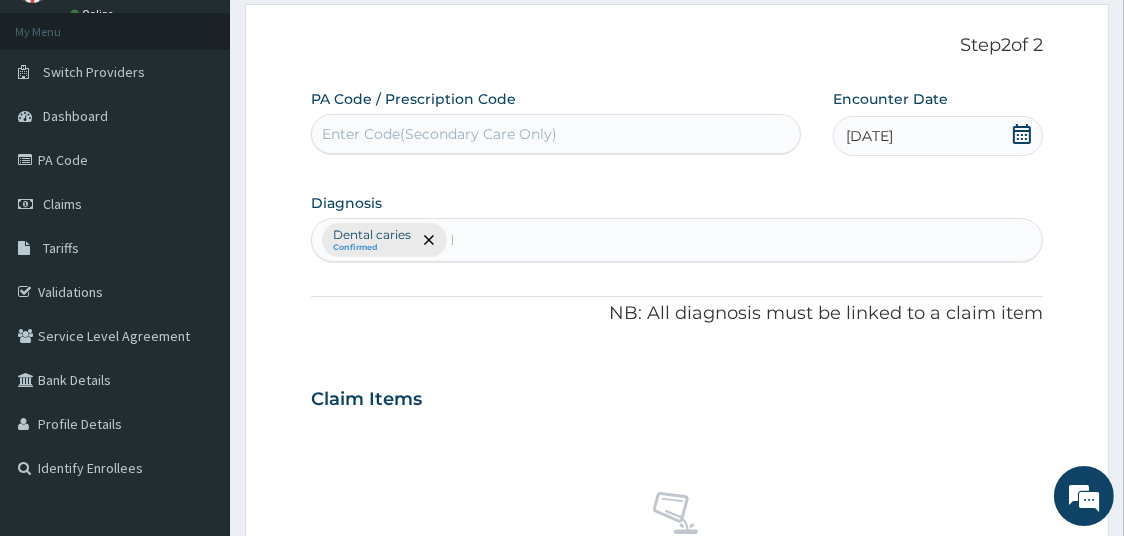 type 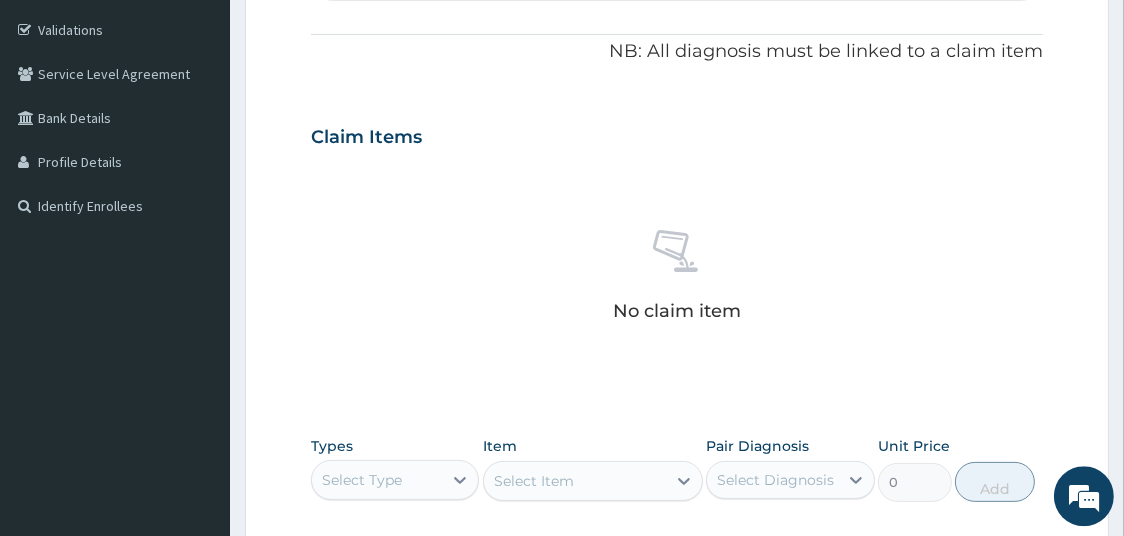 scroll, scrollTop: 365, scrollLeft: 0, axis: vertical 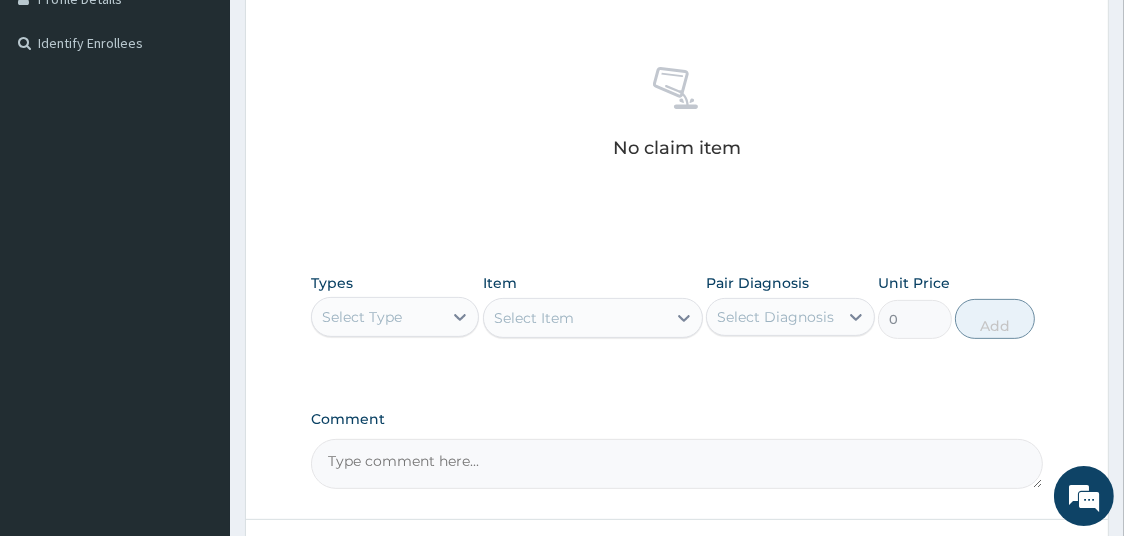 click on "Select Type" at bounding box center (377, 317) 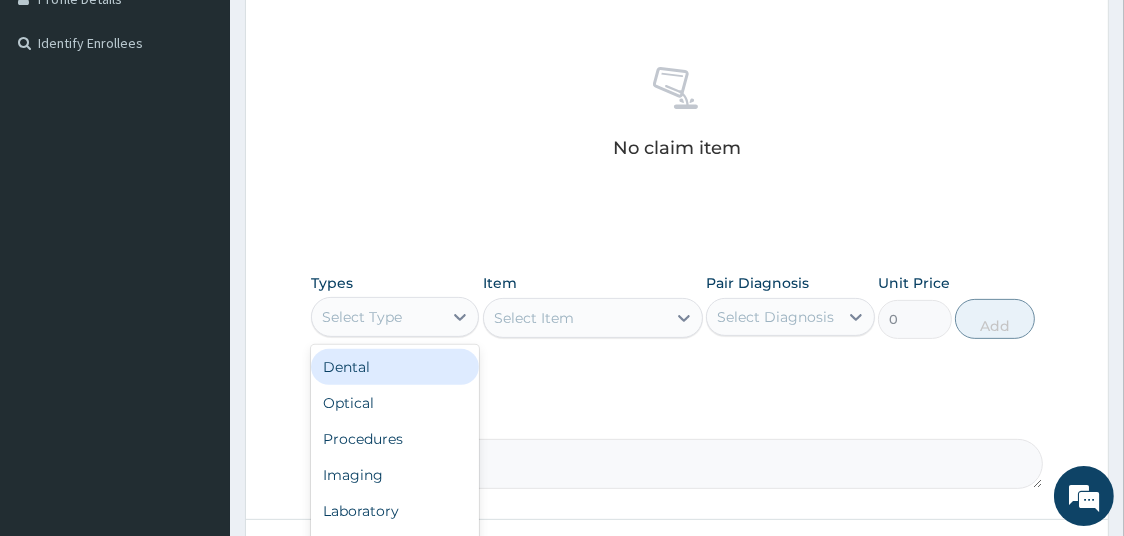 click on "Dental" at bounding box center [395, 367] 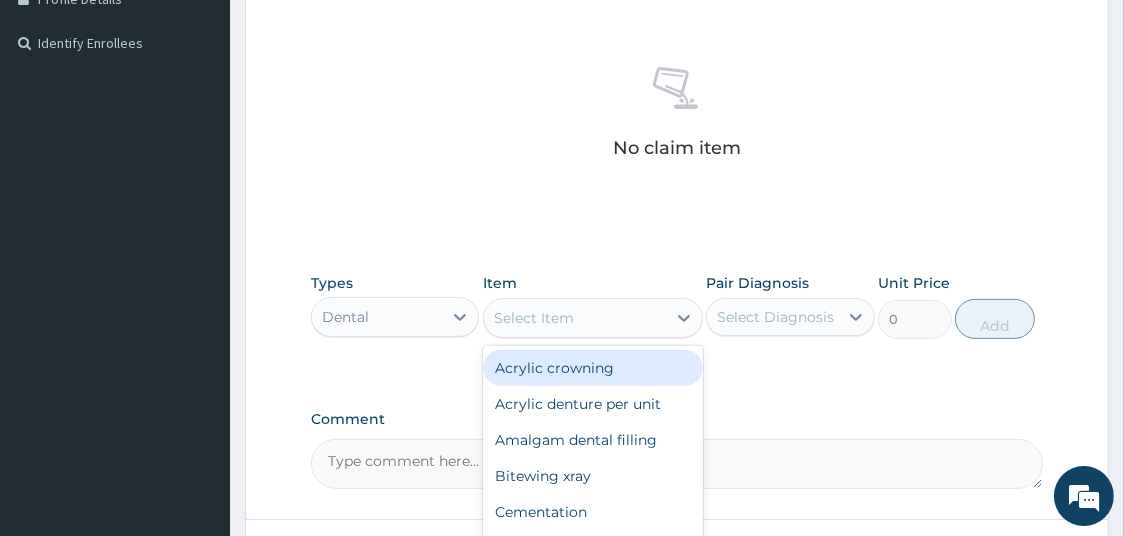 click on "Select Item" at bounding box center [534, 318] 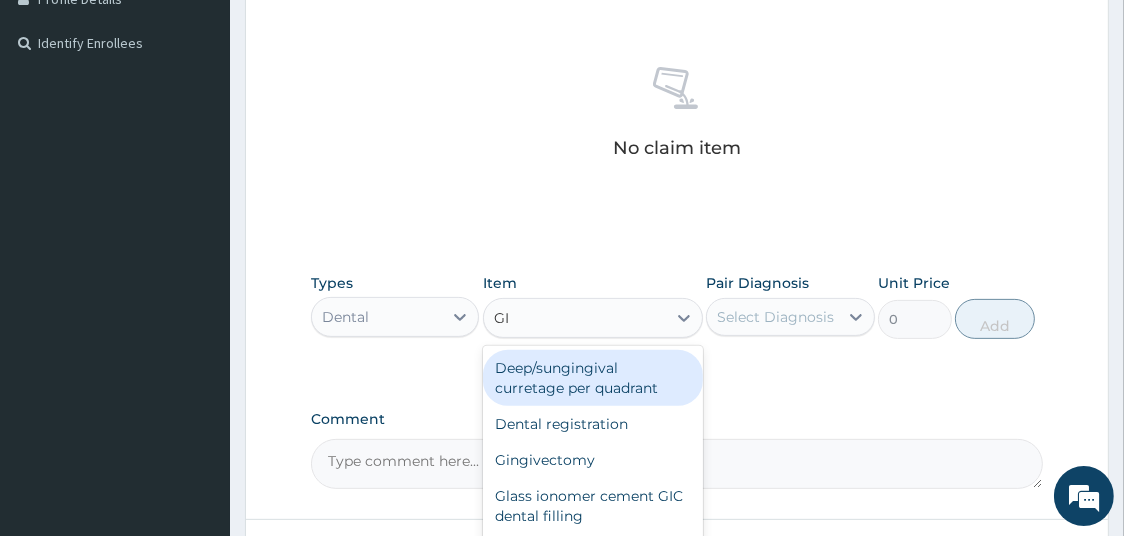 type on "GIC" 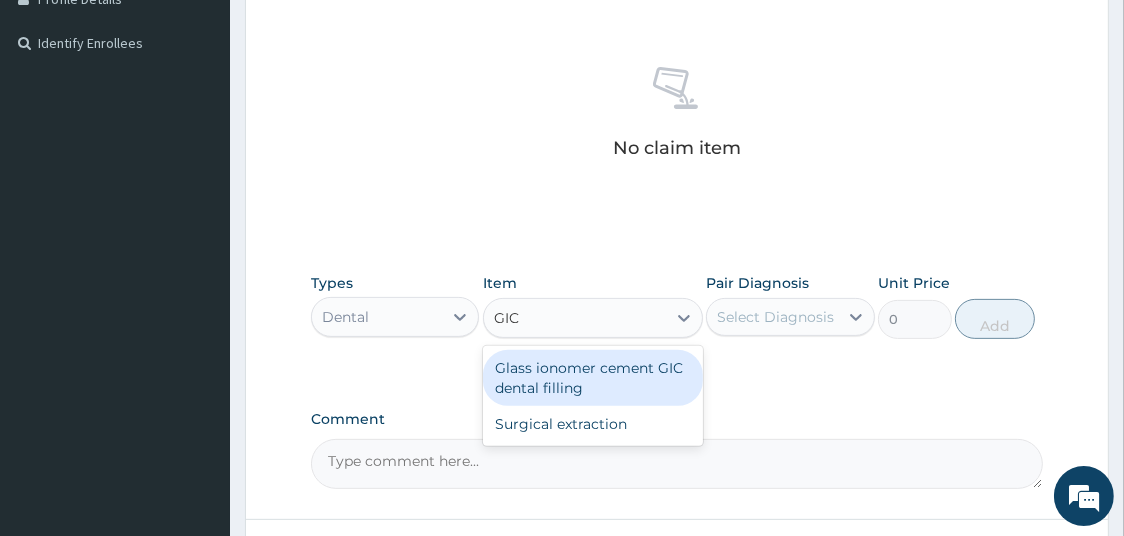 click on "Glass ionomer cement GIC dental filling" at bounding box center [593, 378] 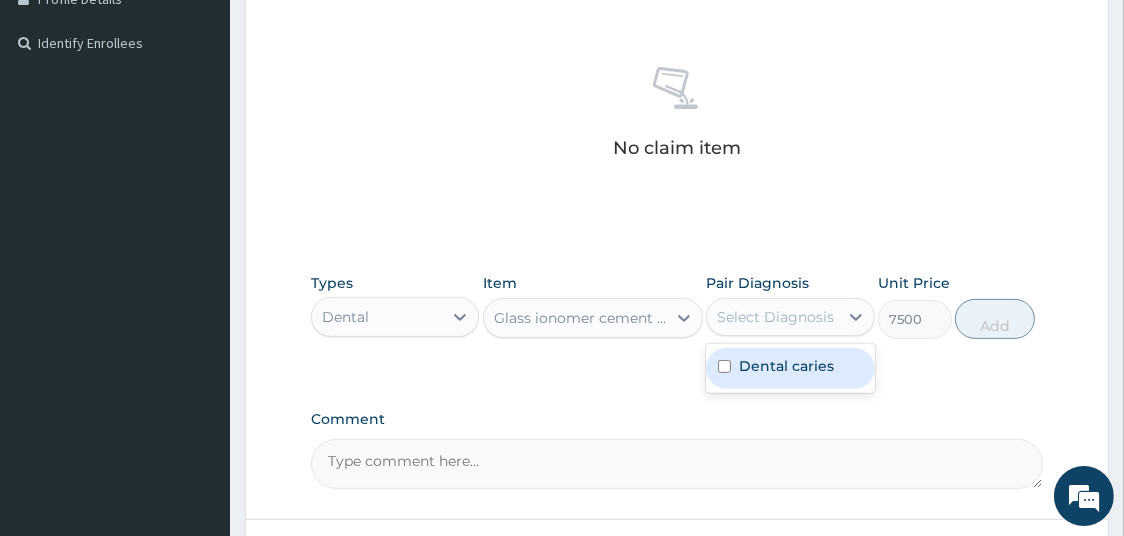 click on "Select Diagnosis" at bounding box center (775, 317) 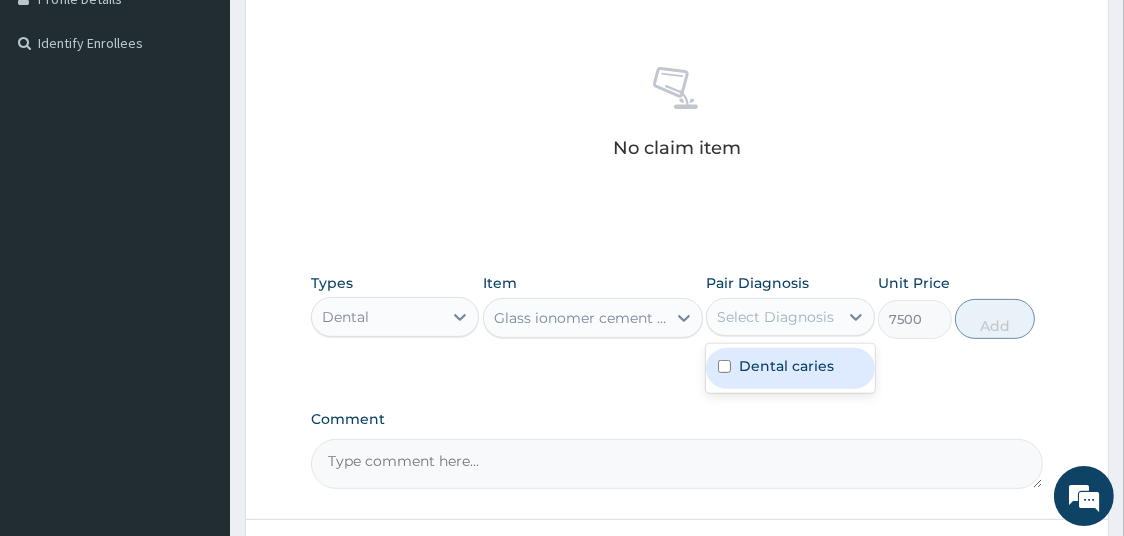 click at bounding box center (724, 366) 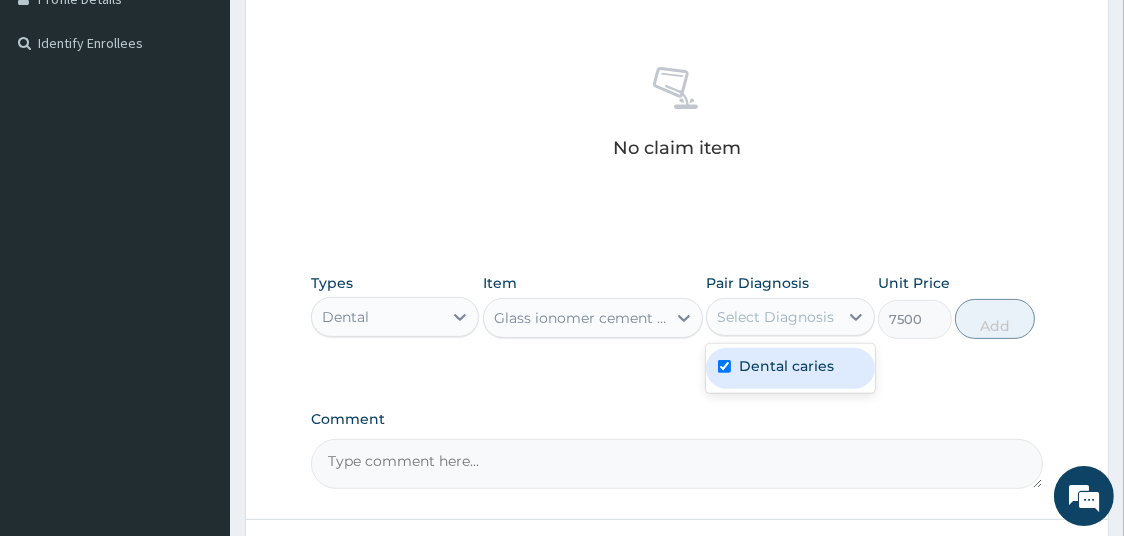 checkbox on "true" 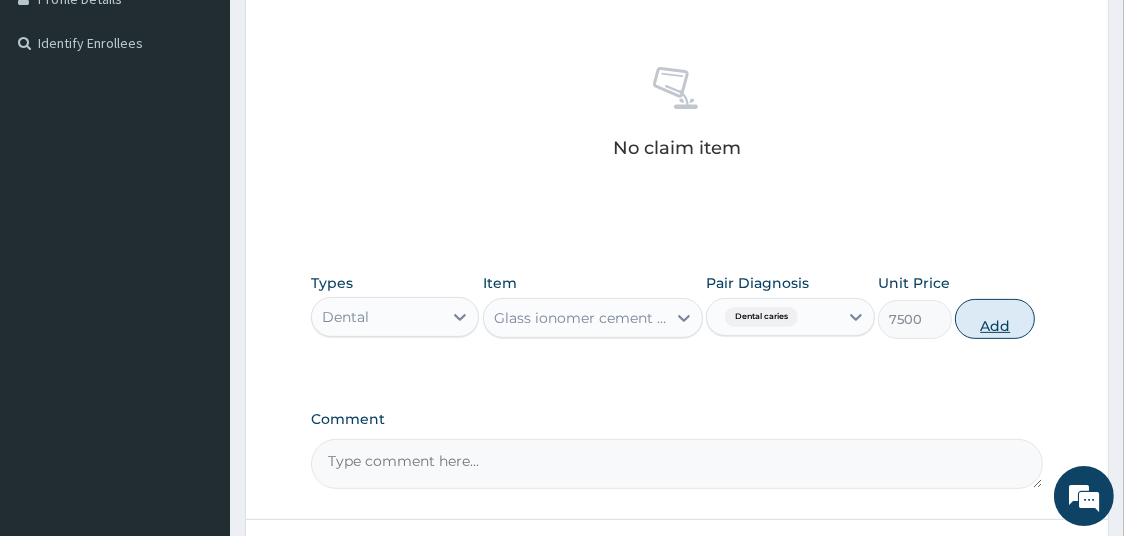 click on "Add" at bounding box center [995, 319] 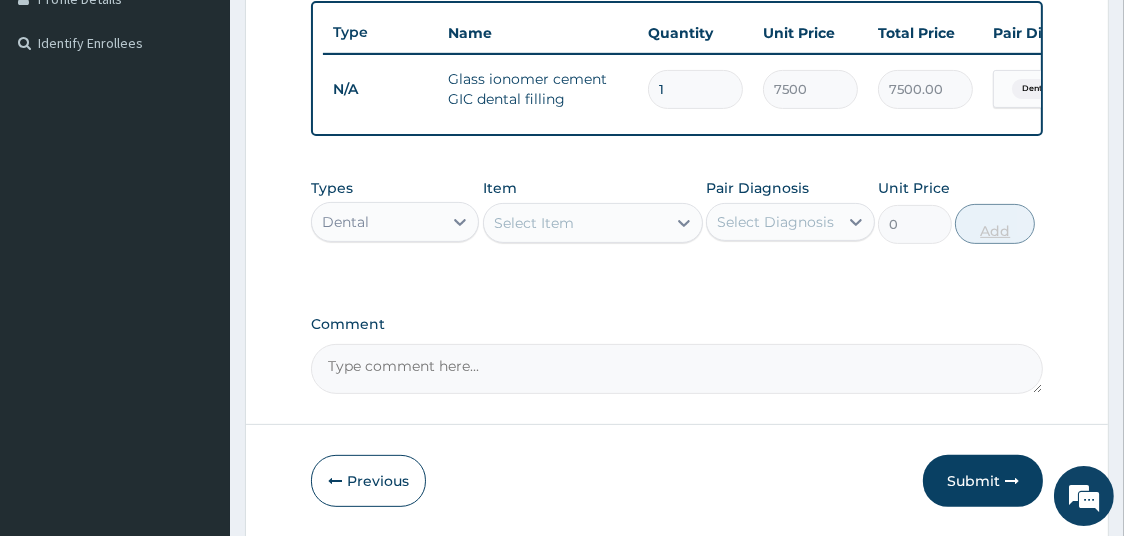 type 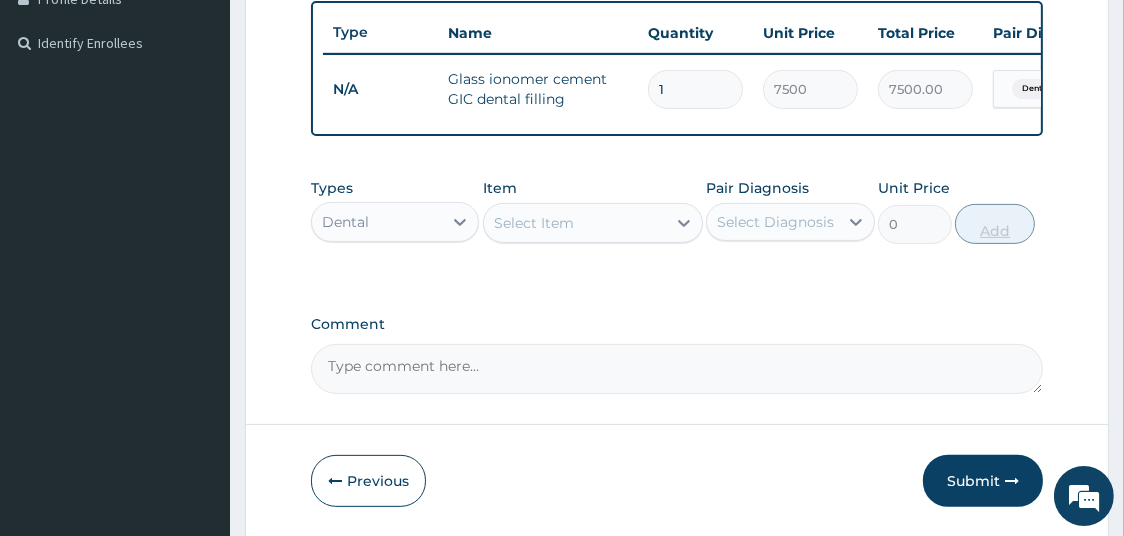 type on "0.00" 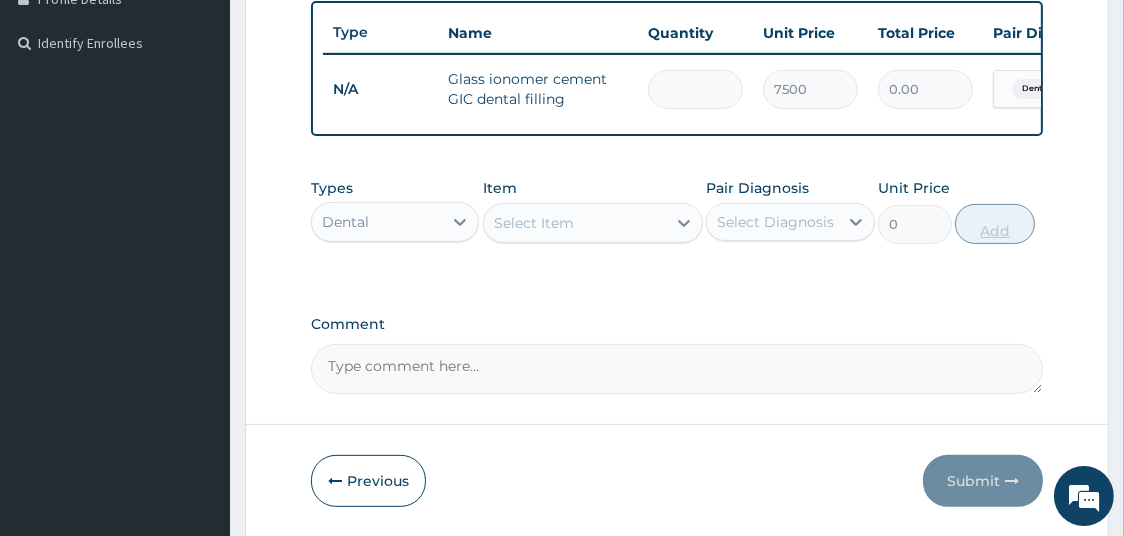 type on "3" 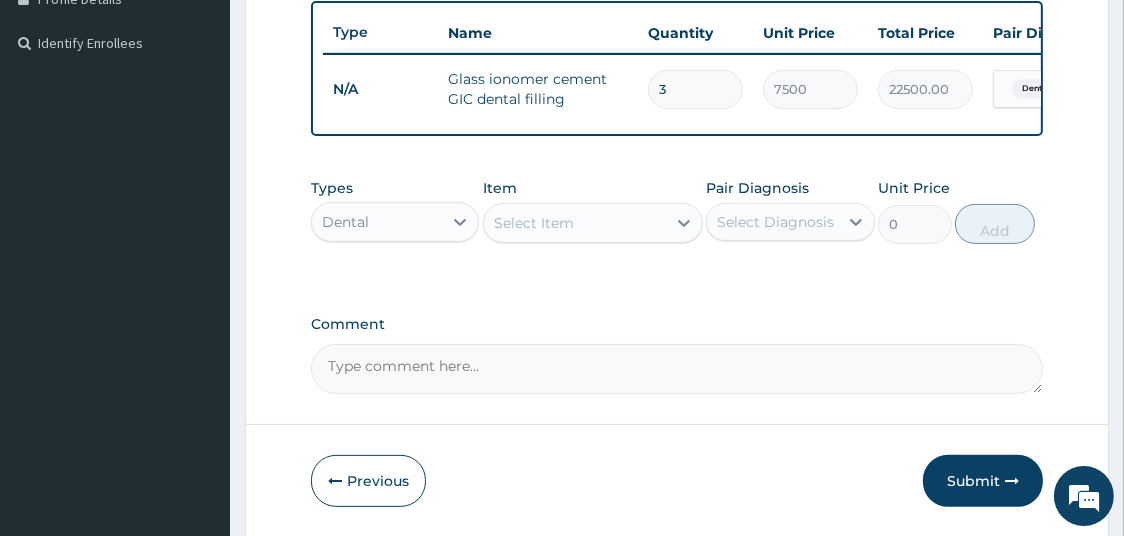 type on "3" 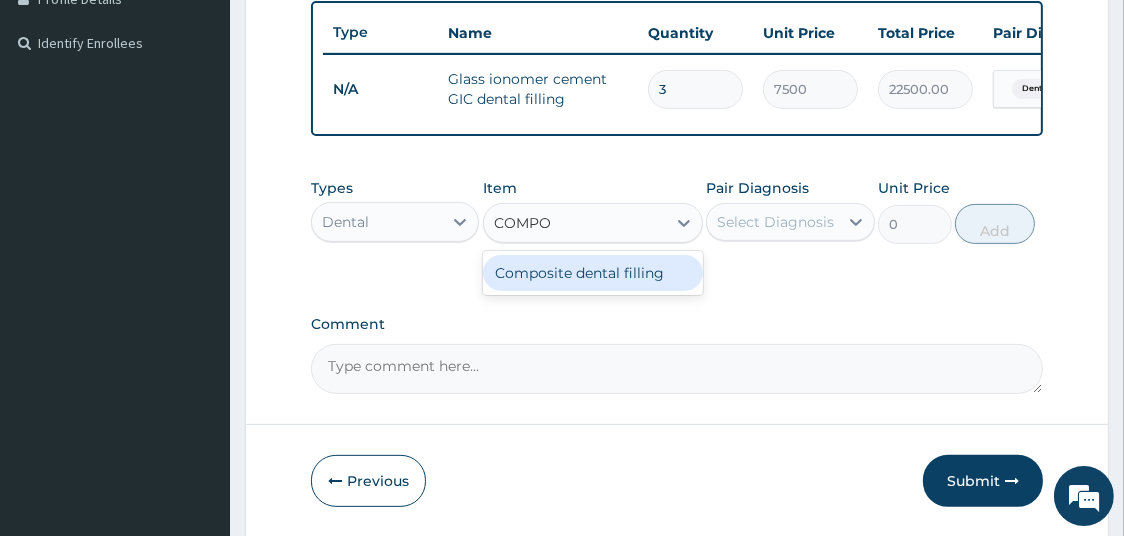 type on "COMPOS" 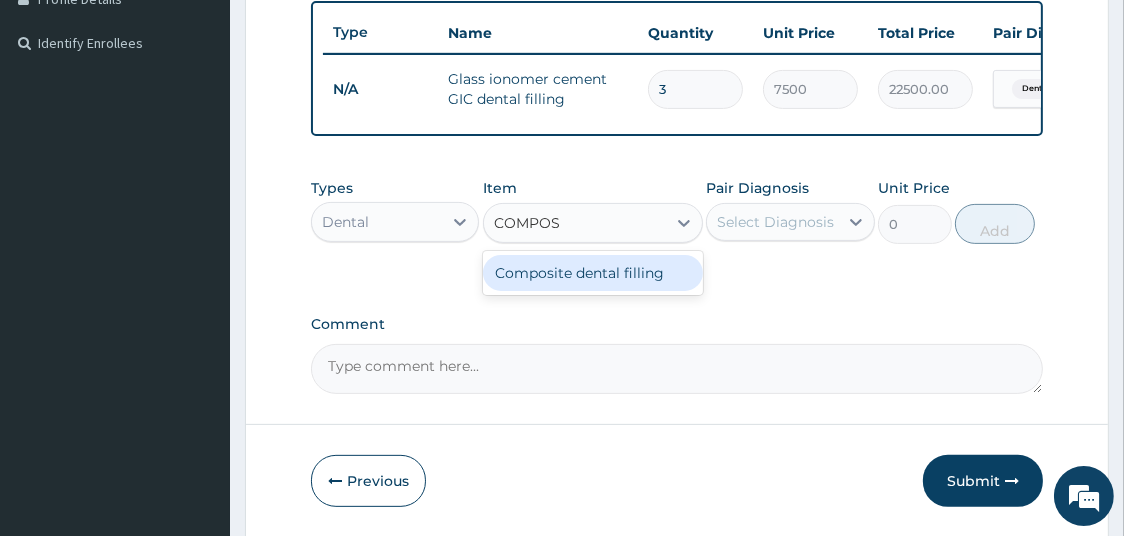 click on "Composite dental filling" at bounding box center [593, 273] 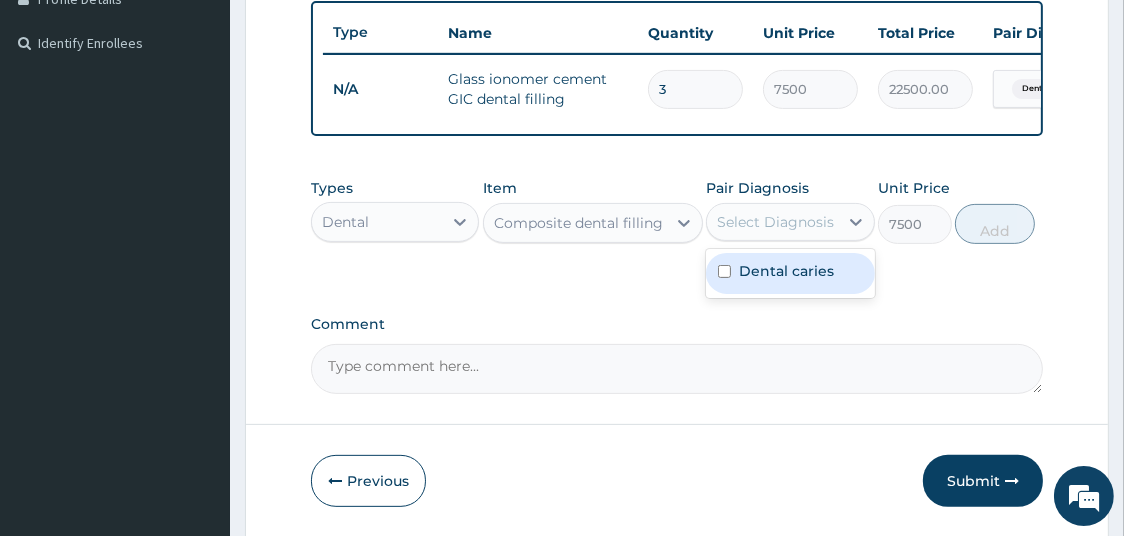 click on "Select Diagnosis" at bounding box center [775, 222] 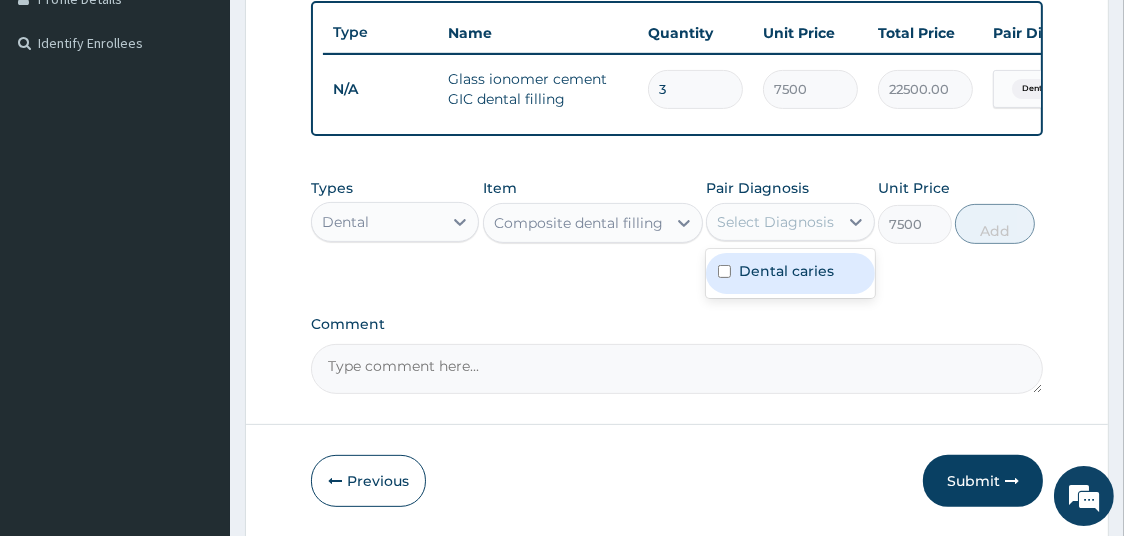 click on "Dental caries" at bounding box center (786, 271) 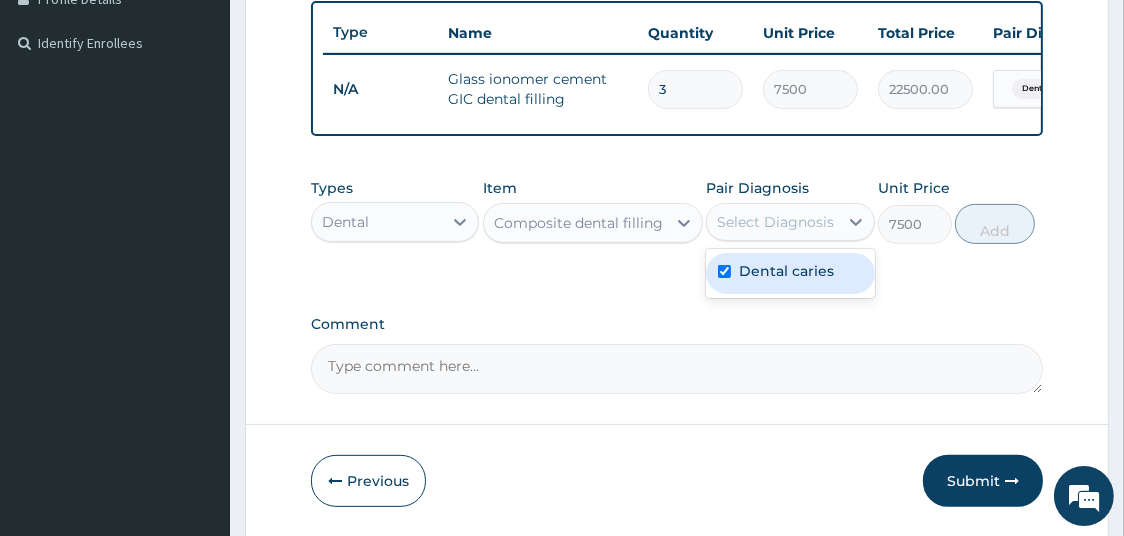 checkbox on "true" 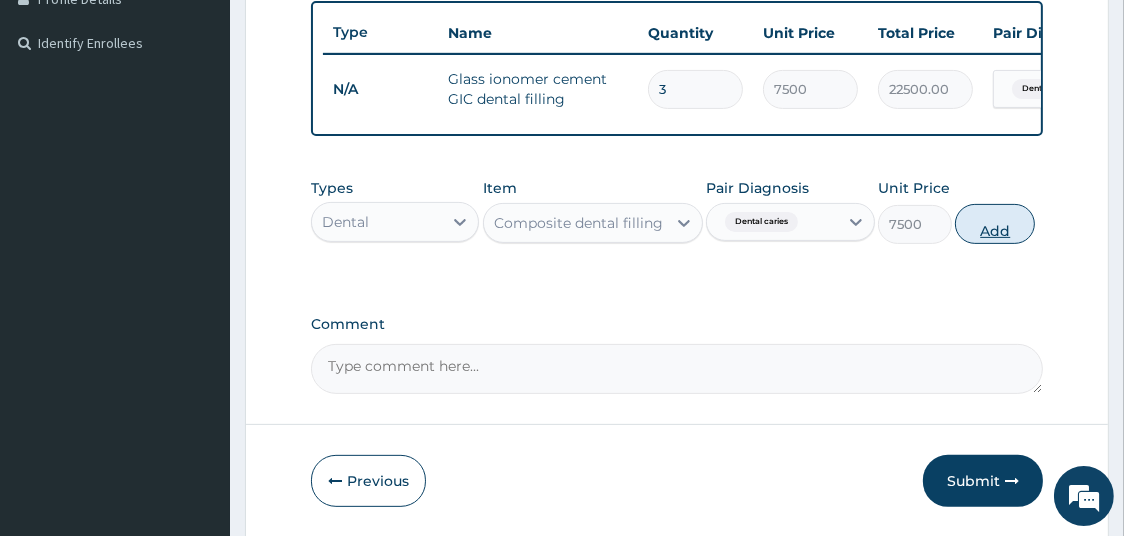 click on "Add" at bounding box center (995, 224) 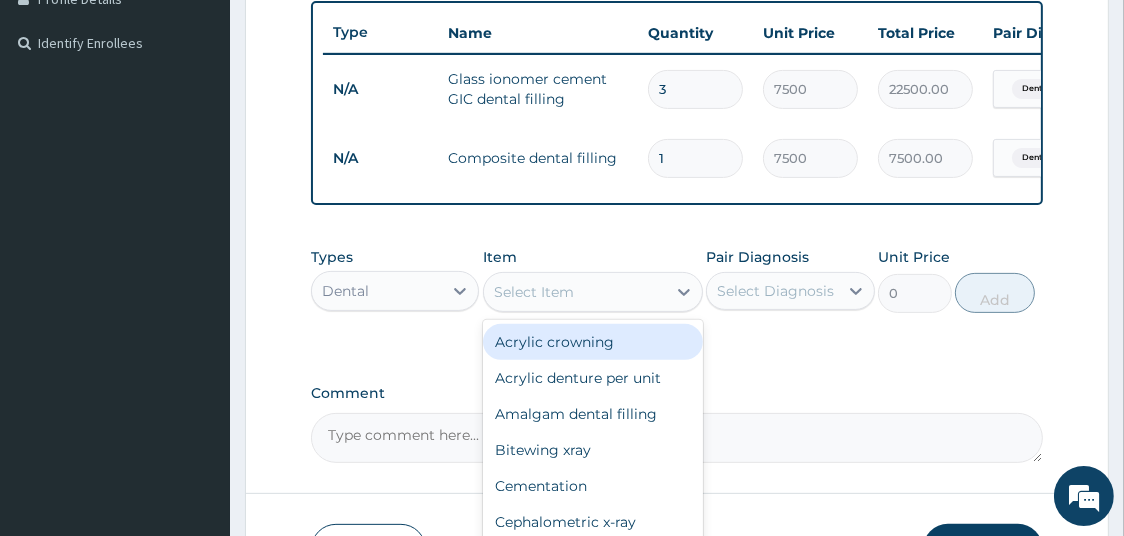 click on "Select Item" at bounding box center [575, 292] 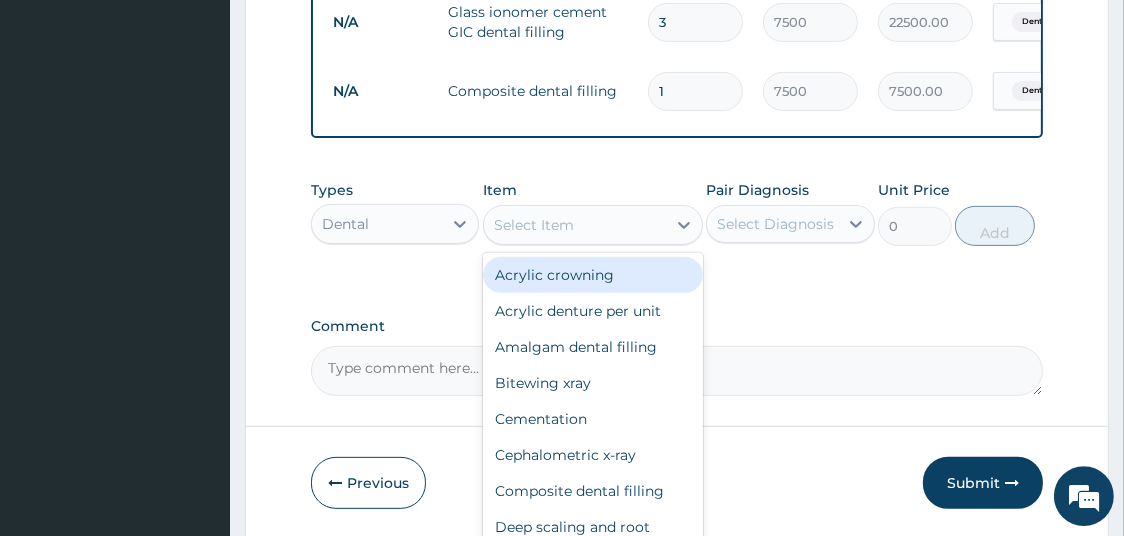 scroll, scrollTop: 624, scrollLeft: 0, axis: vertical 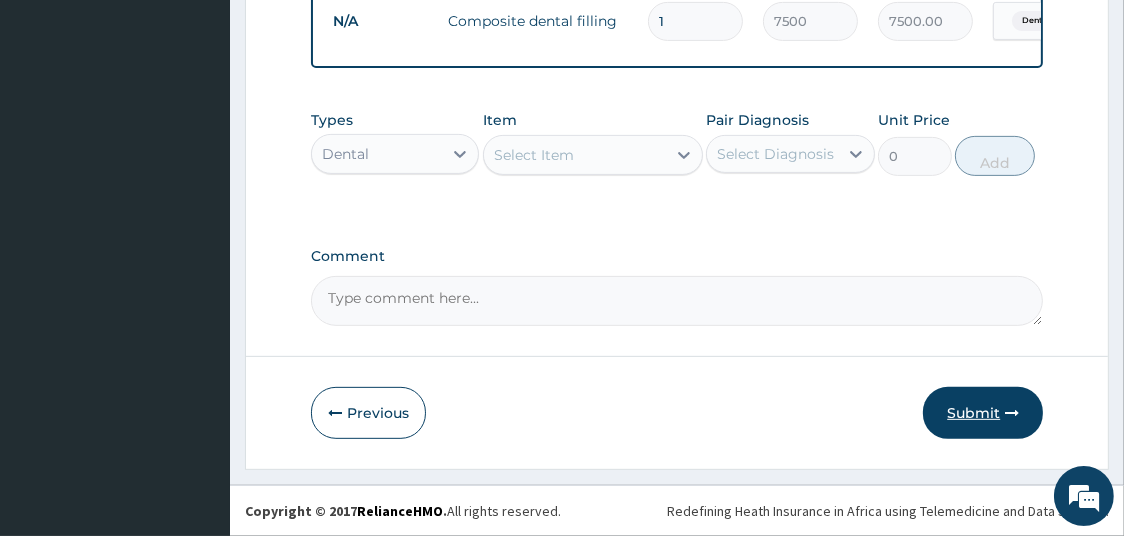 click on "Submit" at bounding box center [983, 413] 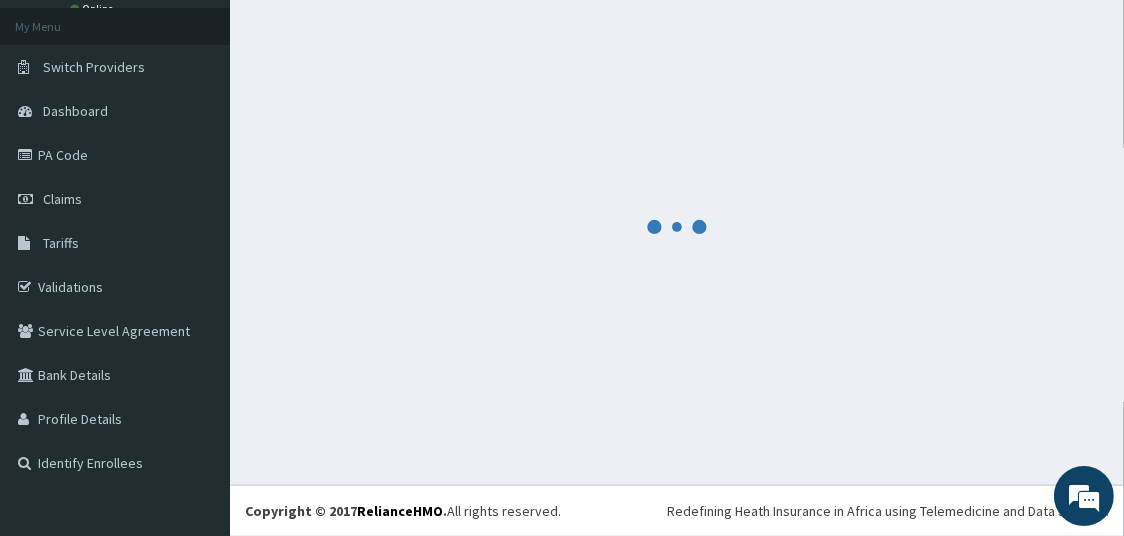 scroll, scrollTop: 106, scrollLeft: 0, axis: vertical 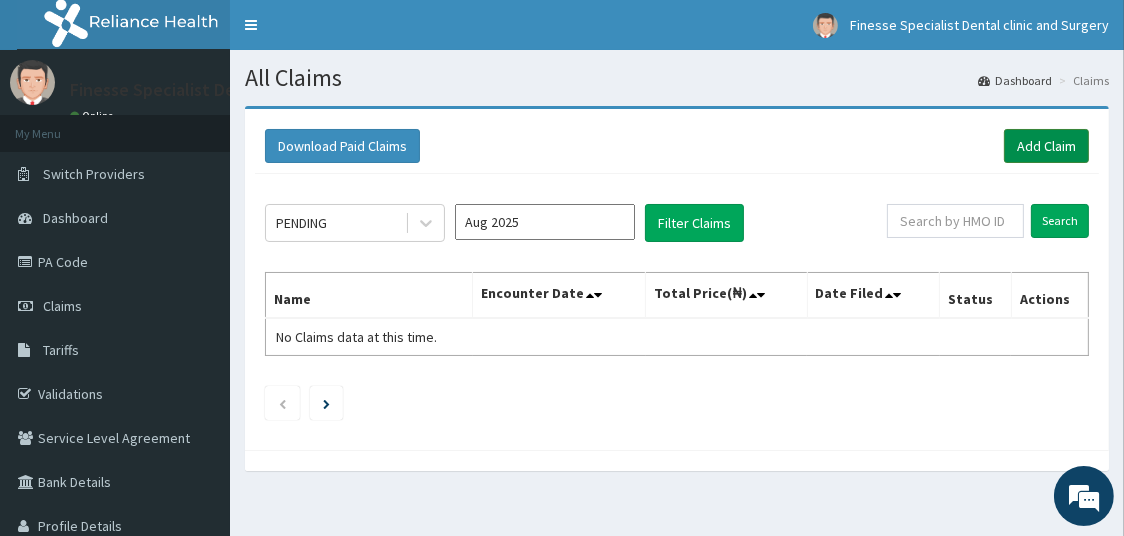 click on "Add Claim" at bounding box center (1046, 146) 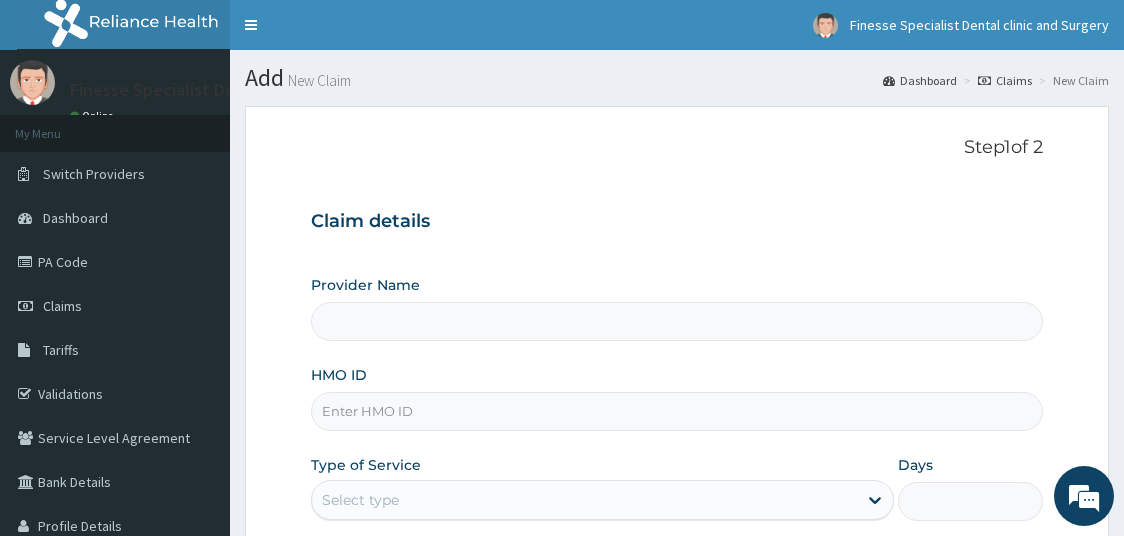 scroll, scrollTop: 0, scrollLeft: 0, axis: both 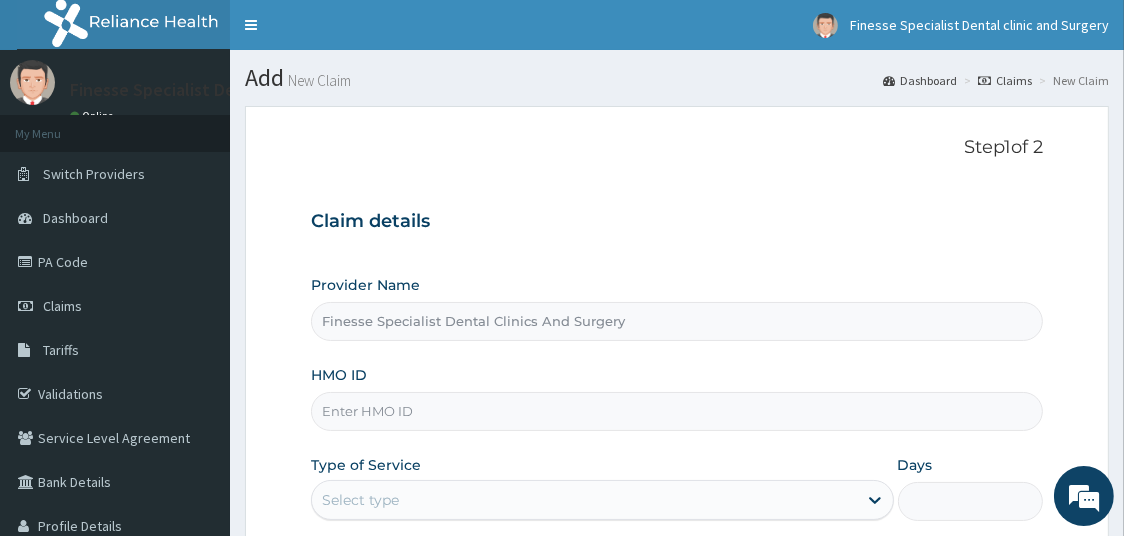 type on "Finesse Specialist Dental Clinics And Surgery" 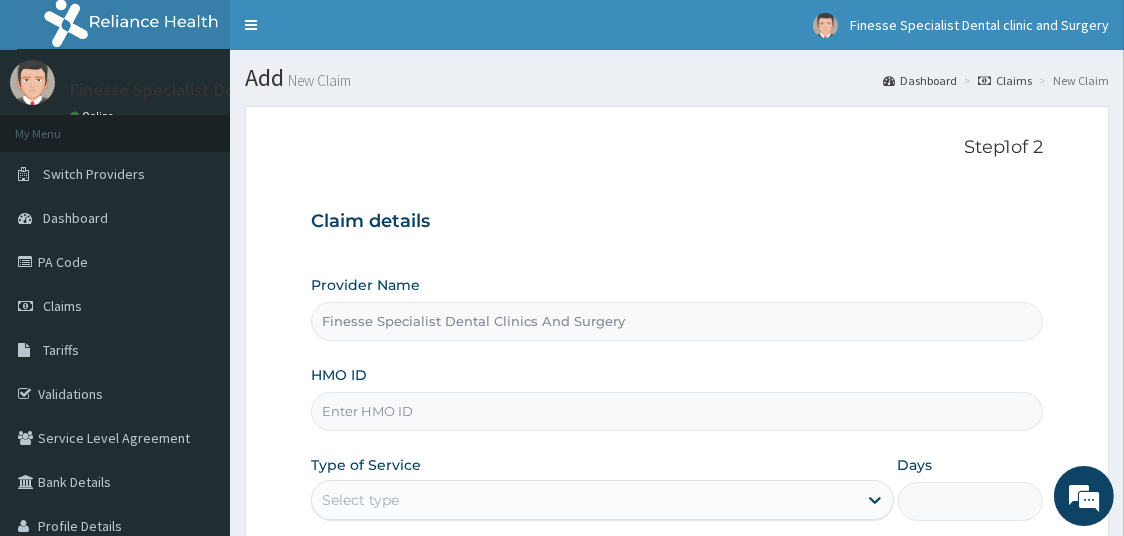 click on "HMO ID" at bounding box center [677, 411] 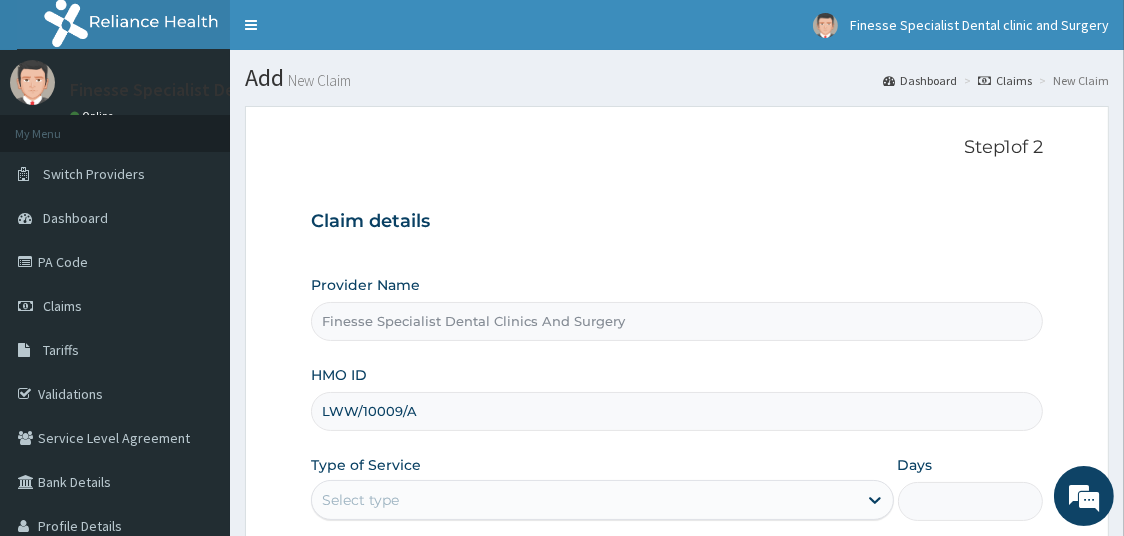 scroll, scrollTop: 73, scrollLeft: 0, axis: vertical 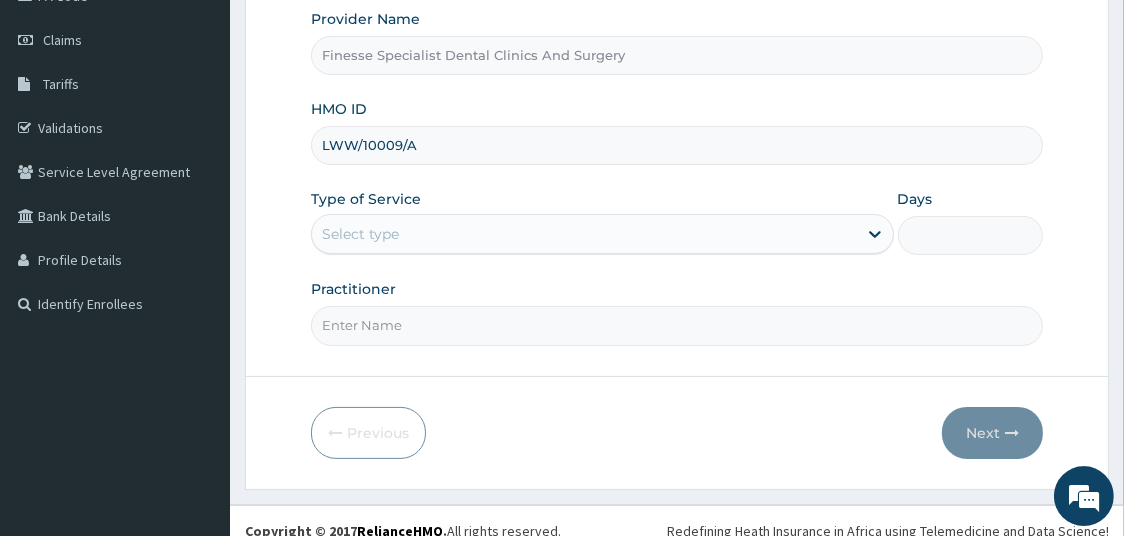 type on "LWW/10009/A" 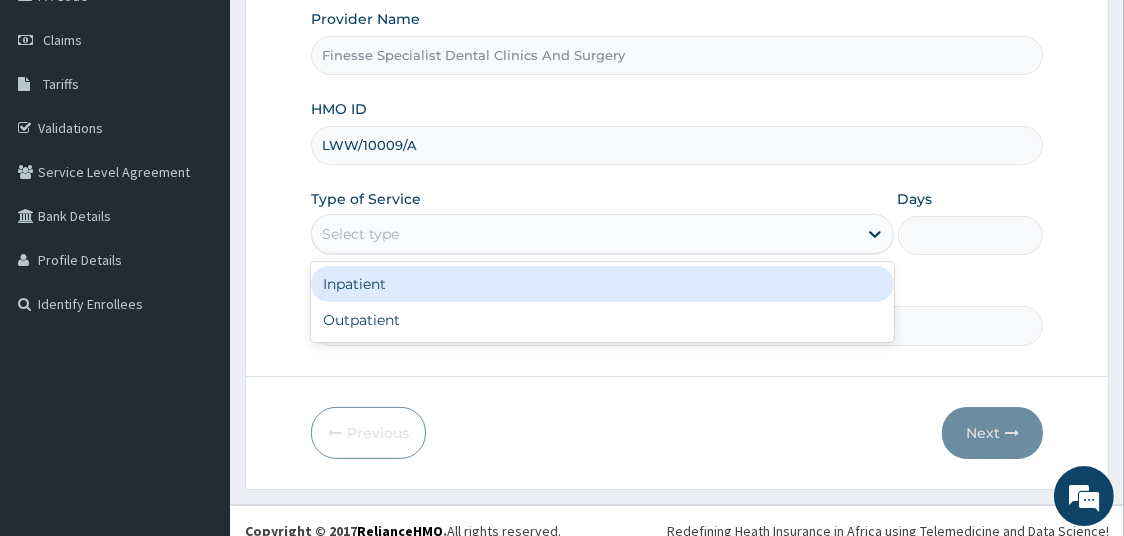 click on "Select type" at bounding box center [584, 234] 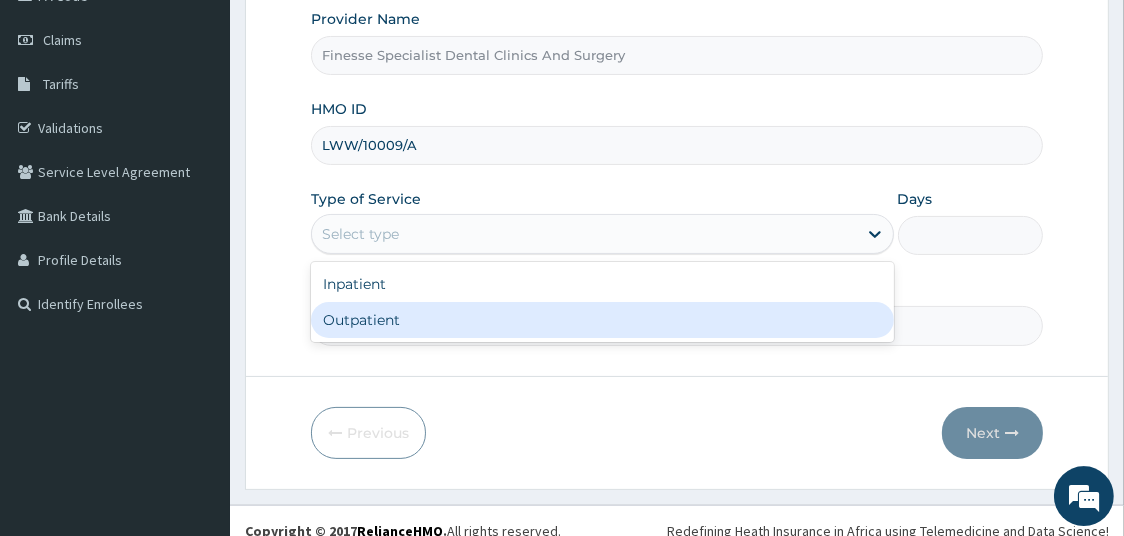 click on "Outpatient" at bounding box center (602, 320) 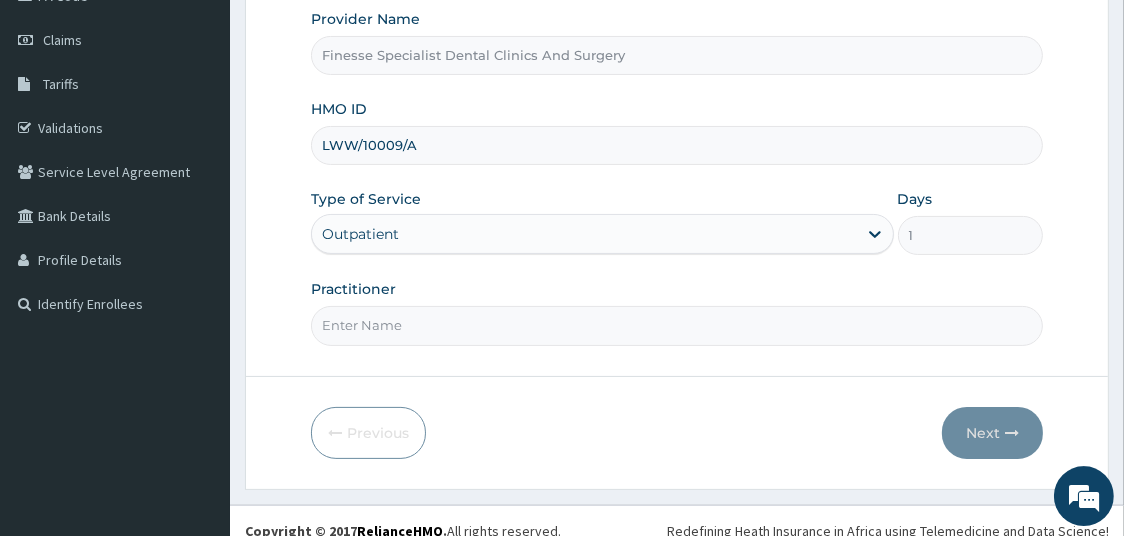 click on "Practitioner" at bounding box center (677, 325) 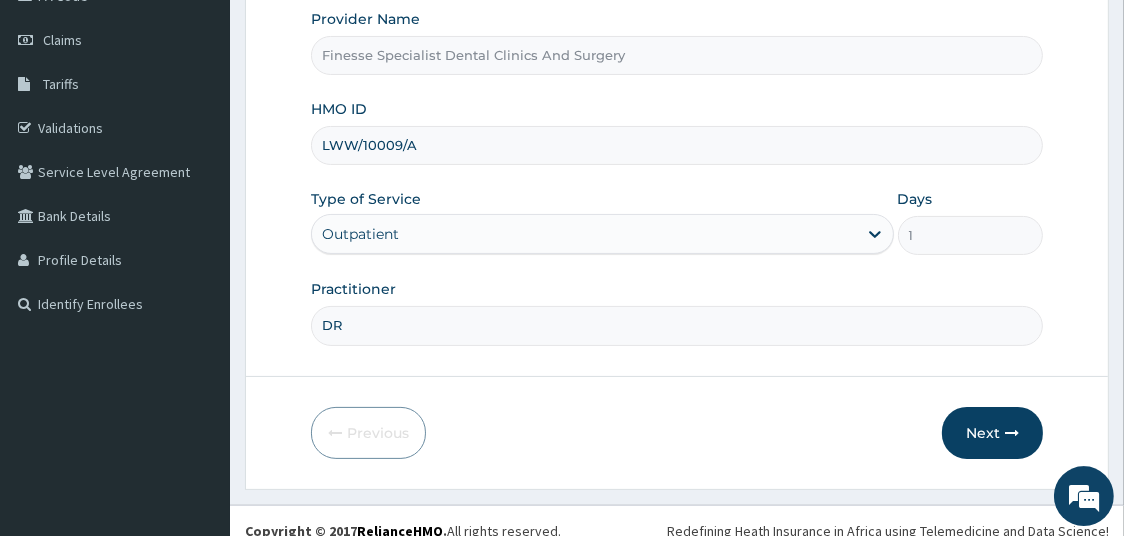 type on "D" 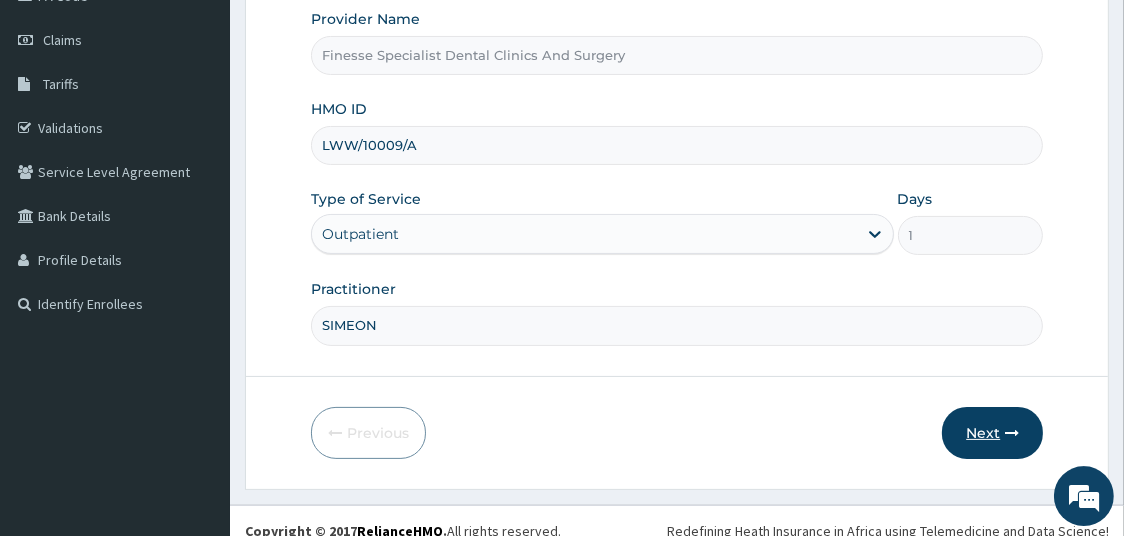 type on "SIMEON" 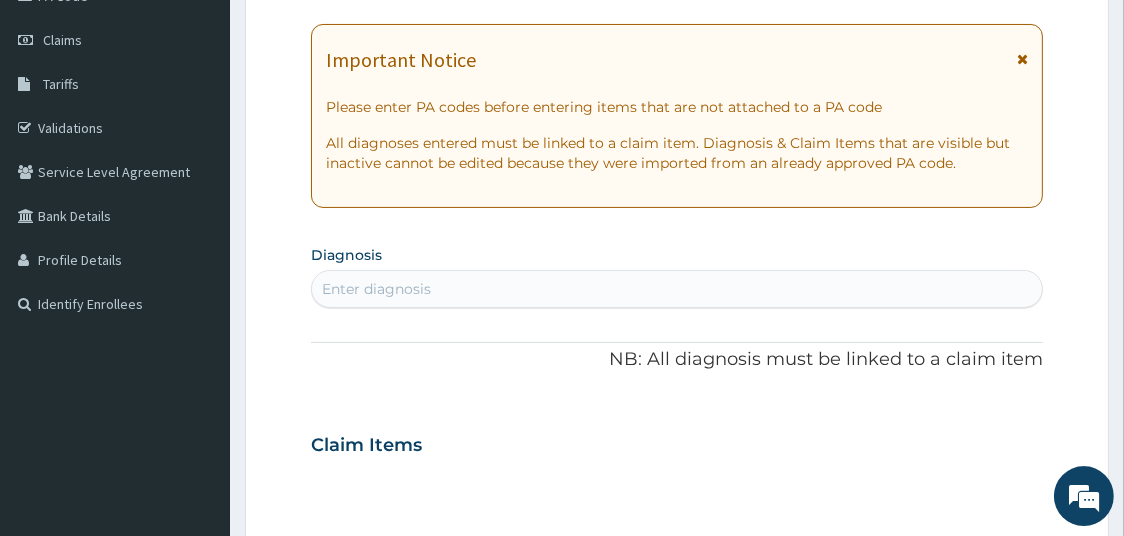 scroll, scrollTop: 0, scrollLeft: 0, axis: both 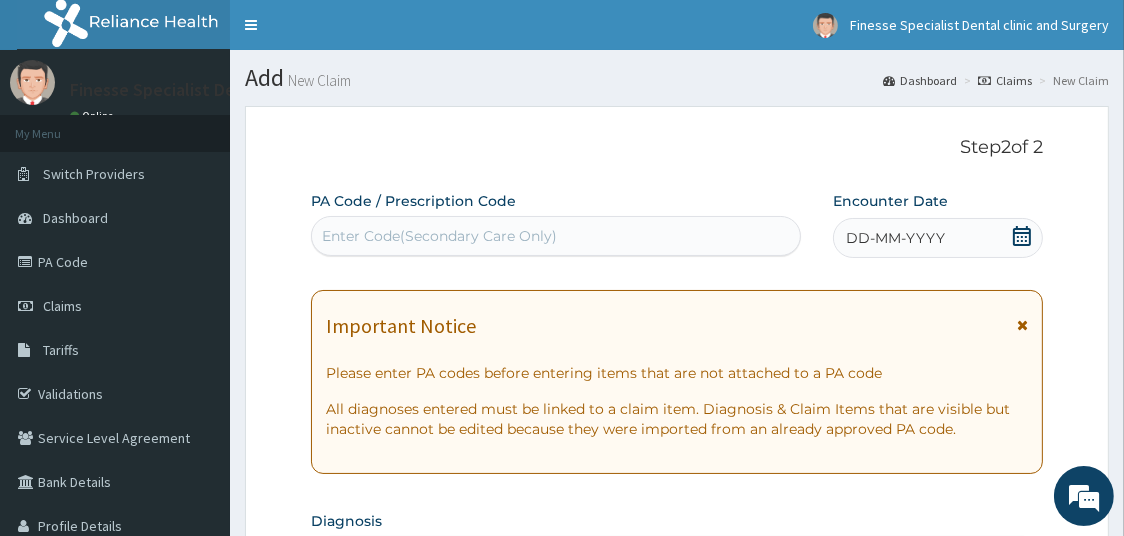 click 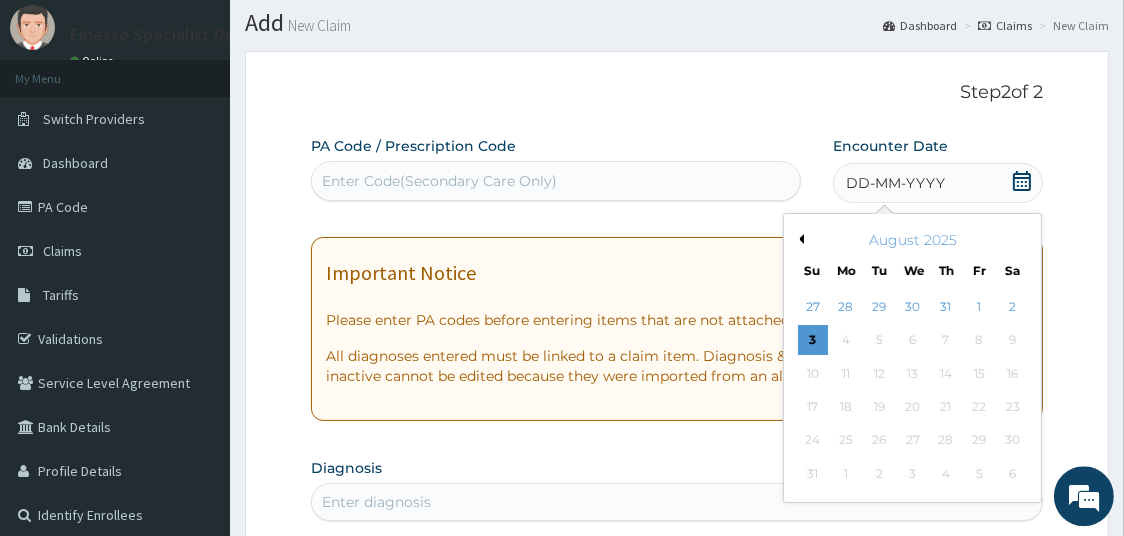 scroll, scrollTop: 65, scrollLeft: 0, axis: vertical 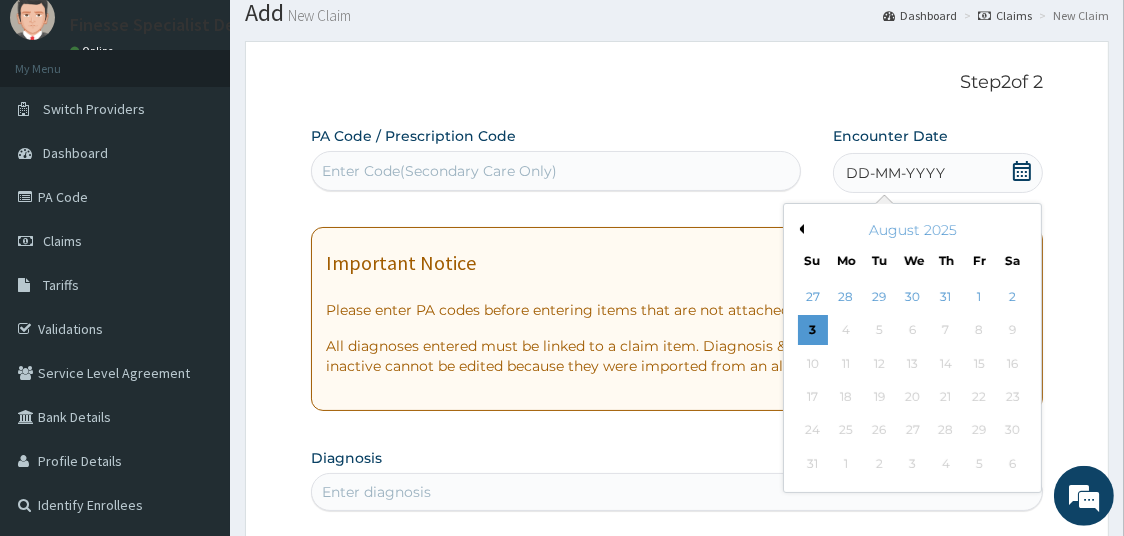 click on "Previous Month" at bounding box center [799, 229] 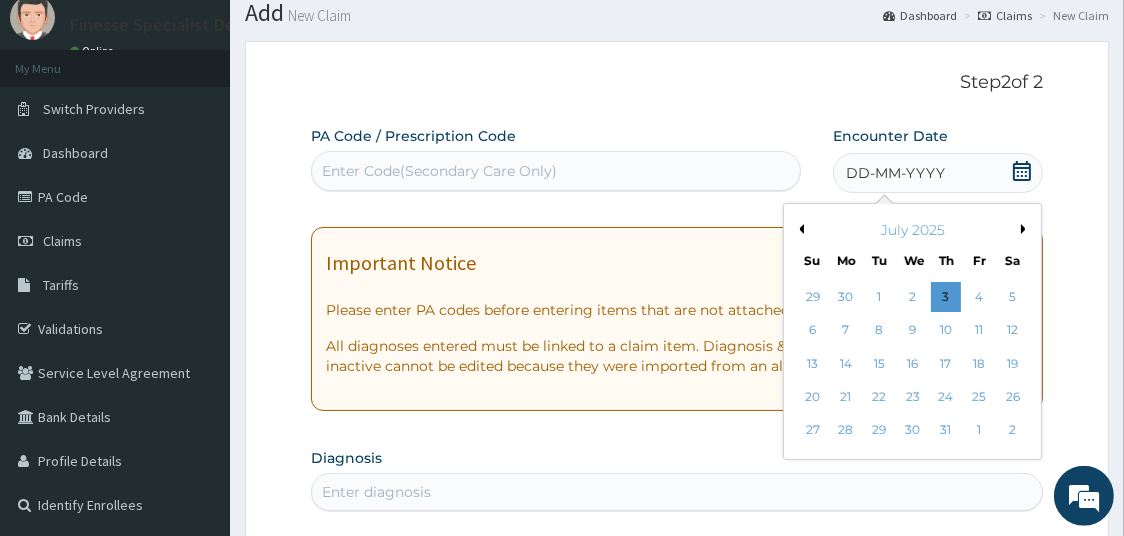 click on "Previous Month" at bounding box center (799, 229) 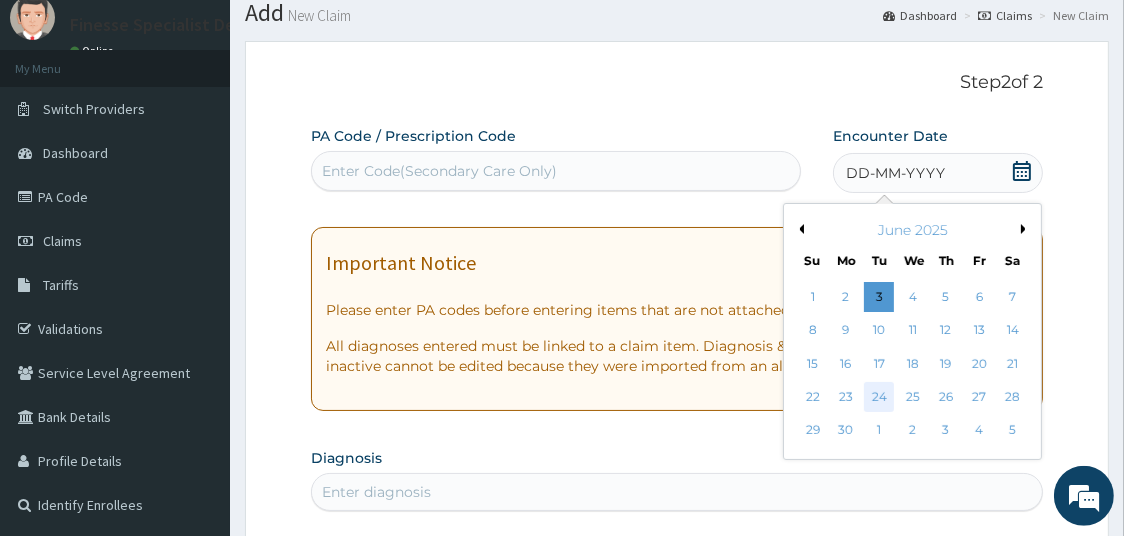 click on "24" at bounding box center [879, 397] 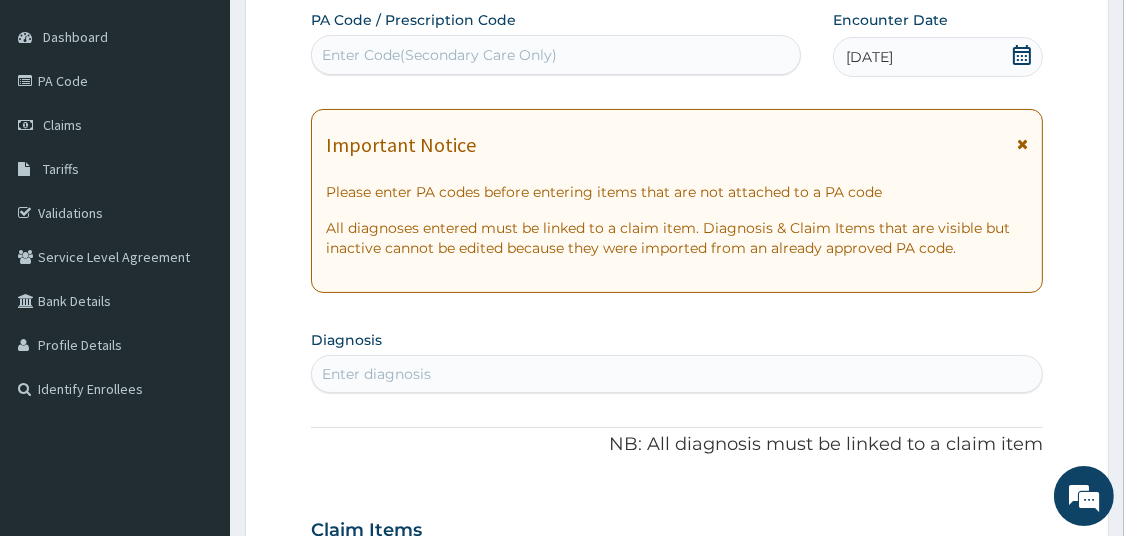 scroll, scrollTop: 177, scrollLeft: 0, axis: vertical 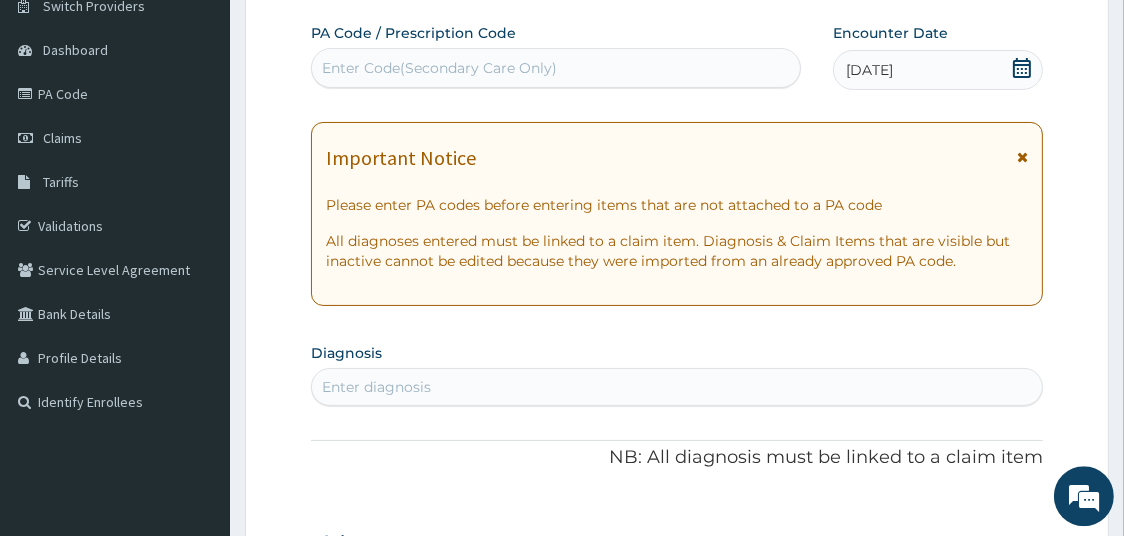 click at bounding box center [1022, 157] 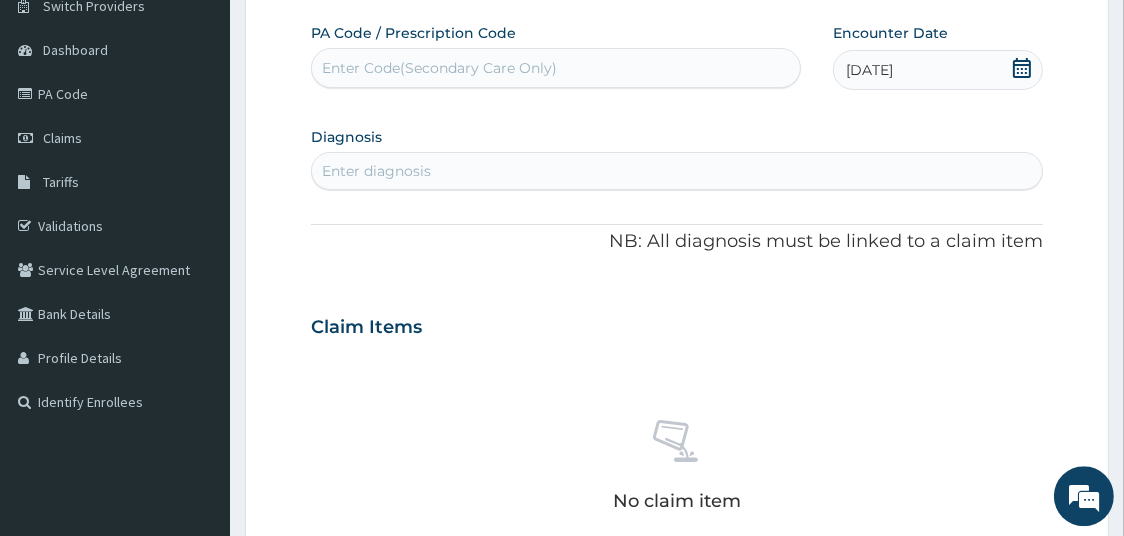 click on "Enter diagnosis" at bounding box center (677, 171) 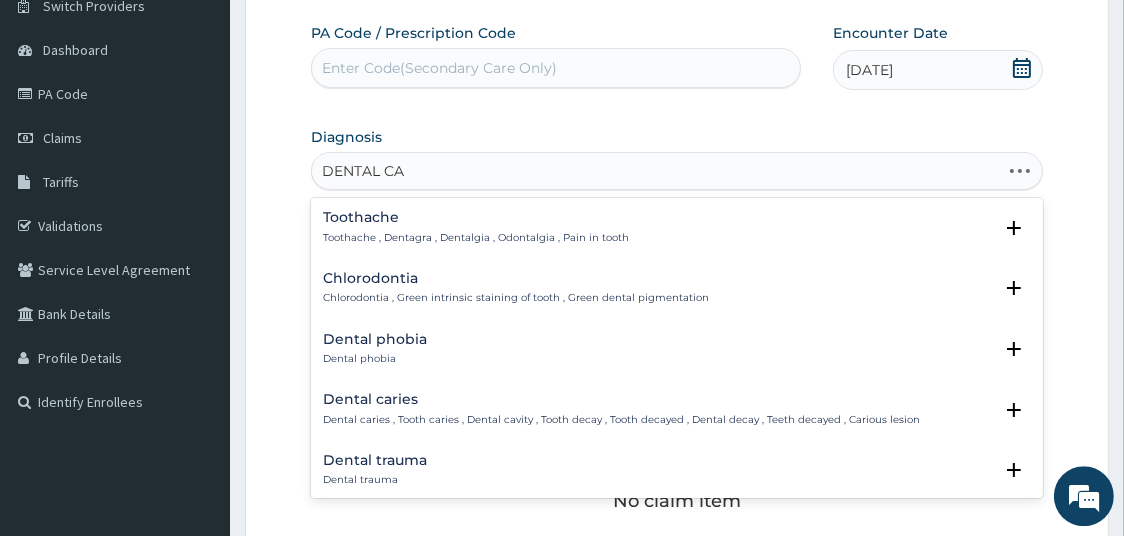 type on "DENTAL CAR" 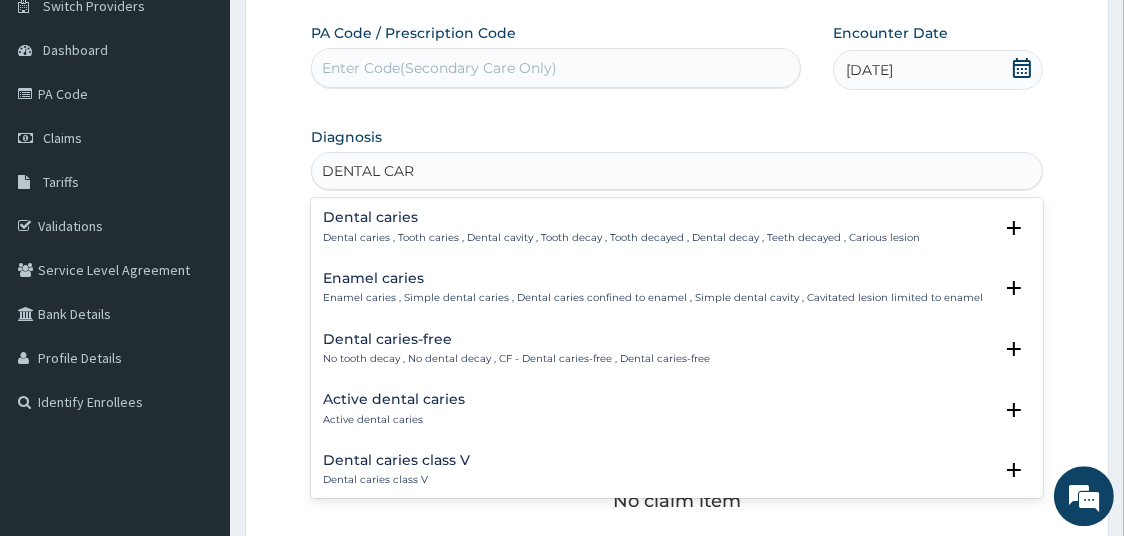 click on "Dental caries , Tooth caries , Dental cavity , Tooth decay , Tooth decayed , Dental decay , Teeth decayed , Carious lesion" at bounding box center [621, 238] 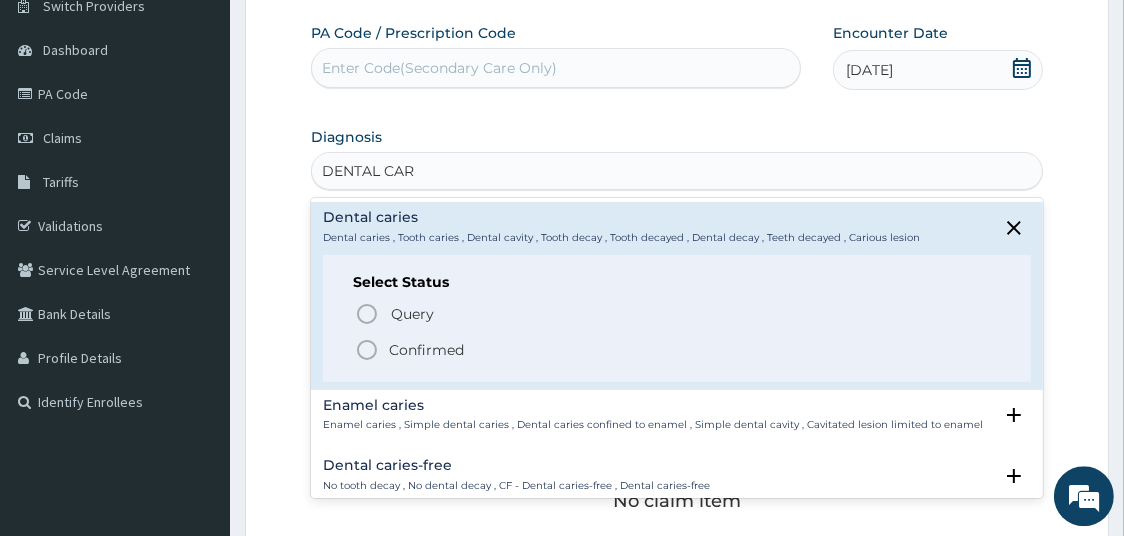click 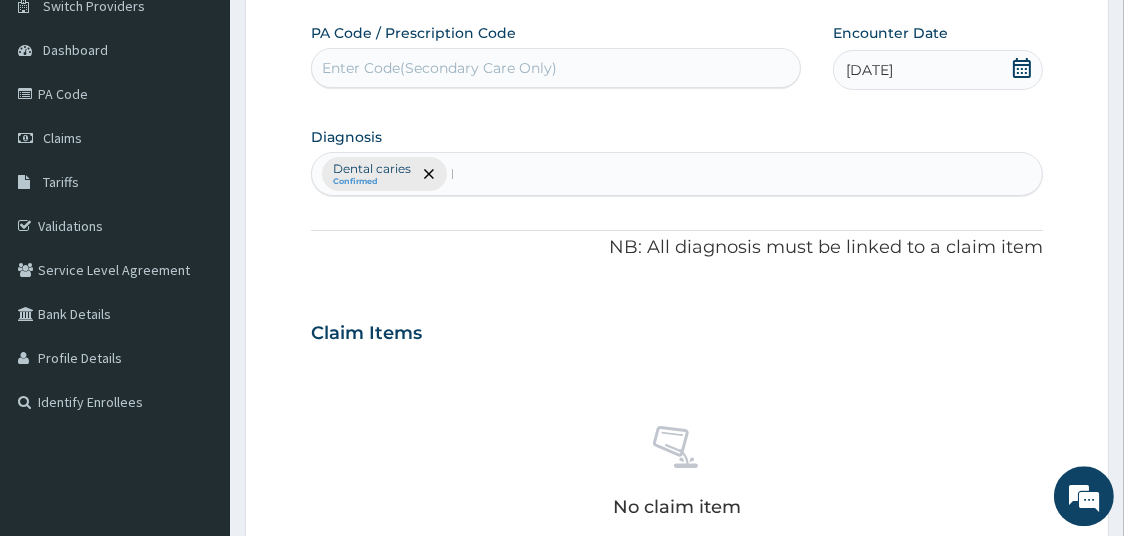 type 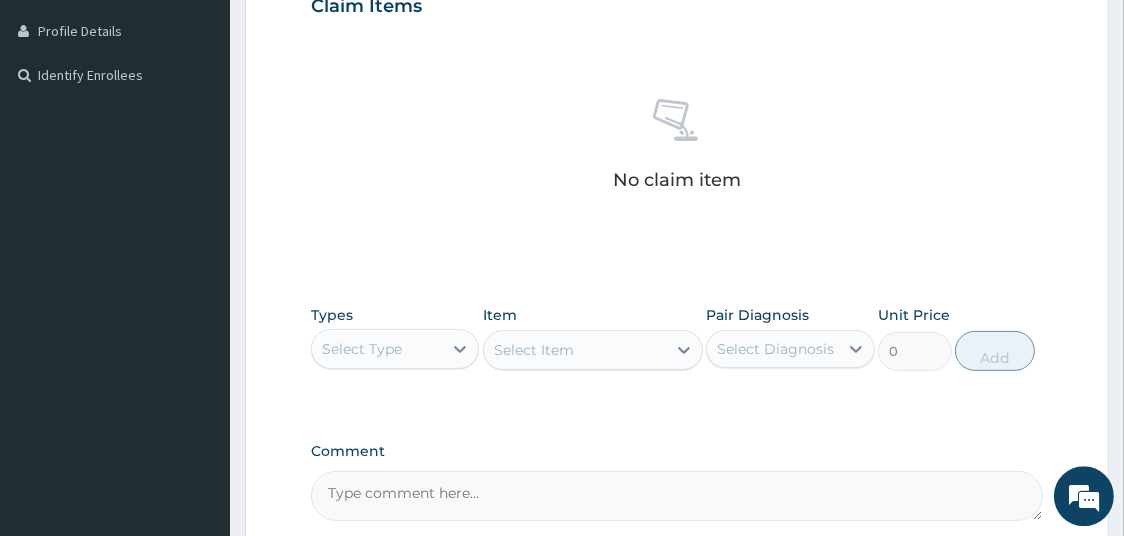 scroll, scrollTop: 511, scrollLeft: 0, axis: vertical 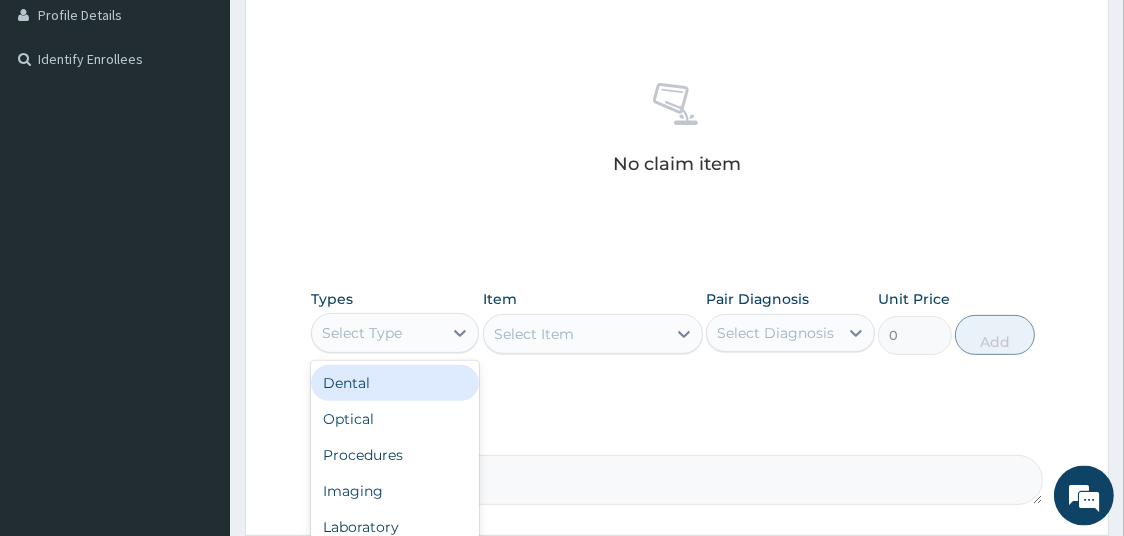 click on "Select Type" at bounding box center (377, 333) 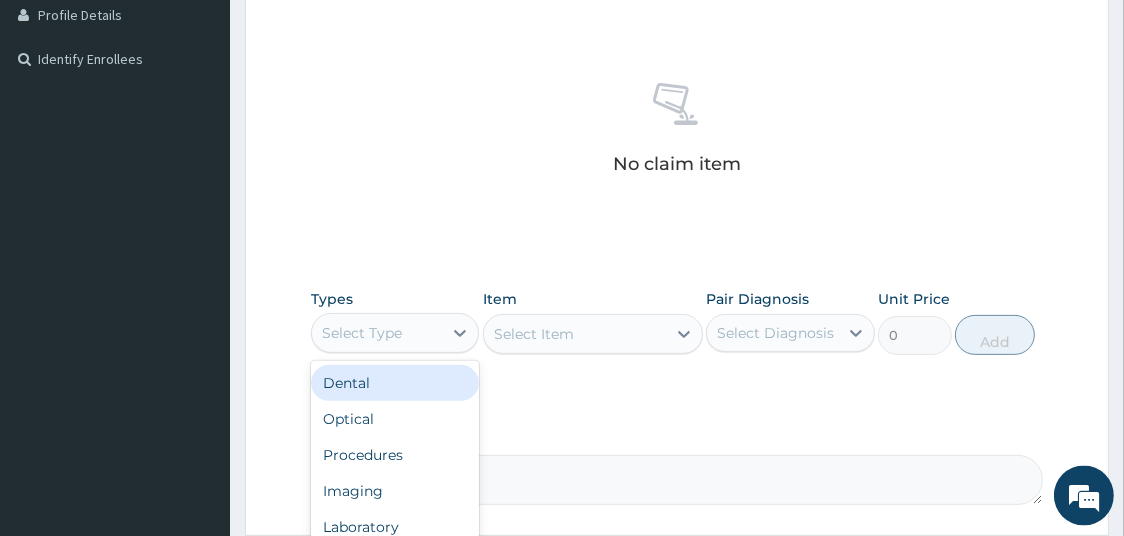 click on "Dental" at bounding box center [395, 383] 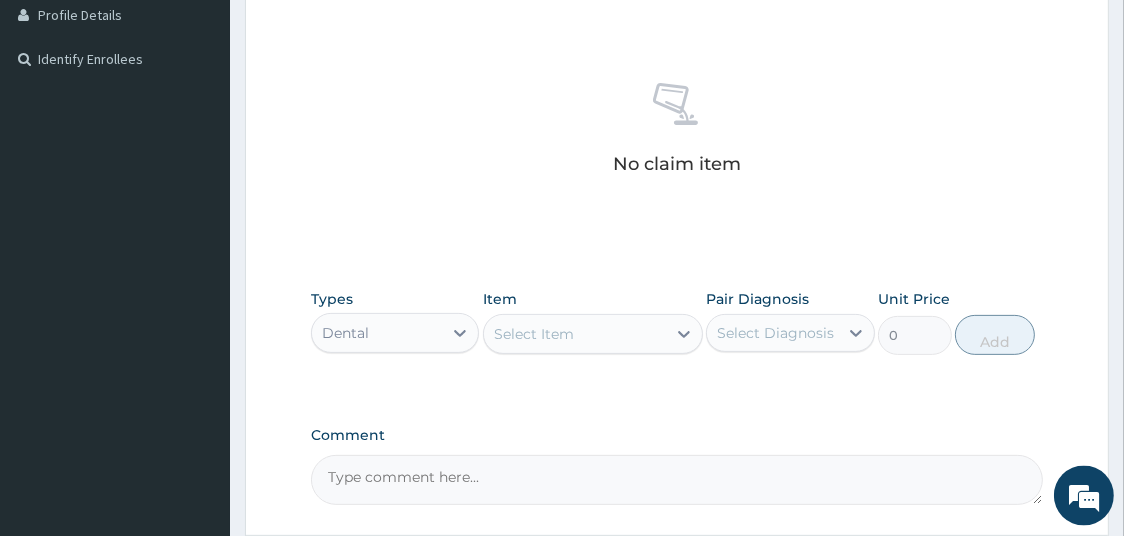 click on "Select Item" at bounding box center [534, 334] 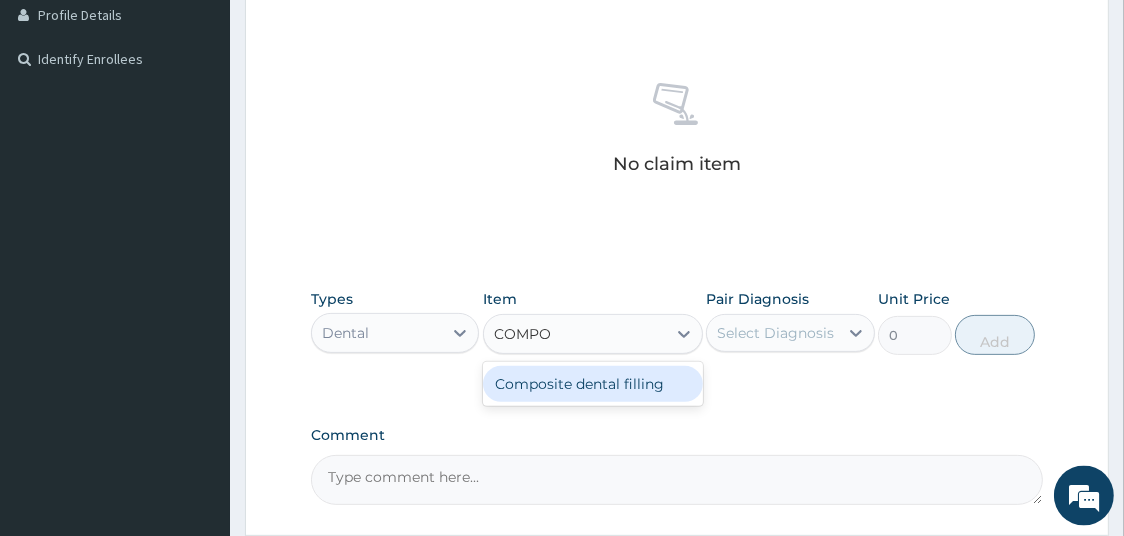 type on "COMPOS" 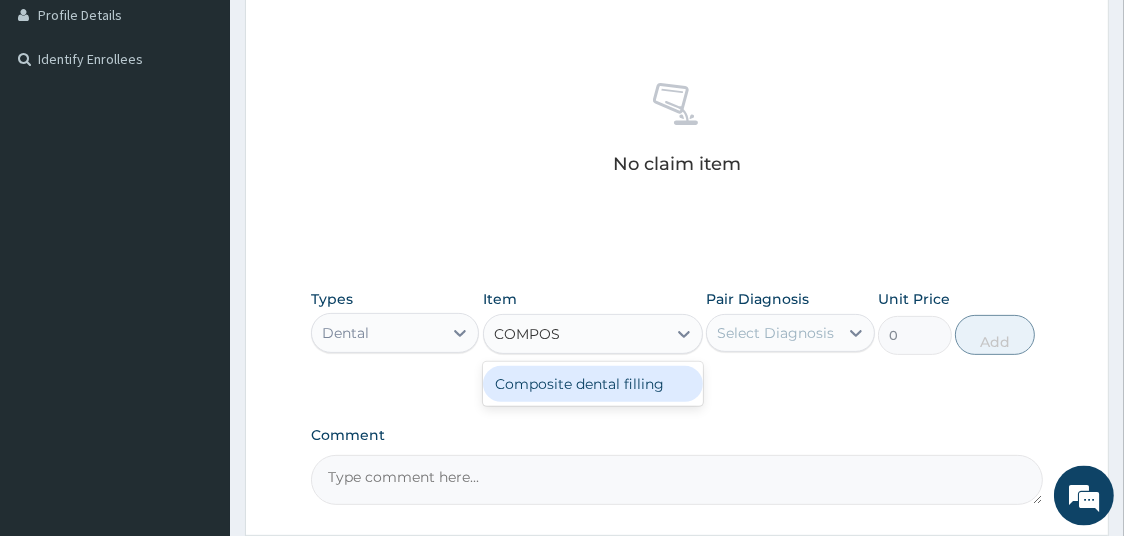 click on "Composite dental filling" at bounding box center (593, 384) 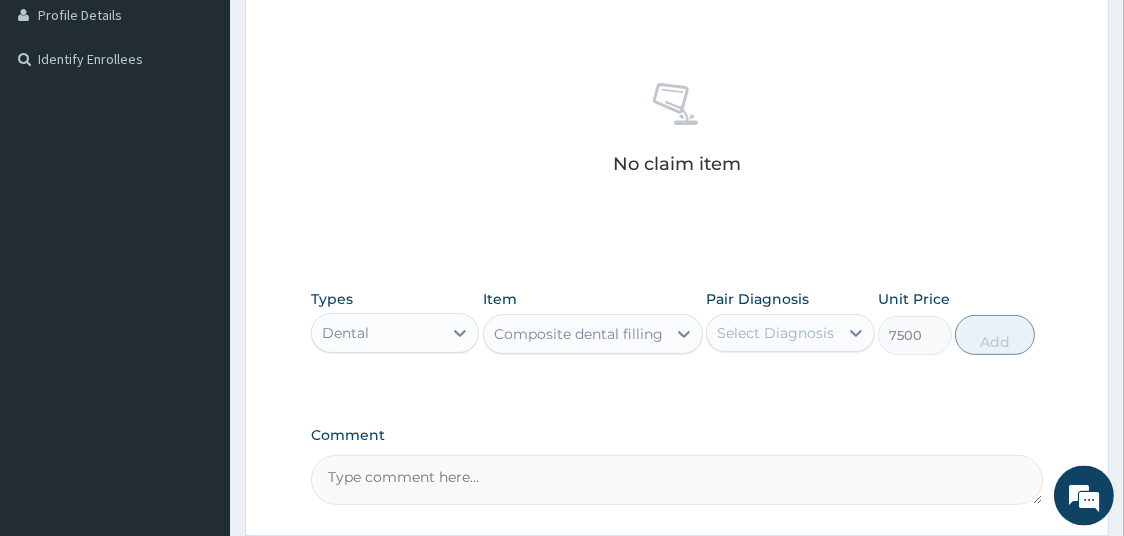click on "Select Diagnosis" at bounding box center [775, 333] 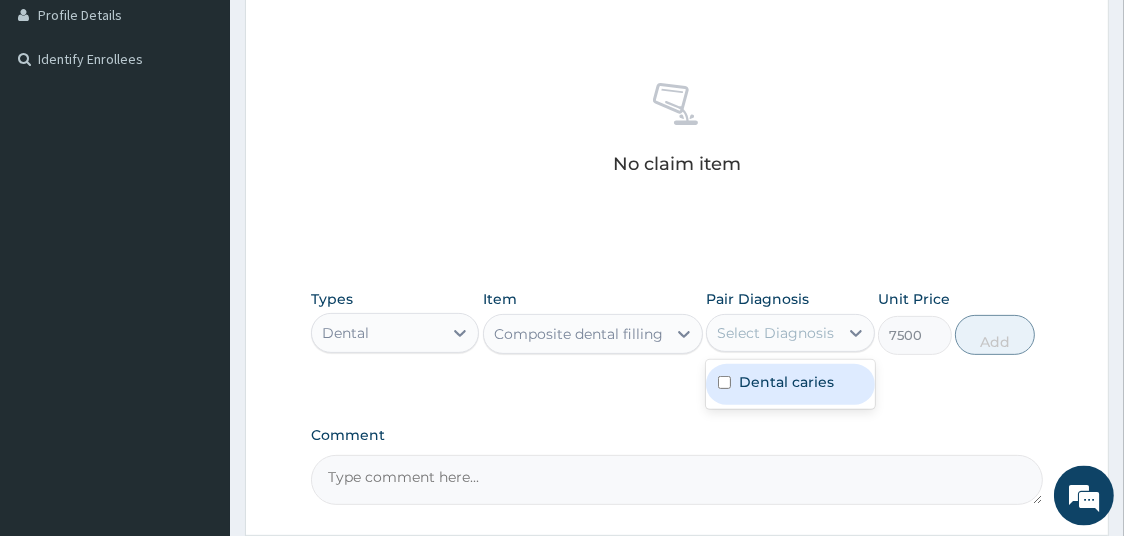 click on "Dental caries" at bounding box center [786, 382] 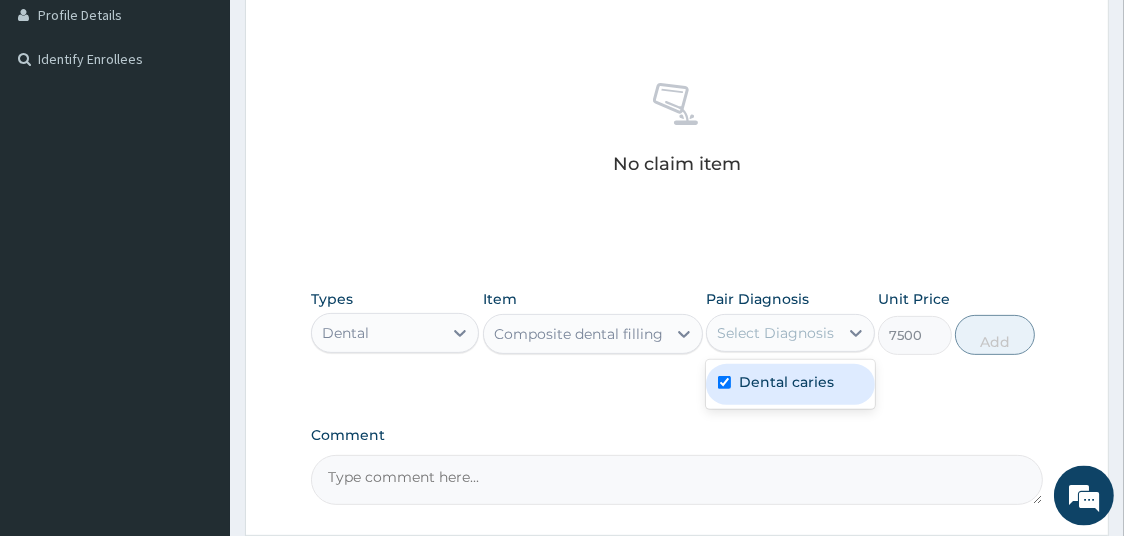 checkbox on "true" 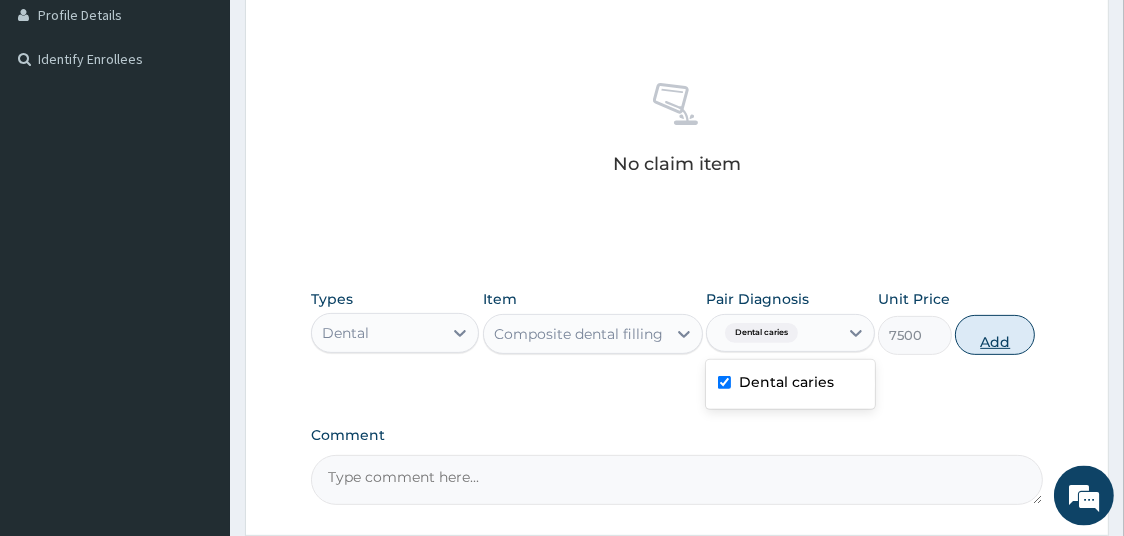 click on "Add" at bounding box center (995, 335) 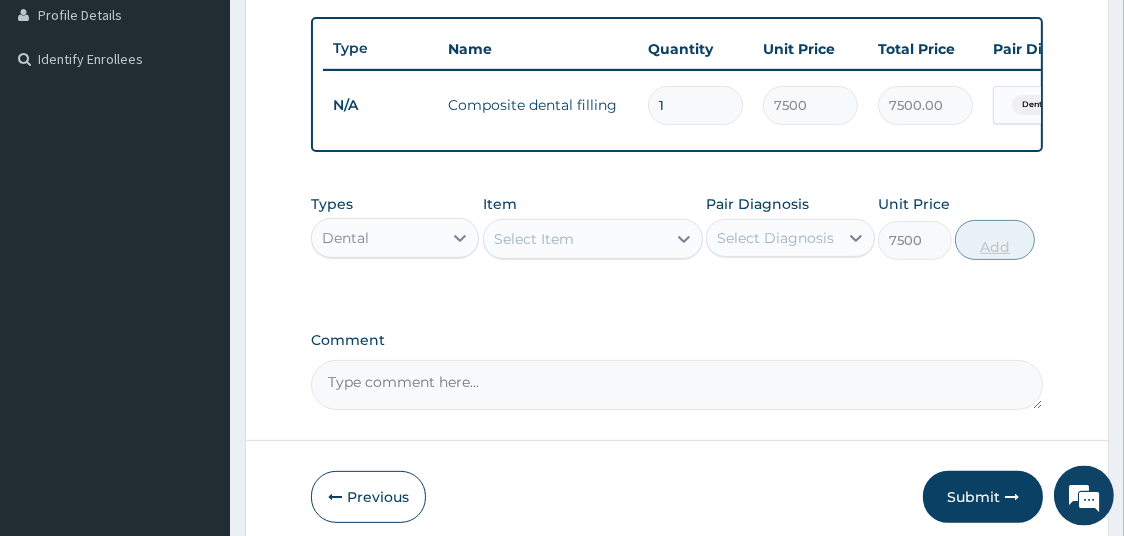 type on "0" 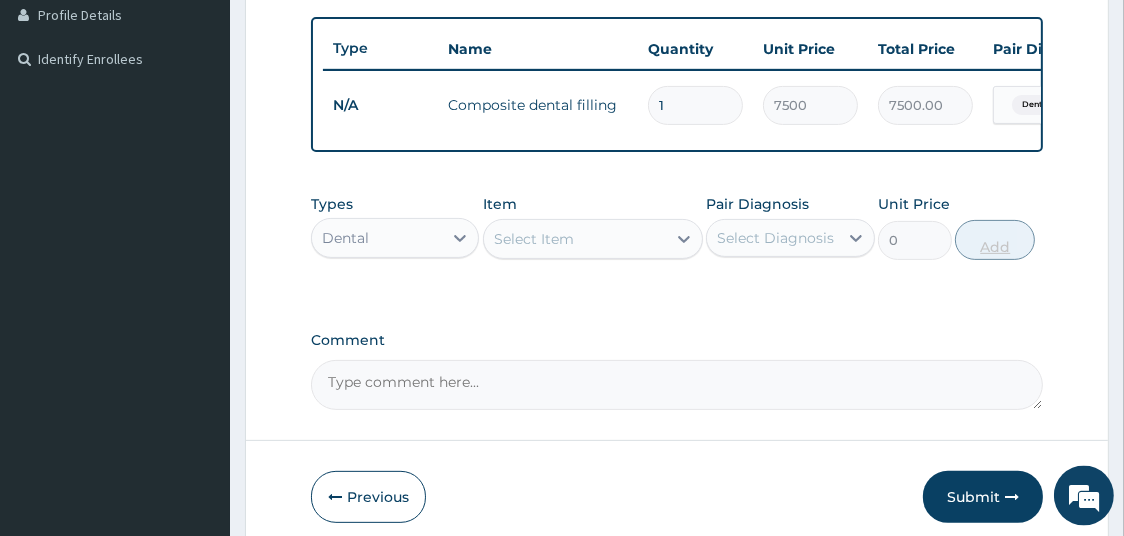 type 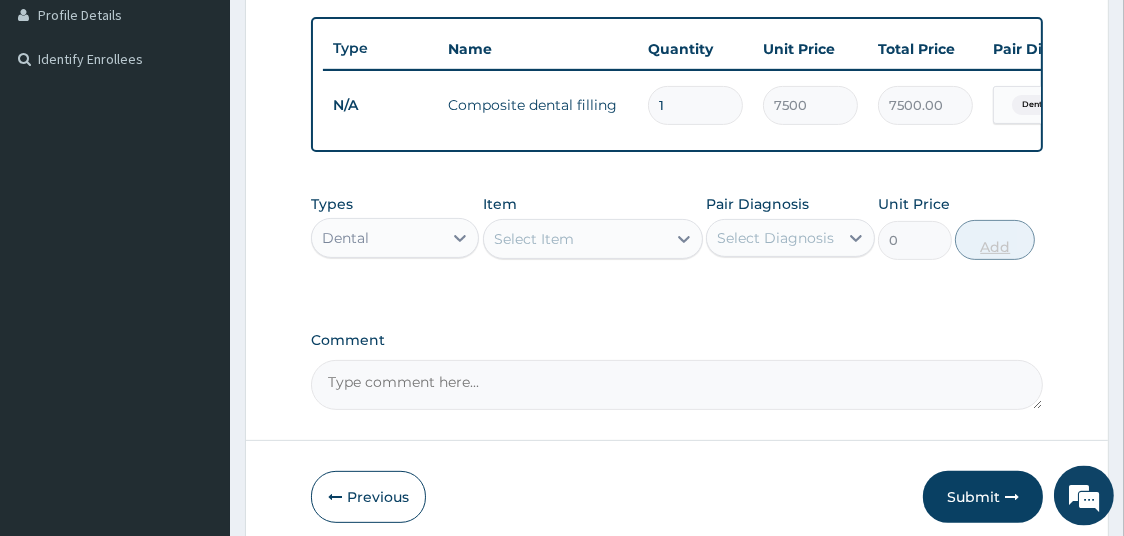 type on "0.00" 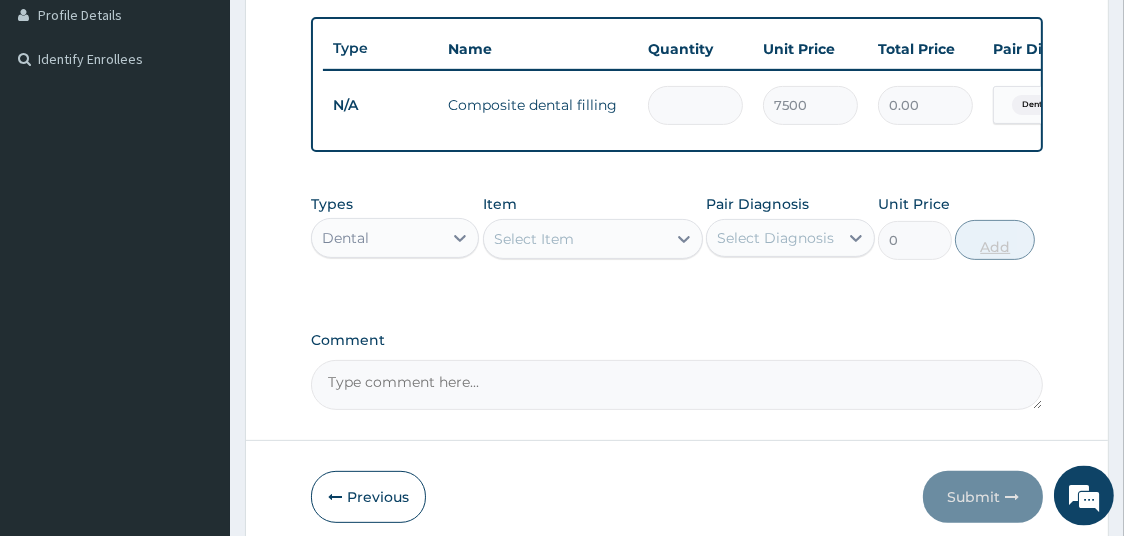 type on "5" 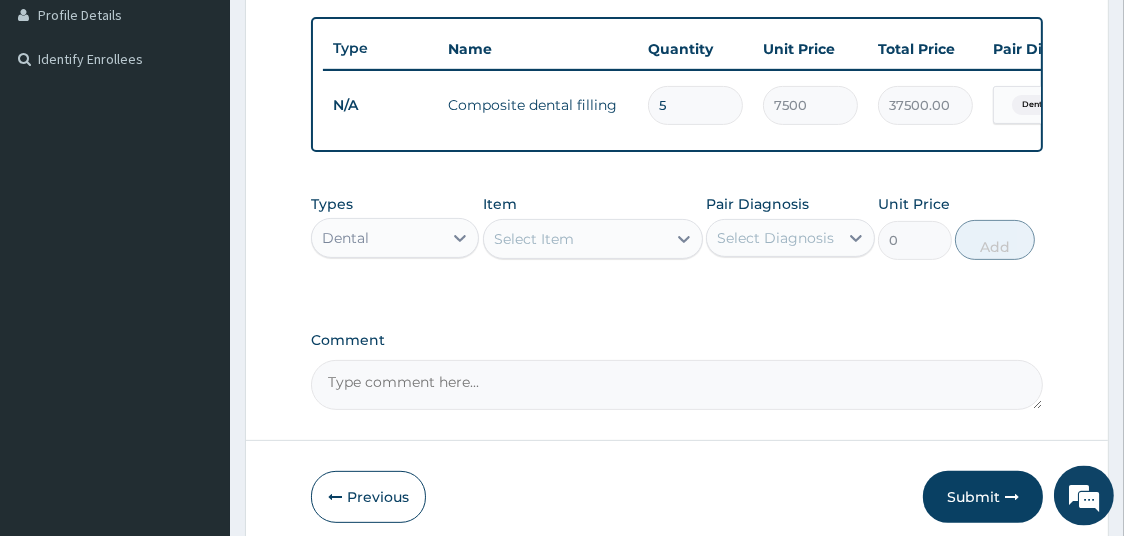 scroll, scrollTop: 606, scrollLeft: 0, axis: vertical 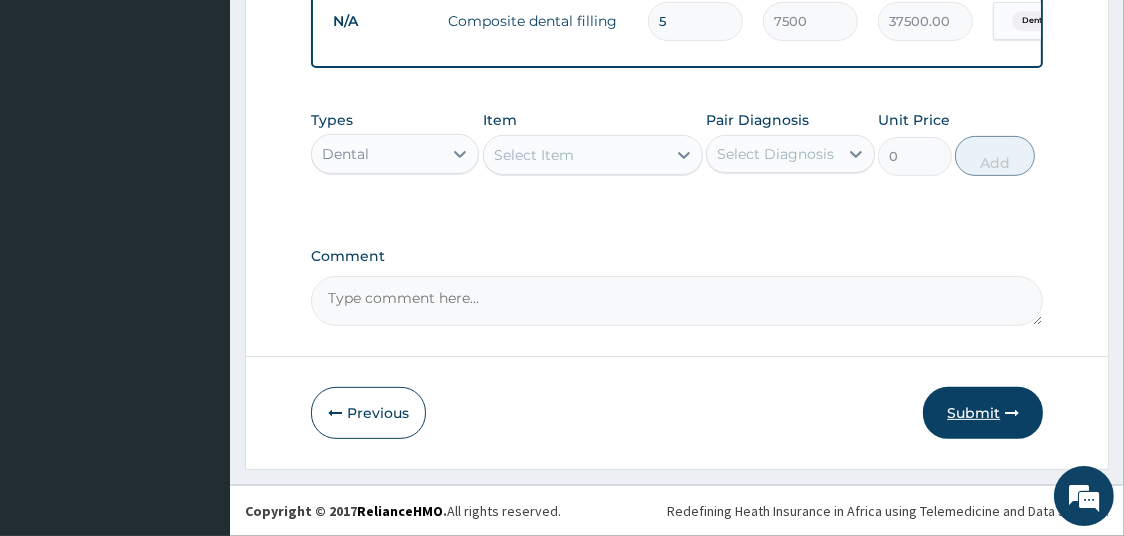 type on "5" 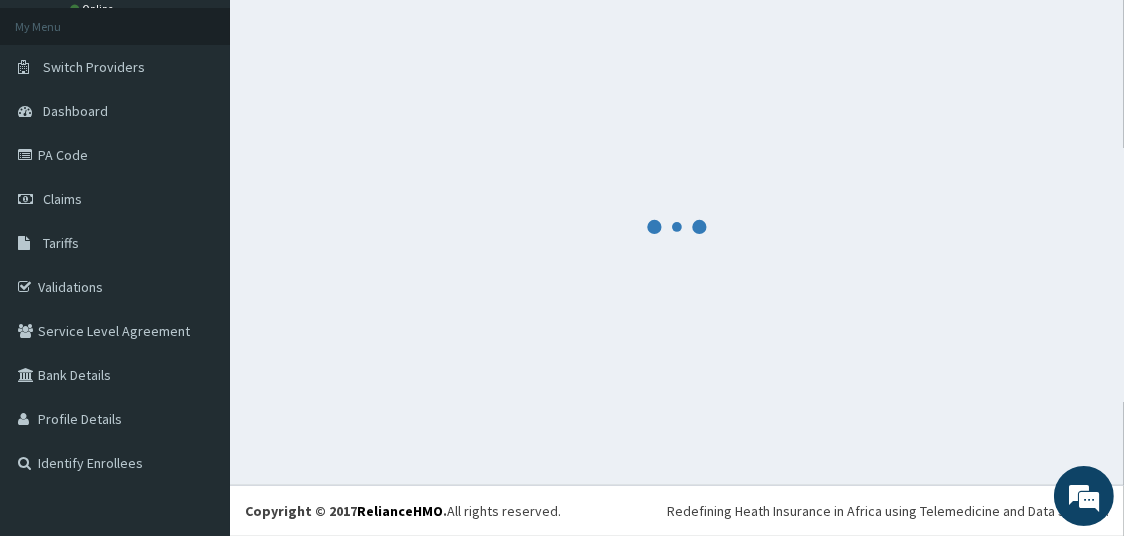 scroll, scrollTop: 106, scrollLeft: 0, axis: vertical 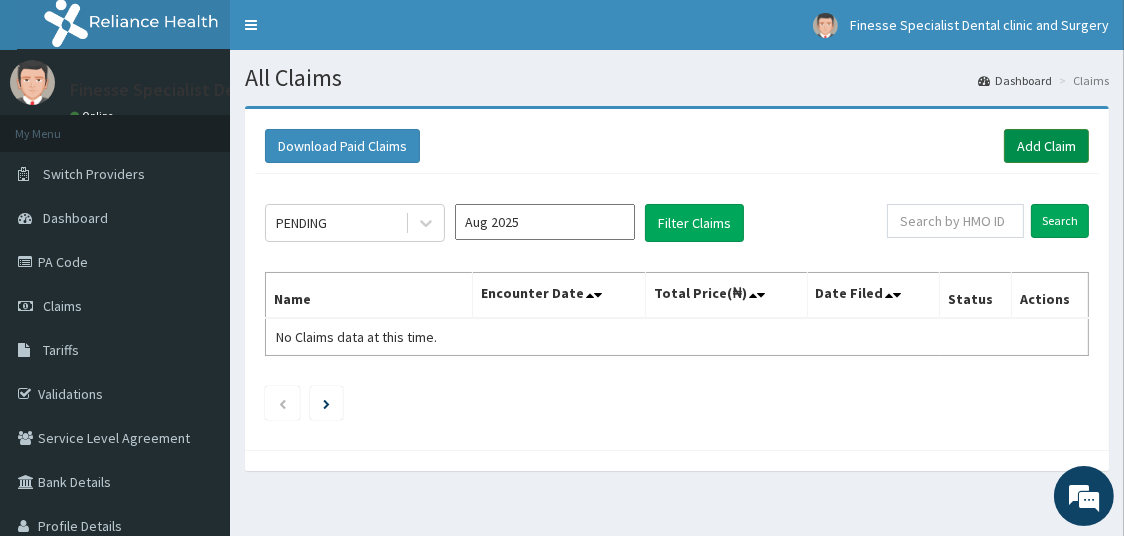 click on "Add Claim" at bounding box center [1046, 146] 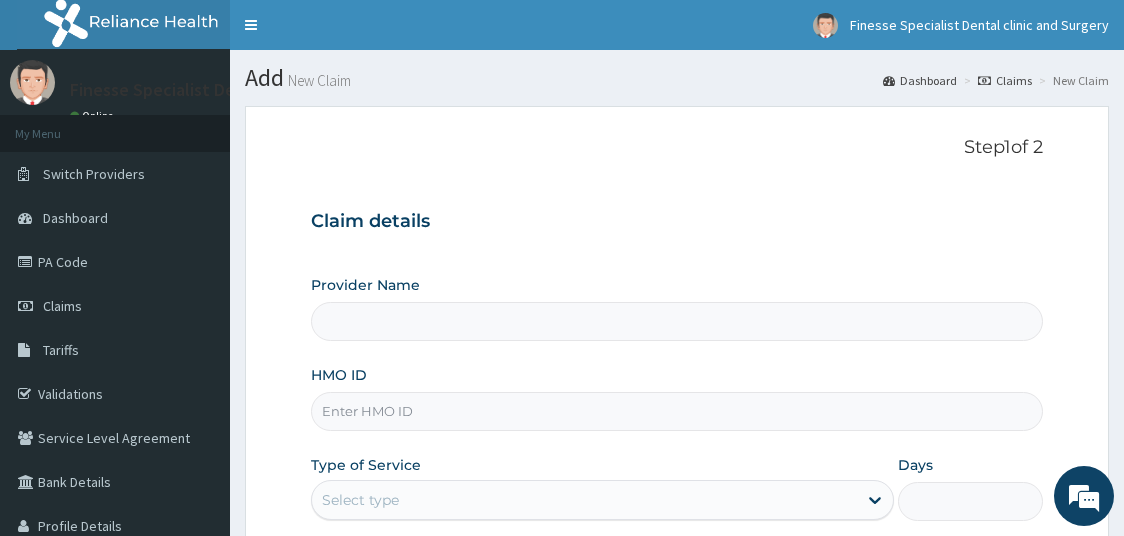 scroll, scrollTop: 0, scrollLeft: 0, axis: both 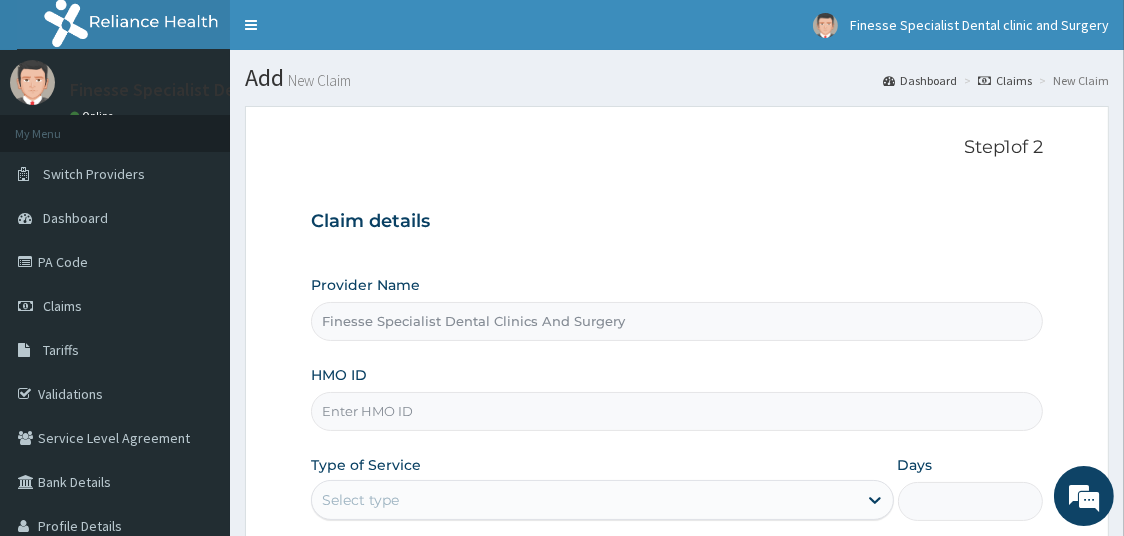 type on "Finesse Specialist Dental Clinics And Surgery" 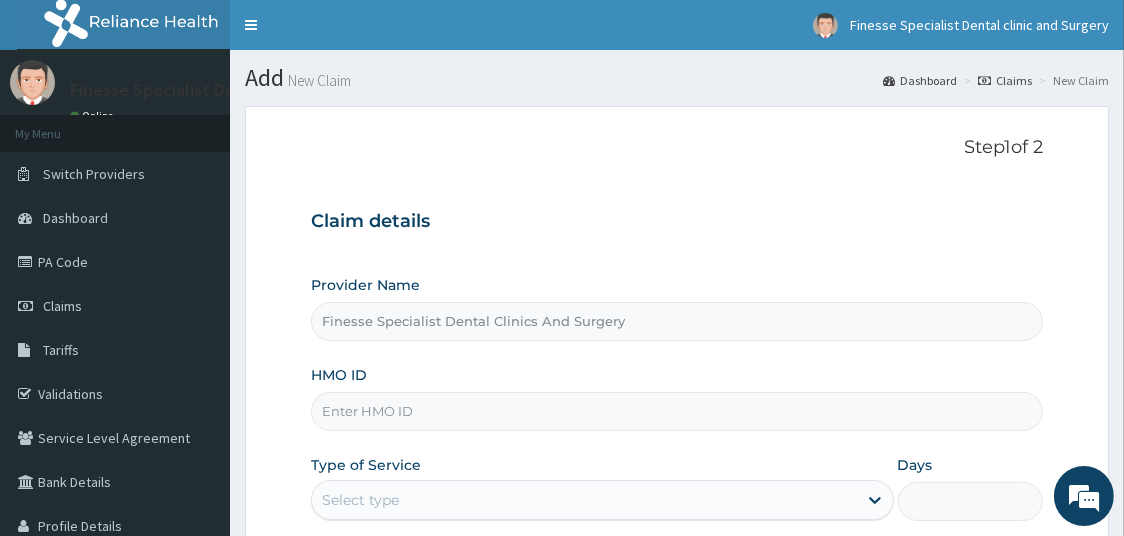 click on "HMO ID" at bounding box center (677, 411) 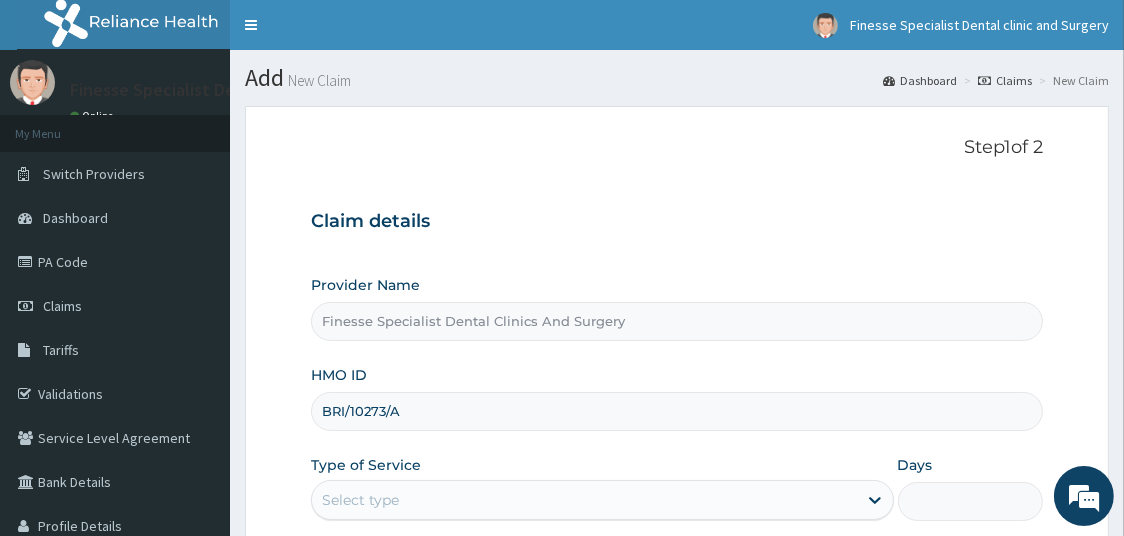 scroll, scrollTop: 0, scrollLeft: 0, axis: both 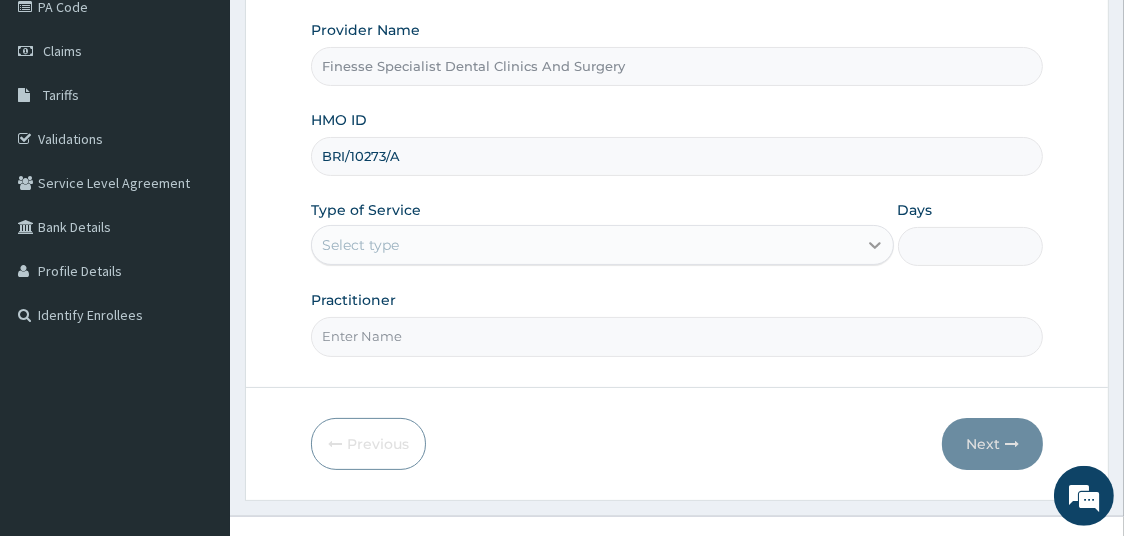 type on "BRI/10273/A" 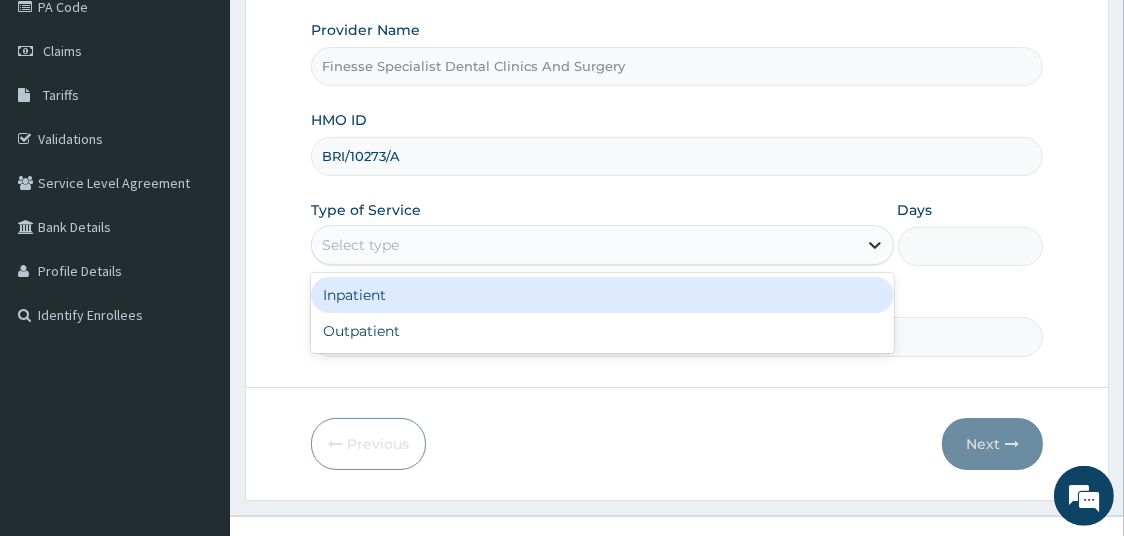 click at bounding box center [875, 245] 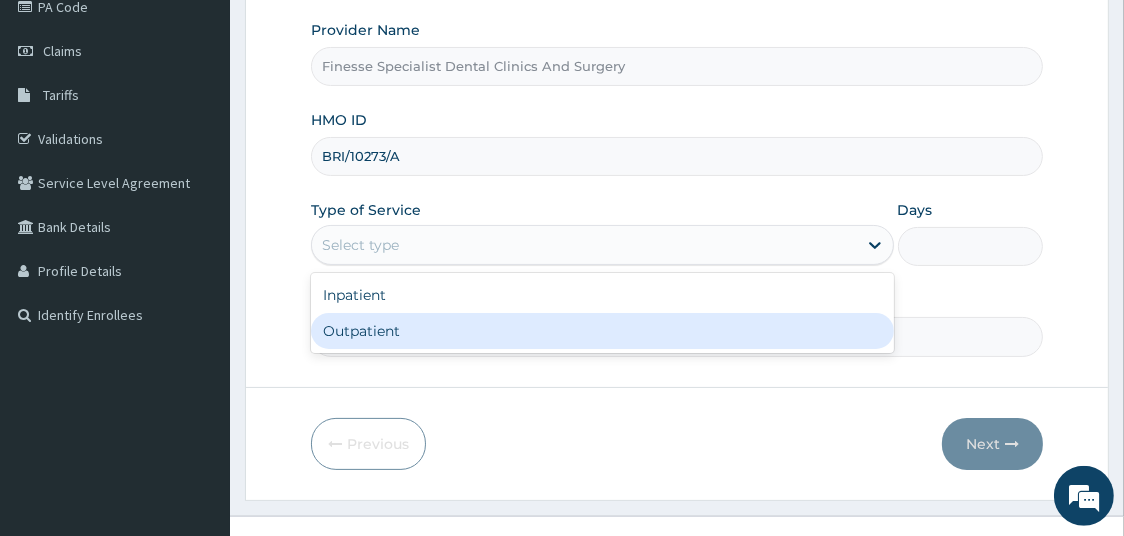 click on "Outpatient" at bounding box center [602, 331] 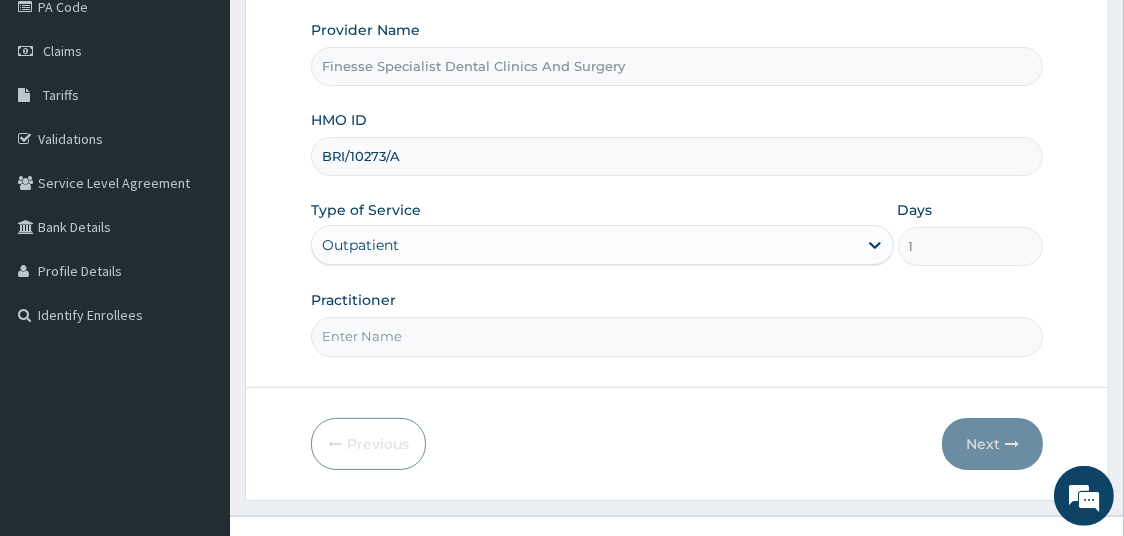 click on "Practitioner" at bounding box center (677, 336) 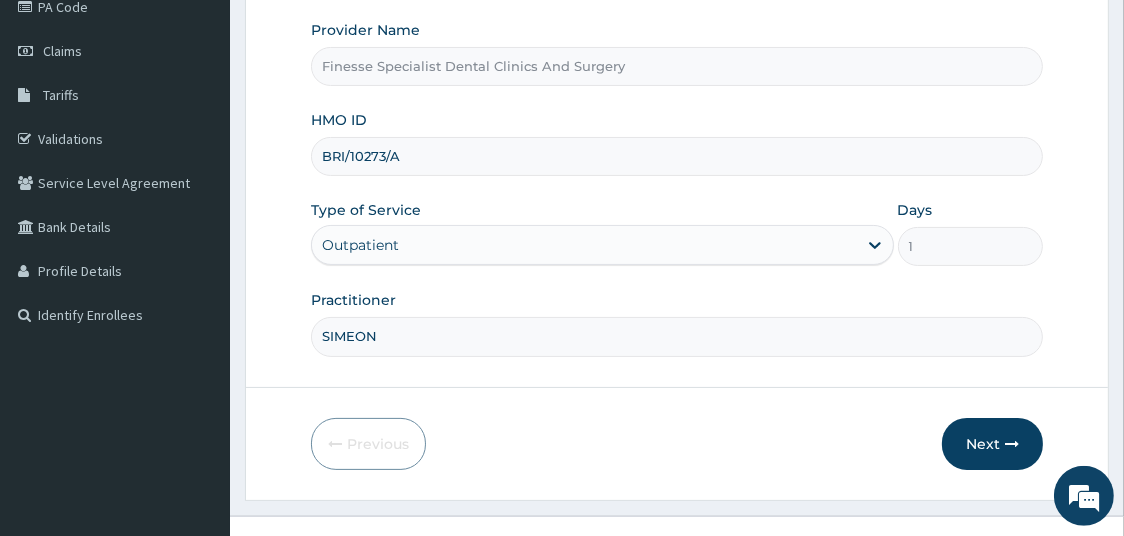 scroll, scrollTop: 284, scrollLeft: 0, axis: vertical 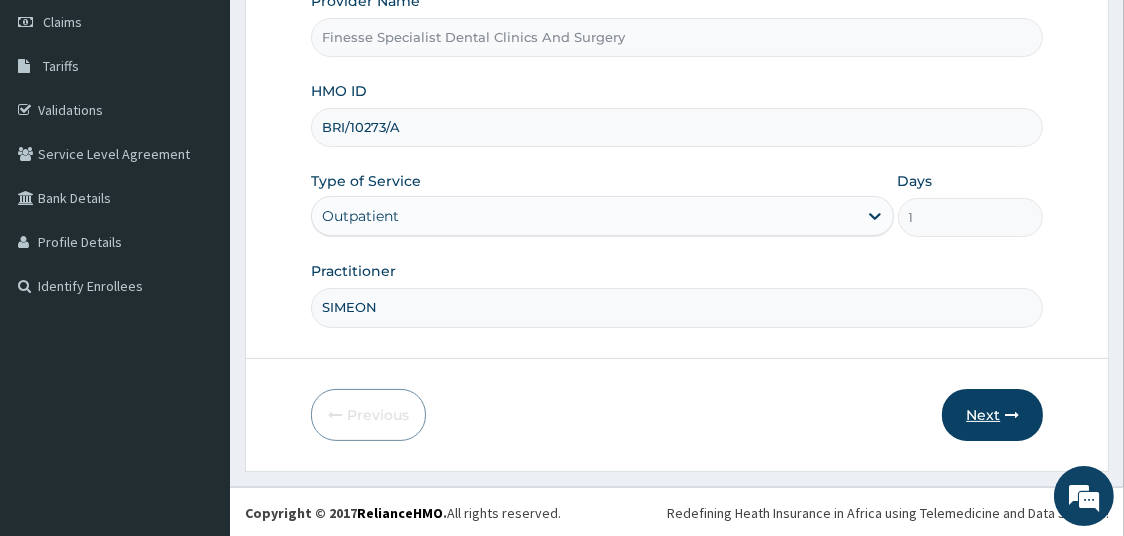 type on "SIMEON" 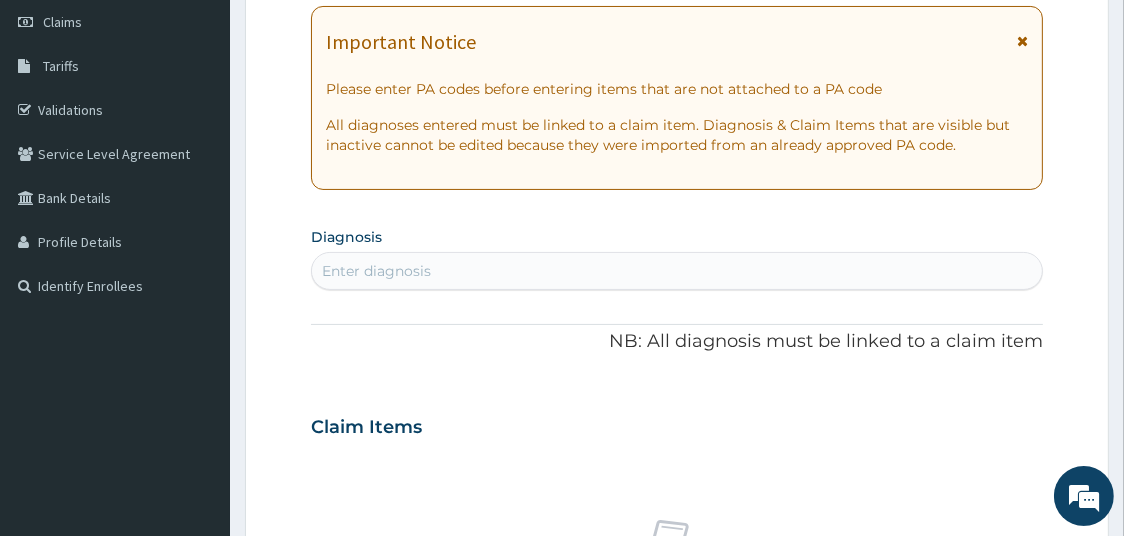 scroll, scrollTop: 0, scrollLeft: 0, axis: both 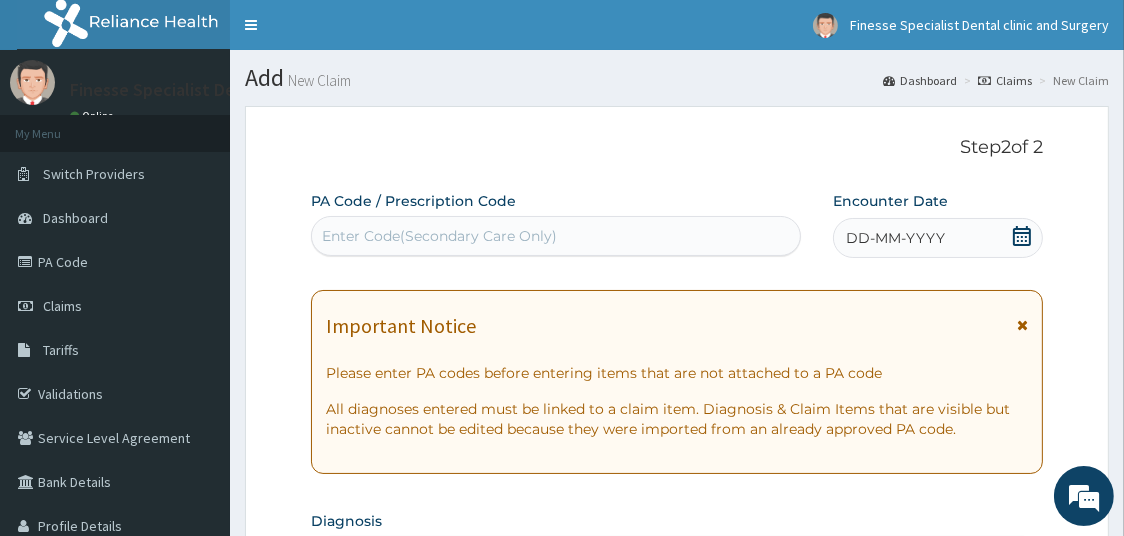 click 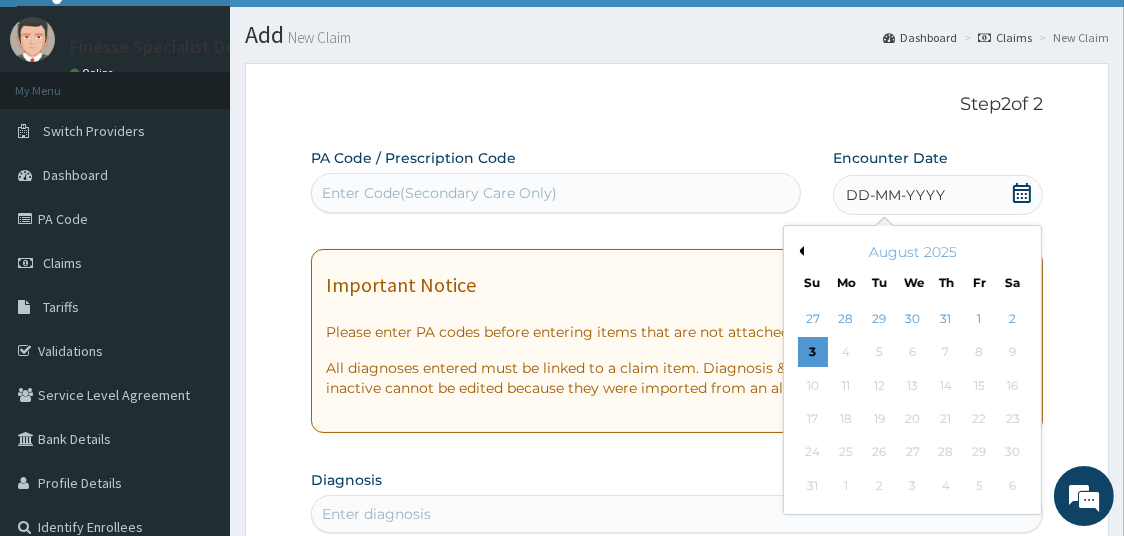 scroll, scrollTop: 61, scrollLeft: 0, axis: vertical 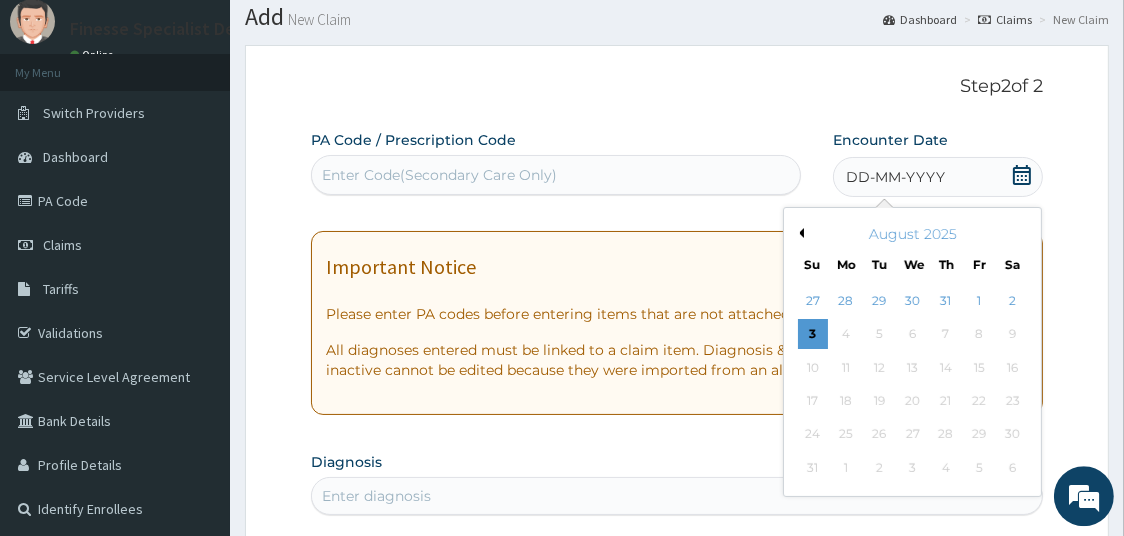 click on "Previous Month" at bounding box center (799, 233) 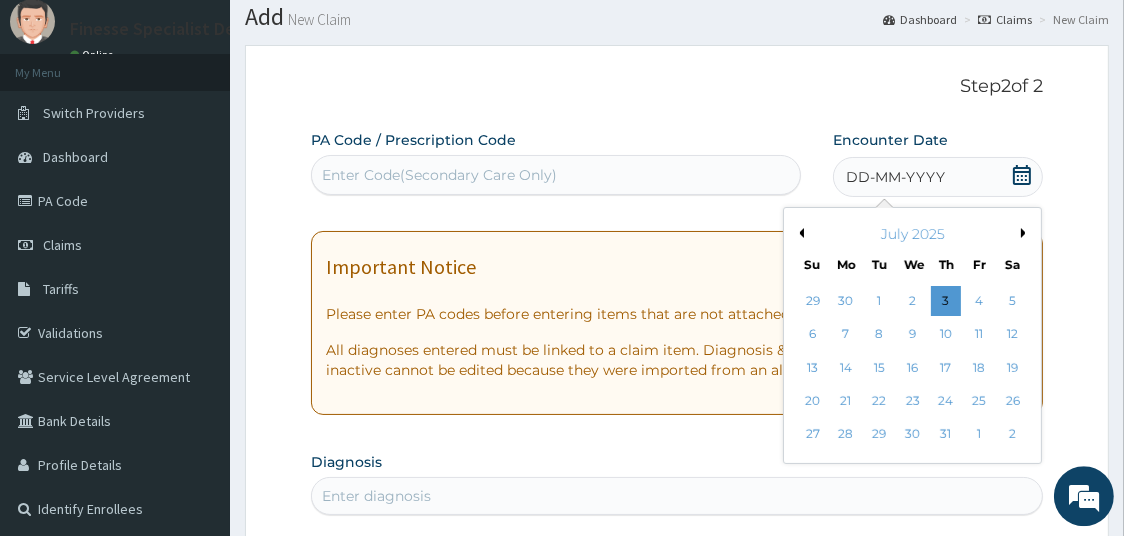 click on "Previous Month" at bounding box center [799, 233] 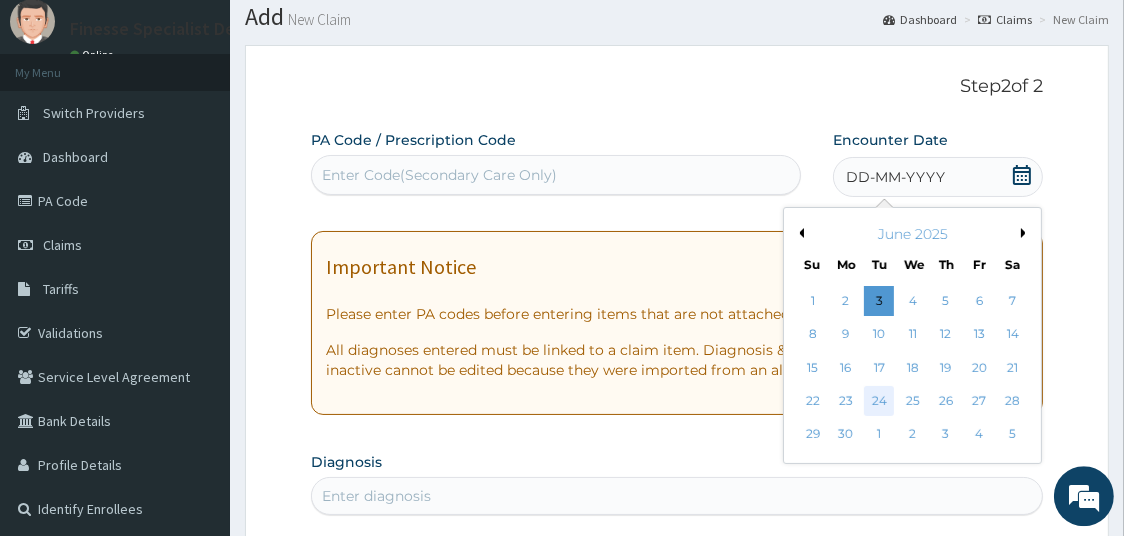 click on "24" at bounding box center [879, 401] 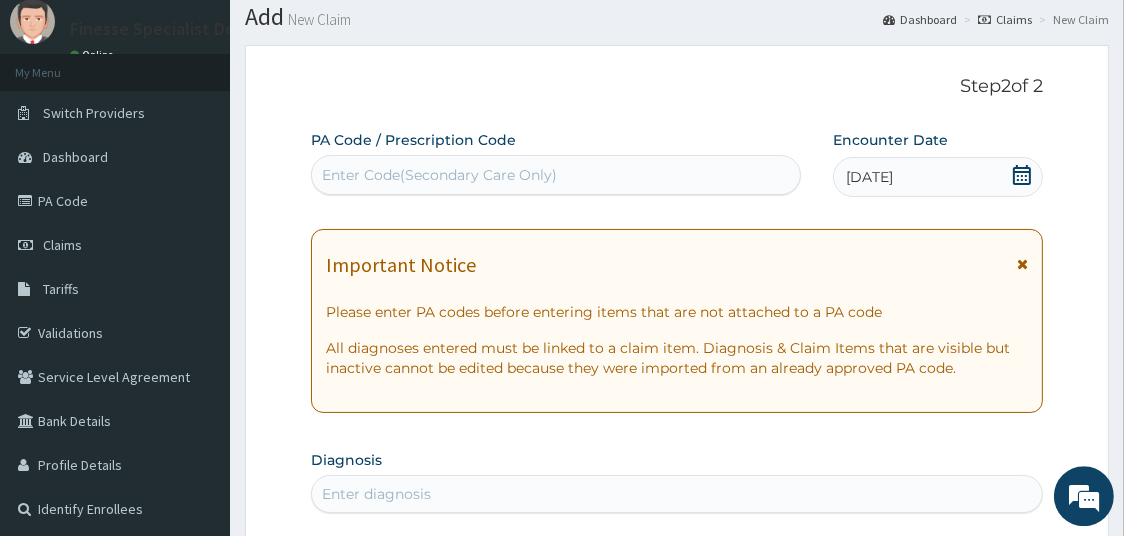 click at bounding box center (1022, 264) 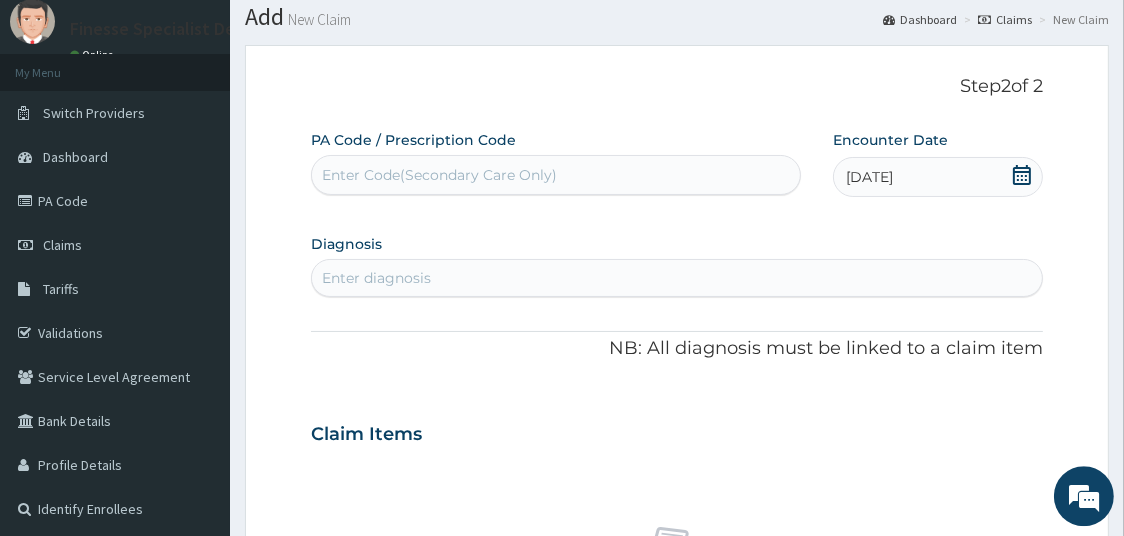 click on "Enter diagnosis" at bounding box center [677, 278] 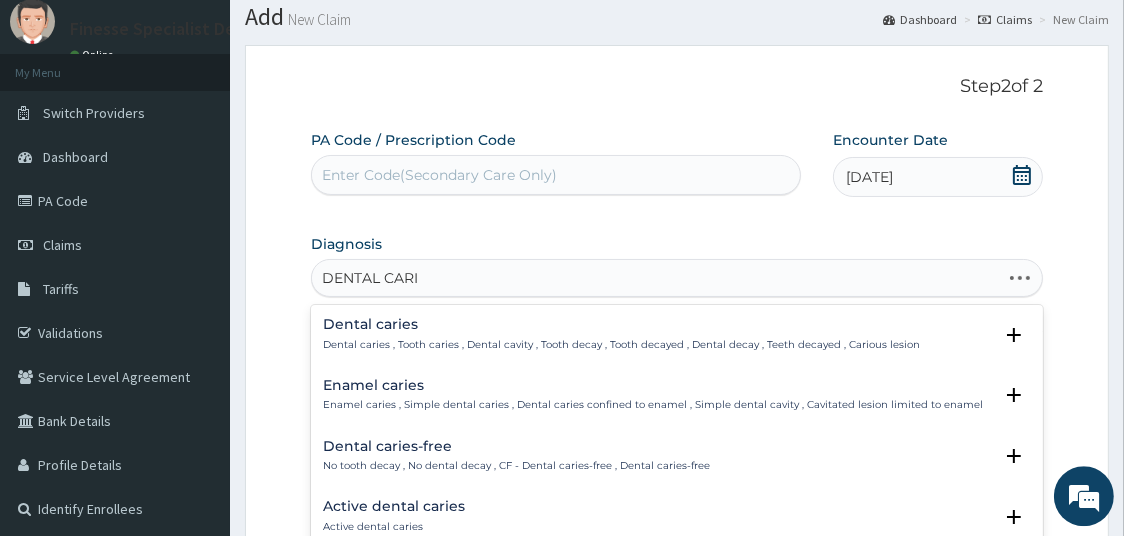 type on "DENTAL CARIE" 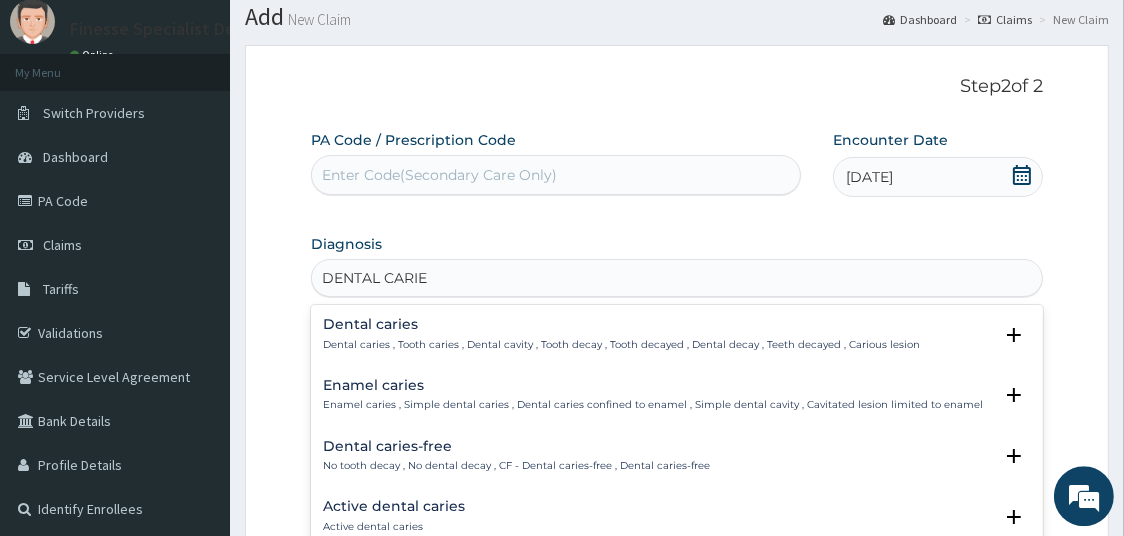 click on "Dental caries , Tooth caries , Dental cavity , Tooth decay , Tooth decayed , Dental decay , Teeth decayed , Carious lesion" at bounding box center (621, 345) 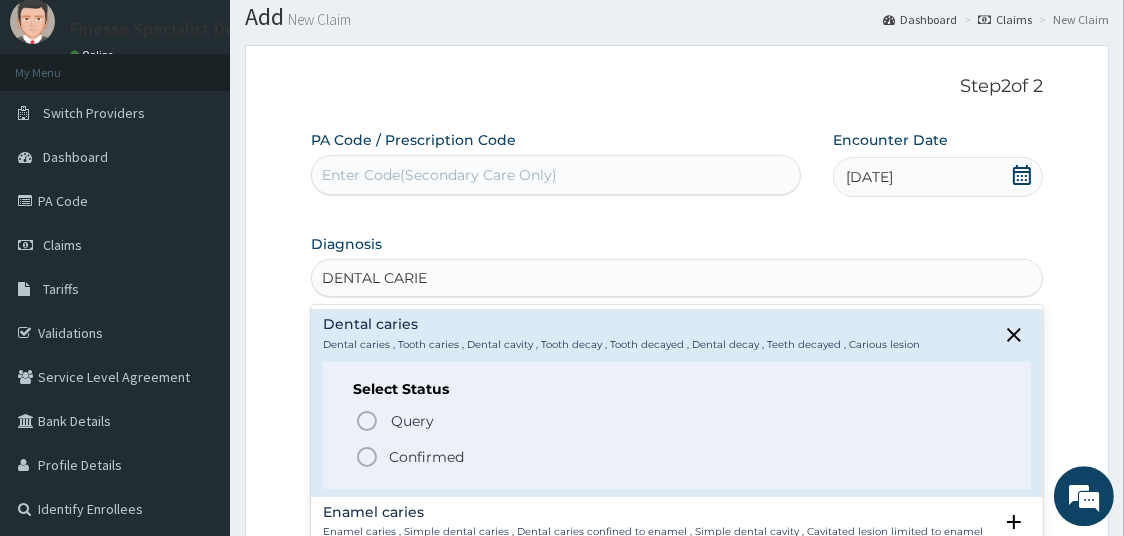 click on "Confirmed" at bounding box center (426, 457) 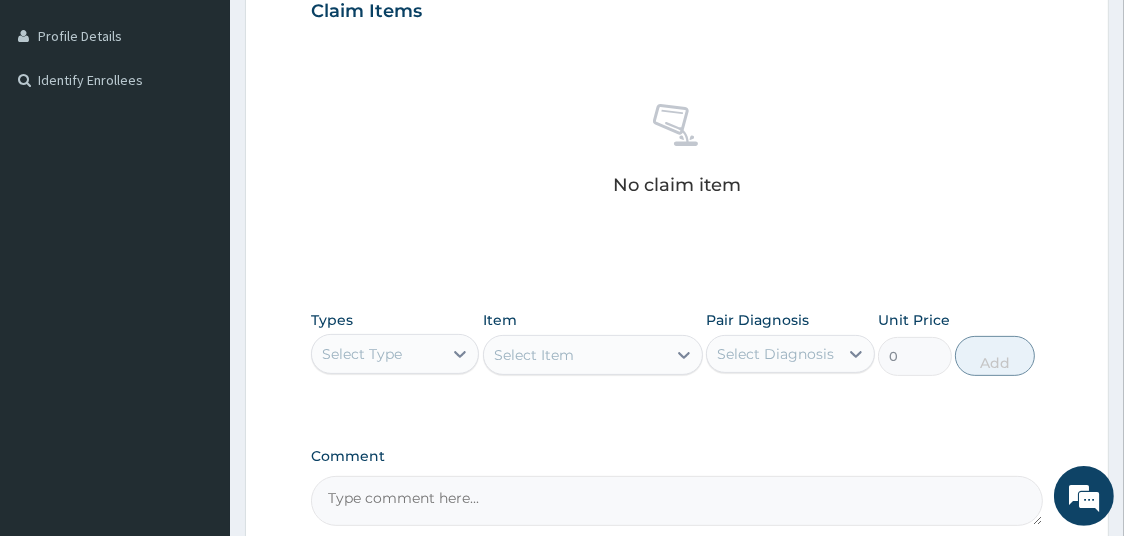 scroll, scrollTop: 552, scrollLeft: 0, axis: vertical 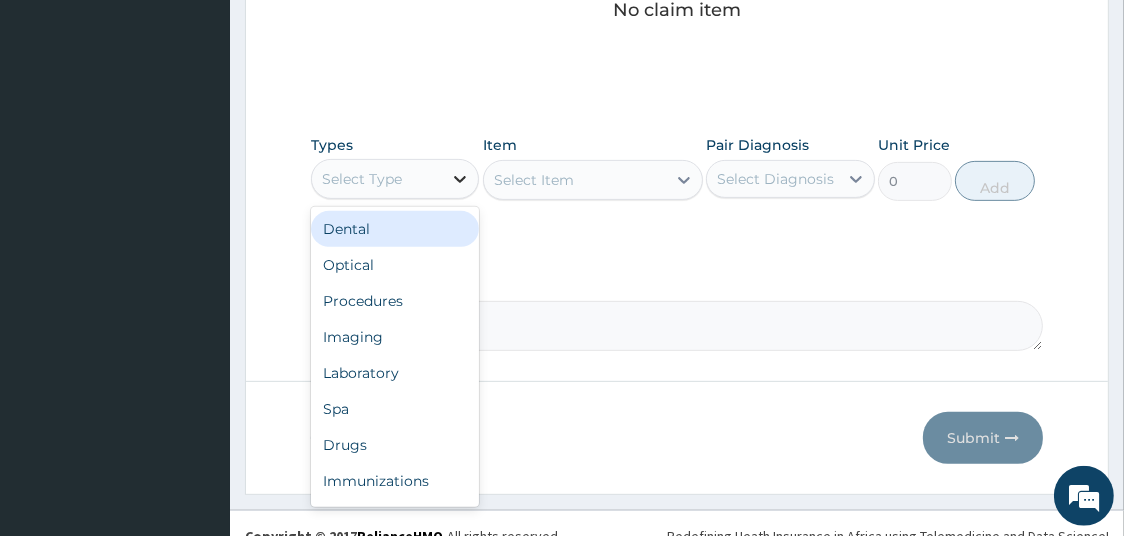 click 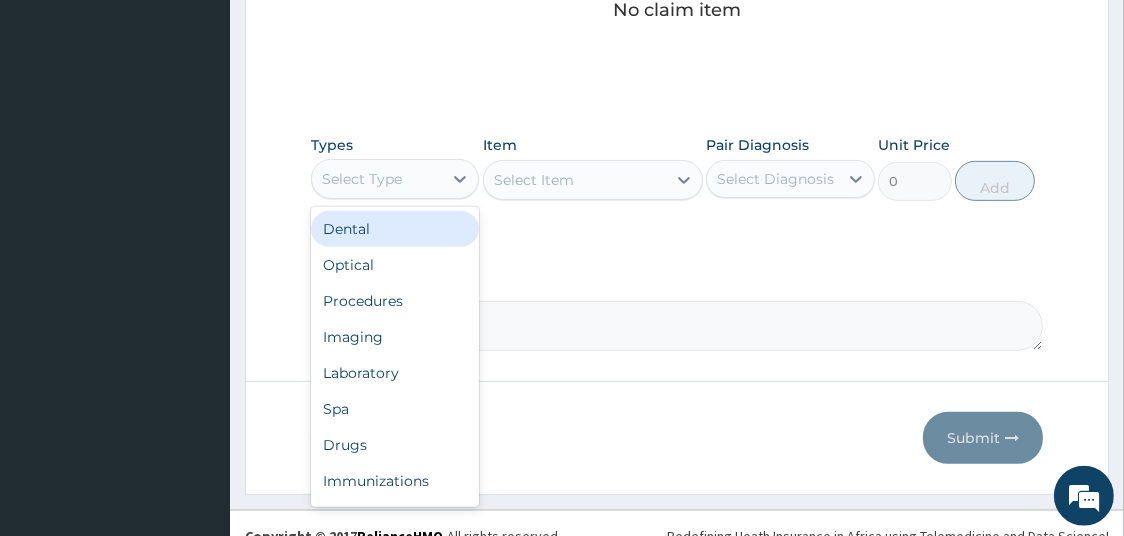 click on "Dental" at bounding box center (395, 229) 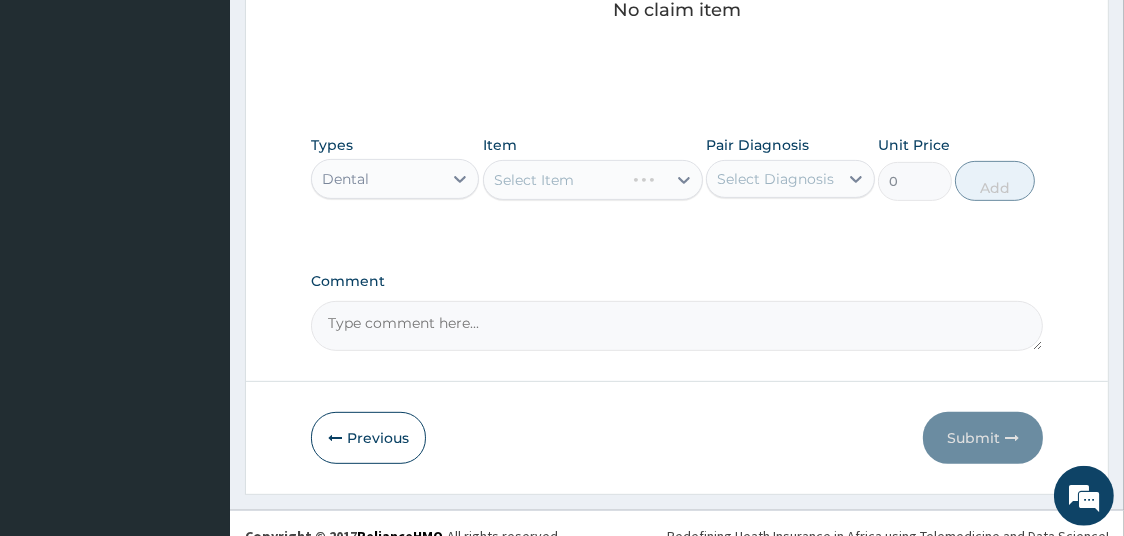 click on "Select Item" at bounding box center (593, 180) 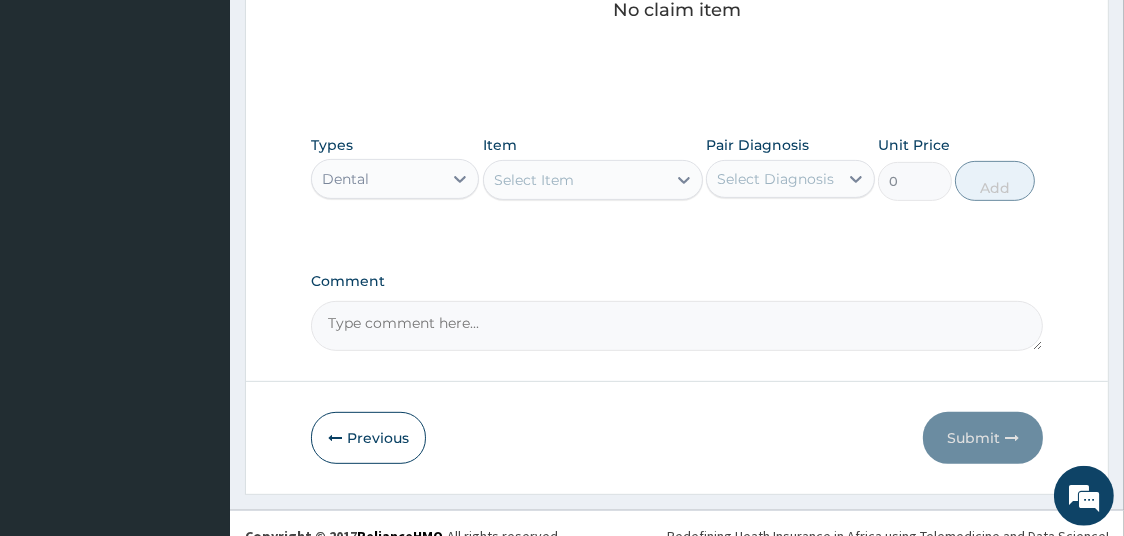 click on "Select Item" at bounding box center (534, 180) 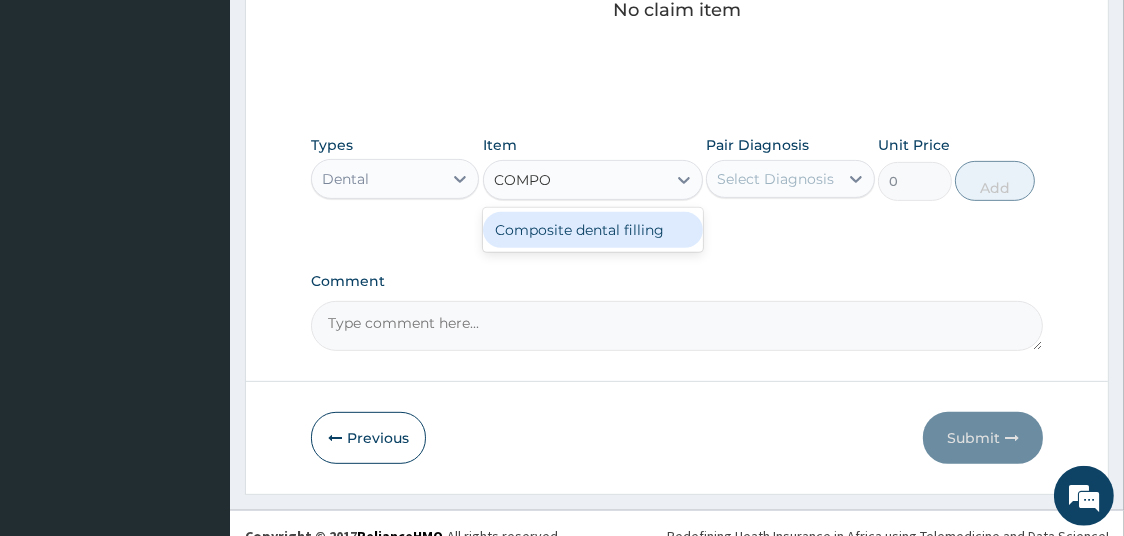 type on "COMPOS" 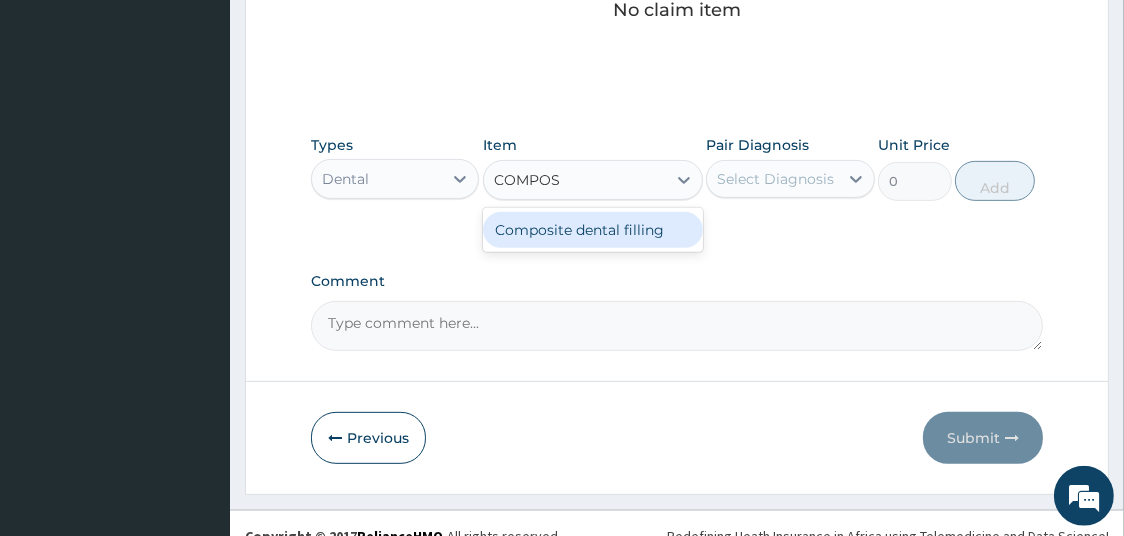 click on "Composite dental filling" at bounding box center [593, 230] 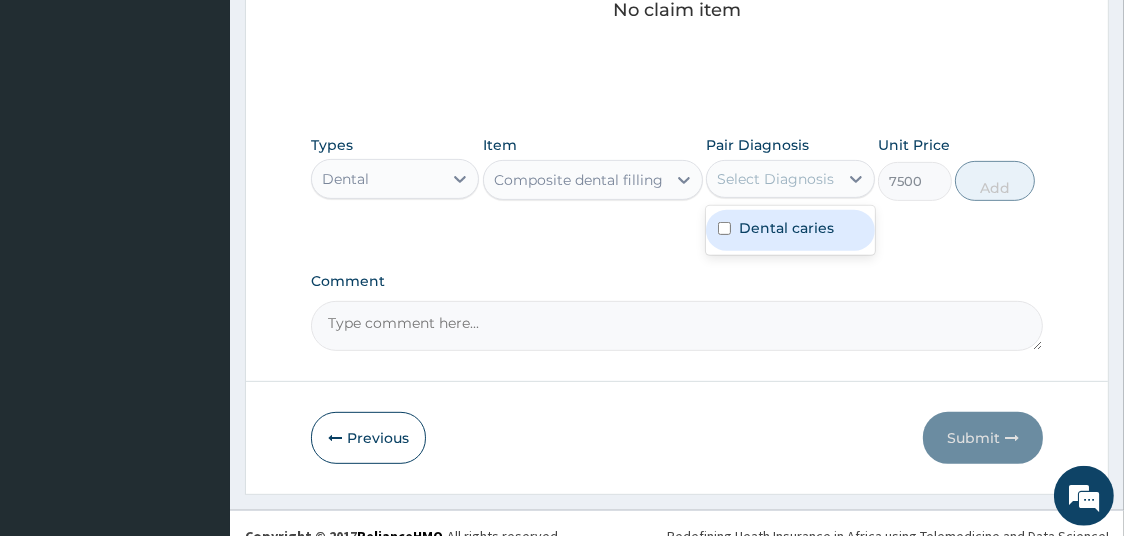 click on "Select Diagnosis" at bounding box center [775, 179] 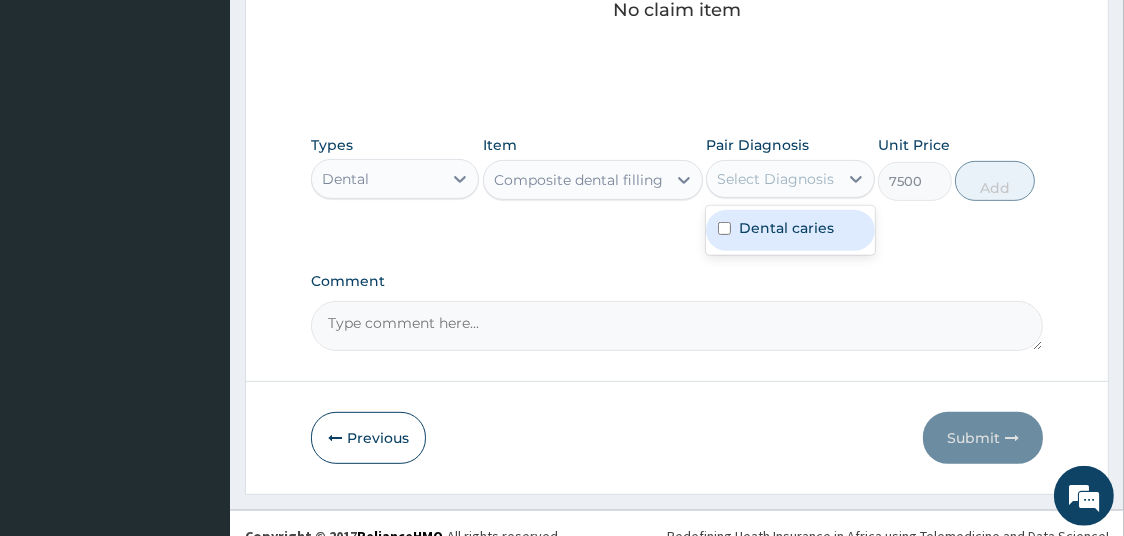 click on "Dental caries" at bounding box center (786, 228) 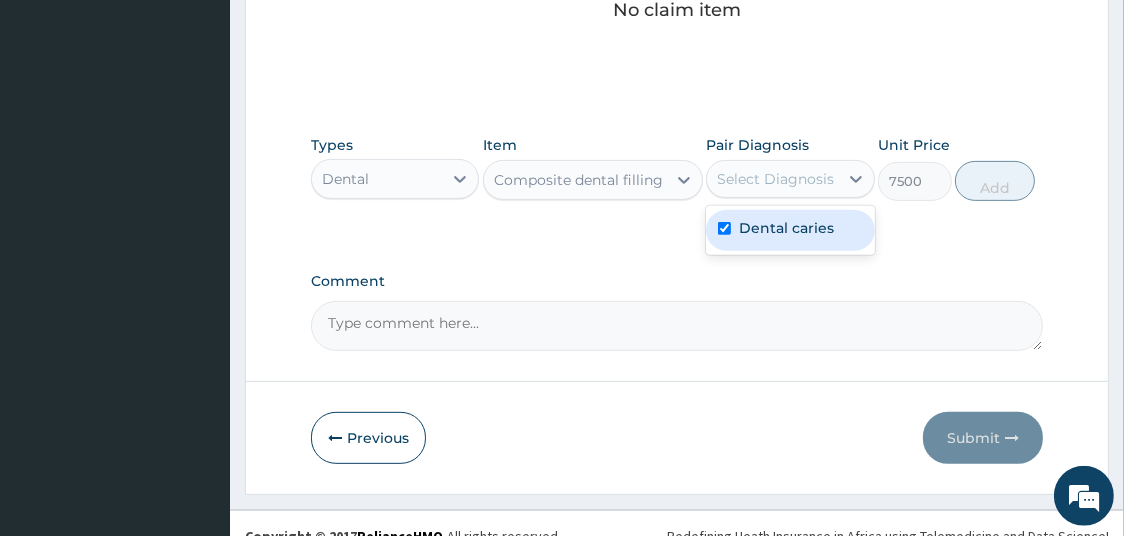 checkbox on "true" 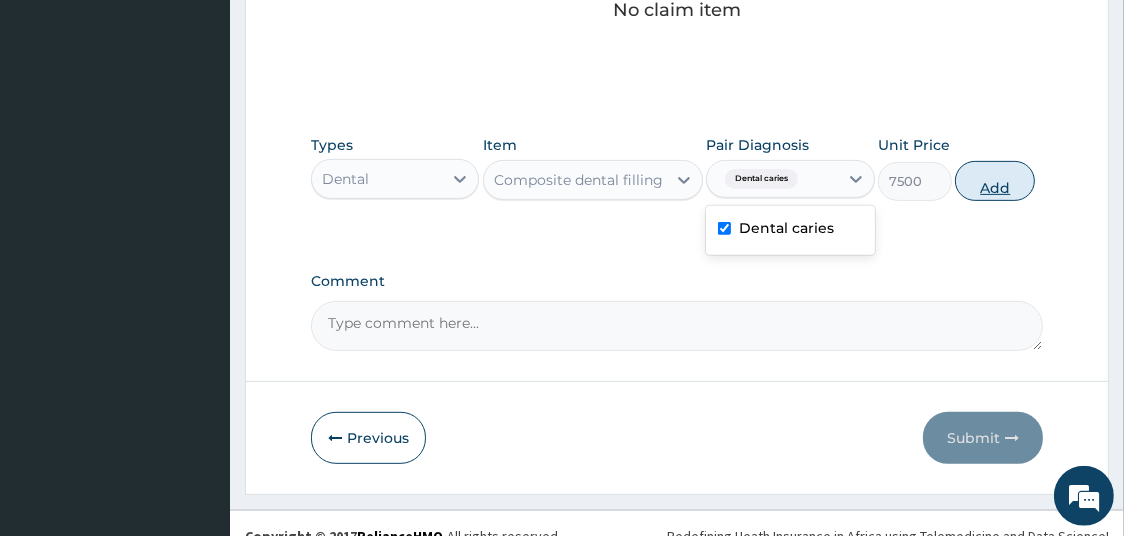 click on "Add" at bounding box center (995, 181) 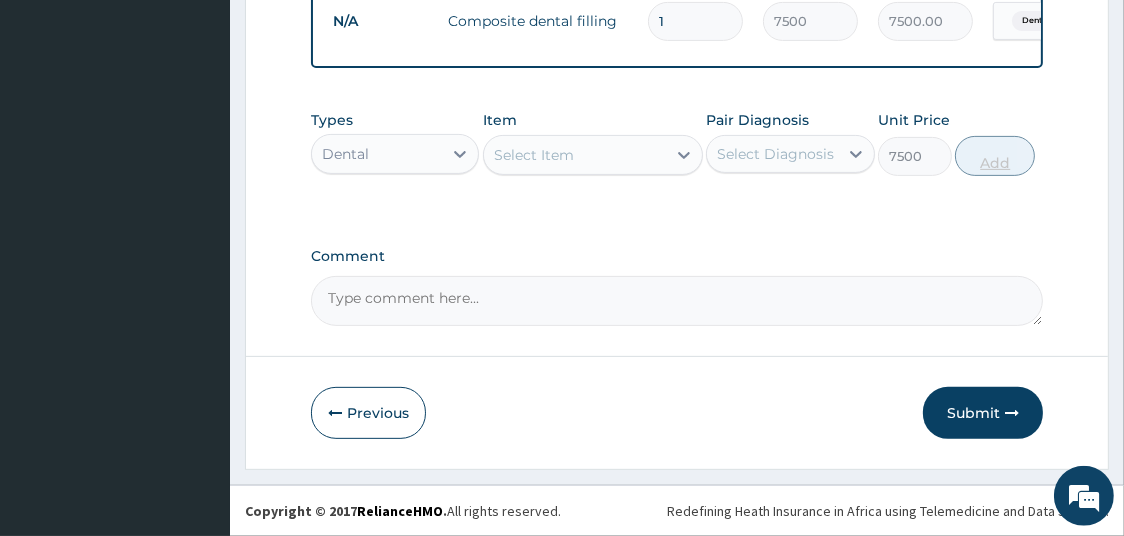 type on "0" 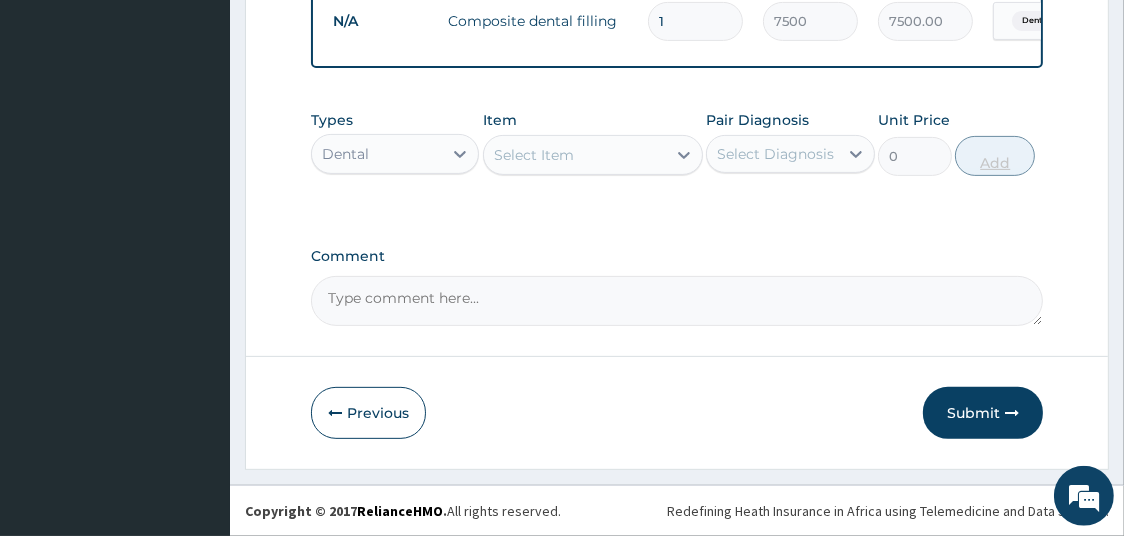 scroll, scrollTop: 606, scrollLeft: 0, axis: vertical 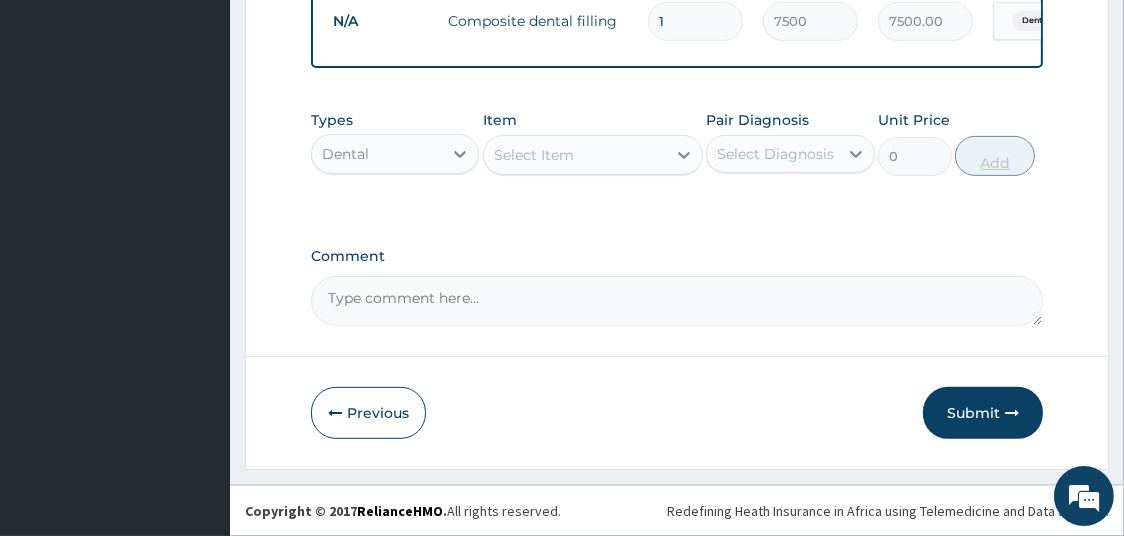 type 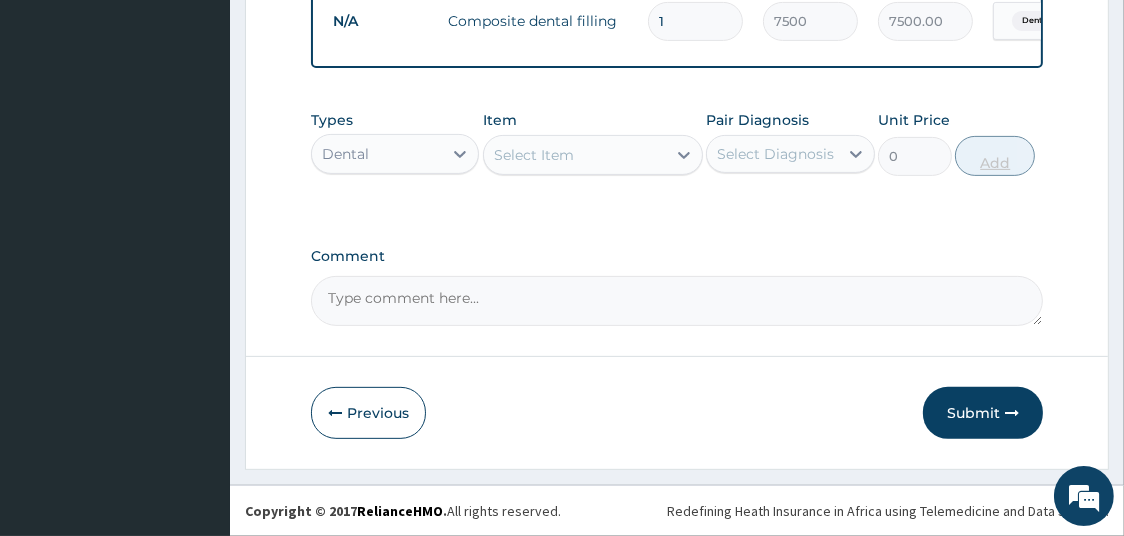 type on "0.00" 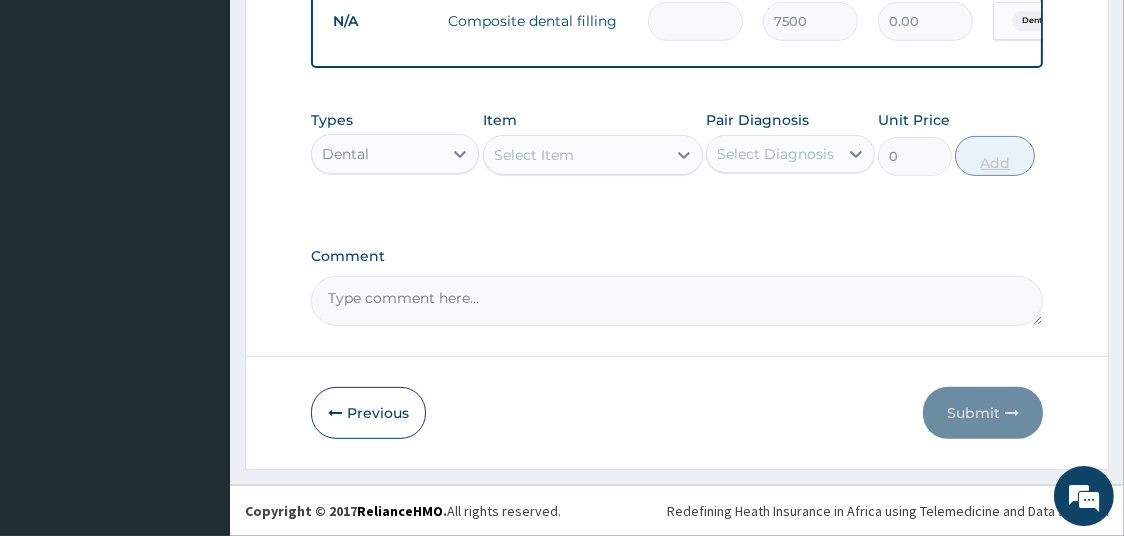 type on "4" 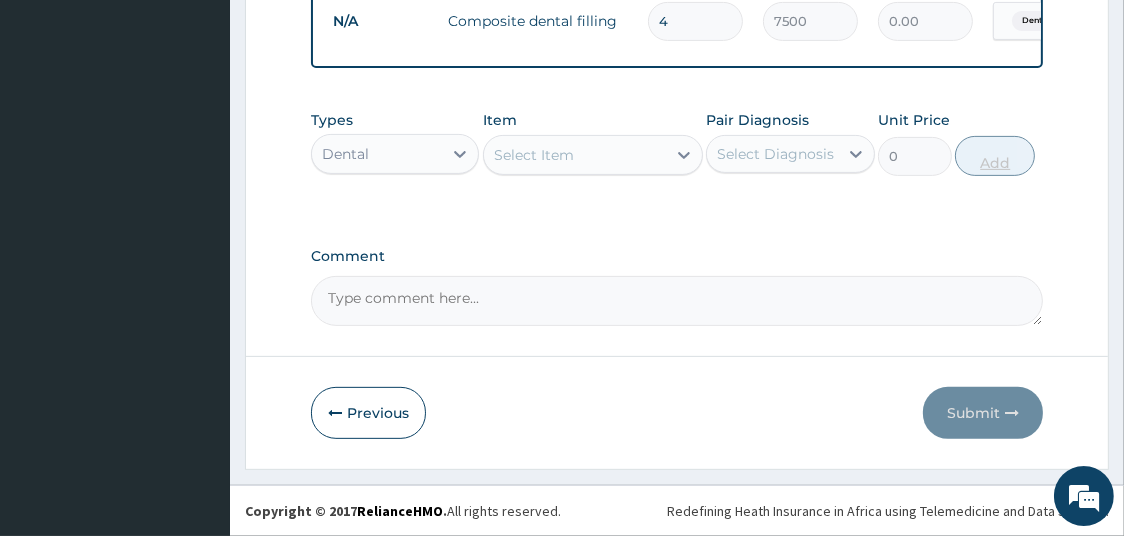 type on "30000.00" 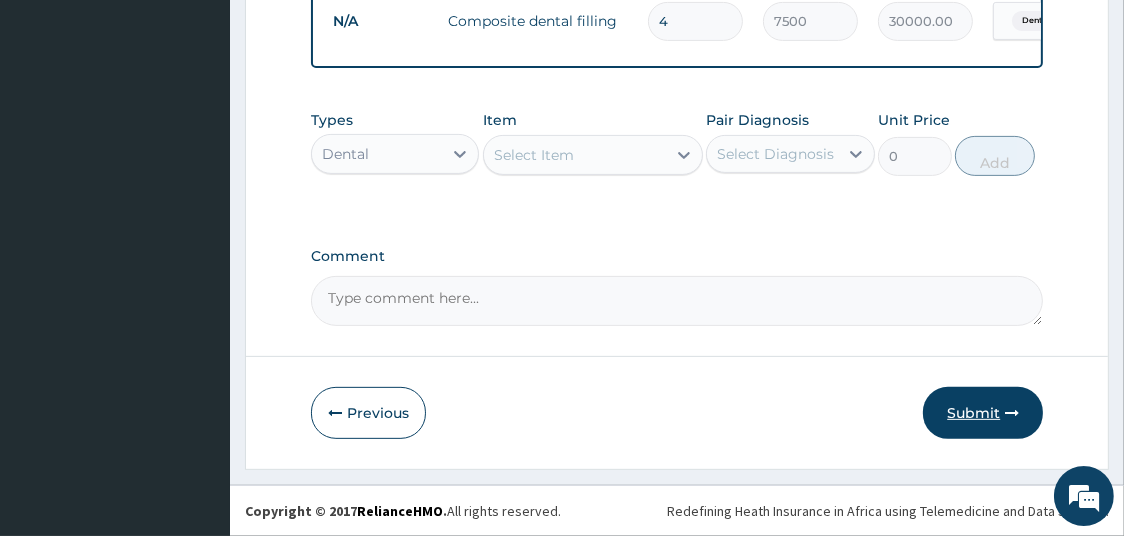 type on "4" 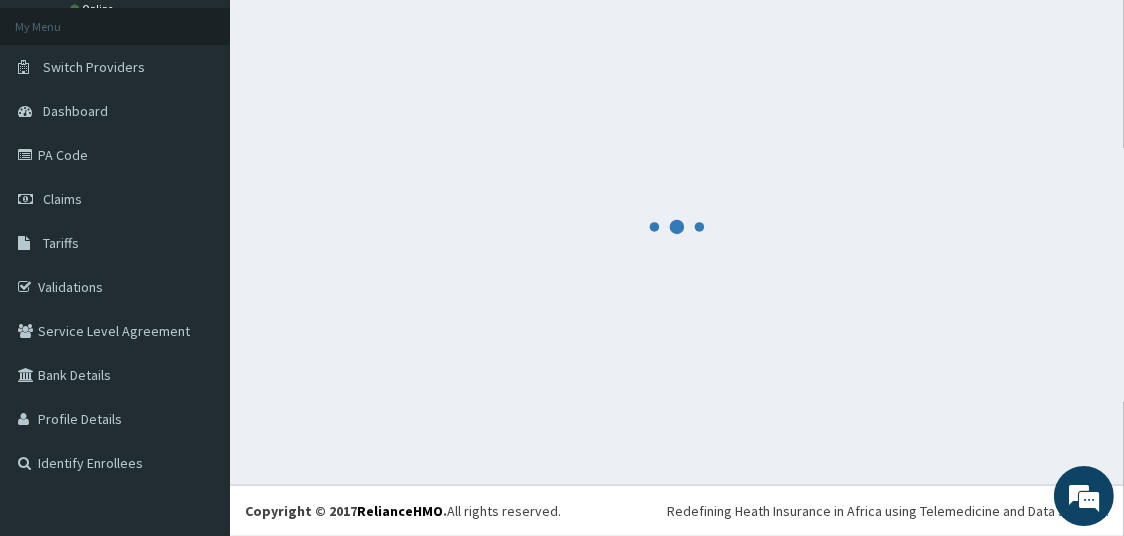 scroll, scrollTop: 106, scrollLeft: 0, axis: vertical 